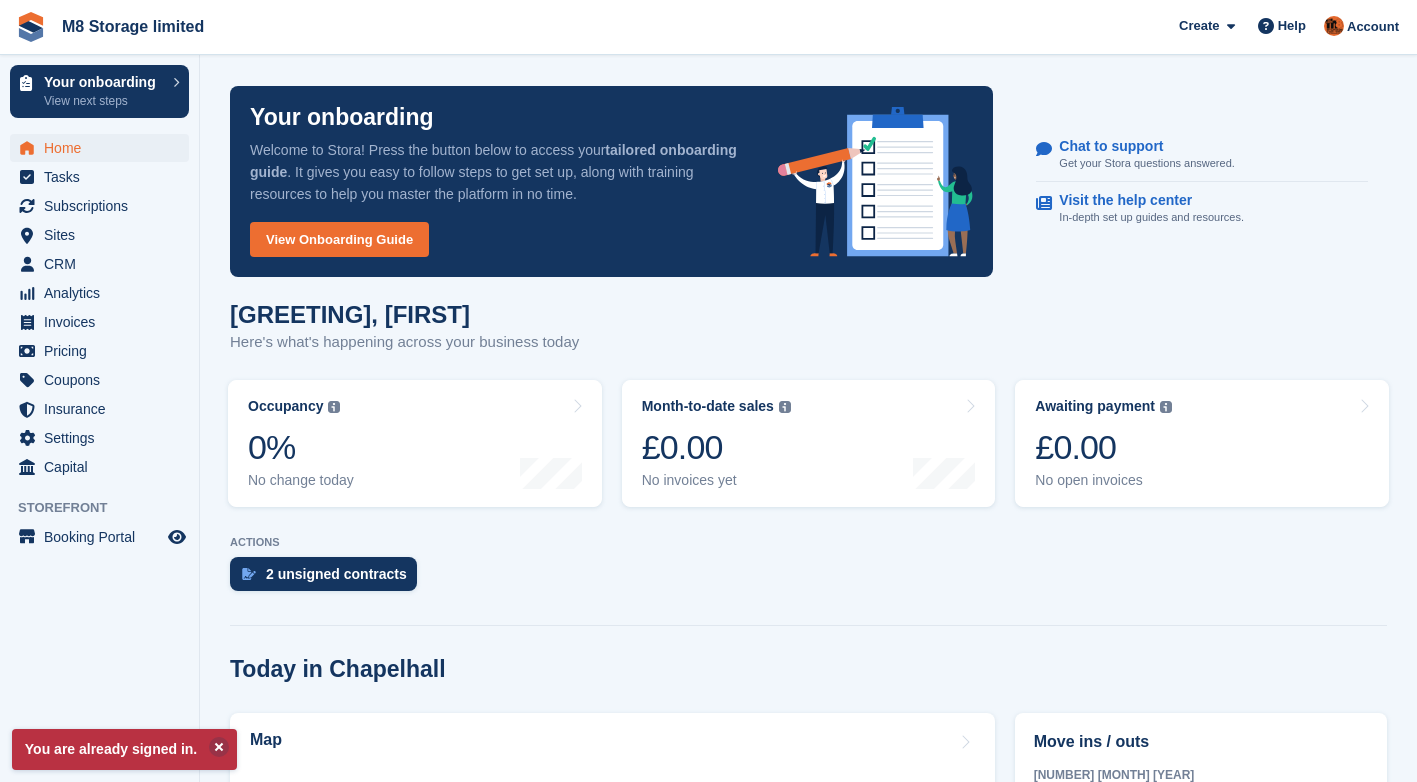 scroll, scrollTop: 0, scrollLeft: 0, axis: both 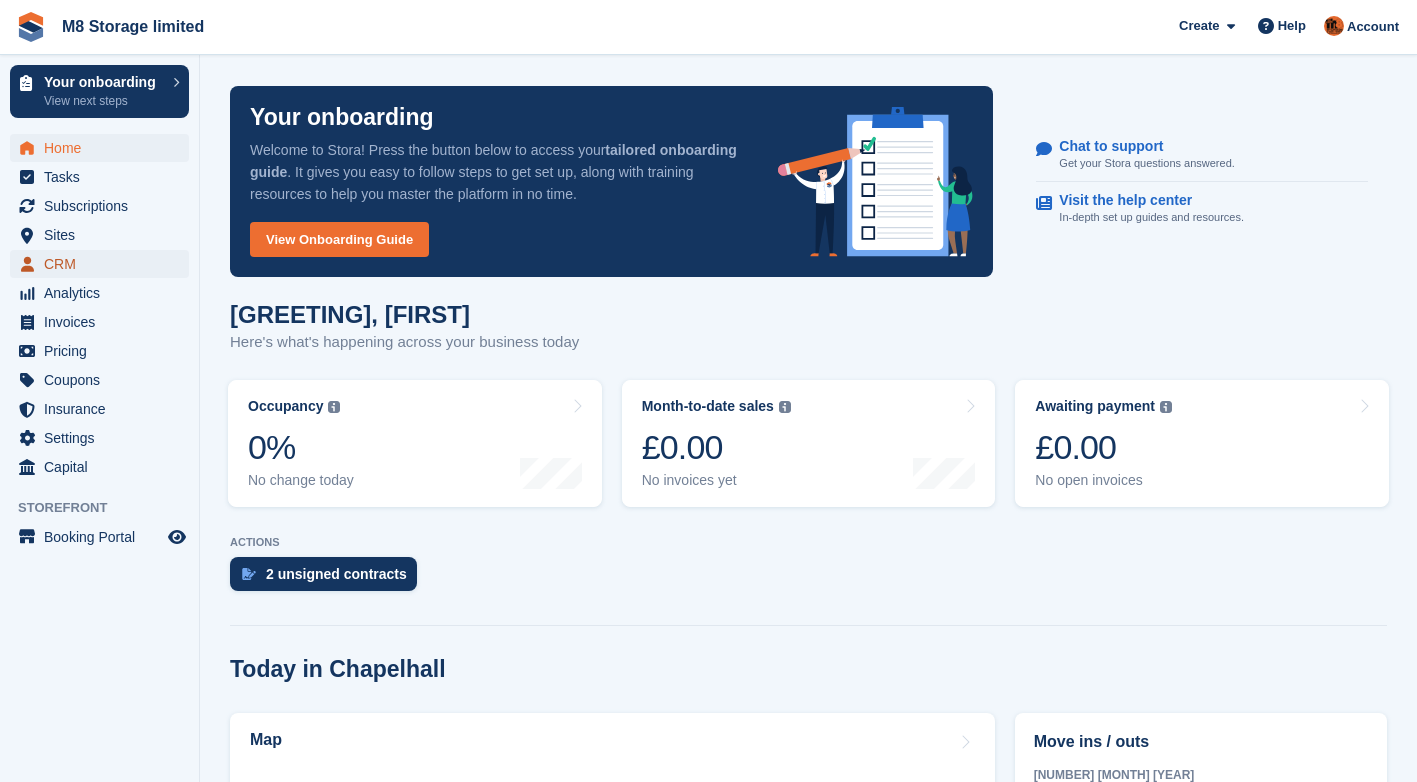 click on "CRM" at bounding box center [104, 264] 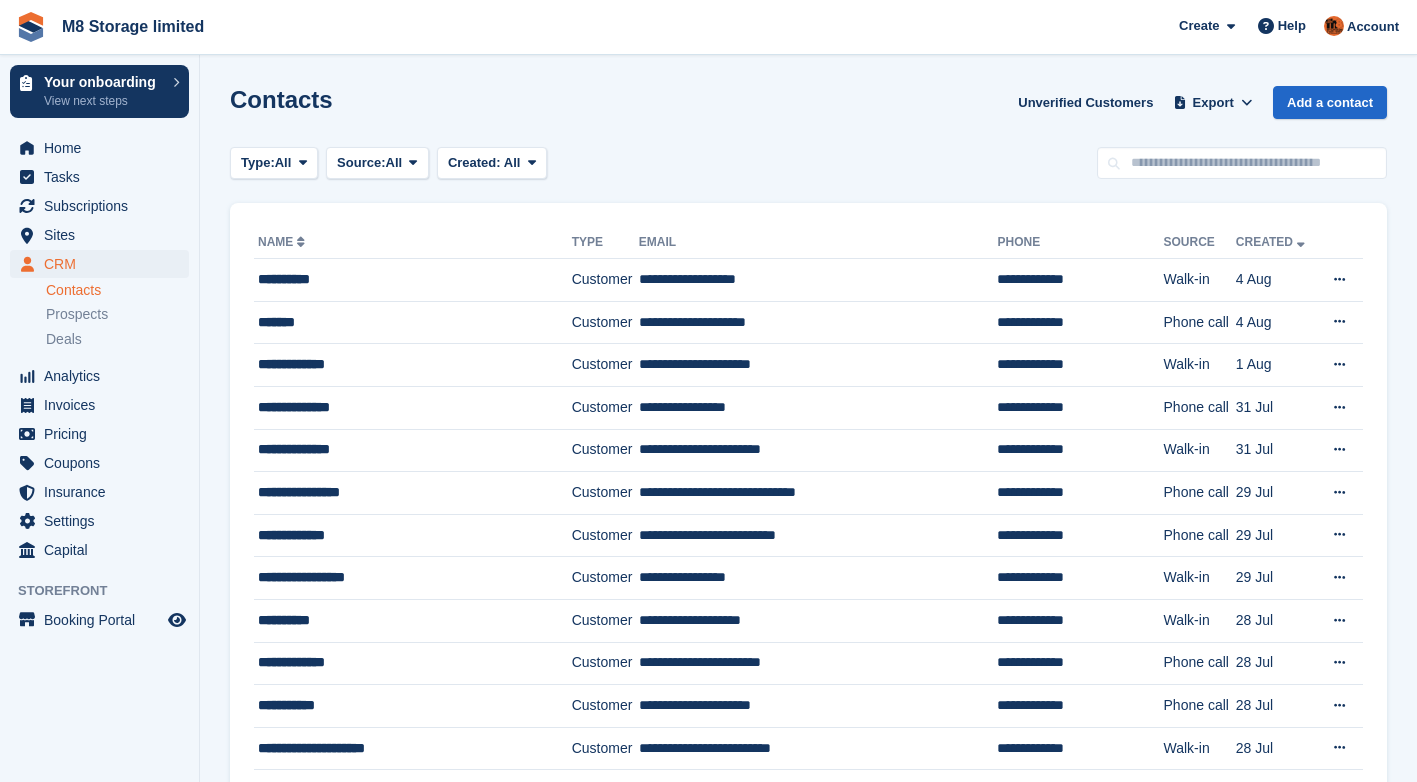 scroll, scrollTop: 0, scrollLeft: 0, axis: both 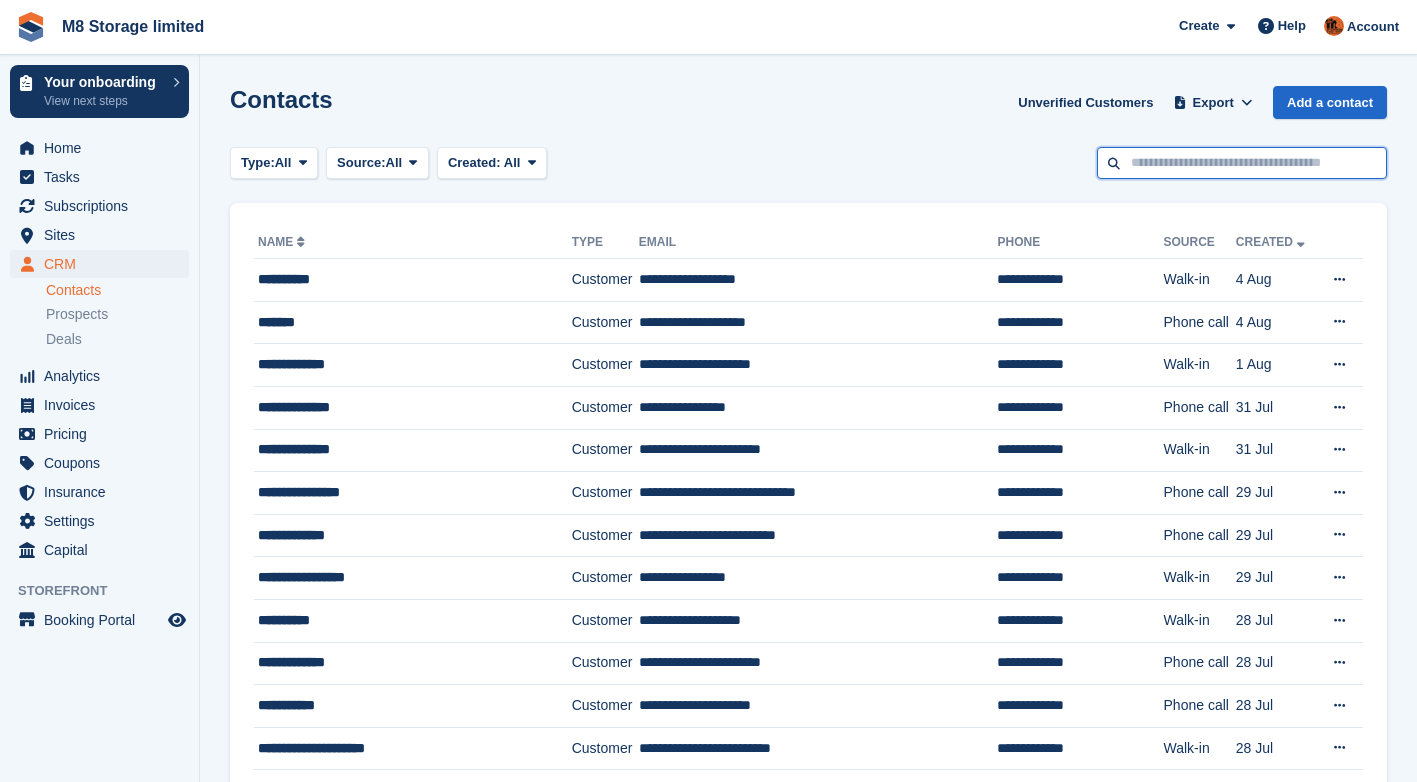 click at bounding box center (1242, 163) 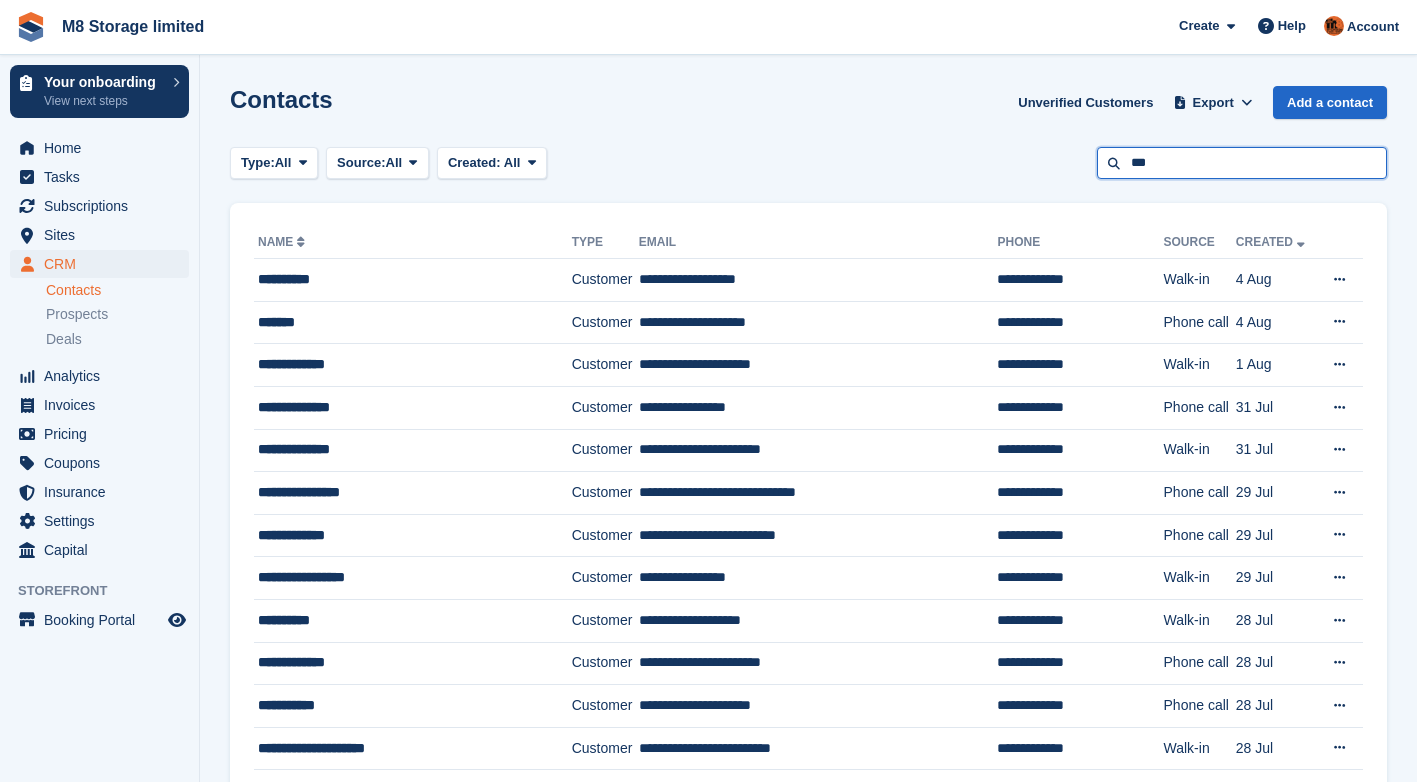type on "***" 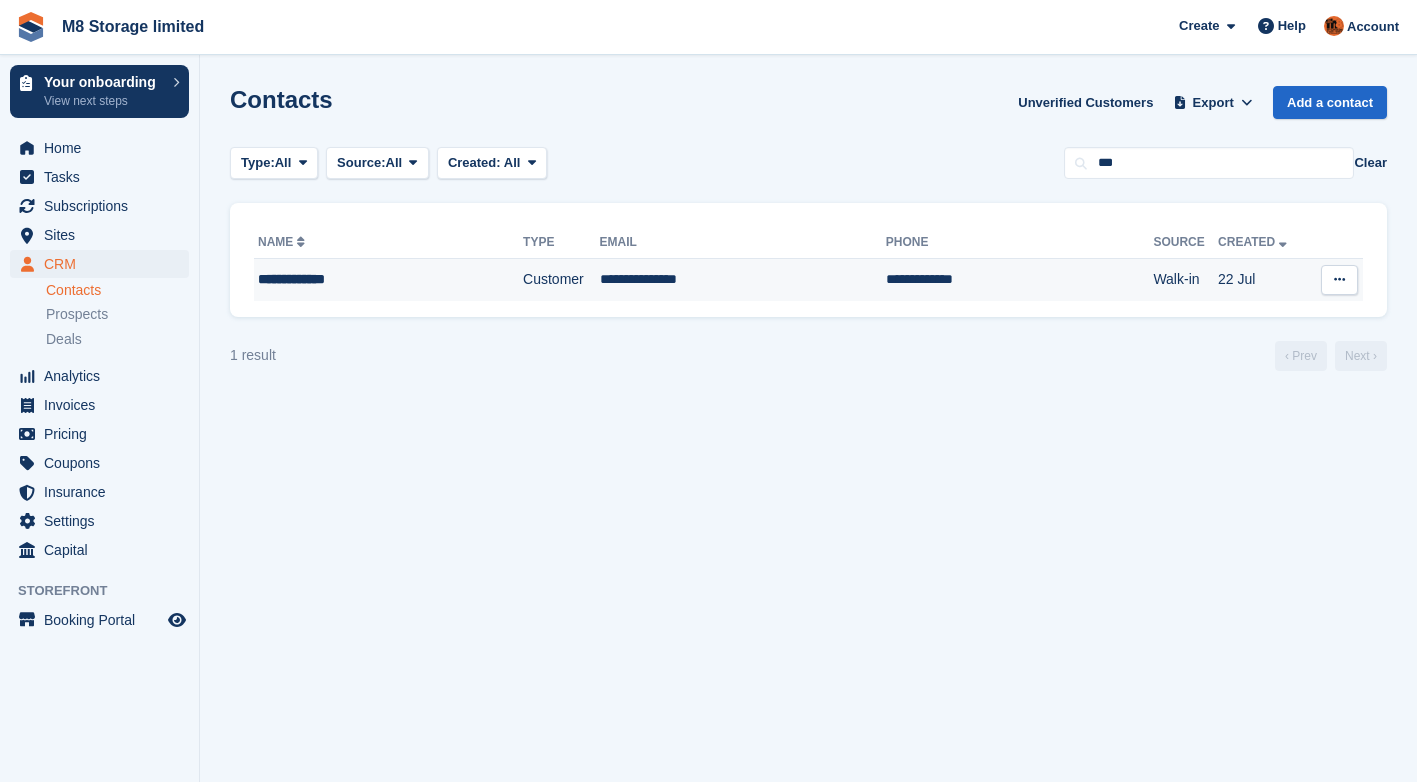 click at bounding box center (1339, 279) 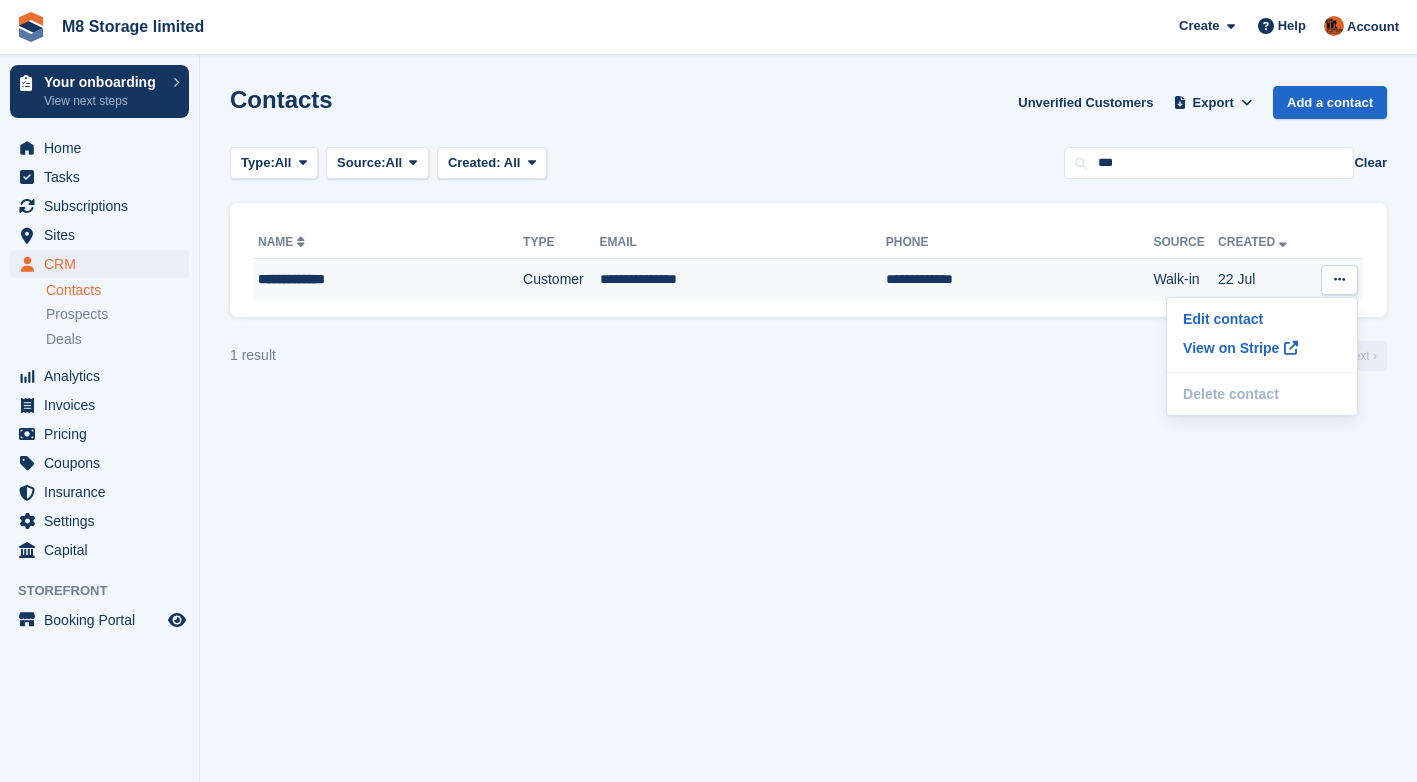 click at bounding box center (1339, 279) 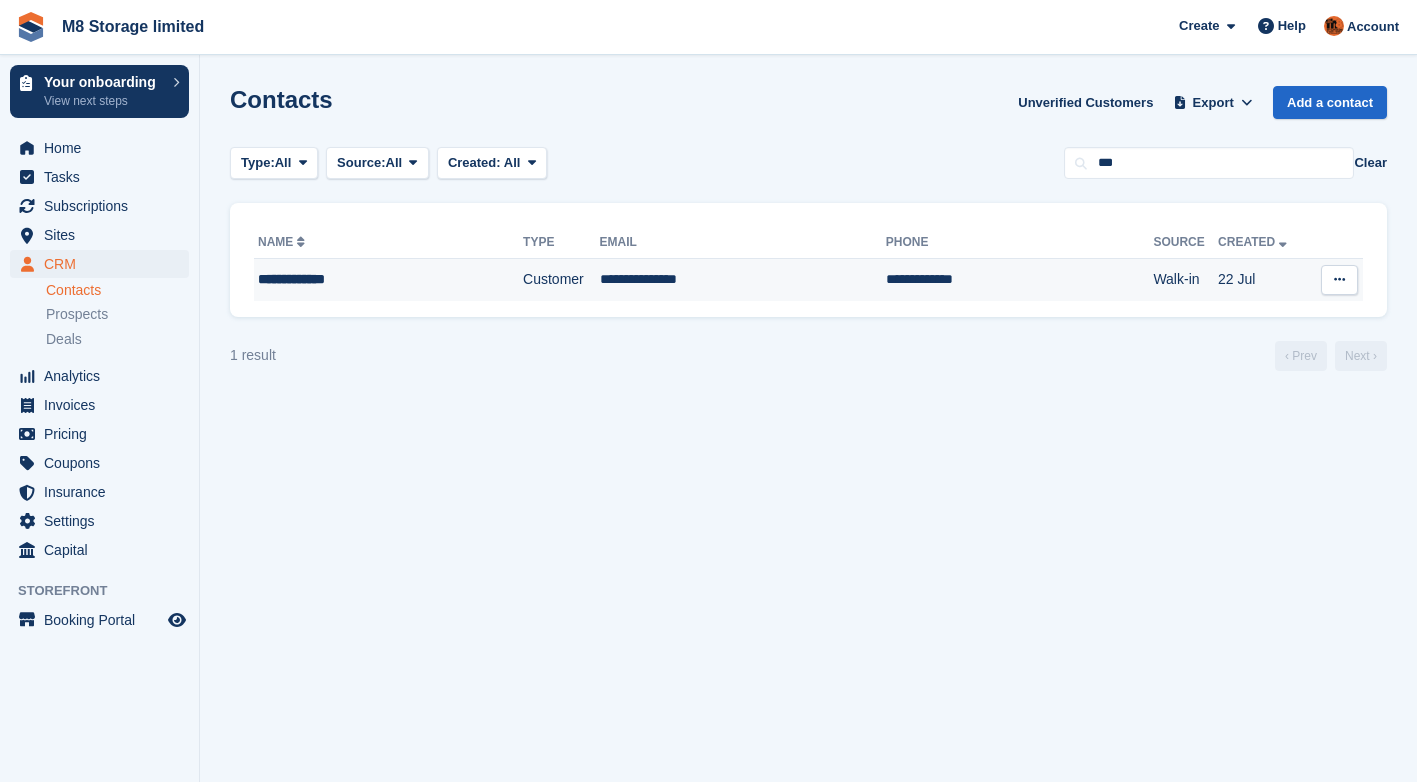 click on "**********" at bounding box center [743, 280] 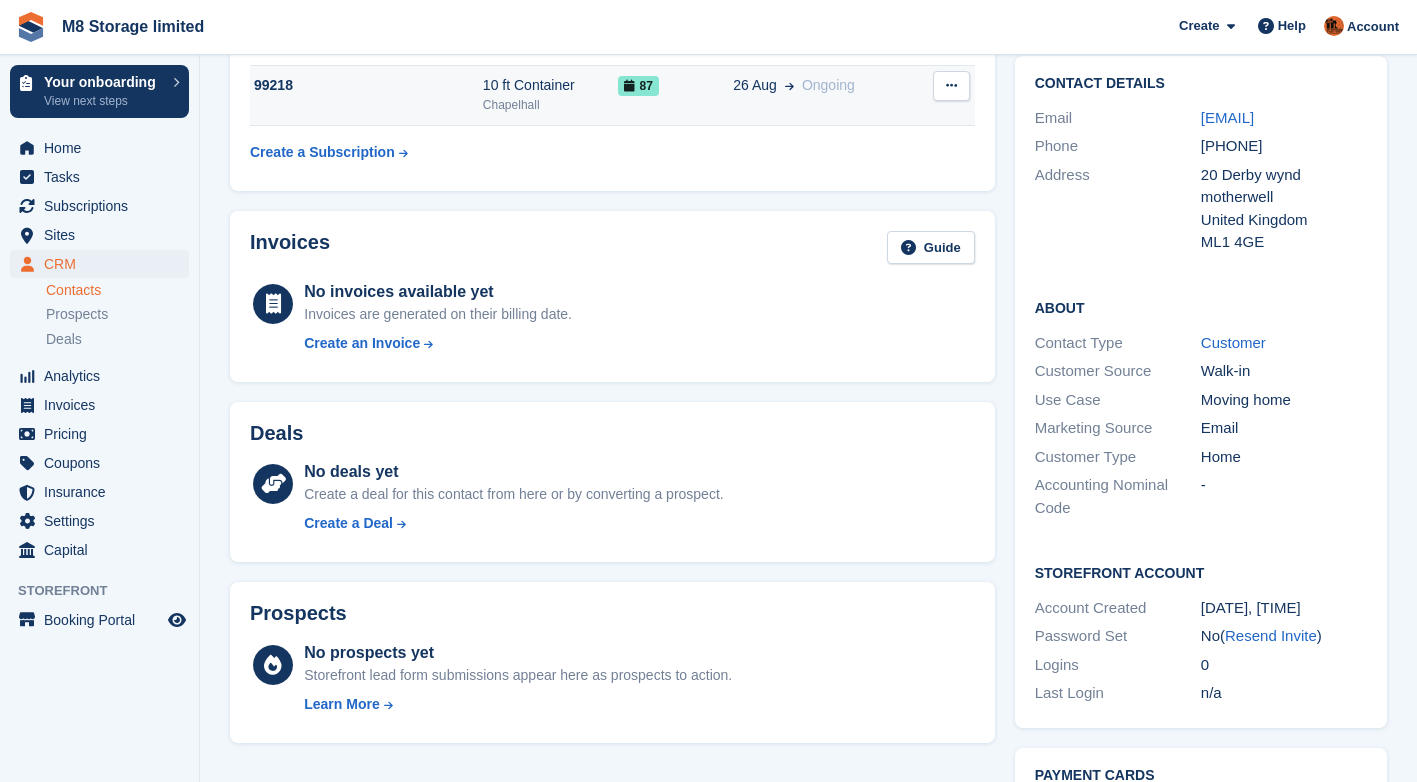 click at bounding box center (951, 85) 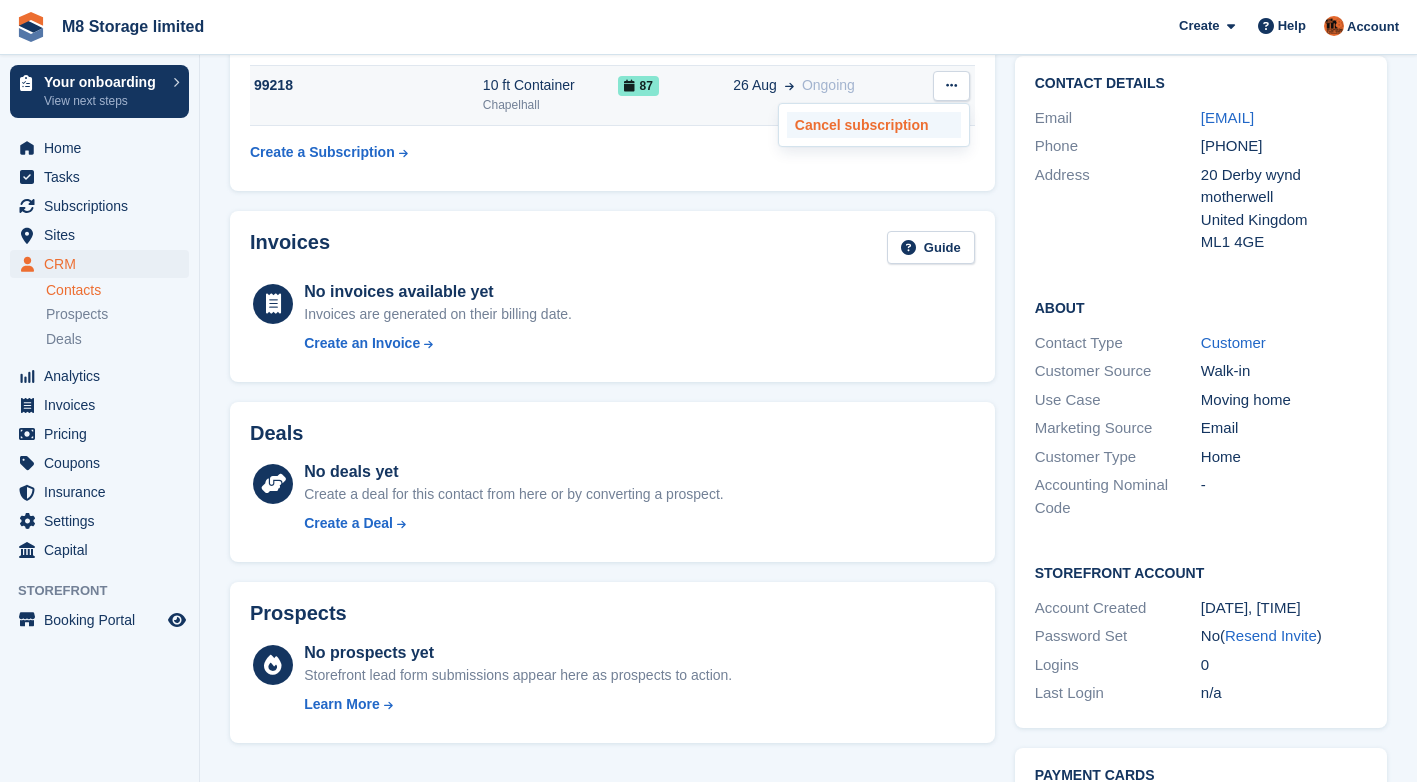 click on "Cancel subscription" at bounding box center (874, 125) 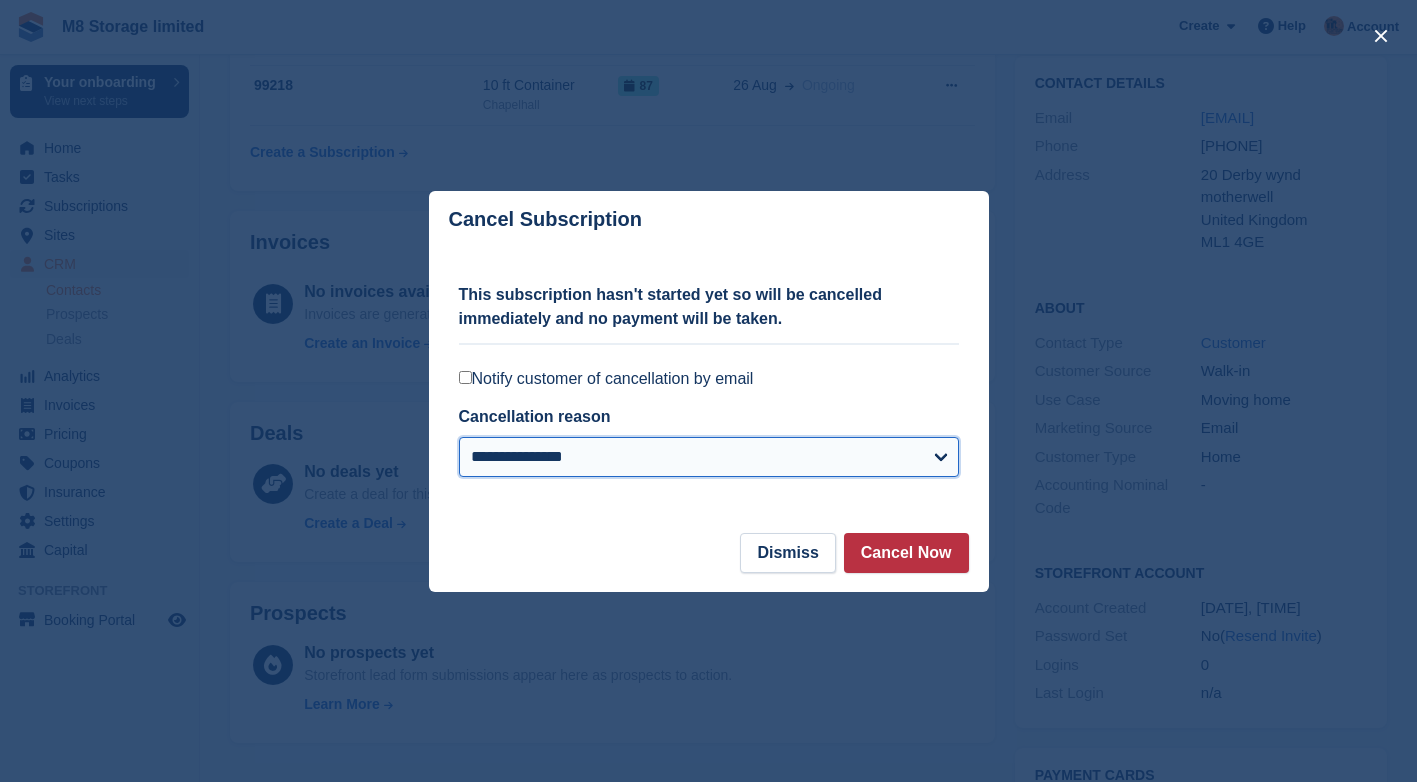 click on "**********" at bounding box center (709, 457) 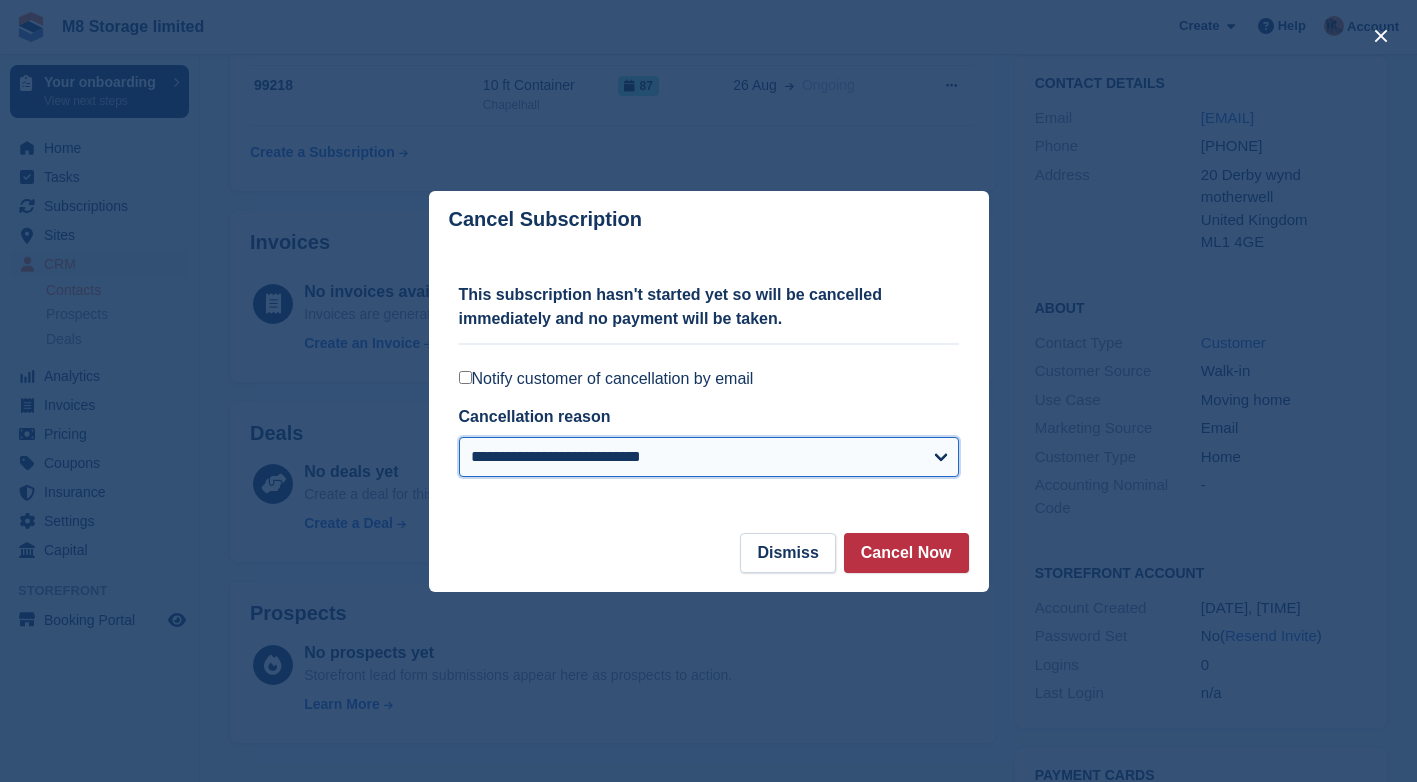 click on "**********" at bounding box center (709, 457) 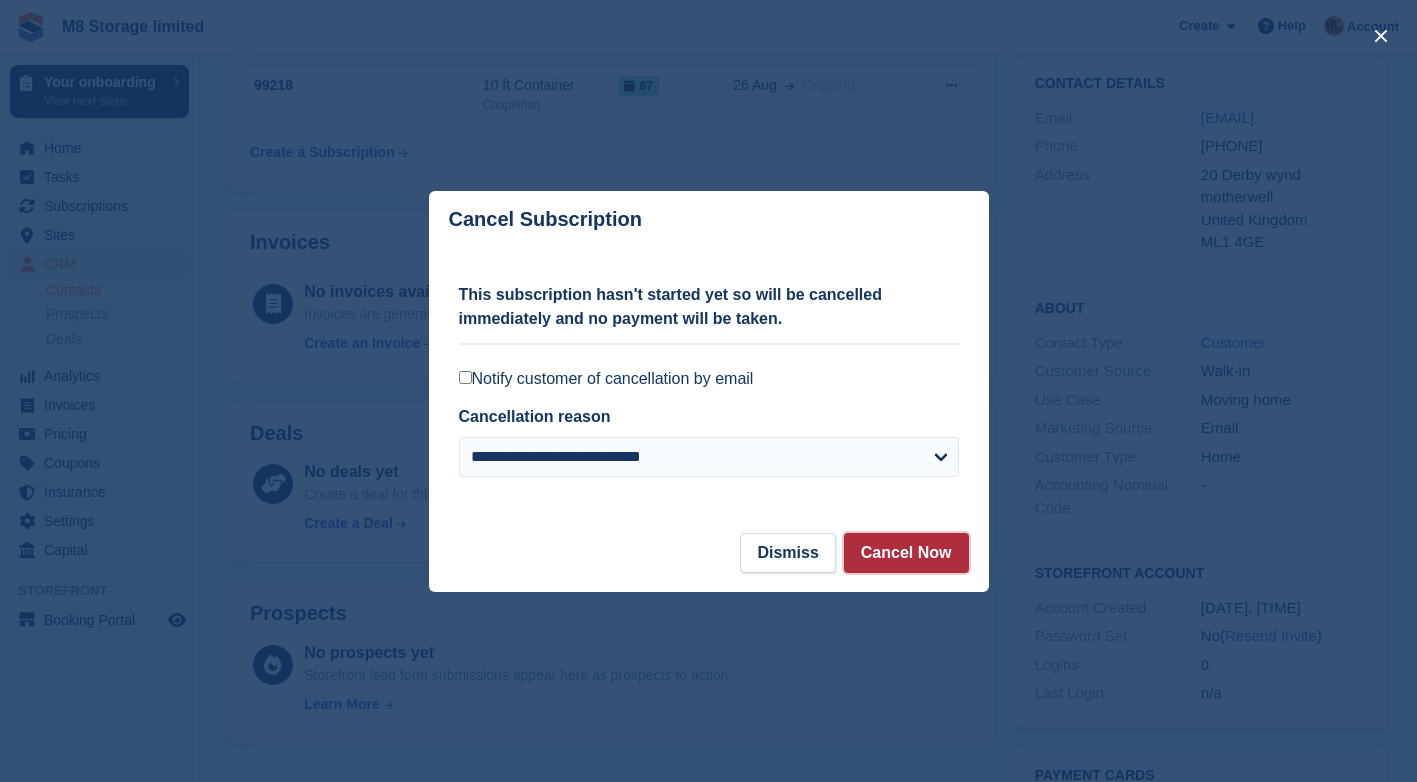 click on "Cancel Now" at bounding box center (906, 553) 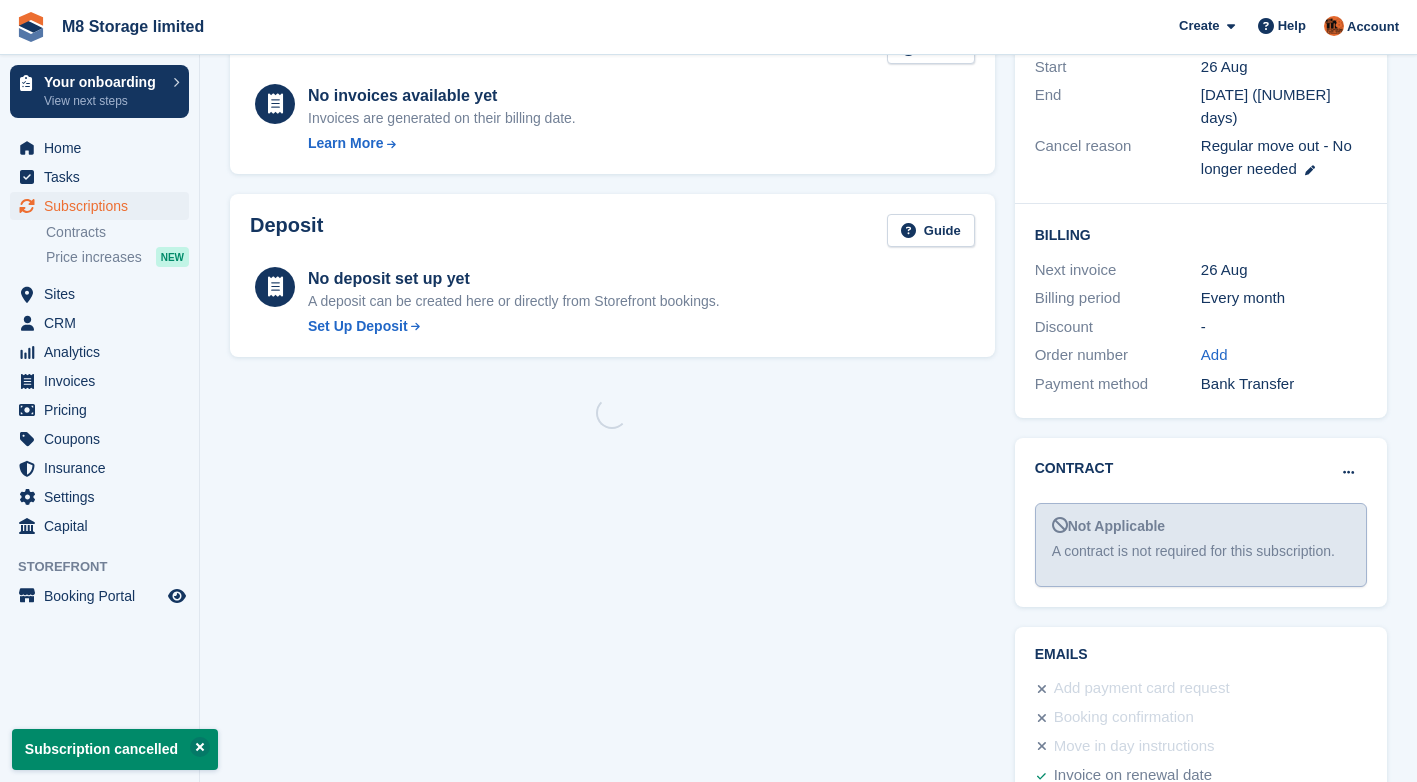scroll, scrollTop: 0, scrollLeft: 0, axis: both 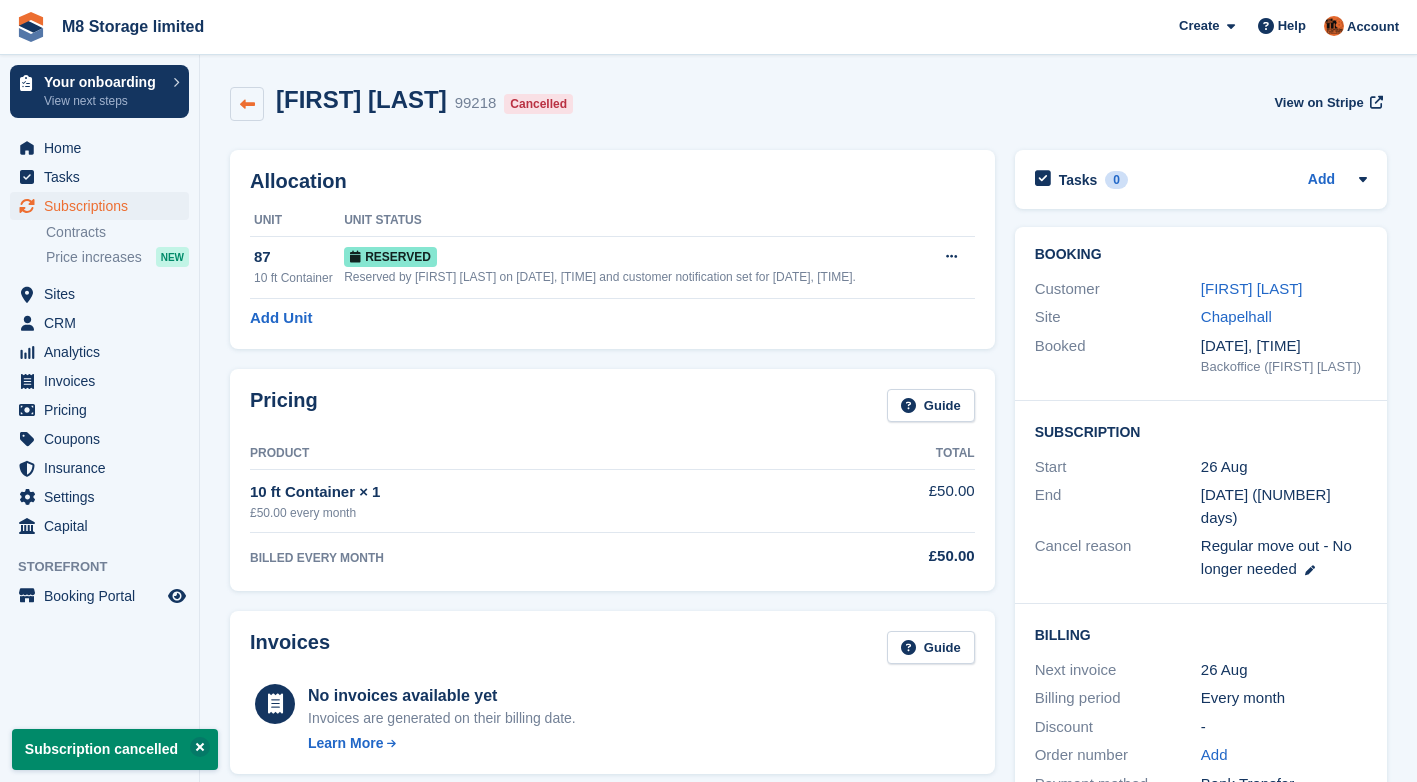 click at bounding box center [247, 104] 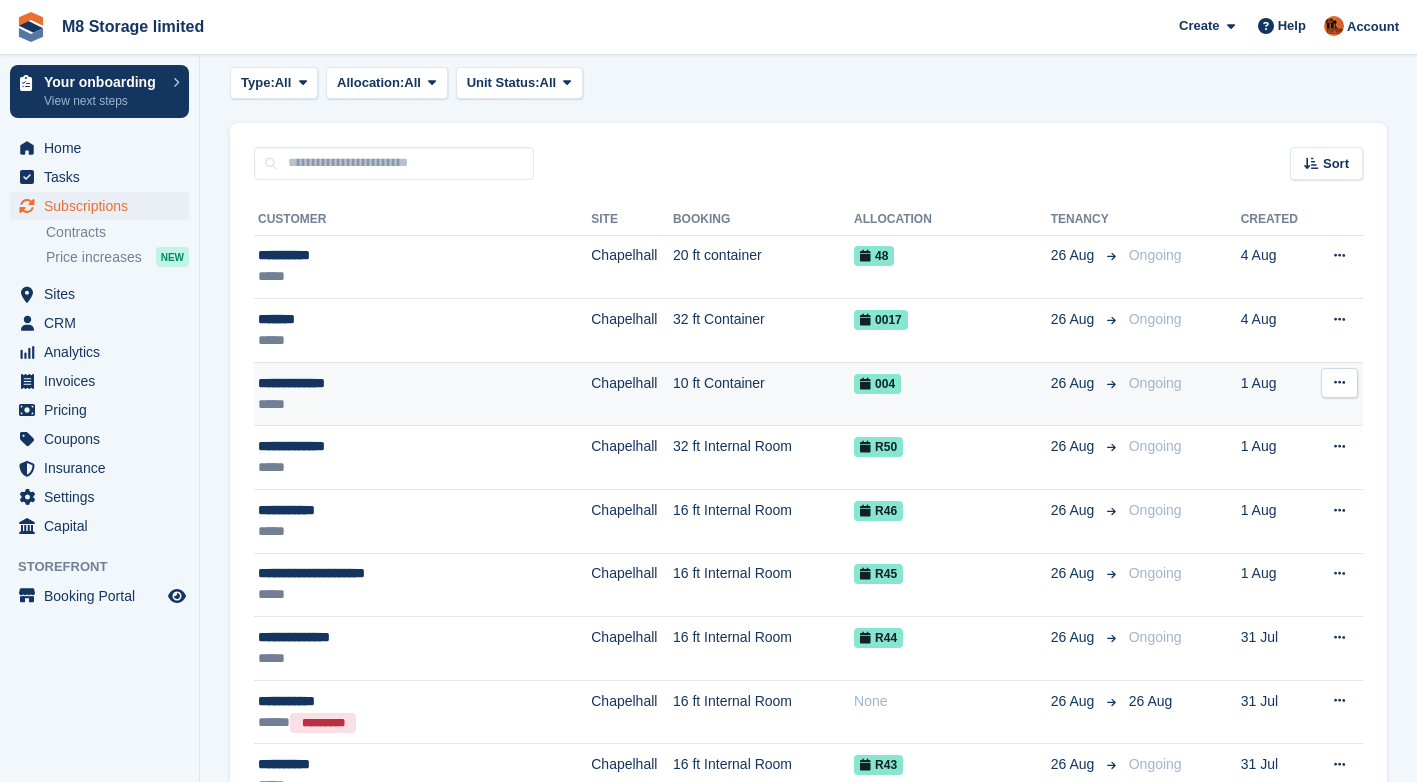 scroll, scrollTop: 0, scrollLeft: 0, axis: both 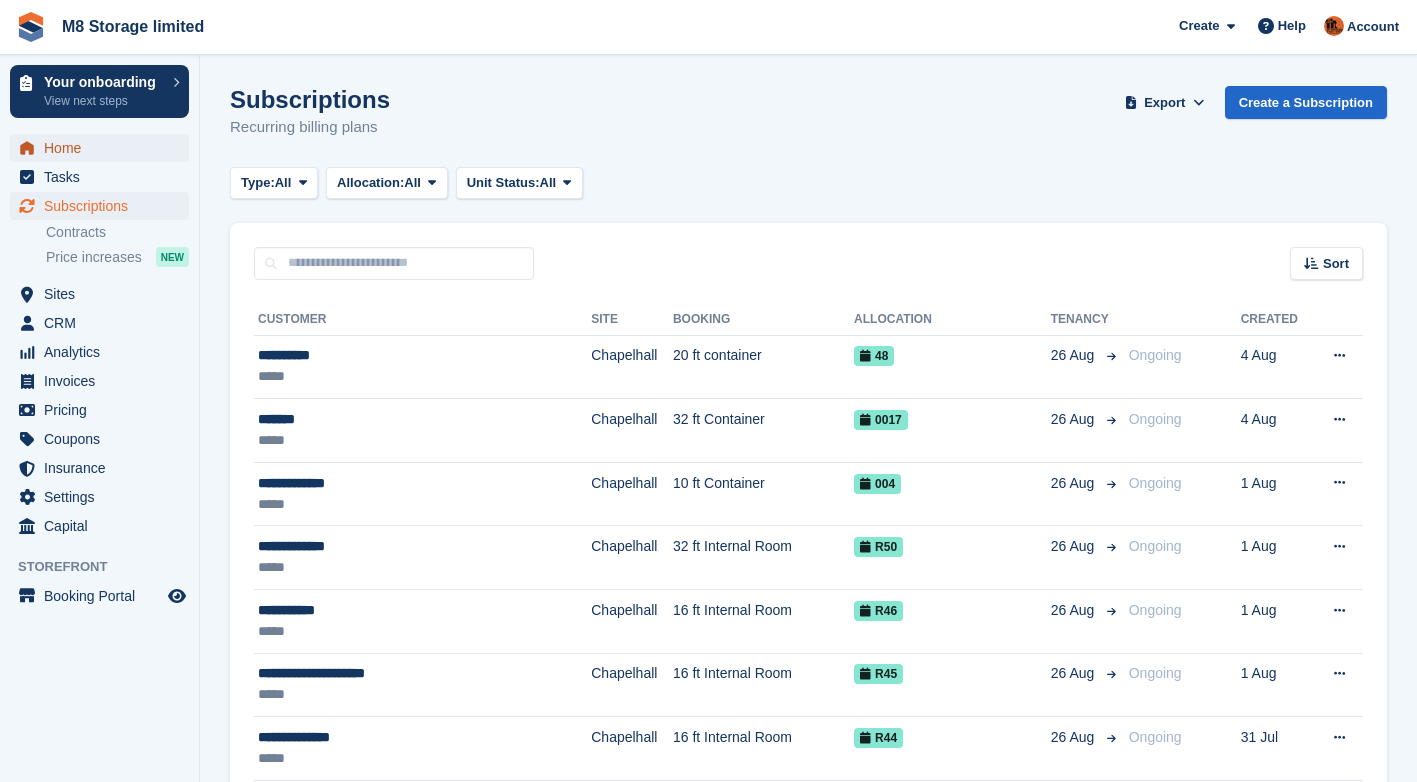 click on "Home" at bounding box center (104, 148) 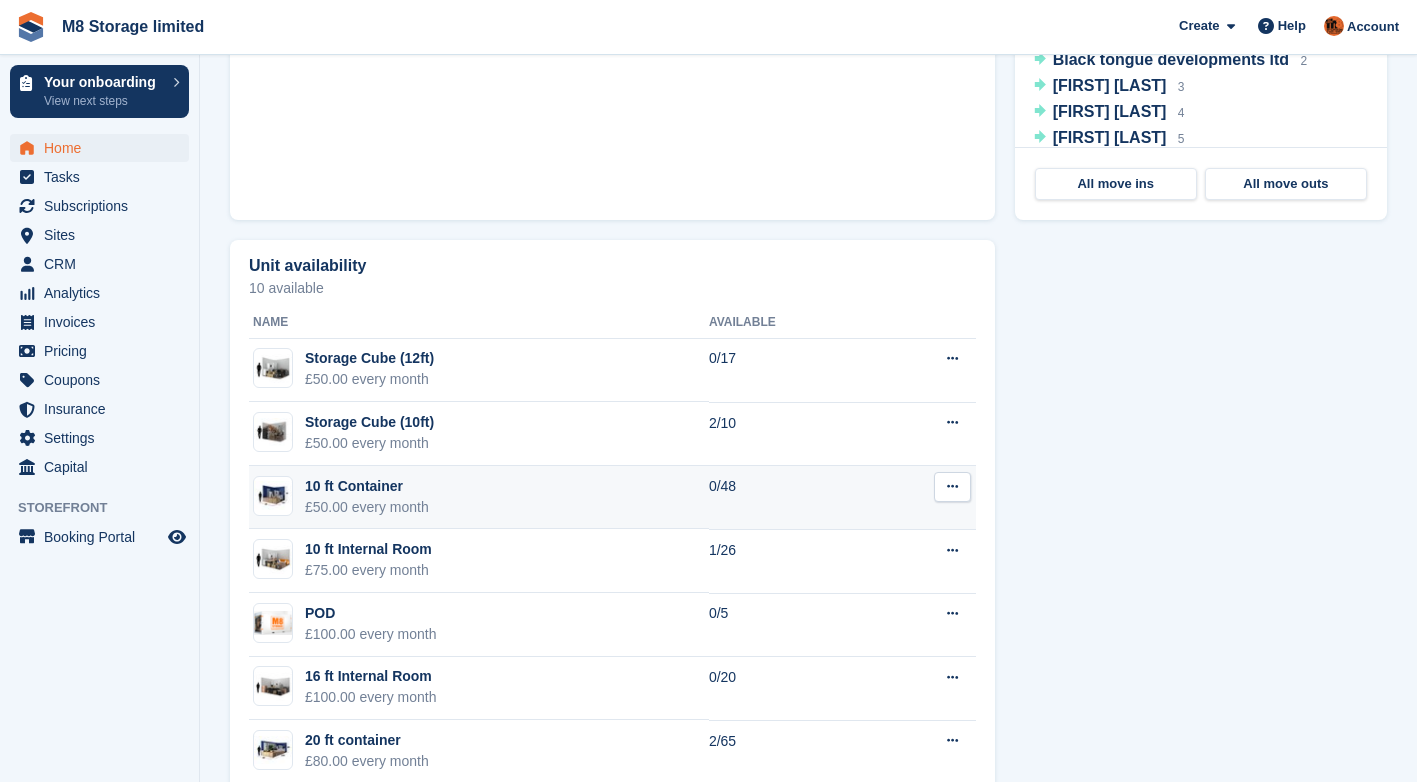 scroll, scrollTop: 1113, scrollLeft: 0, axis: vertical 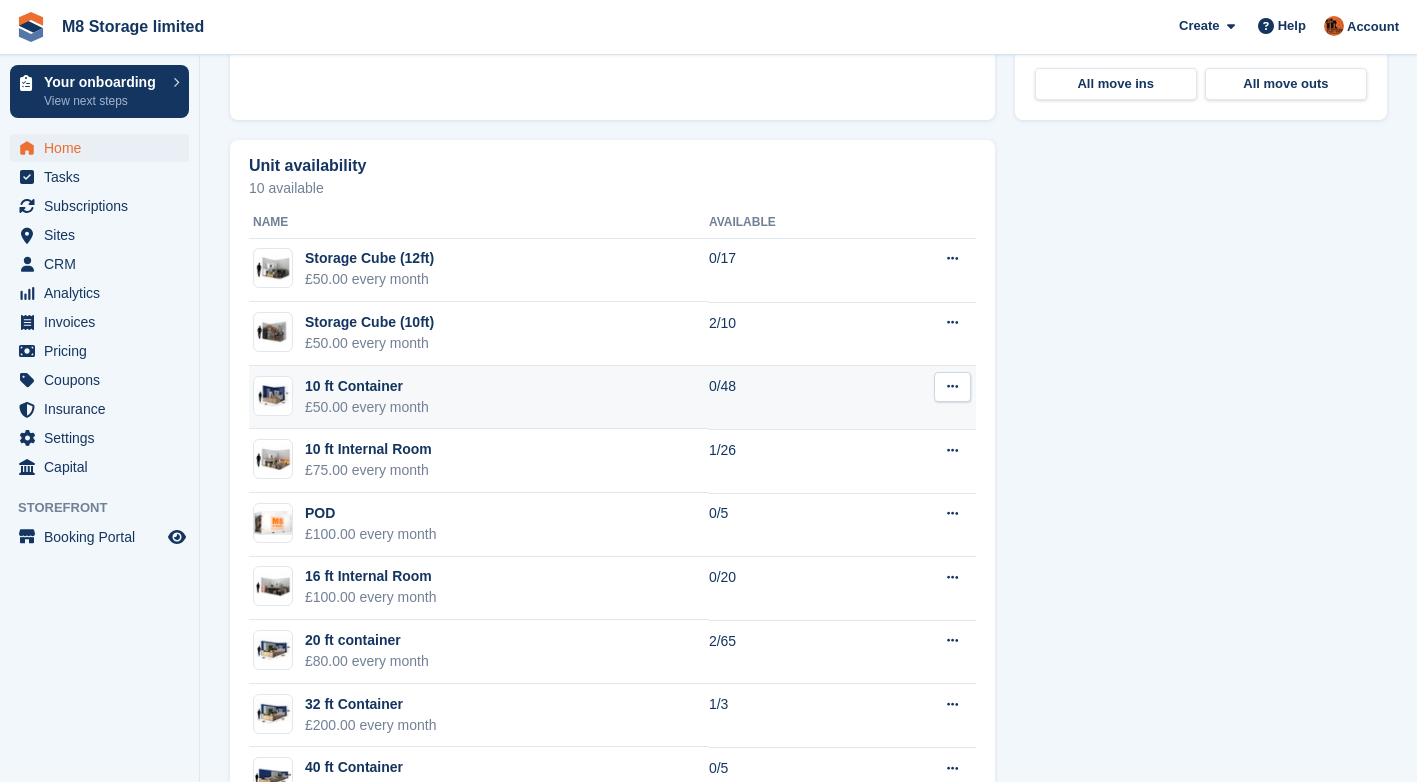 click on "10 ft Container
£50.00 every month" at bounding box center [479, 398] 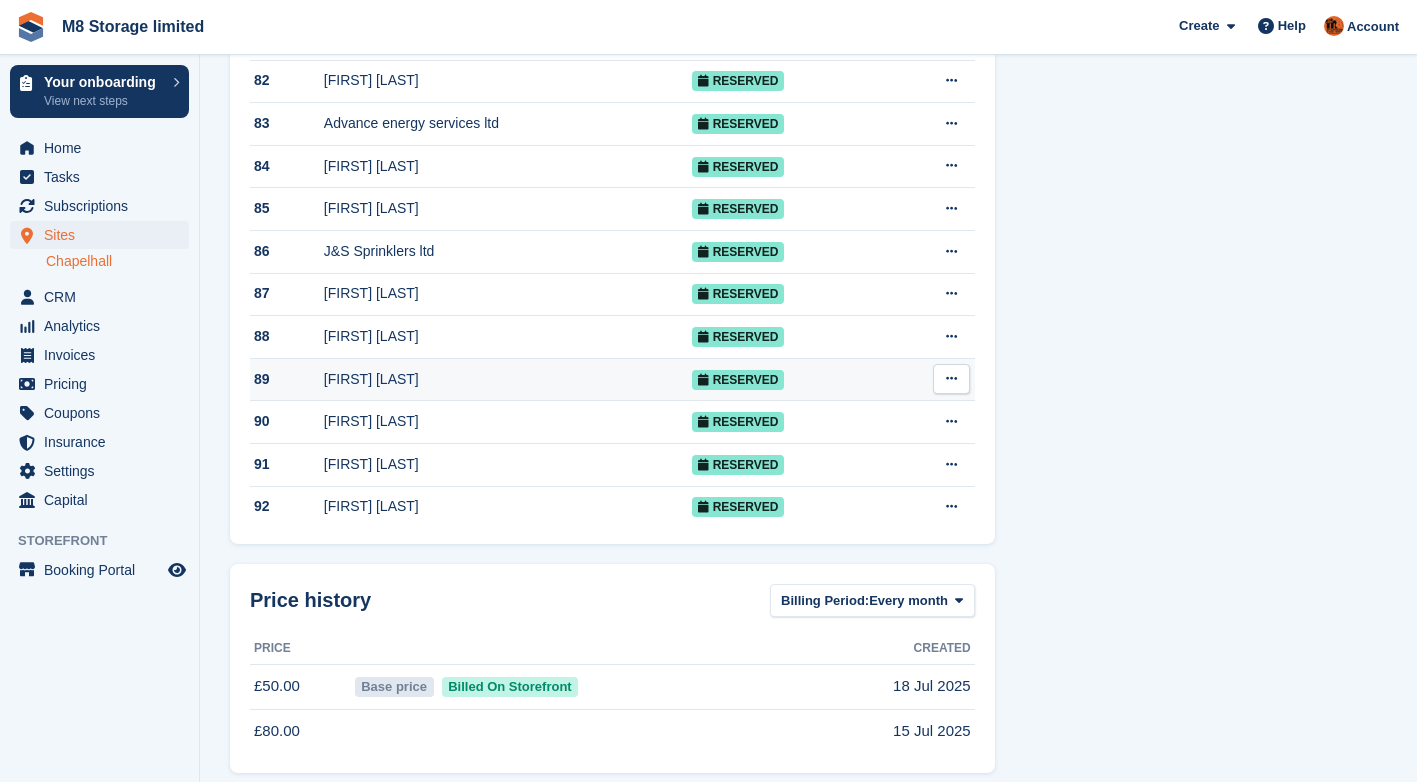 scroll, scrollTop: 1881, scrollLeft: 0, axis: vertical 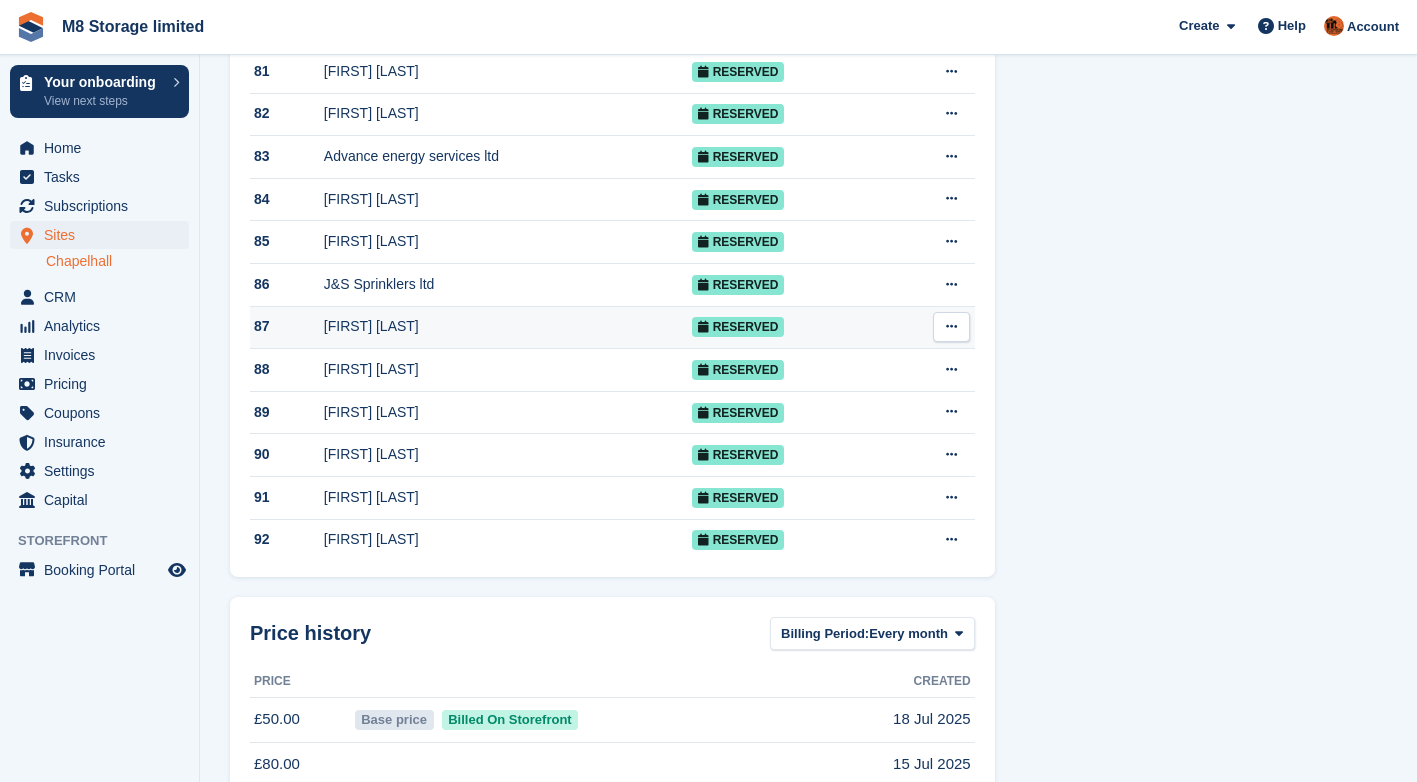 click at bounding box center [951, 326] 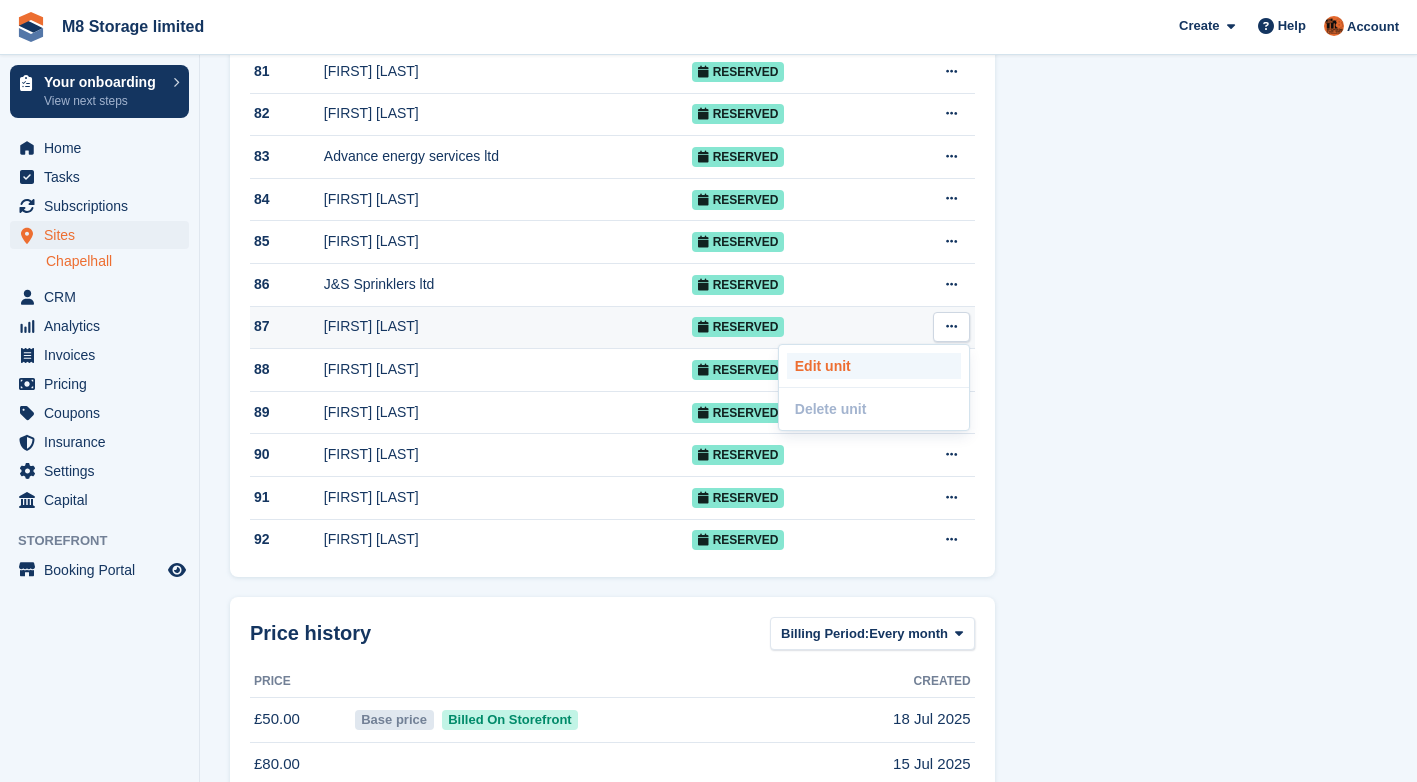 click on "Edit unit" at bounding box center (874, 366) 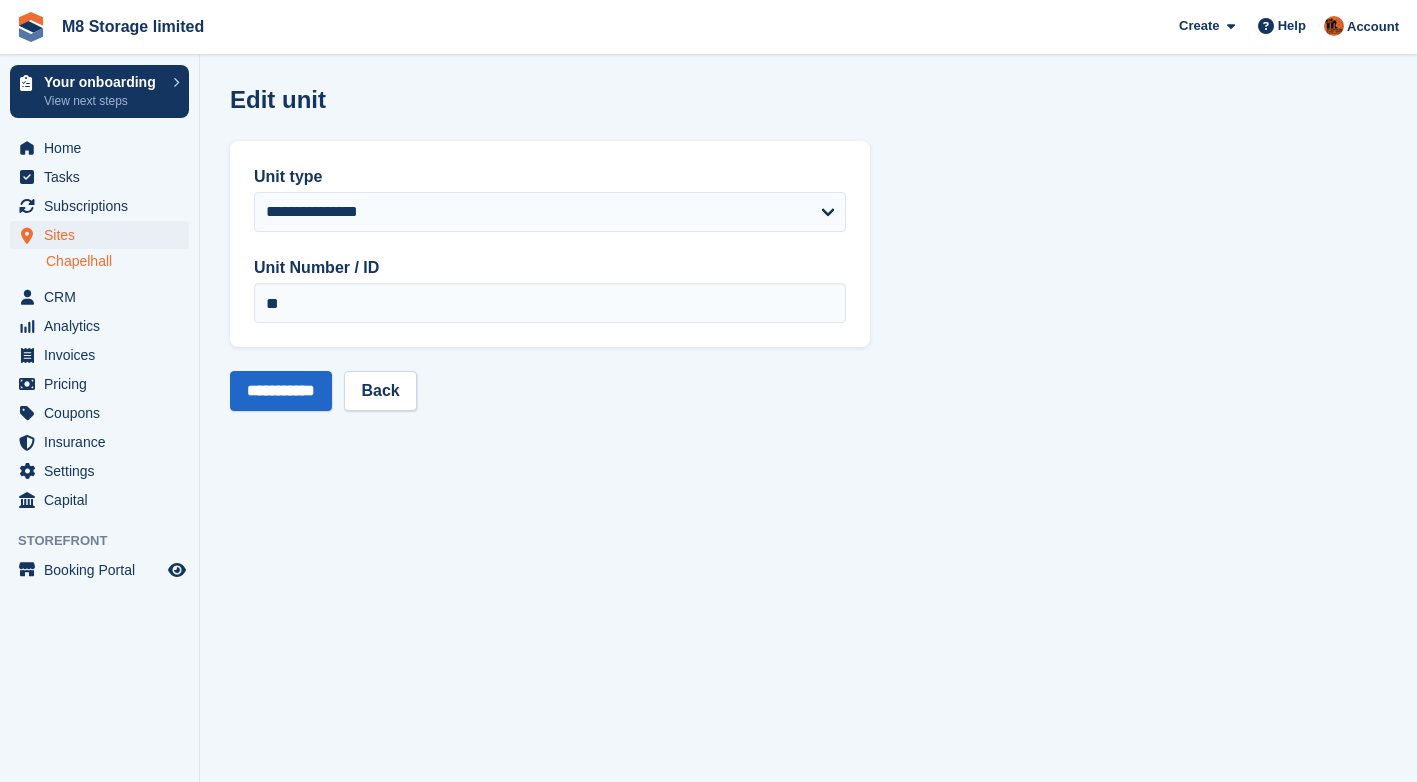 scroll, scrollTop: 0, scrollLeft: 0, axis: both 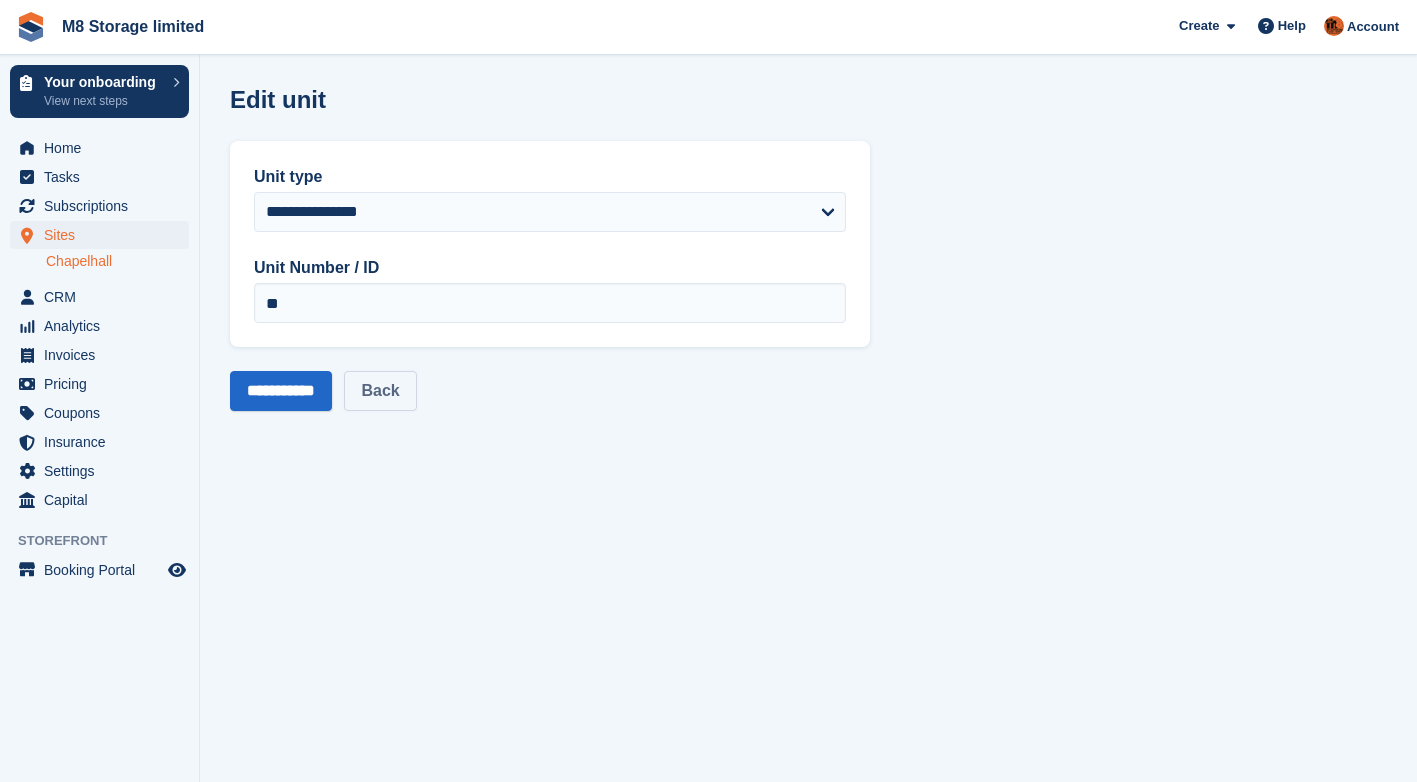 click on "Back" at bounding box center [380, 391] 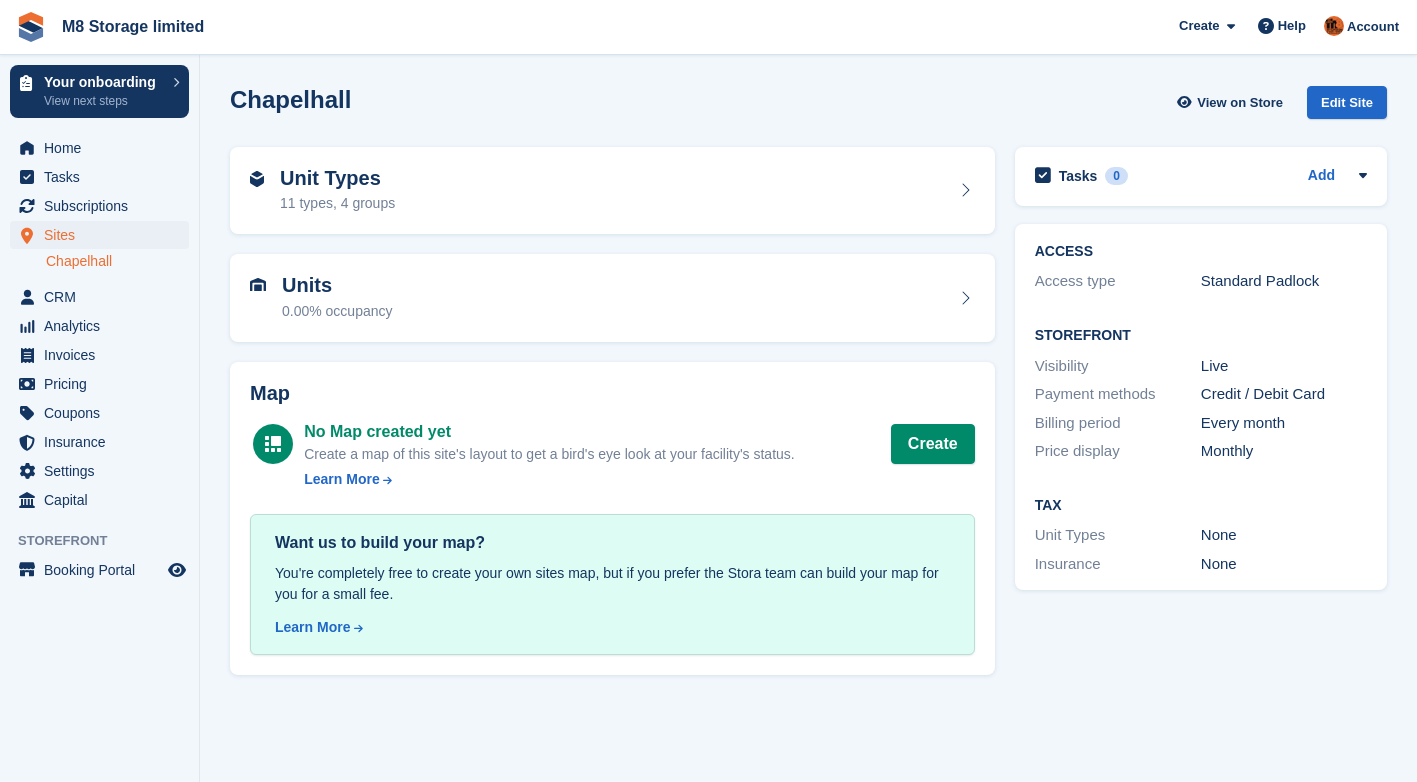 scroll, scrollTop: 0, scrollLeft: 0, axis: both 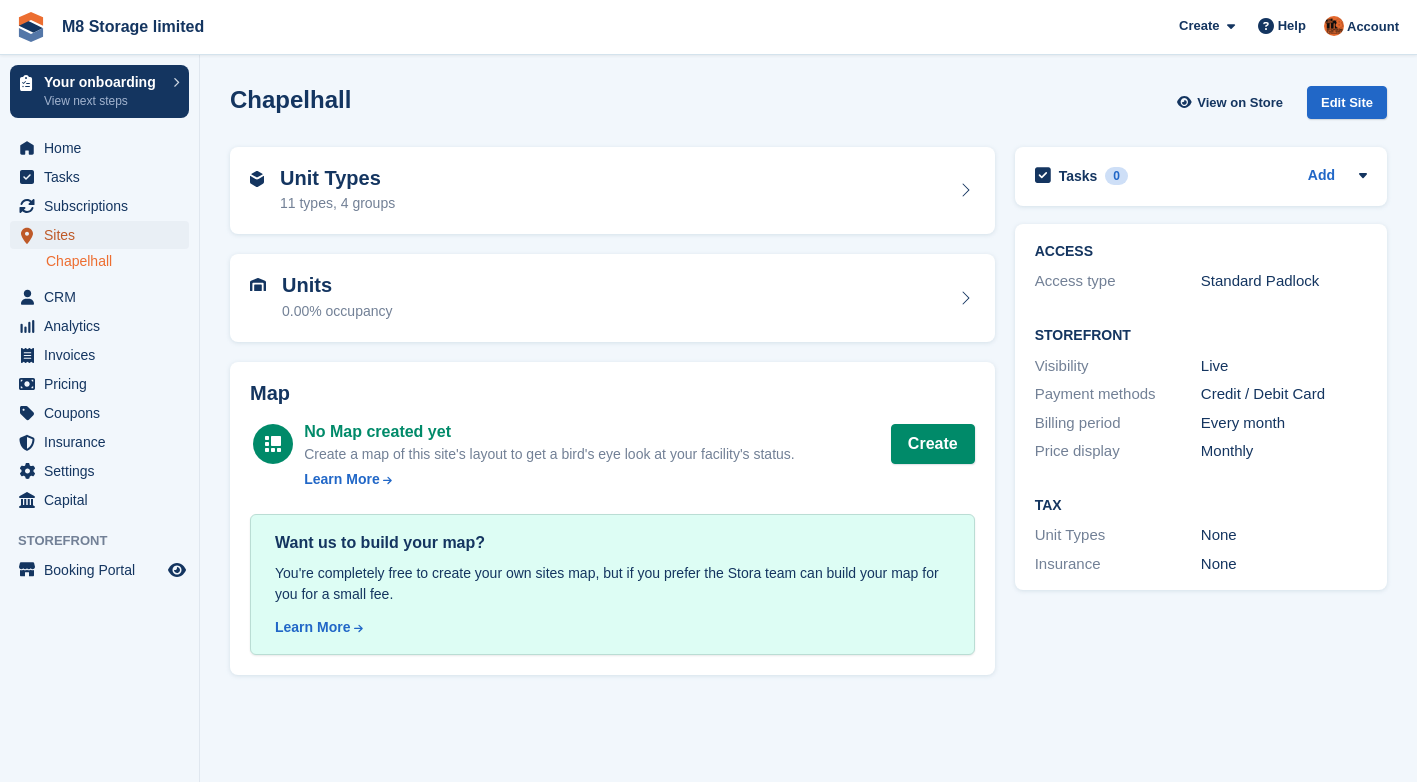 click on "Sites" at bounding box center (104, 235) 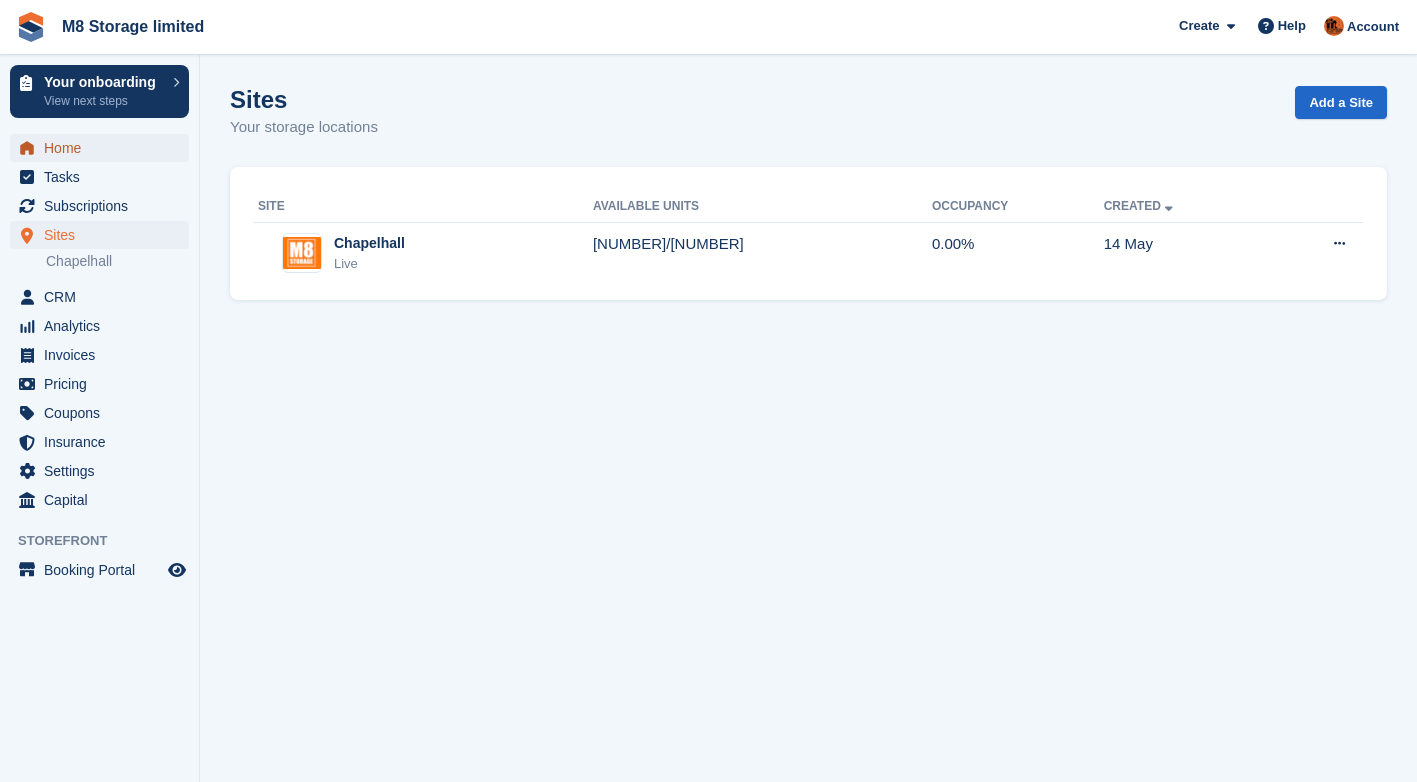 click on "Home" at bounding box center (104, 148) 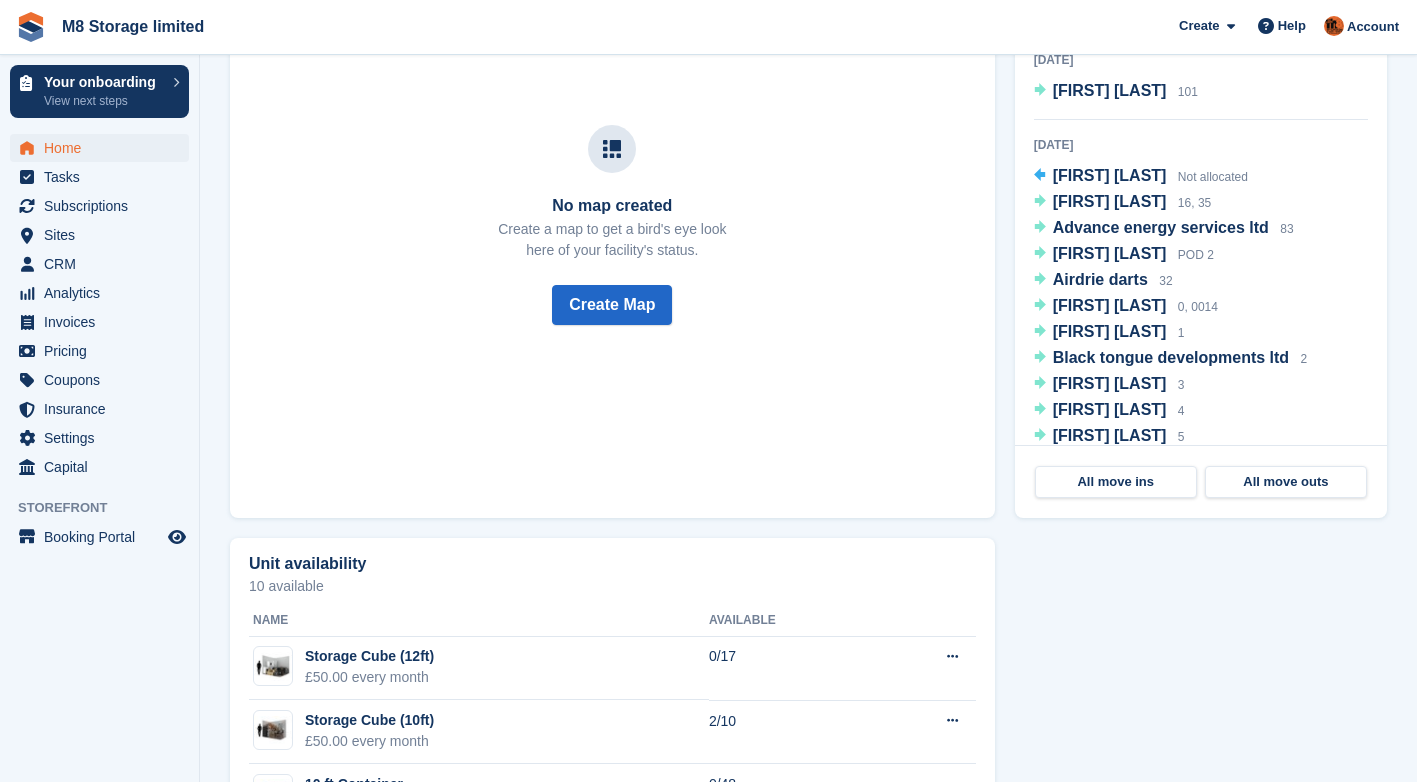 scroll, scrollTop: 713, scrollLeft: 0, axis: vertical 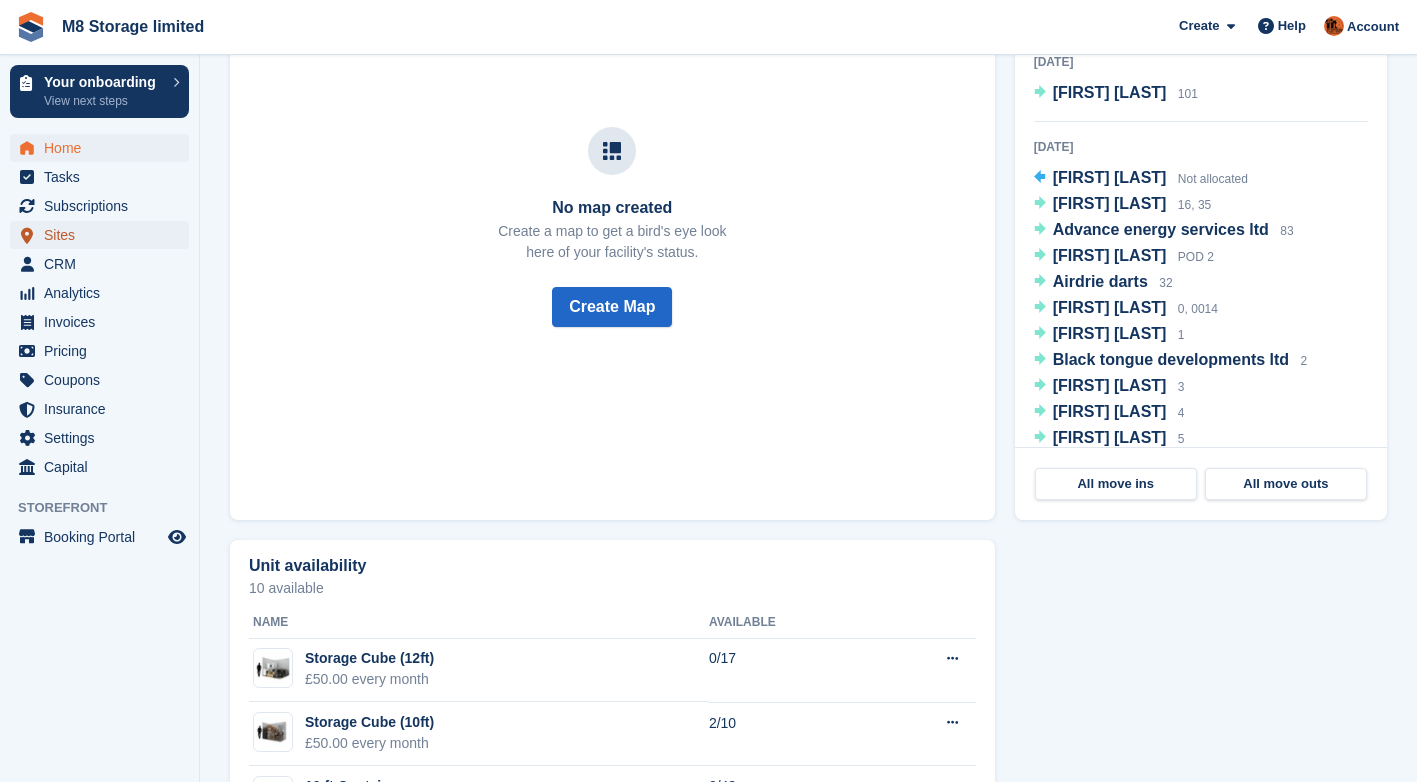 click on "Sites" at bounding box center (104, 235) 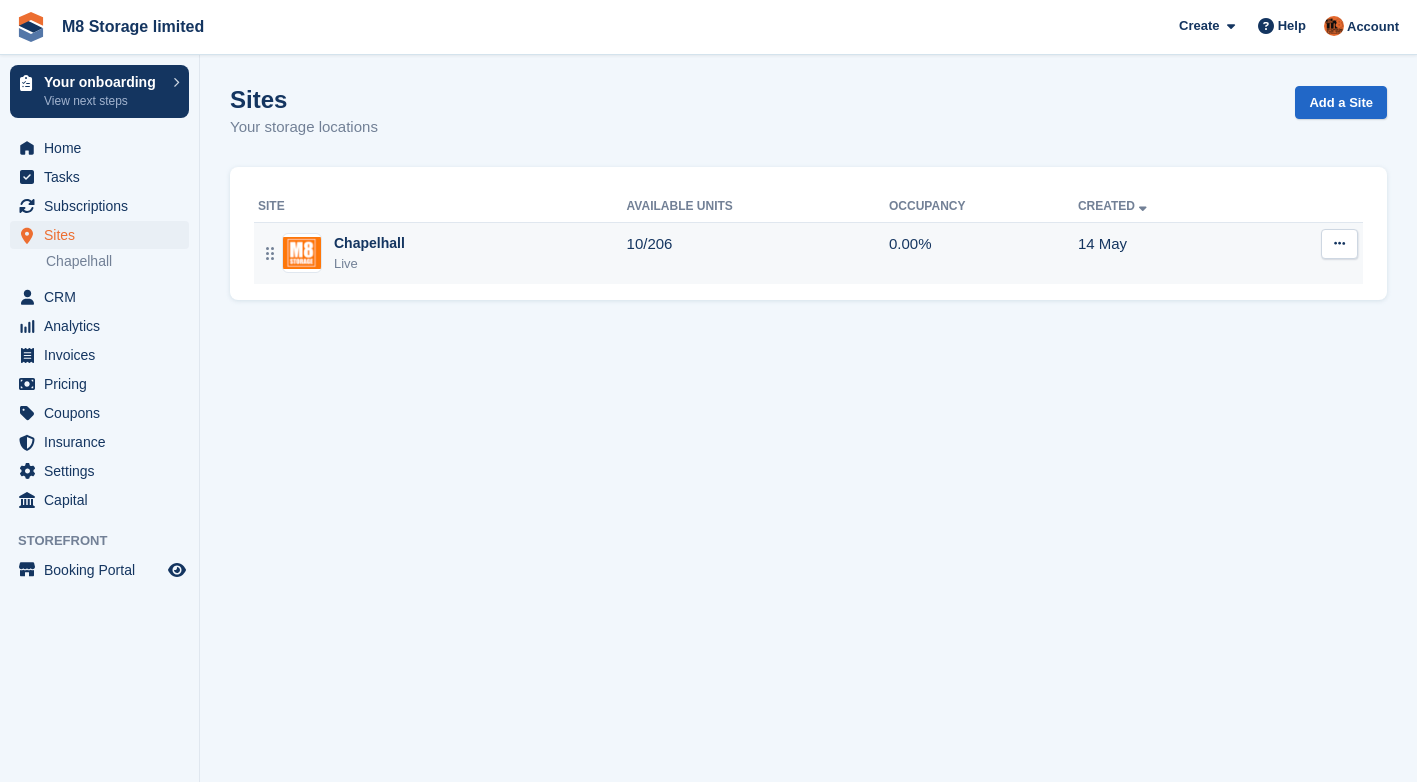 scroll, scrollTop: 0, scrollLeft: 0, axis: both 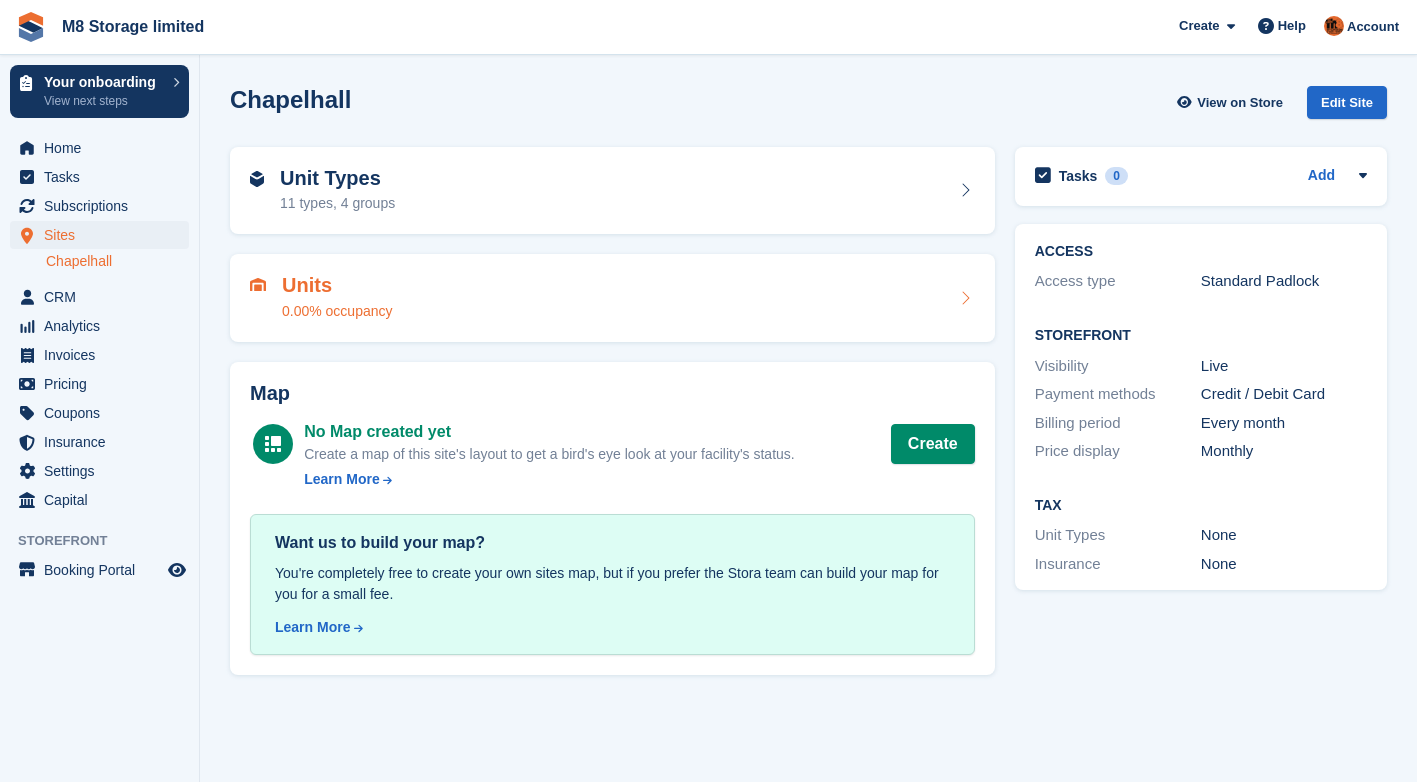 click on "Units
0.00% occupancy" at bounding box center (612, 298) 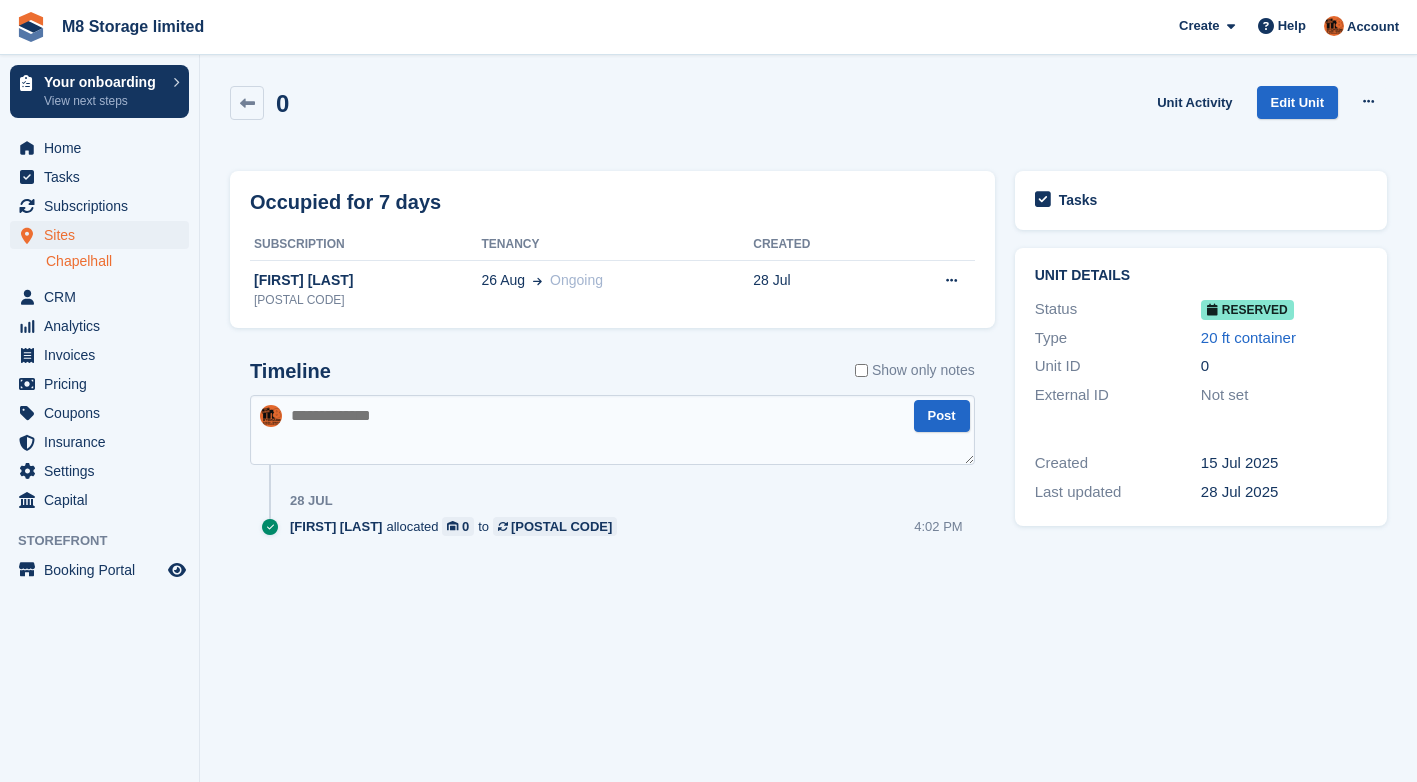 click at bounding box center [247, 103] 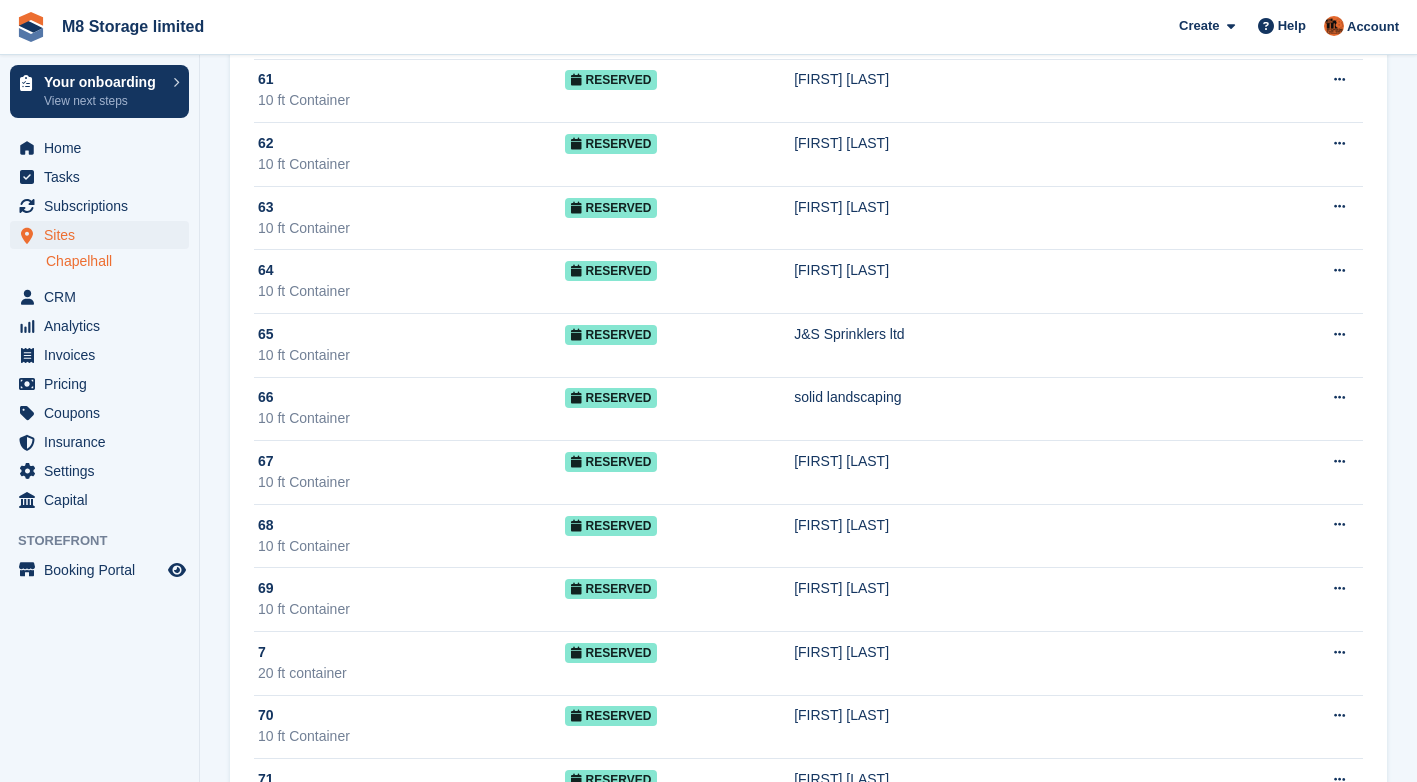 scroll, scrollTop: 5216, scrollLeft: 0, axis: vertical 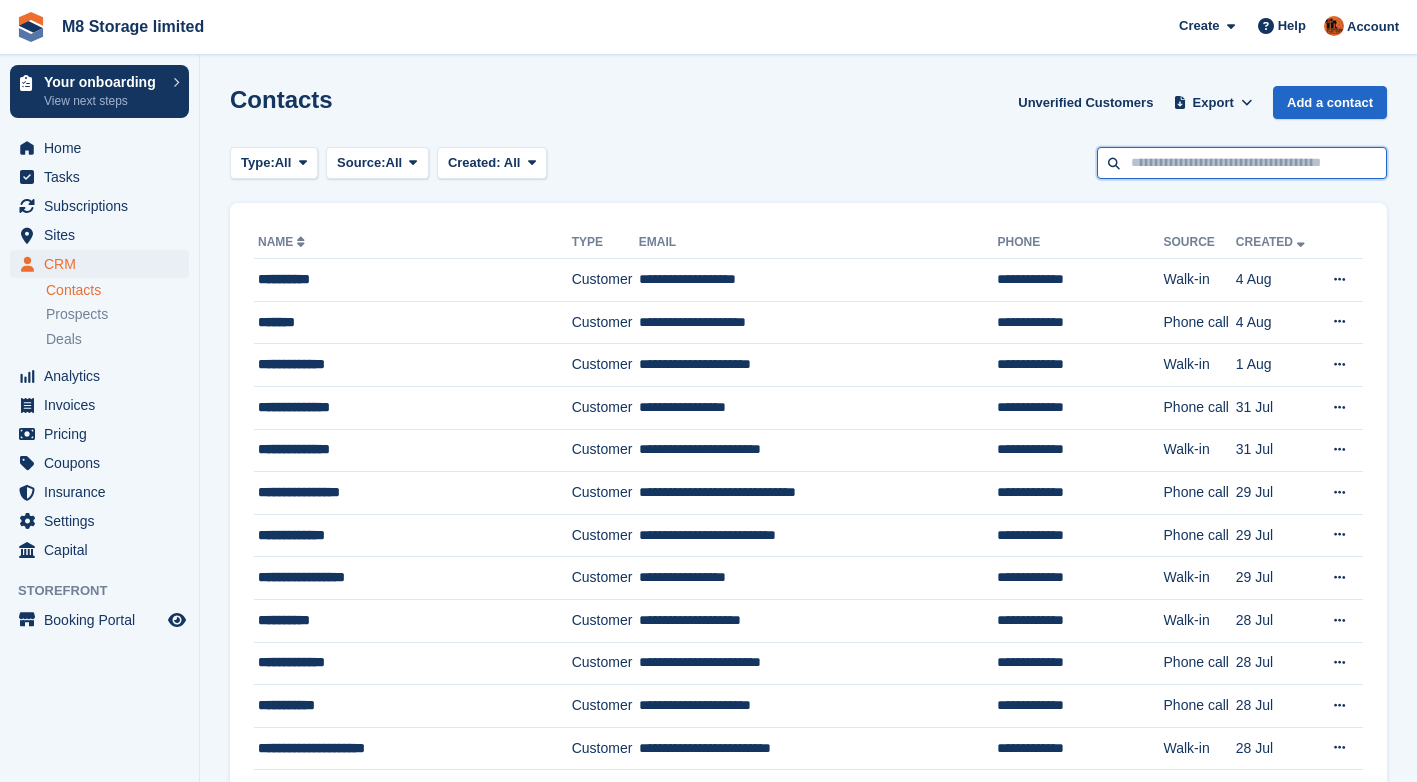 drag, startPoint x: 0, startPoint y: 0, endPoint x: 1172, endPoint y: 160, distance: 1182.8711 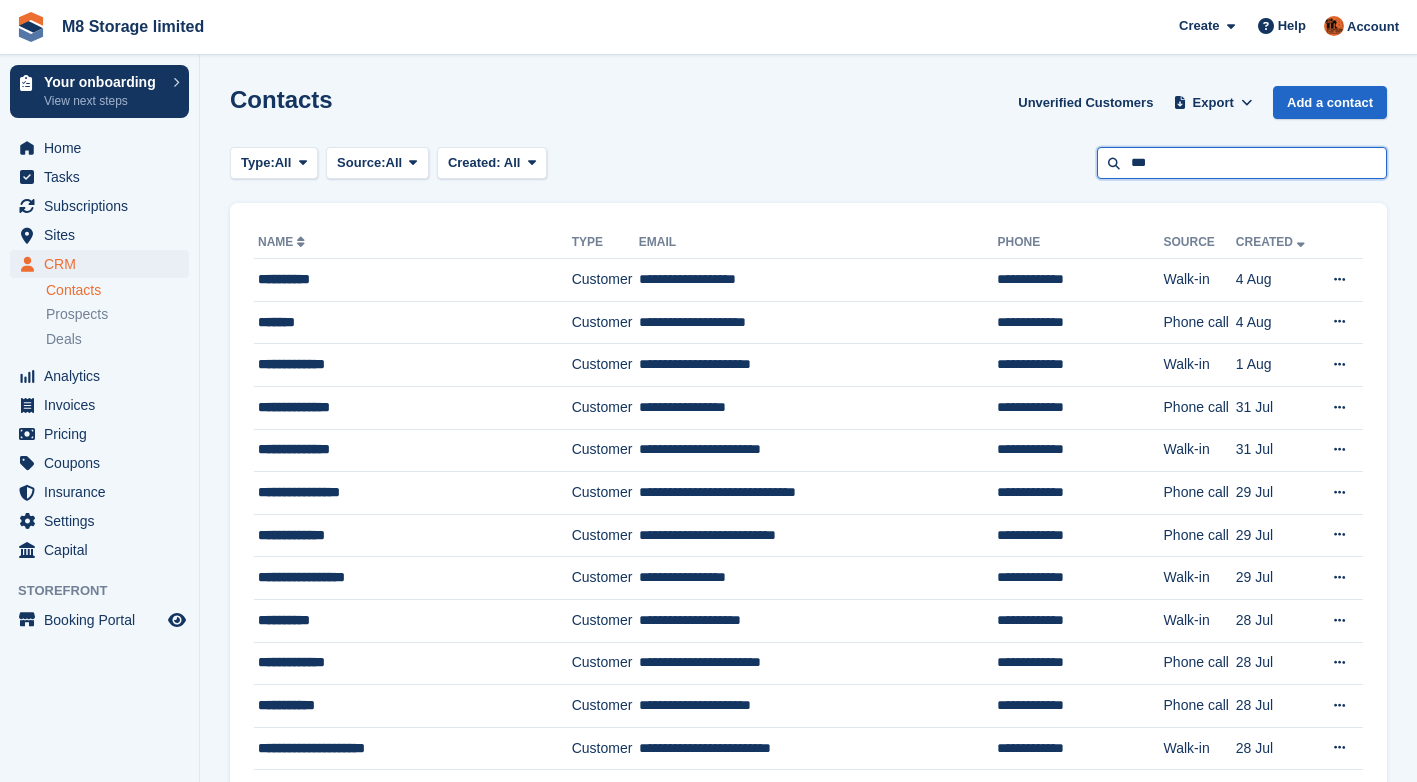 type on "******" 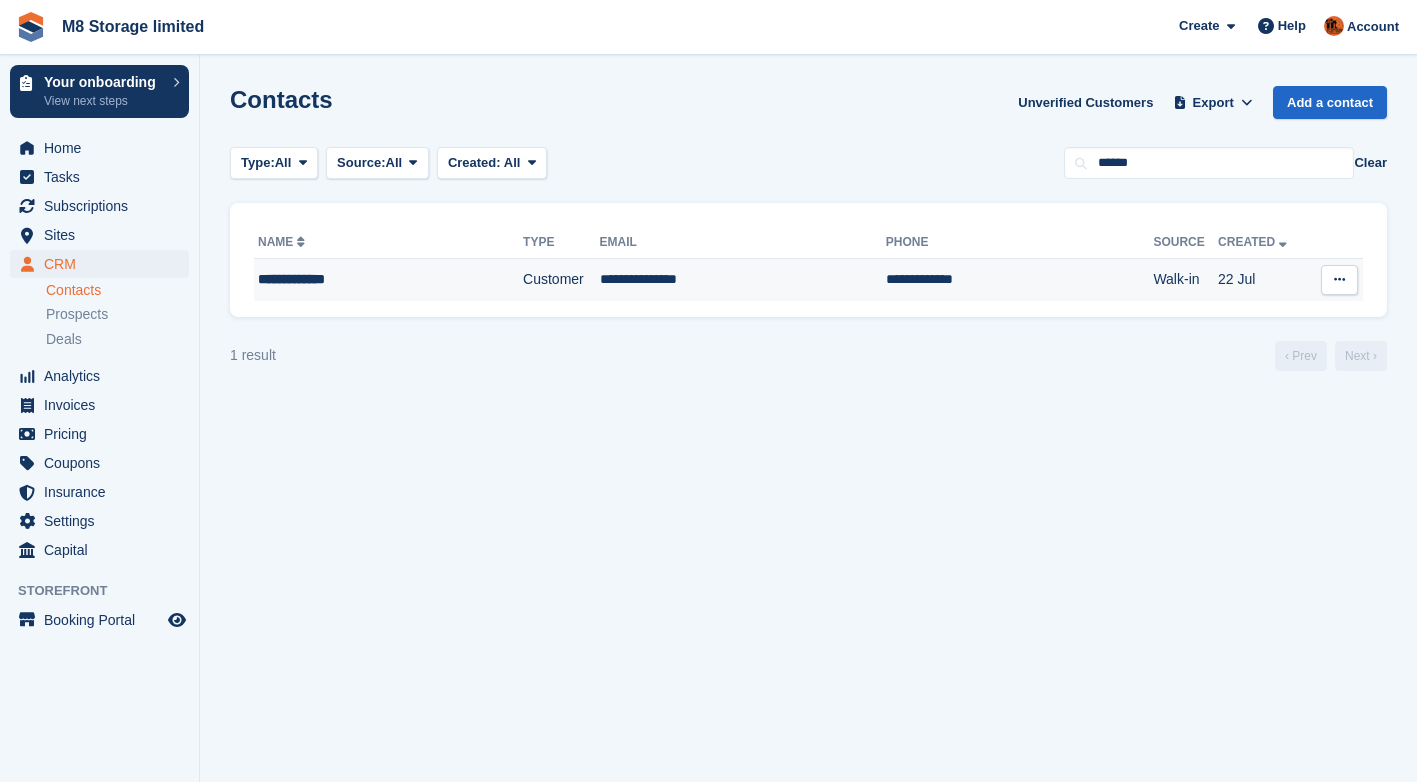click on "**********" at bounding box center (1020, 280) 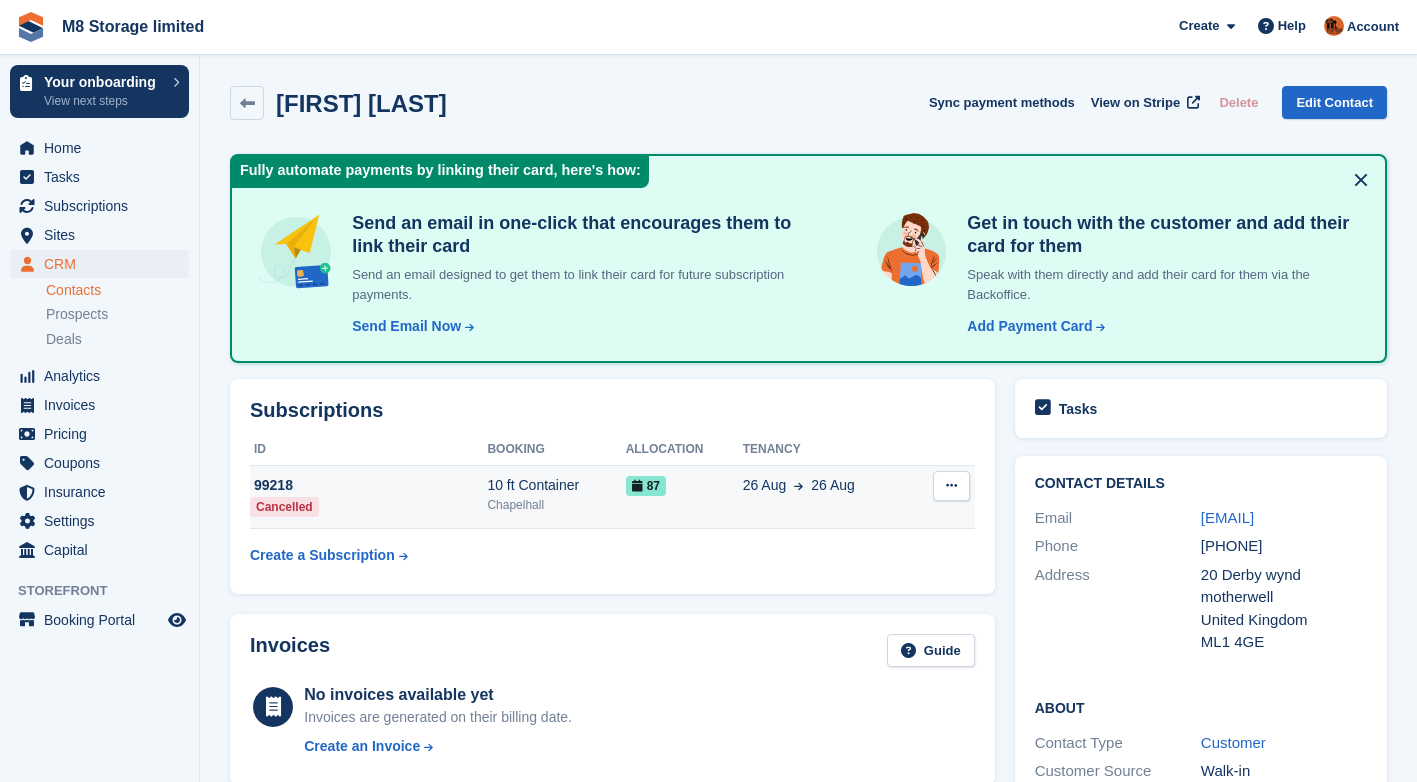 scroll, scrollTop: 0, scrollLeft: 0, axis: both 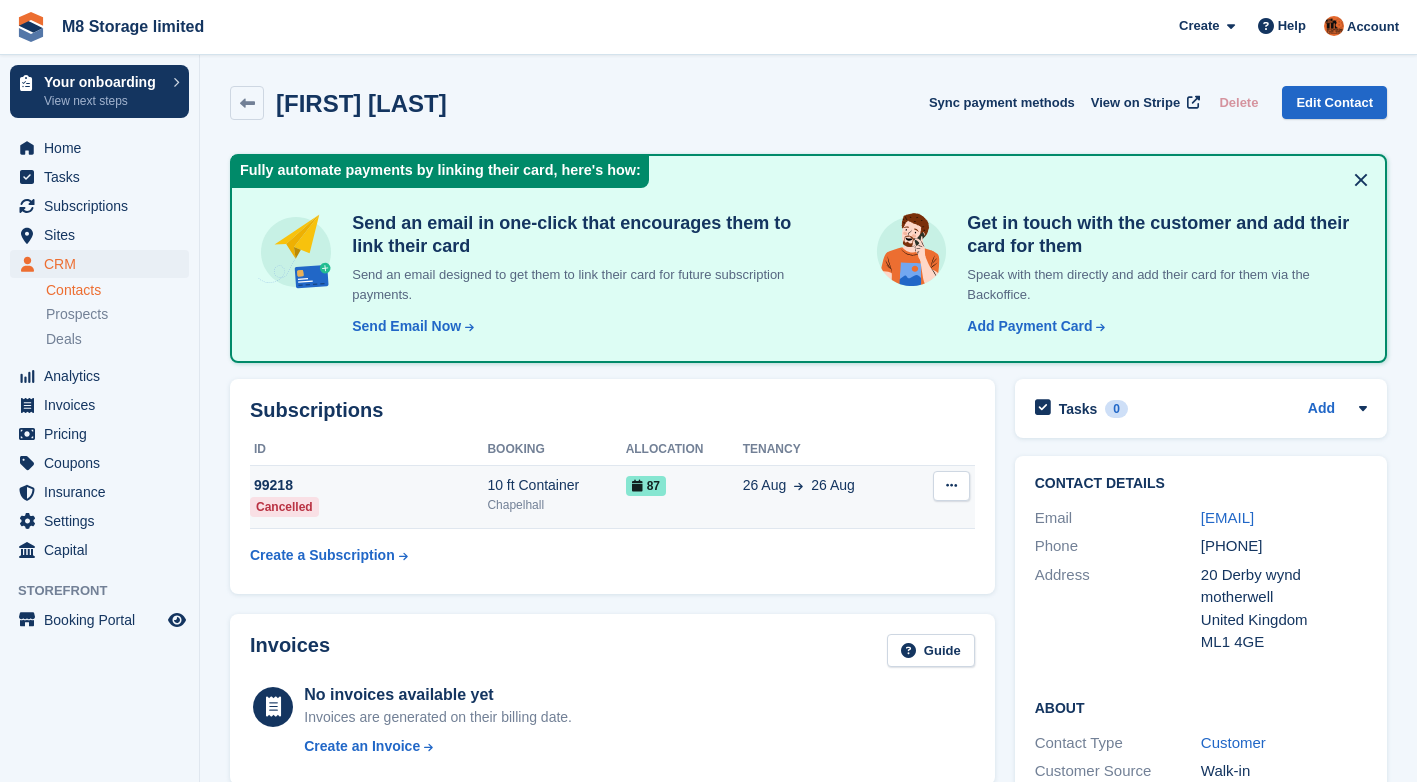 click on "10 ft Container" at bounding box center (556, 485) 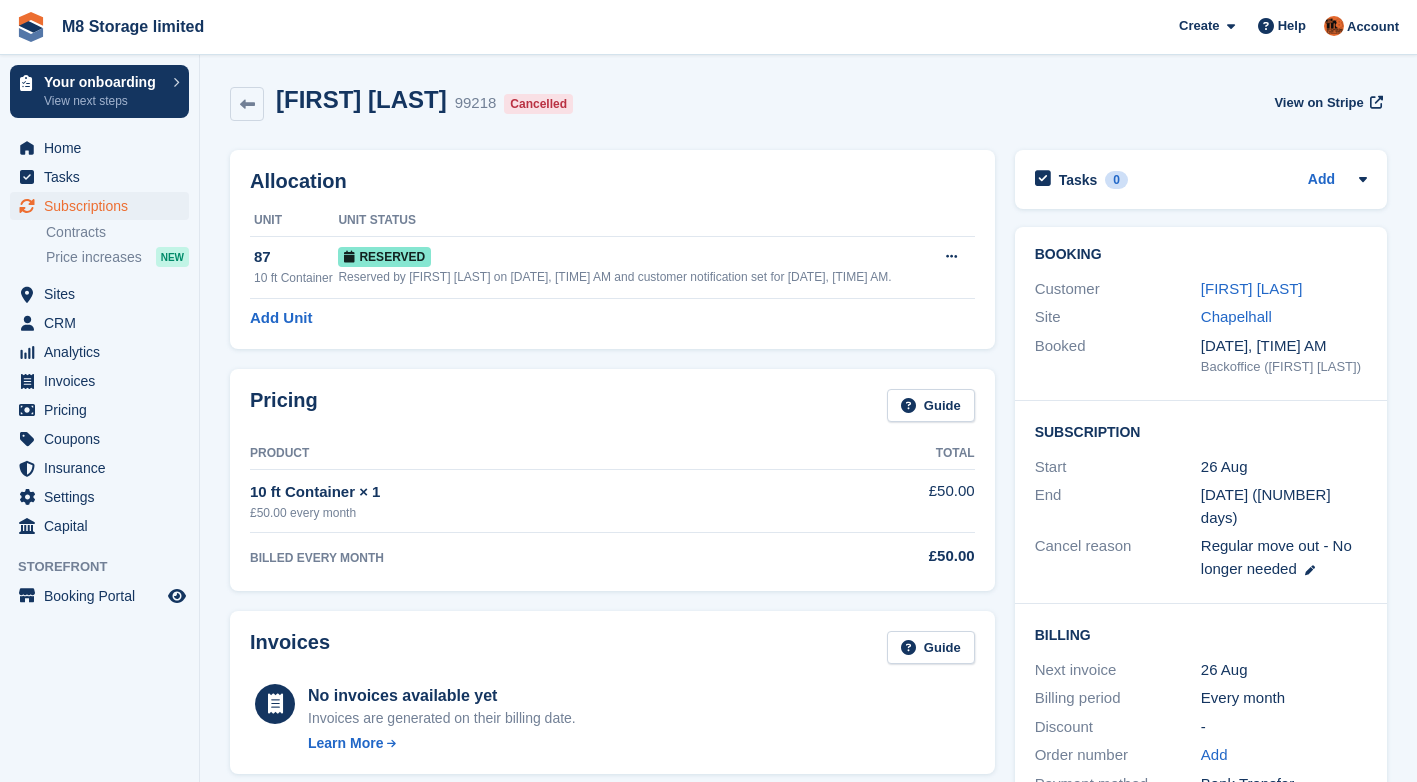 scroll, scrollTop: 0, scrollLeft: 0, axis: both 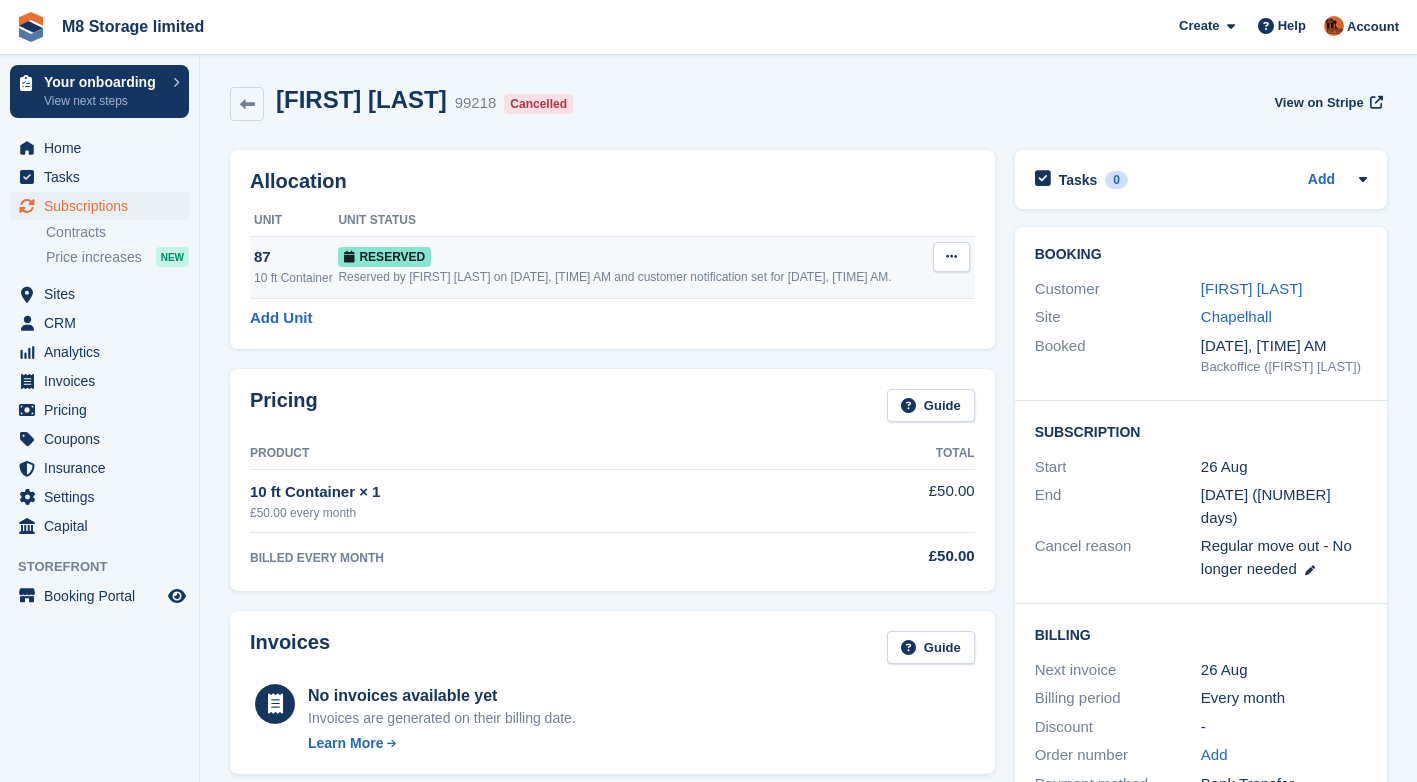 click on "Reserved" at bounding box center (384, 257) 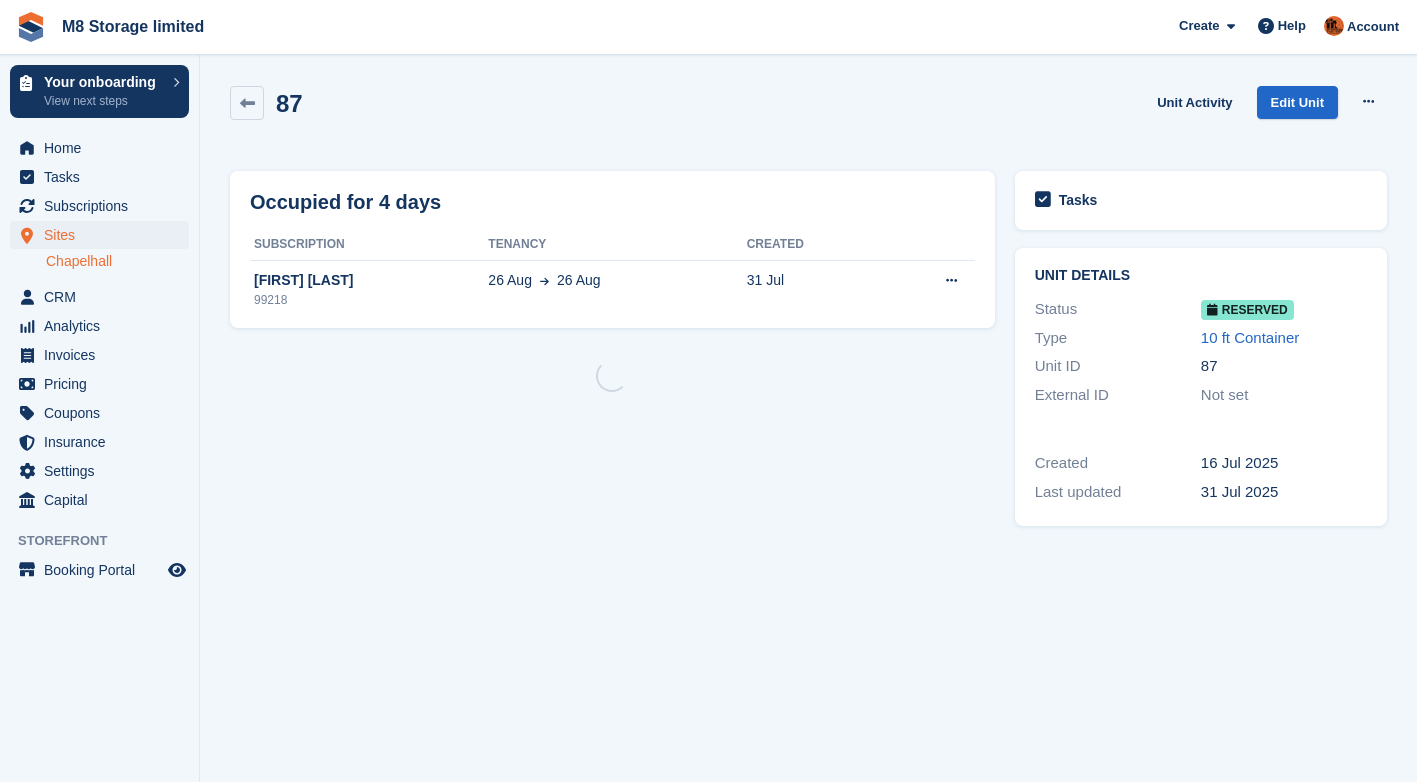 scroll, scrollTop: 0, scrollLeft: 0, axis: both 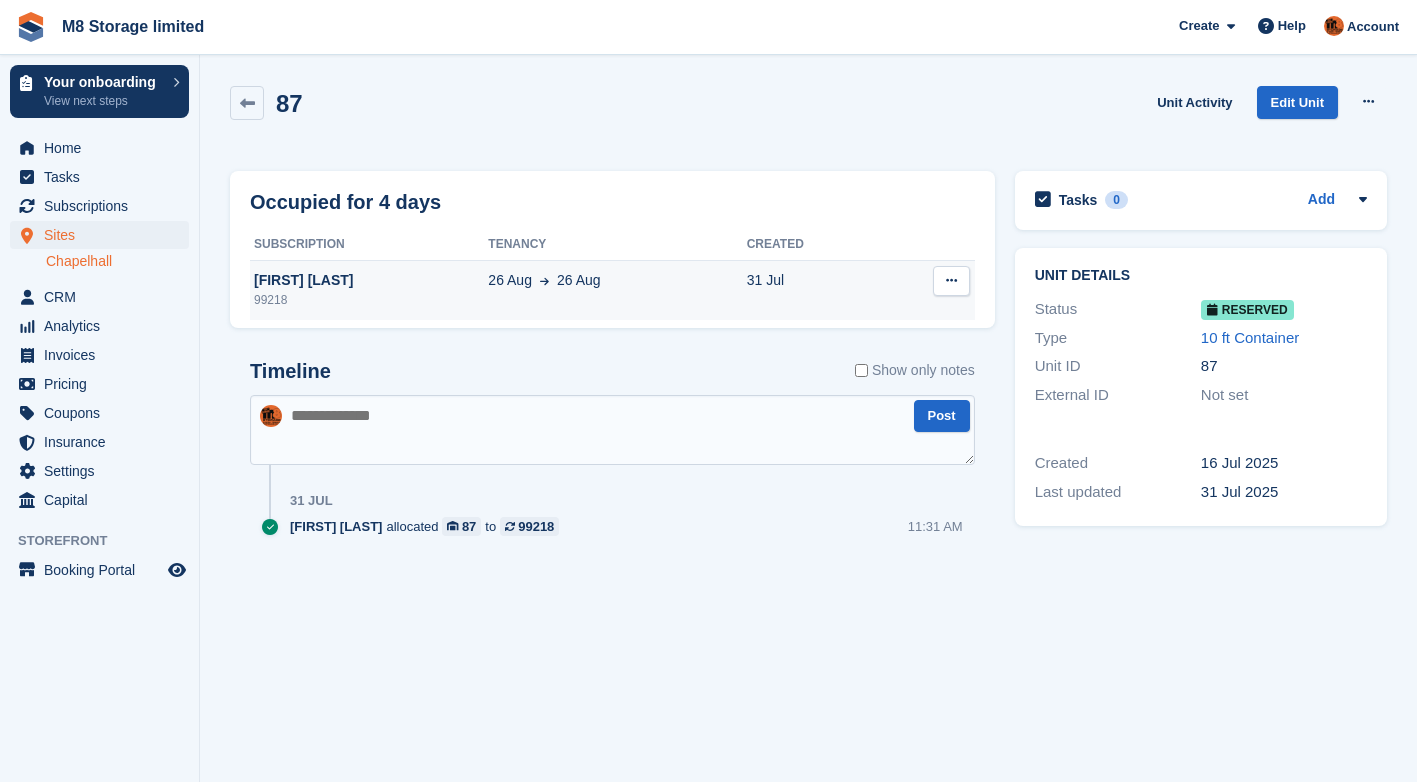 click at bounding box center [951, 280] 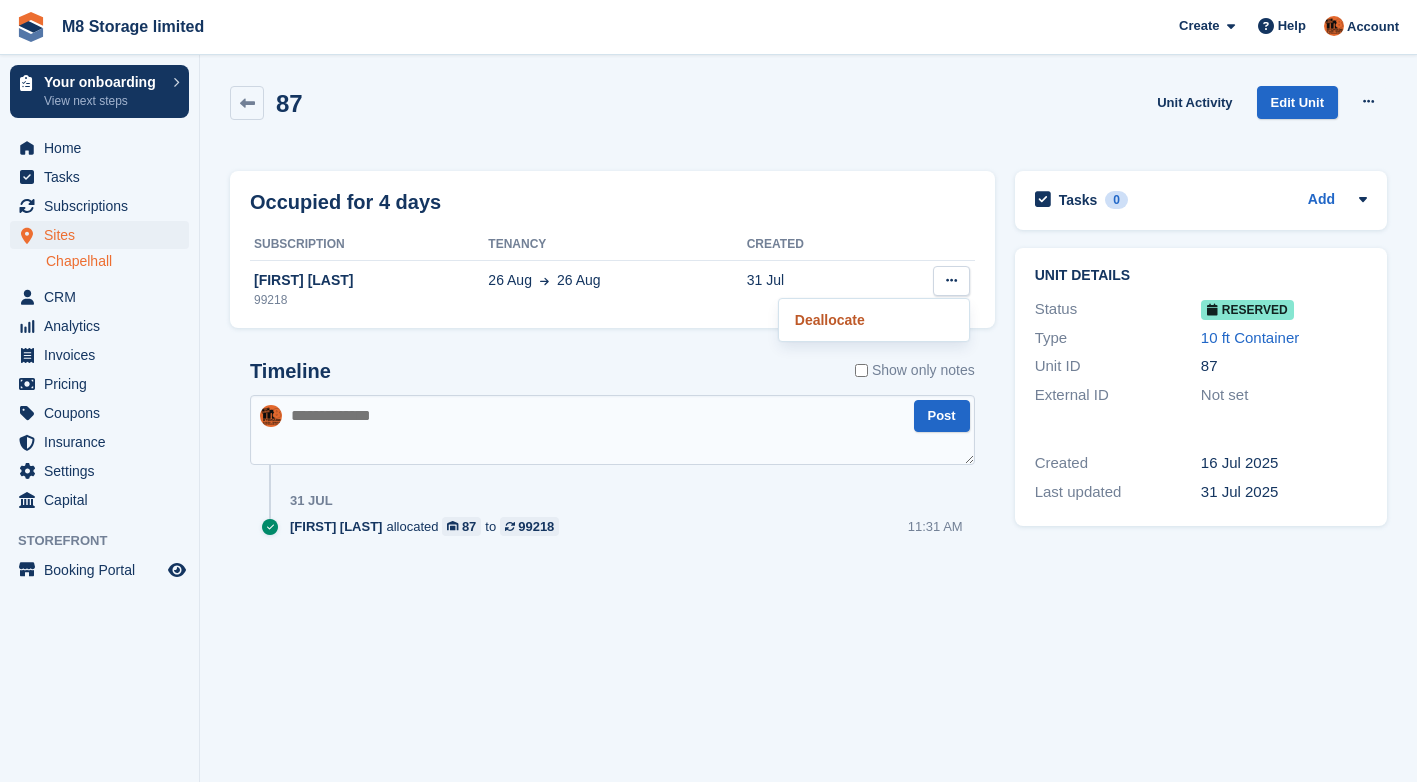 drag, startPoint x: 866, startPoint y: 317, endPoint x: 821, endPoint y: 114, distance: 207.92787 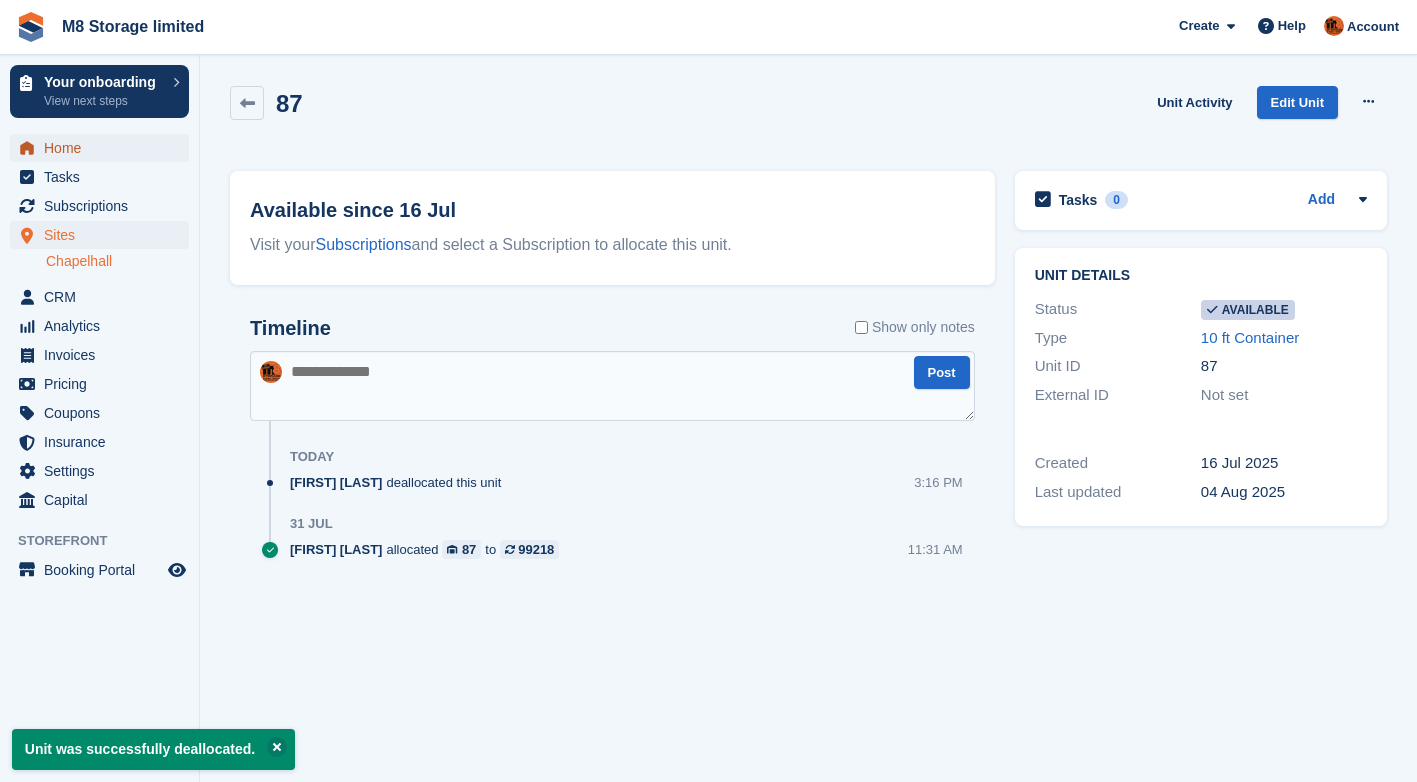 click on "Home" at bounding box center [104, 148] 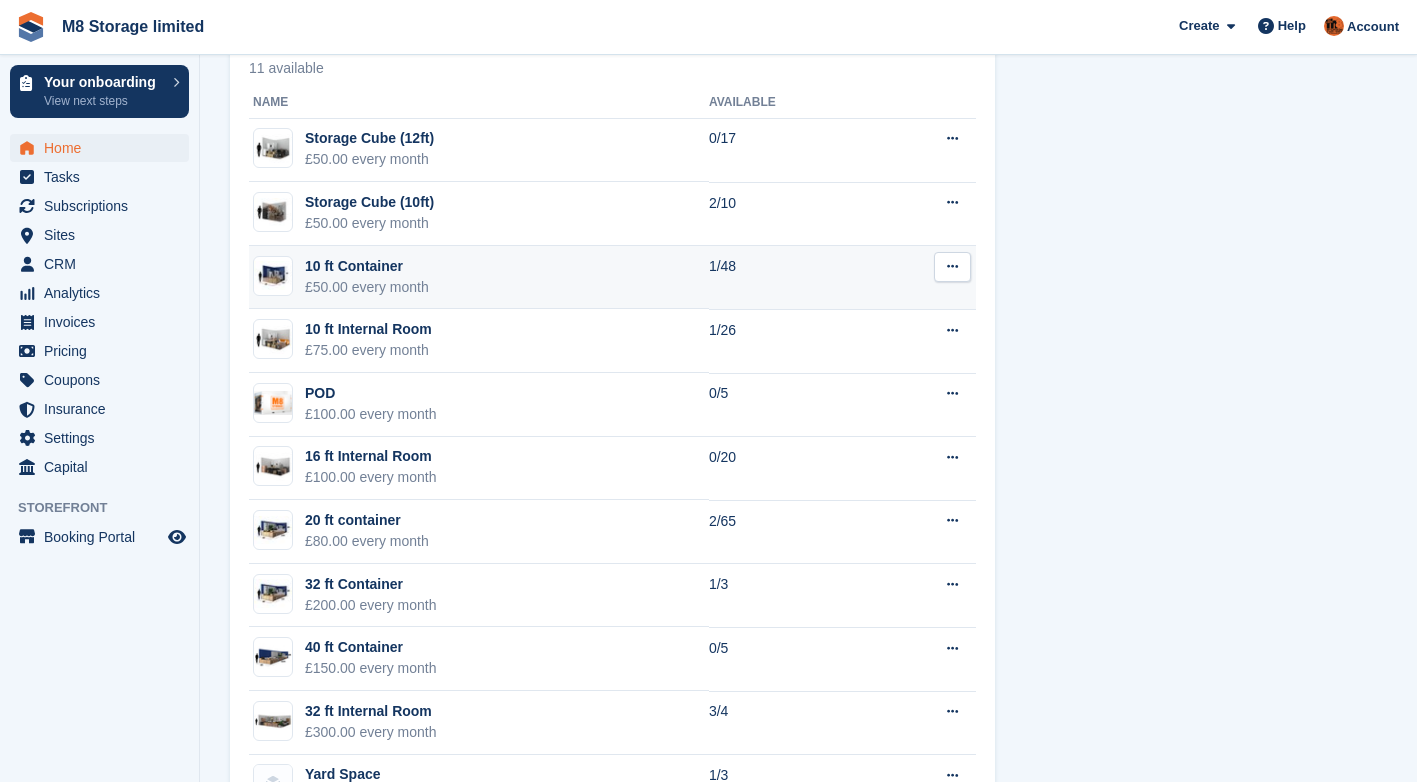 scroll, scrollTop: 1313, scrollLeft: 0, axis: vertical 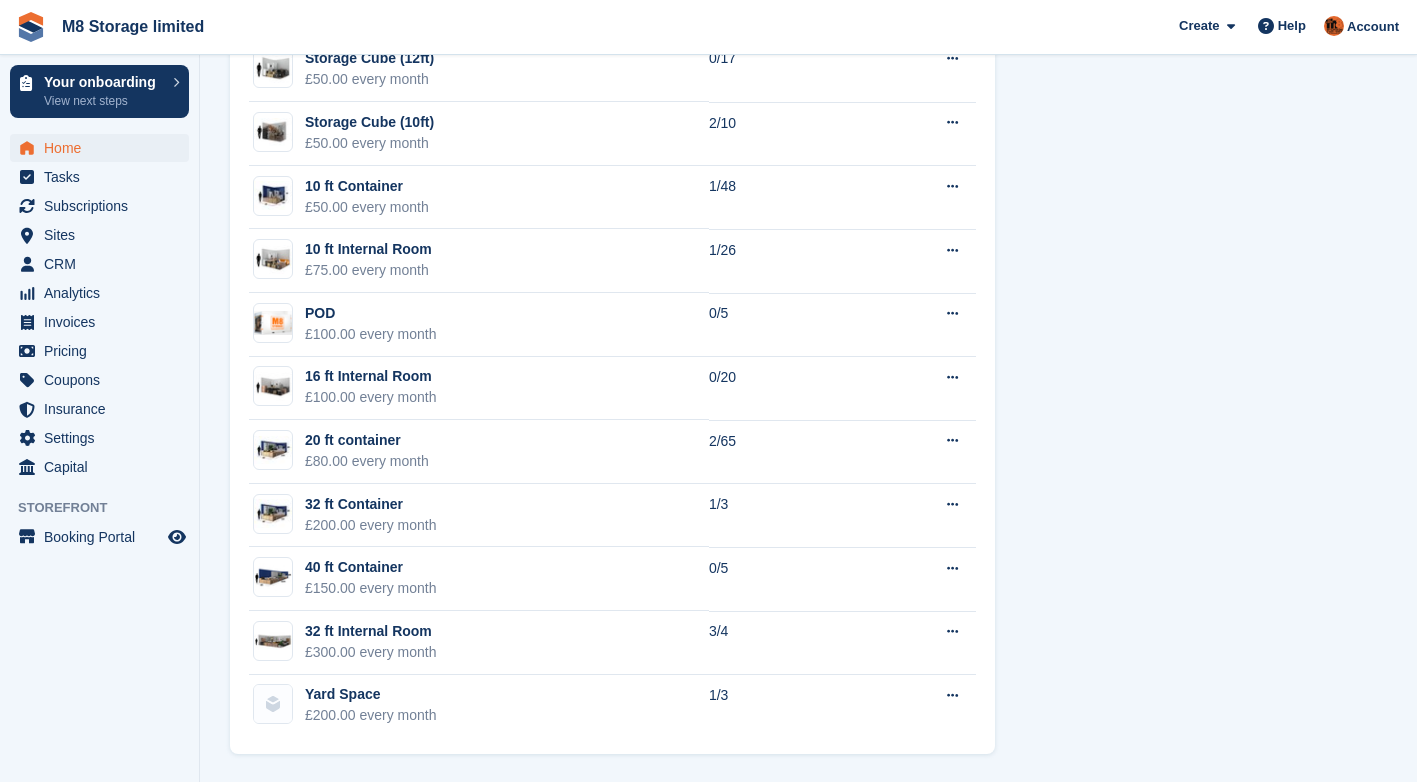 drag, startPoint x: 680, startPoint y: 825, endPoint x: 366, endPoint y: 825, distance: 314 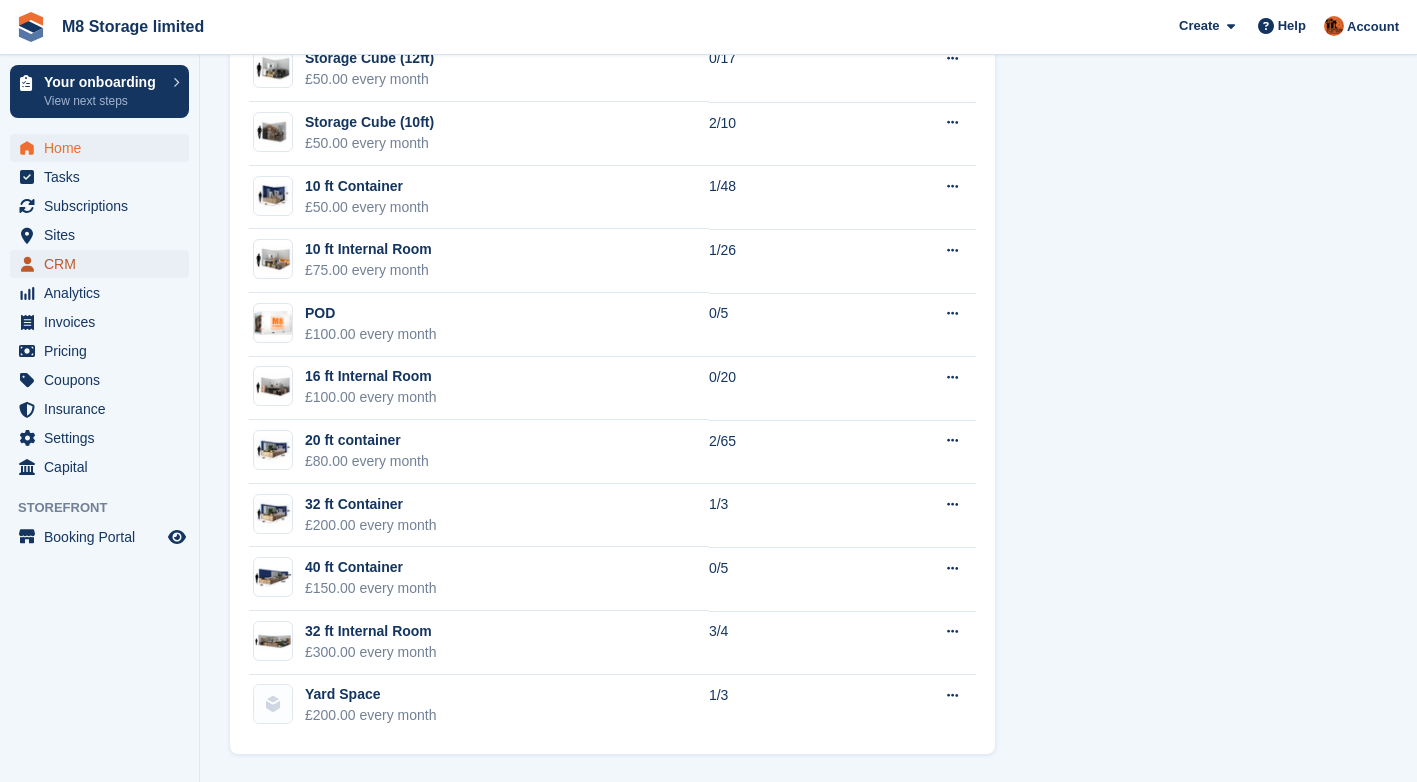 click on "CRM" at bounding box center (104, 264) 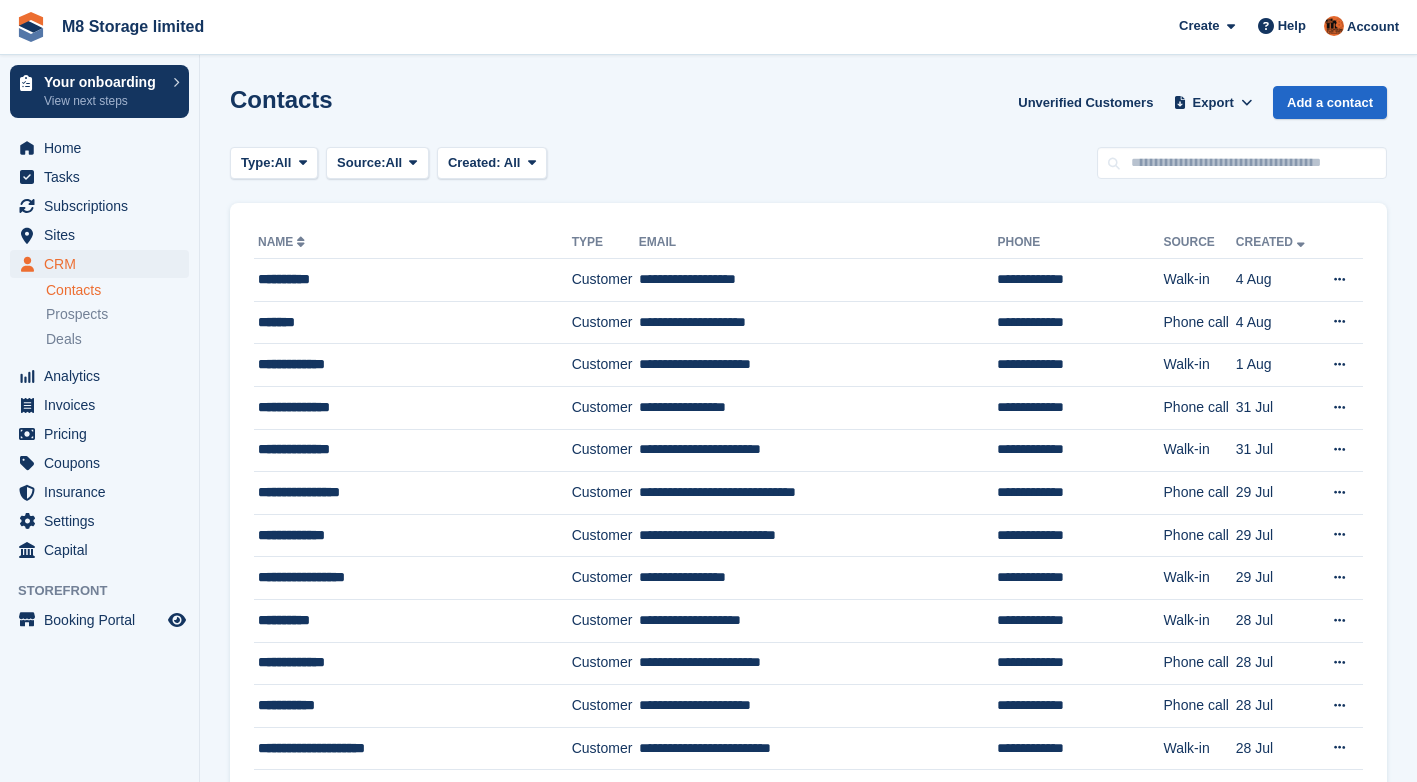 scroll, scrollTop: 0, scrollLeft: 0, axis: both 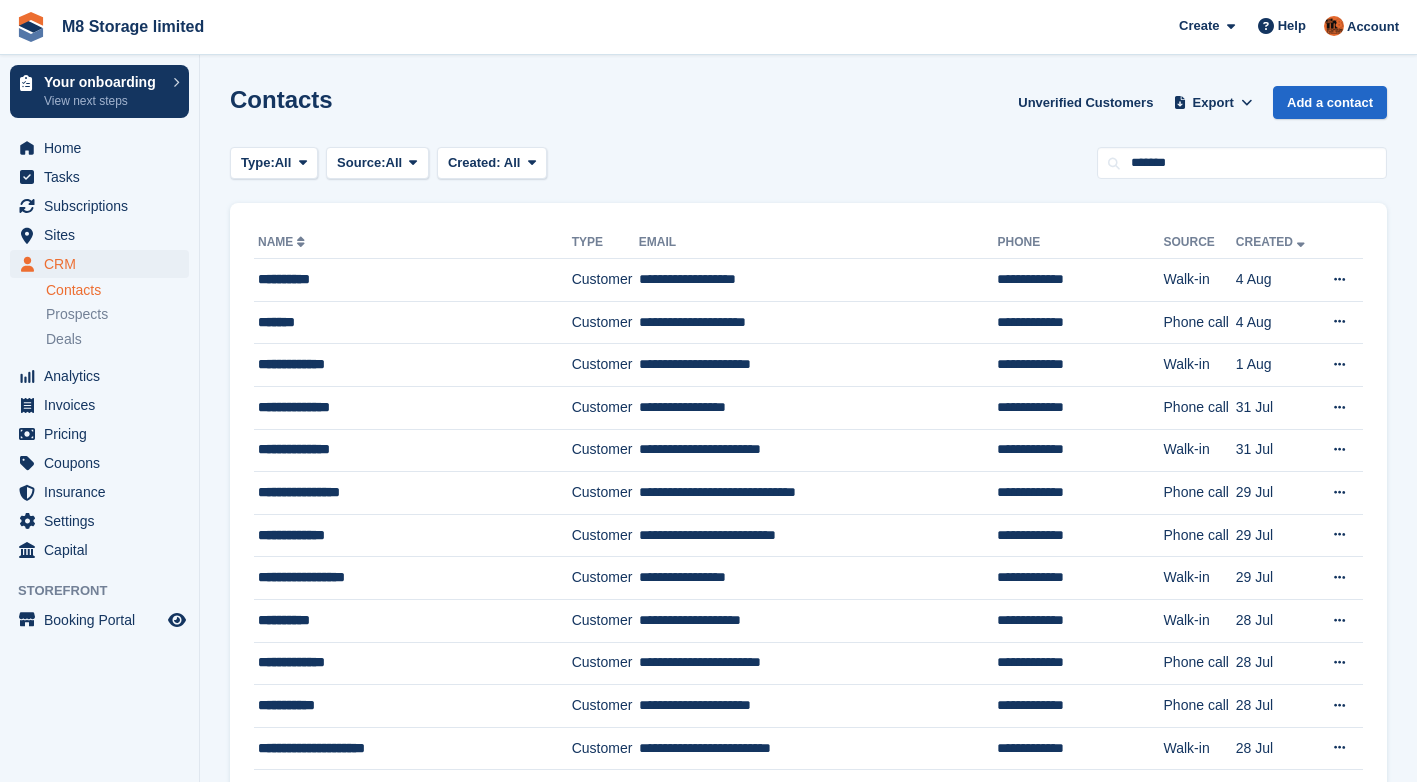 type on "*******" 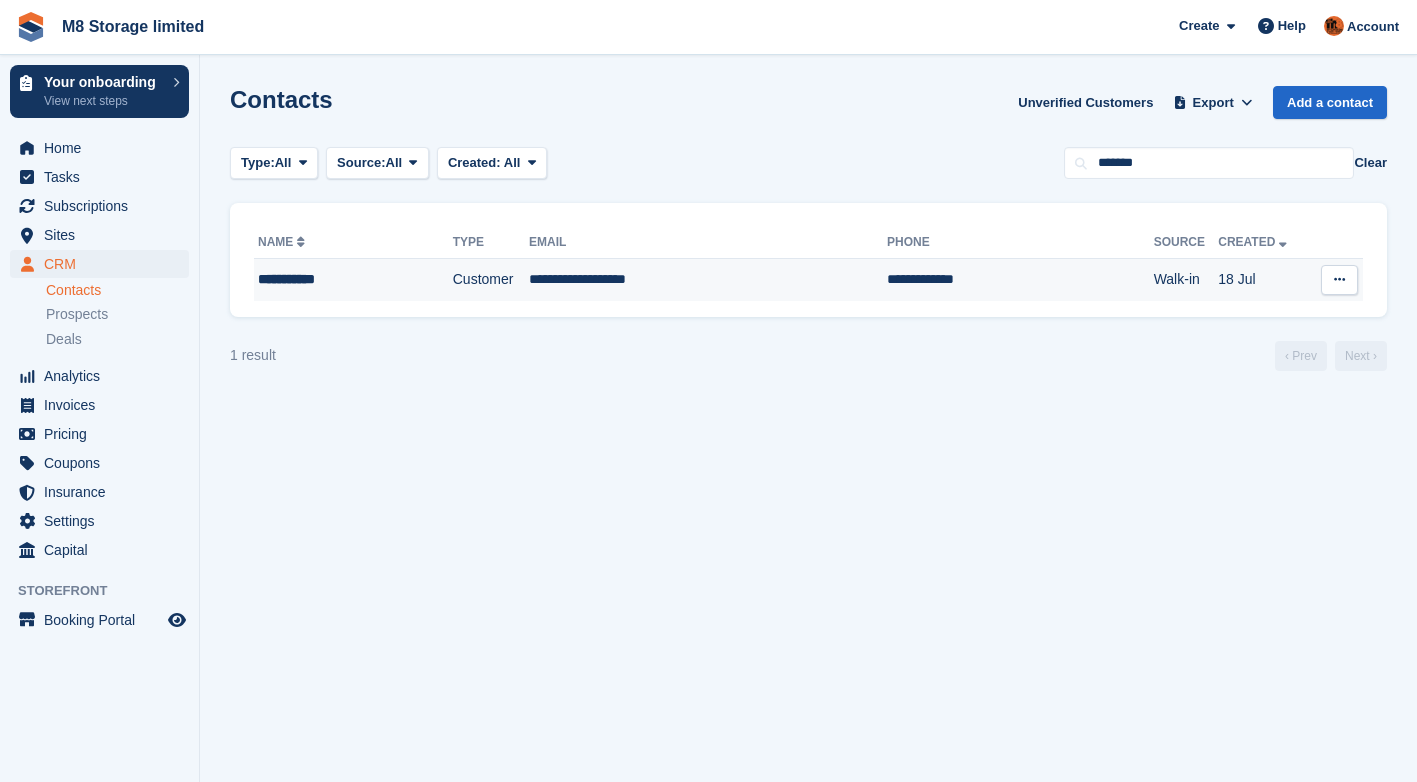 click at bounding box center (1339, 279) 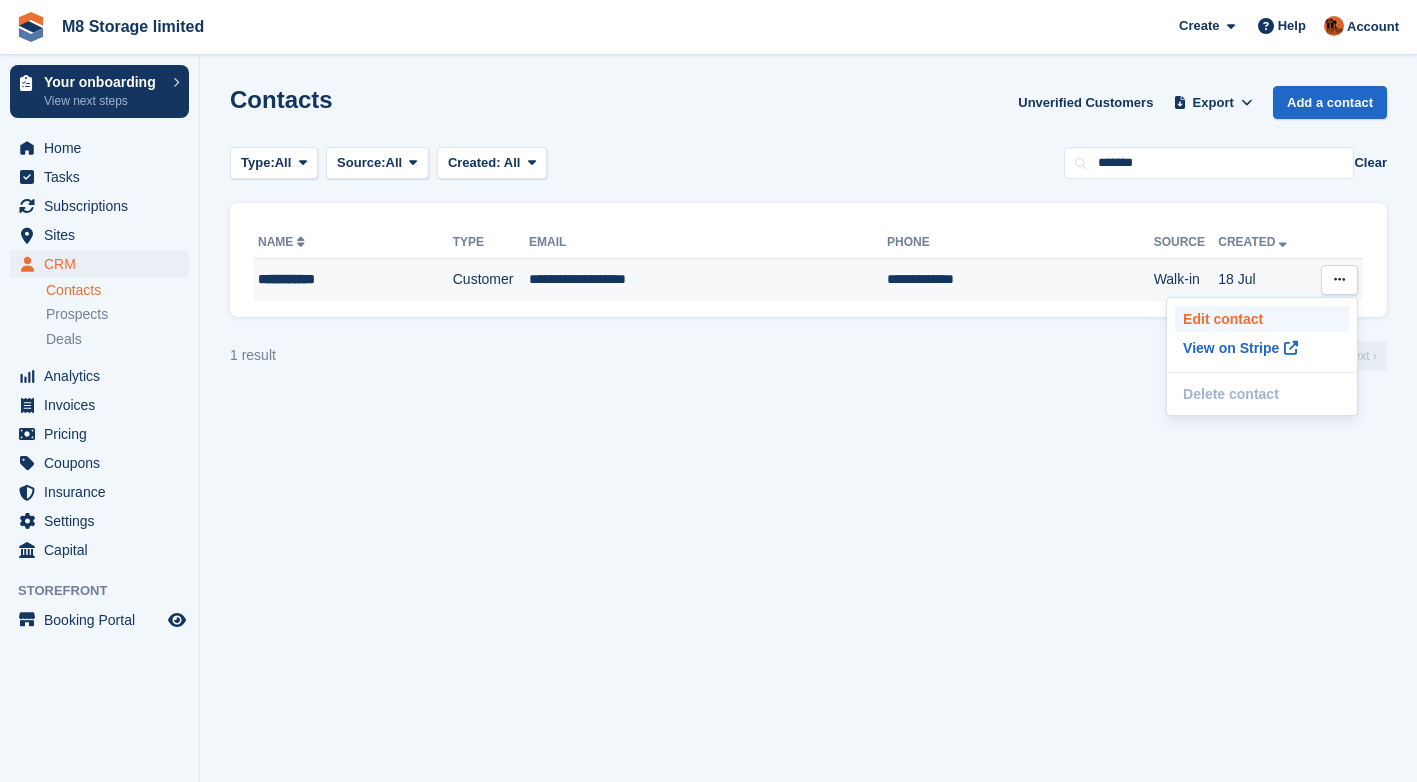 click on "Edit contact" at bounding box center [1262, 319] 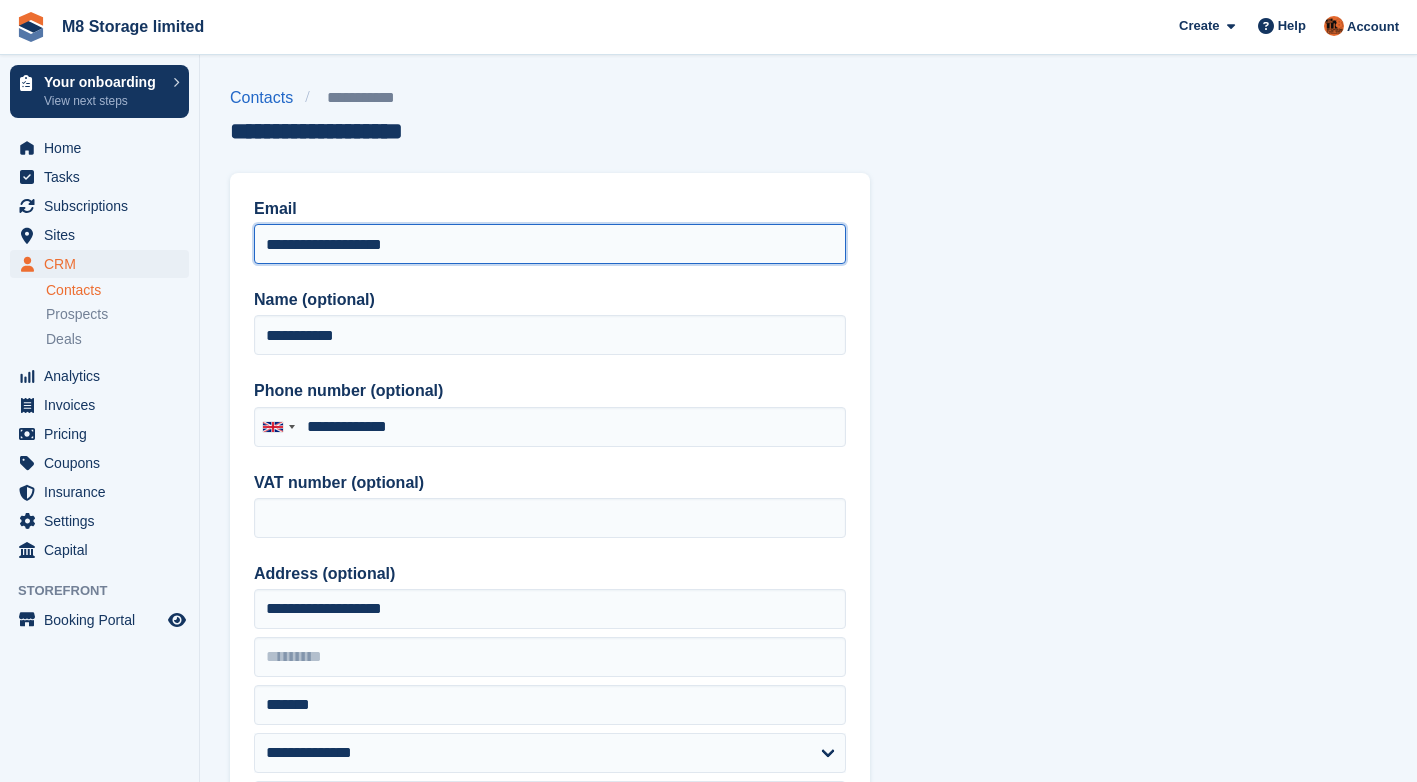 click on "**********" at bounding box center (550, 244) 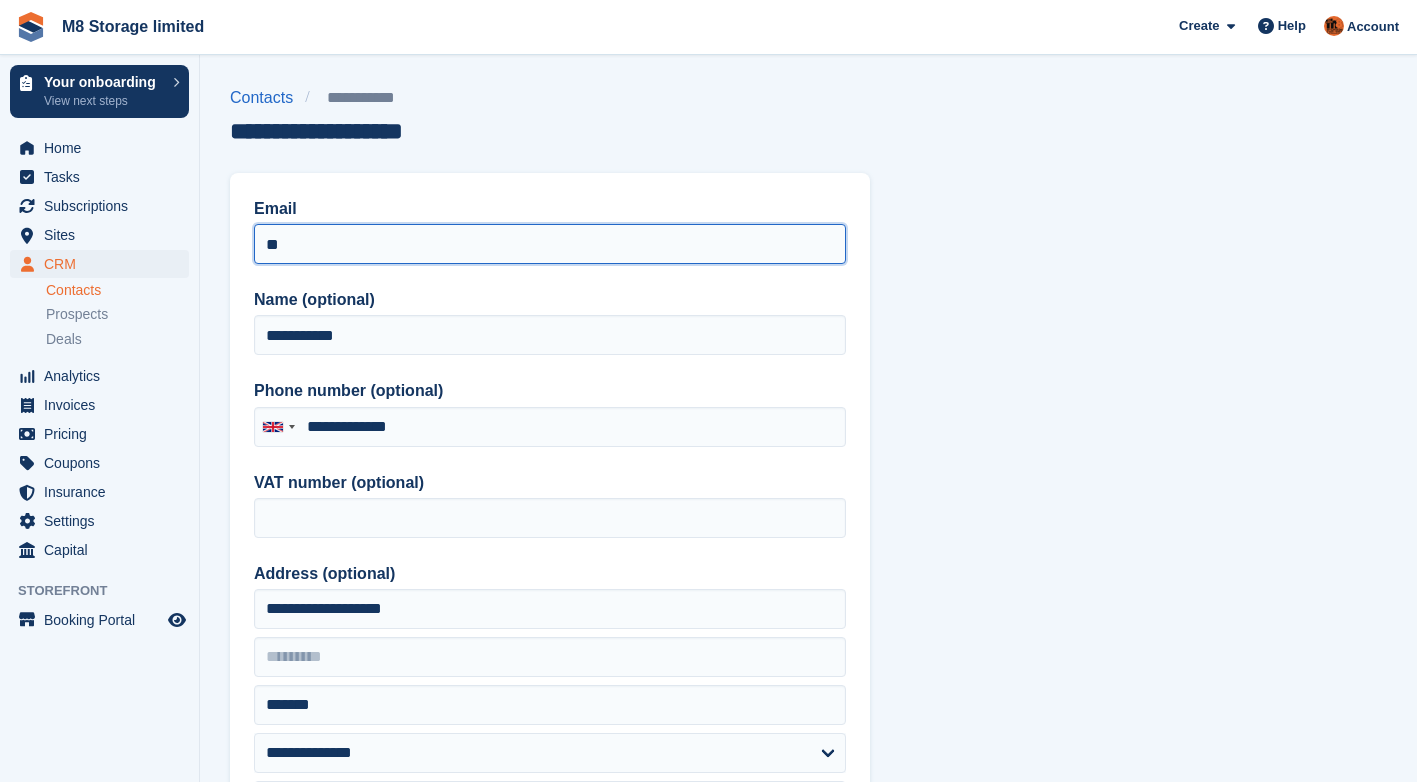 type on "*" 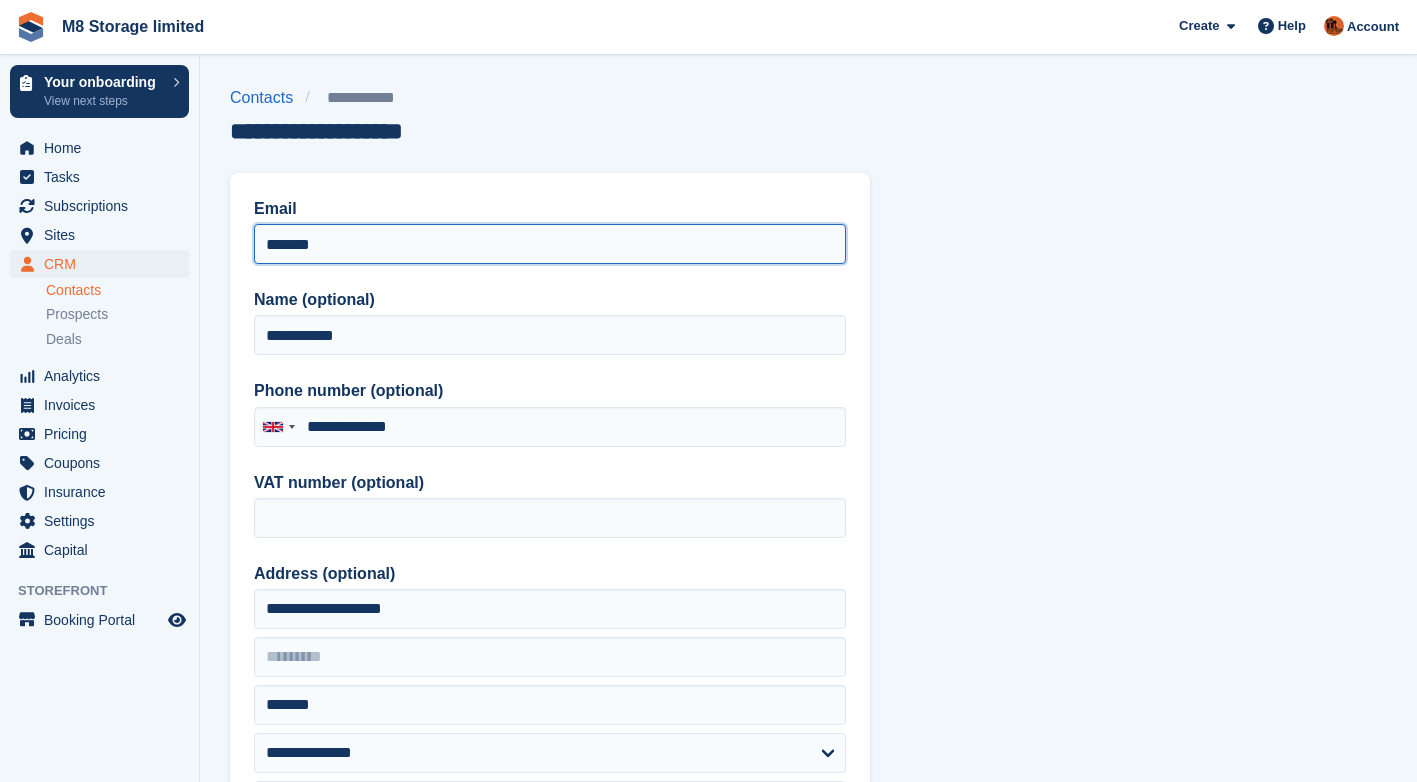 type on "********" 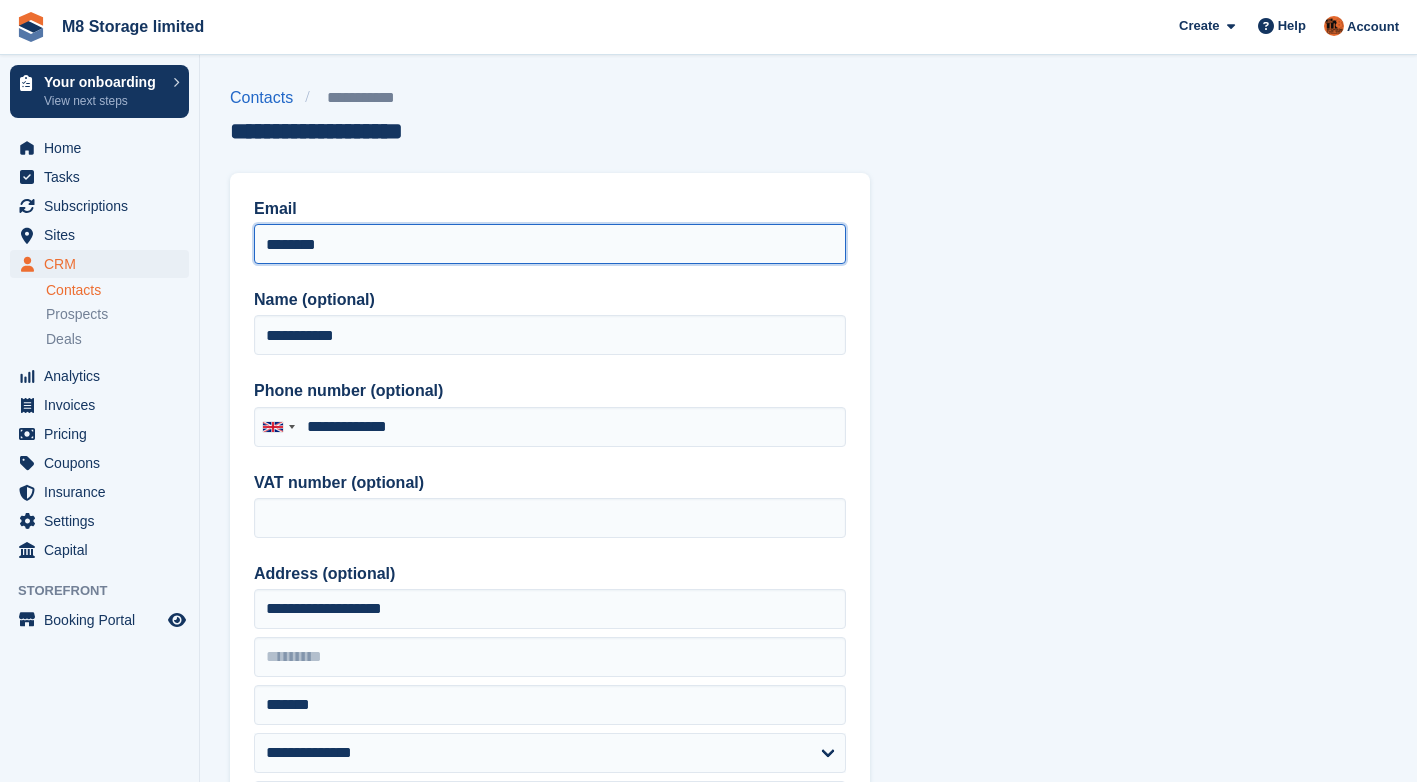 type on "**********" 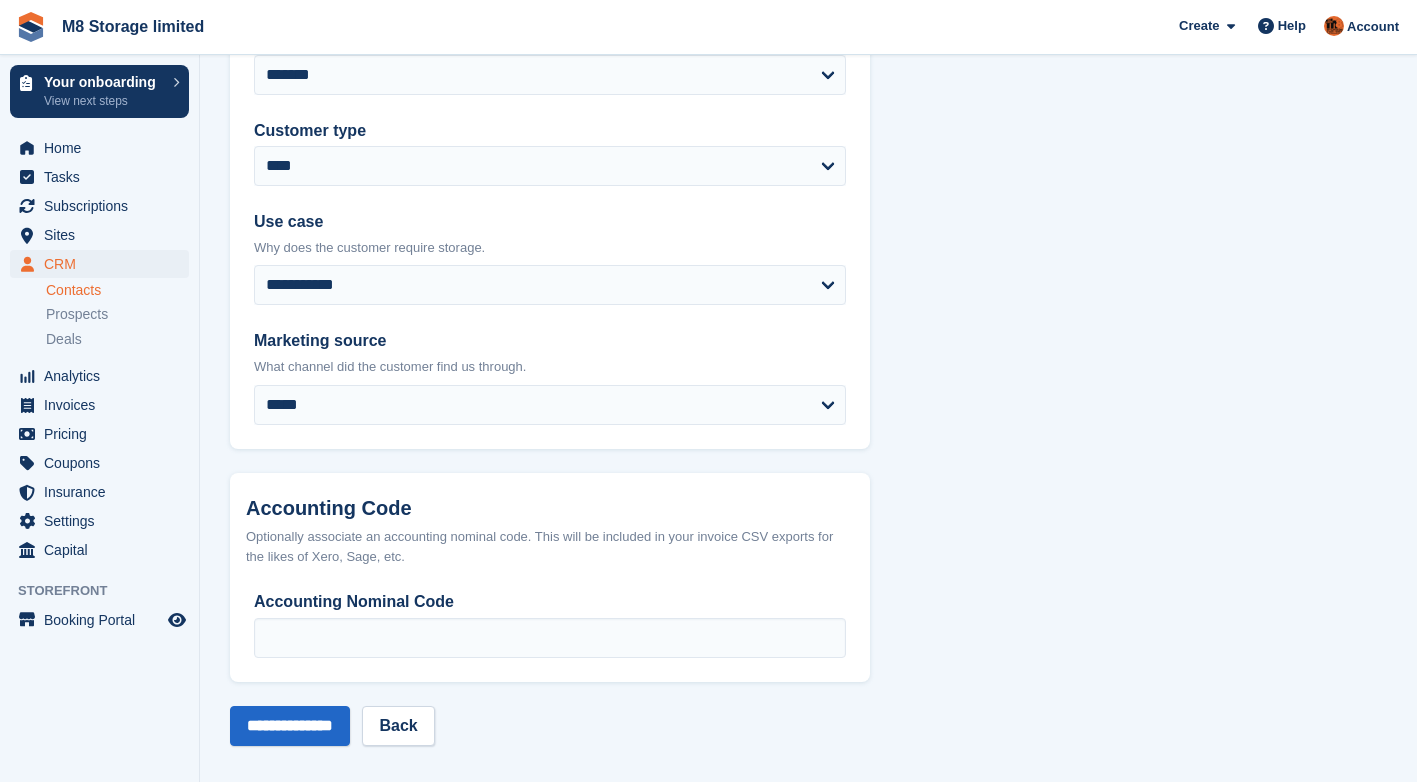scroll, scrollTop: 922, scrollLeft: 0, axis: vertical 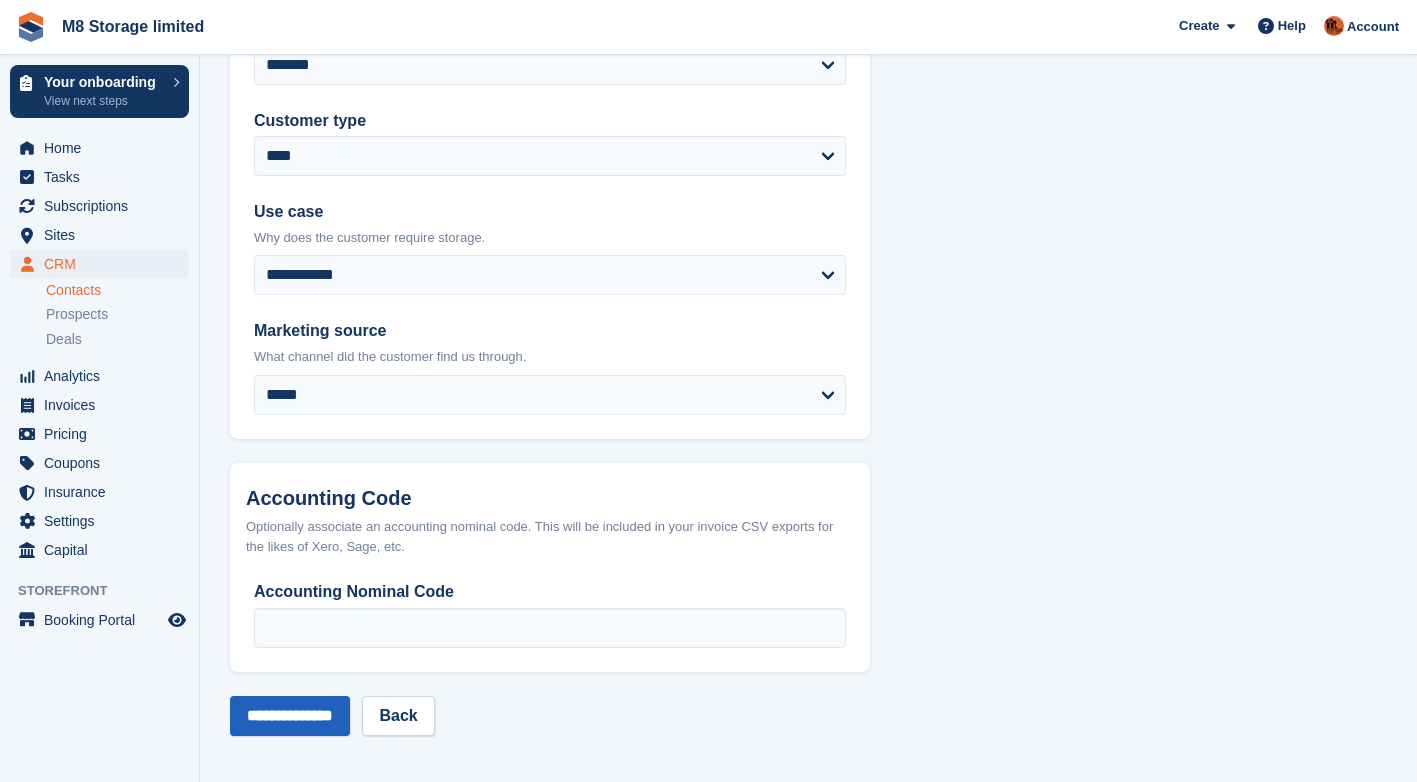 type on "**********" 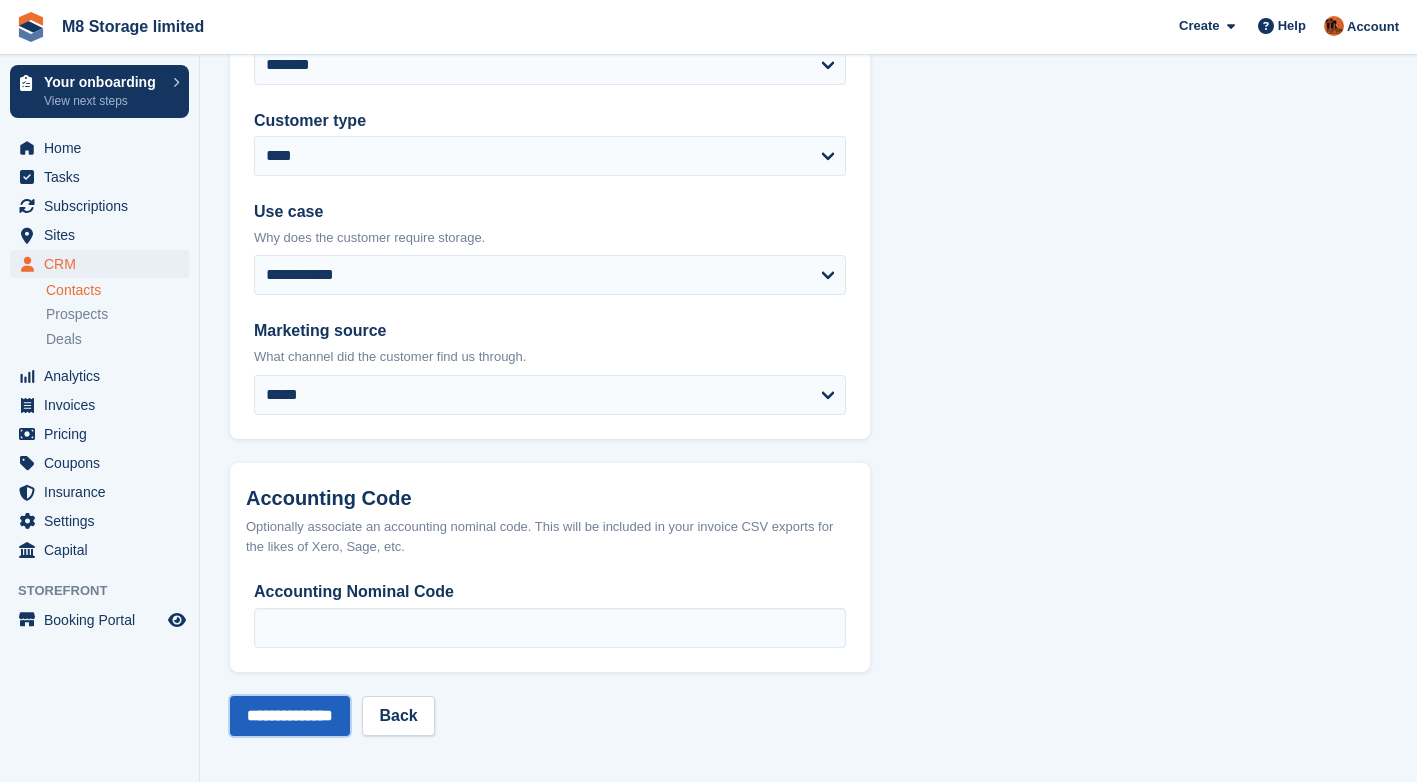click on "**********" at bounding box center [290, 716] 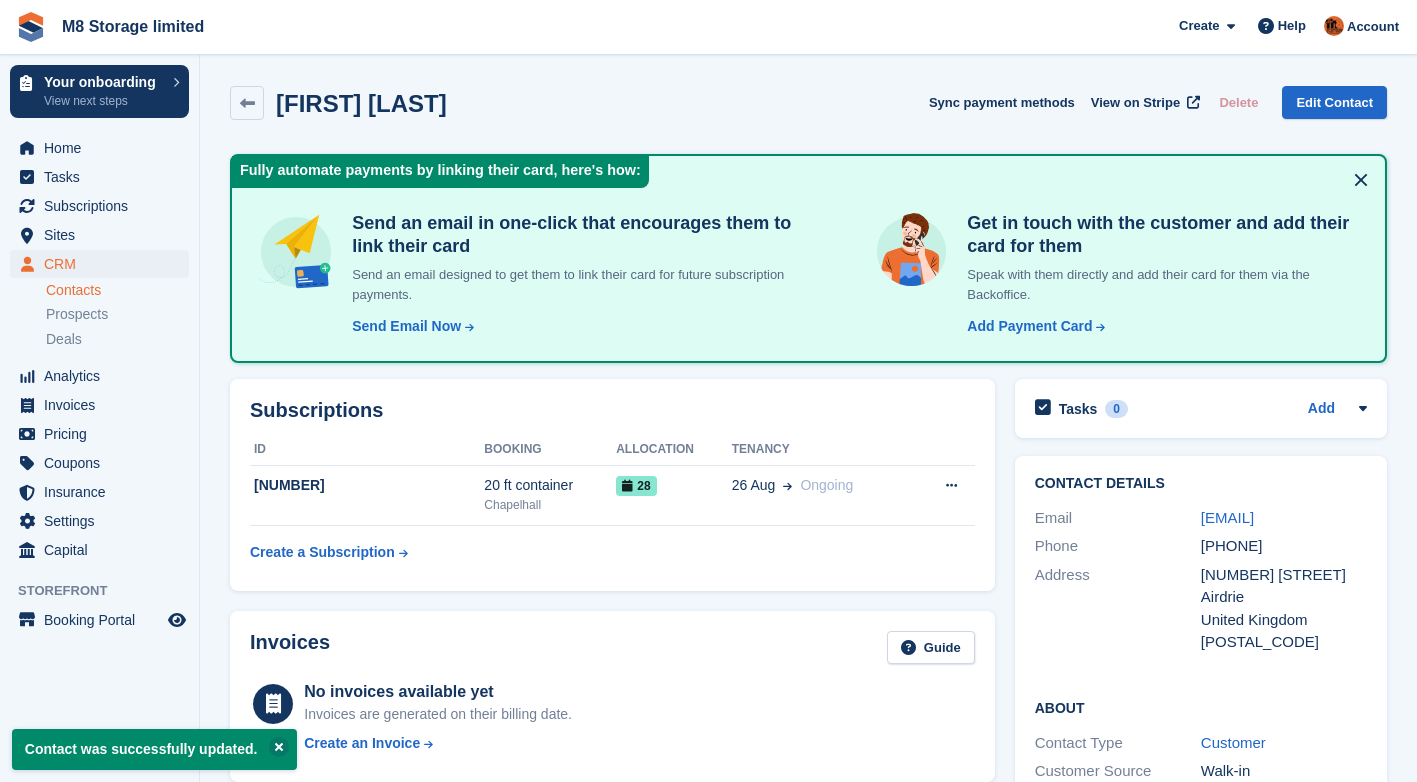 scroll, scrollTop: 0, scrollLeft: 0, axis: both 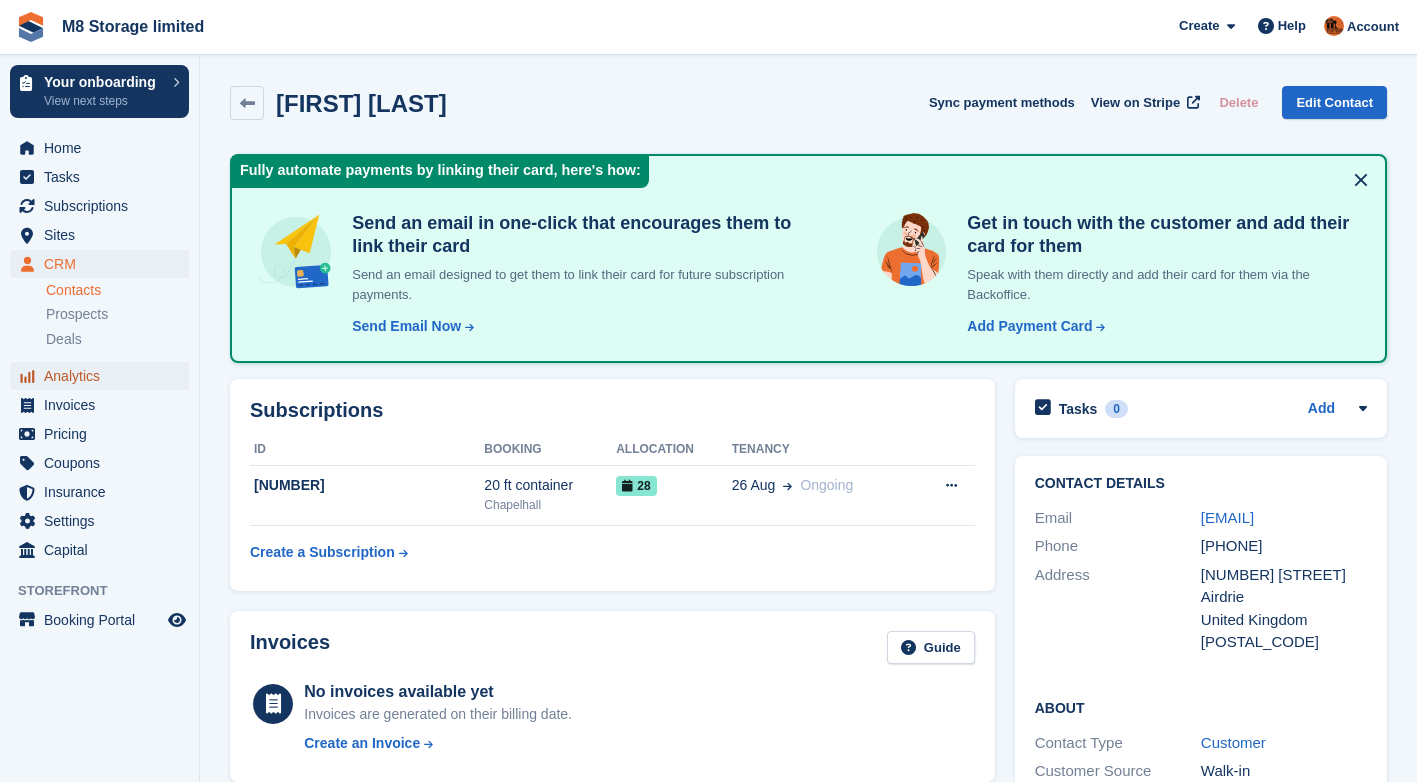 click on "Analytics" at bounding box center [104, 376] 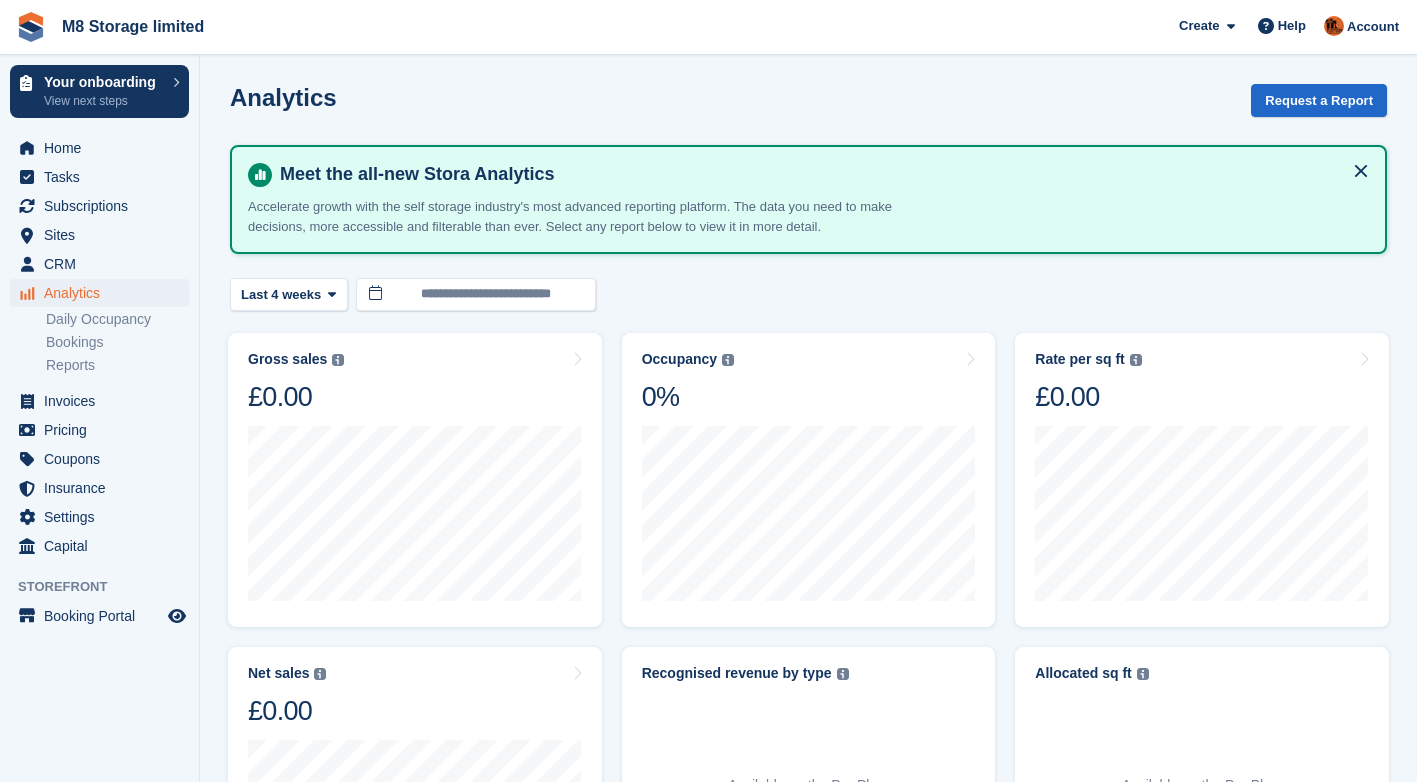 scroll, scrollTop: 0, scrollLeft: 0, axis: both 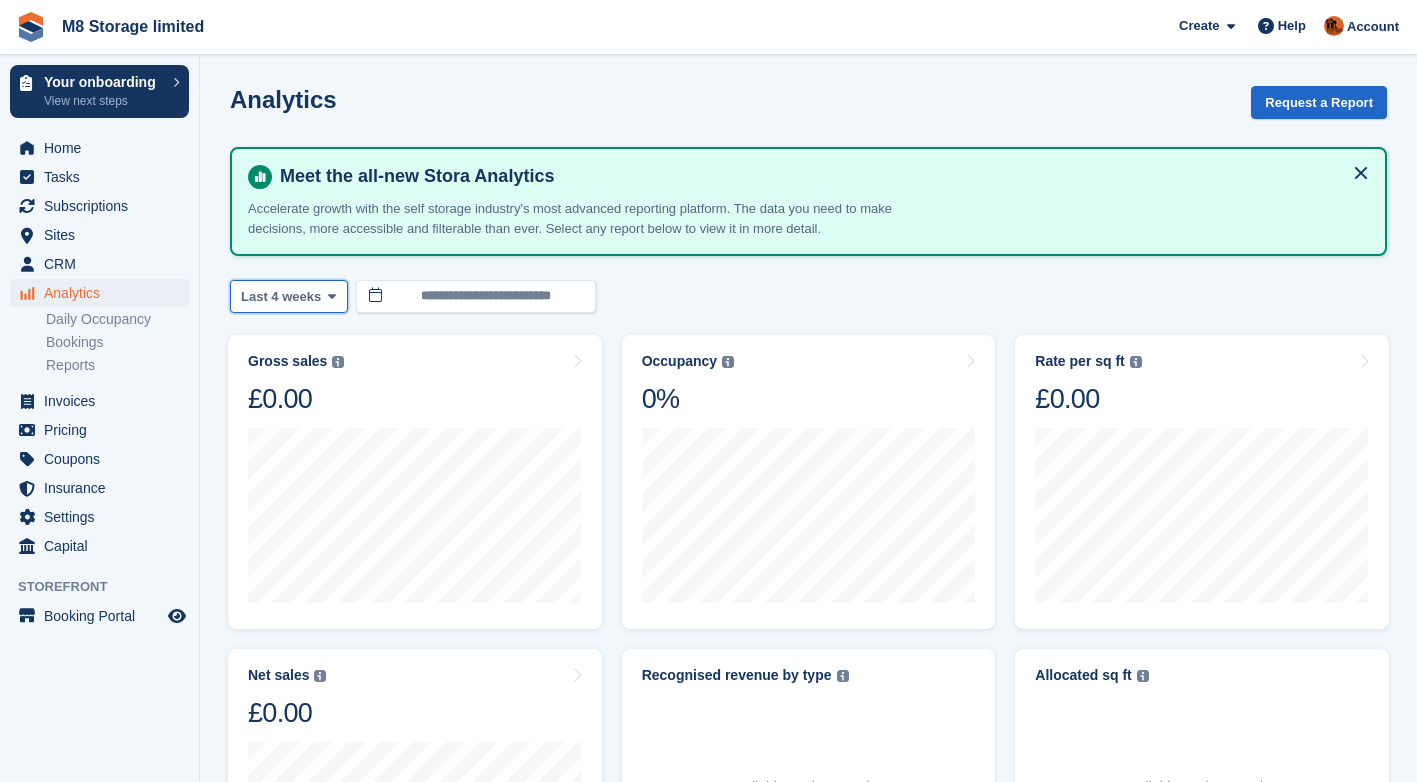 click on "Last 4 weeks" at bounding box center [281, 297] 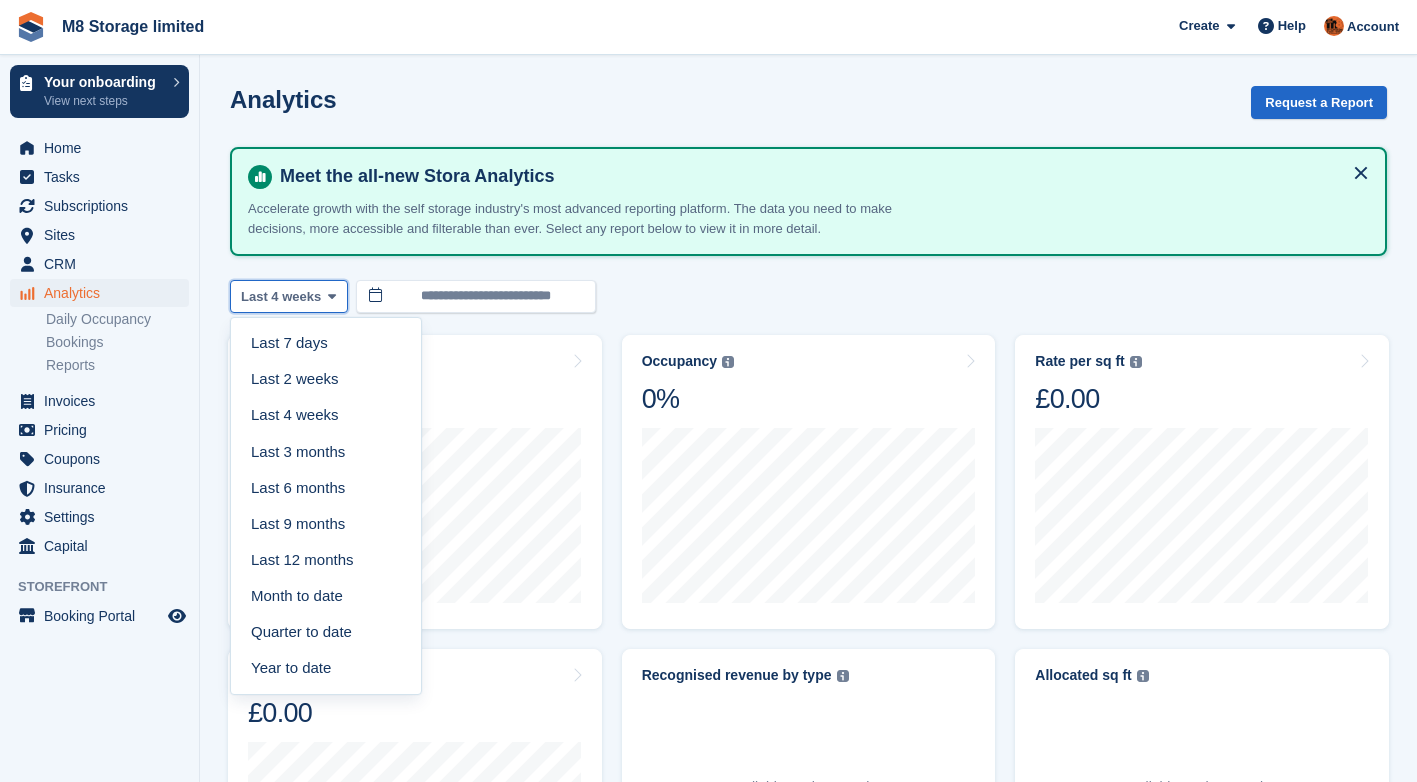 click on "Last 4 weeks" at bounding box center (281, 297) 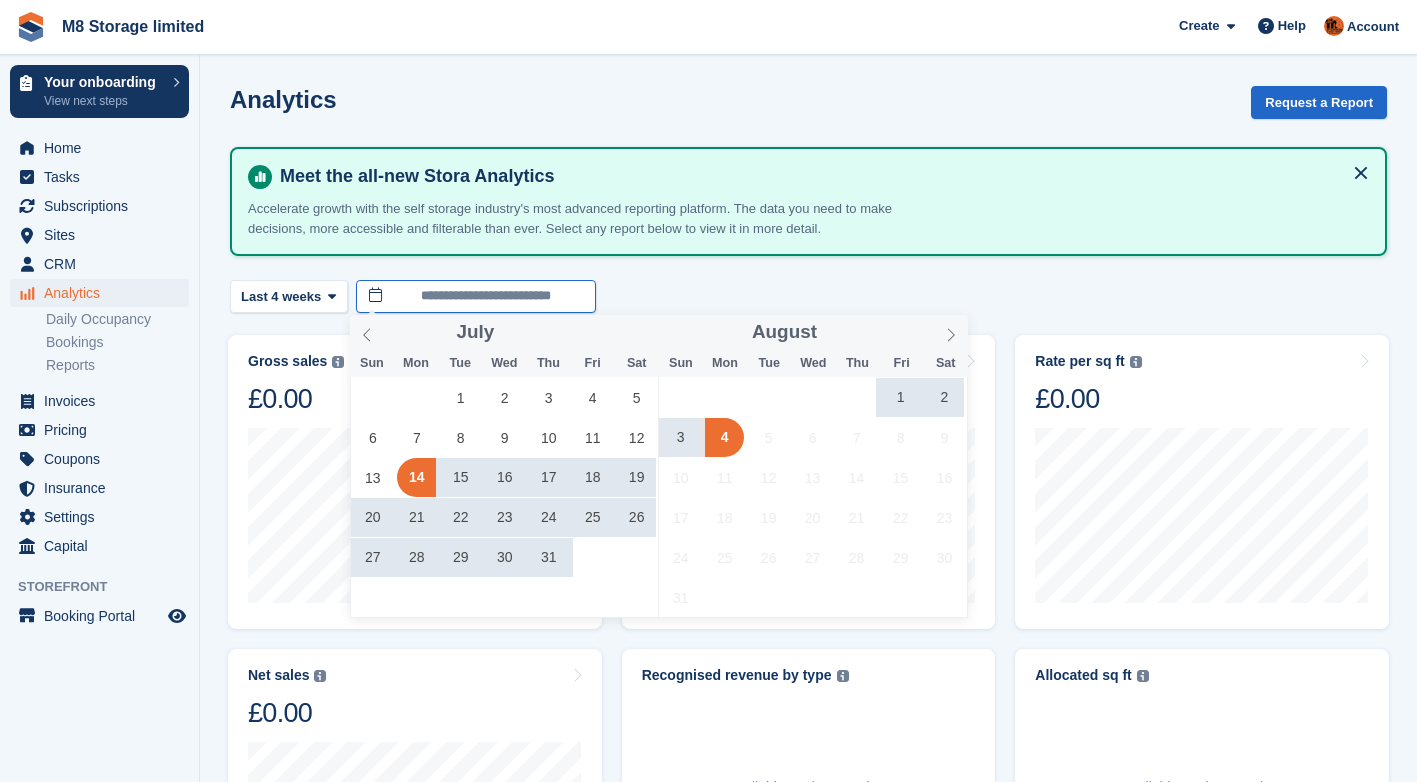 click on "**********" at bounding box center [476, 296] 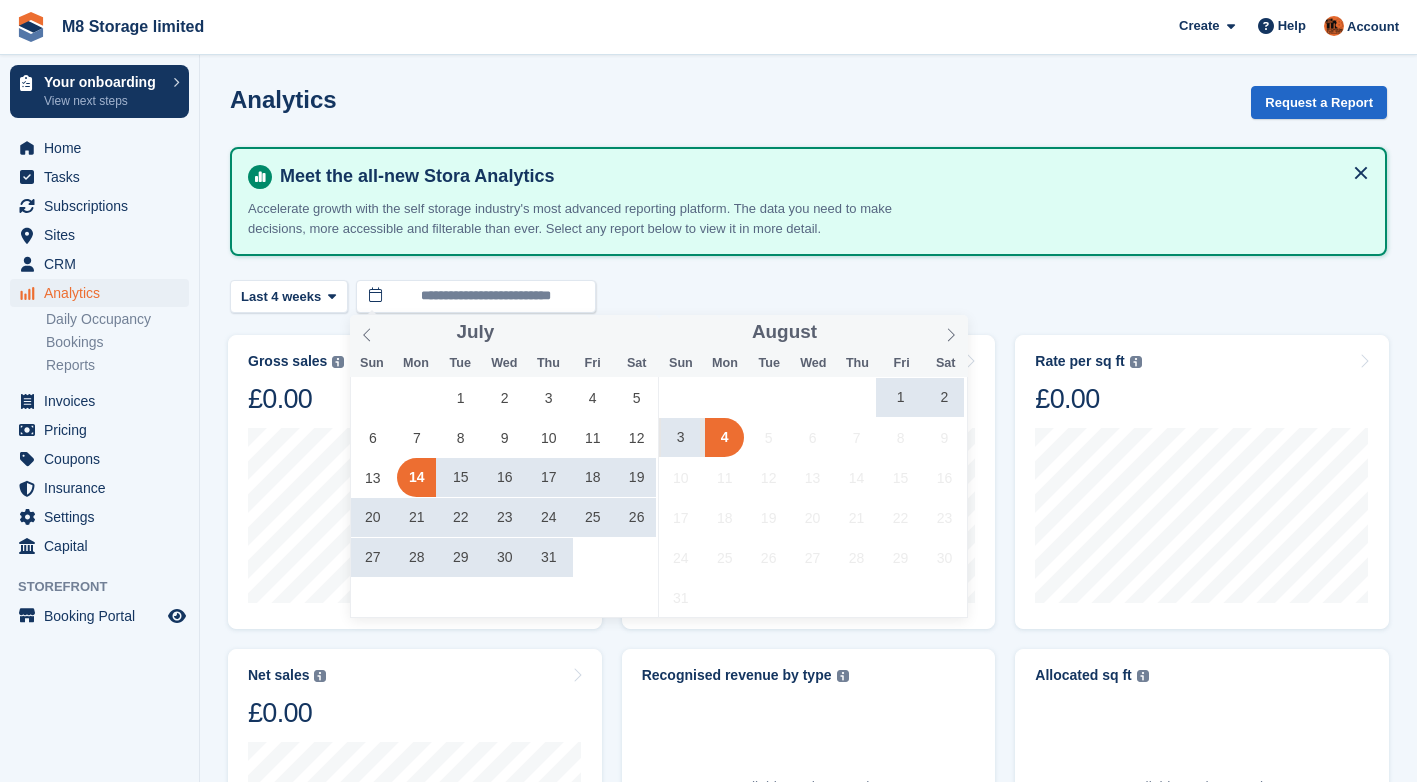 click on "28" at bounding box center [856, 557] 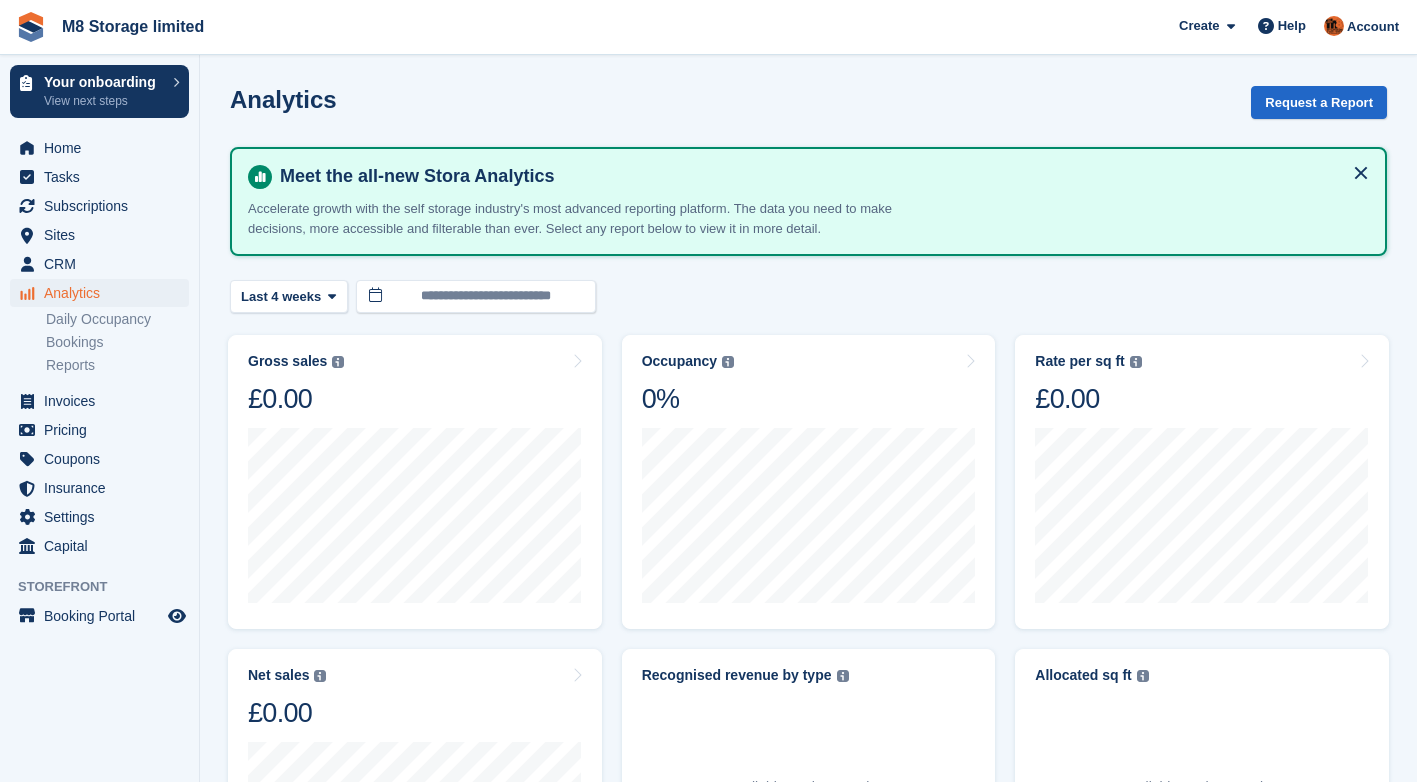 click on "**********" at bounding box center (808, 296) 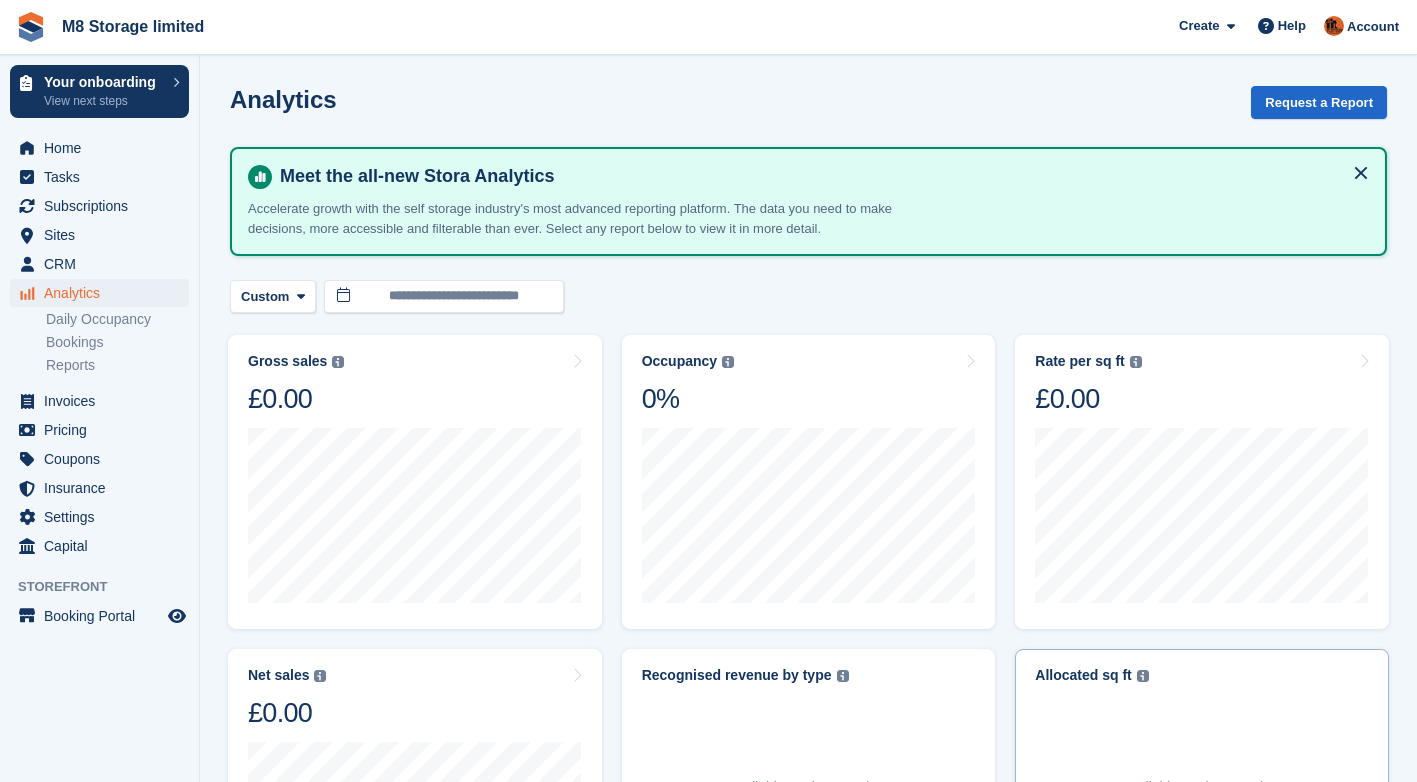 click at bounding box center (1143, 676) 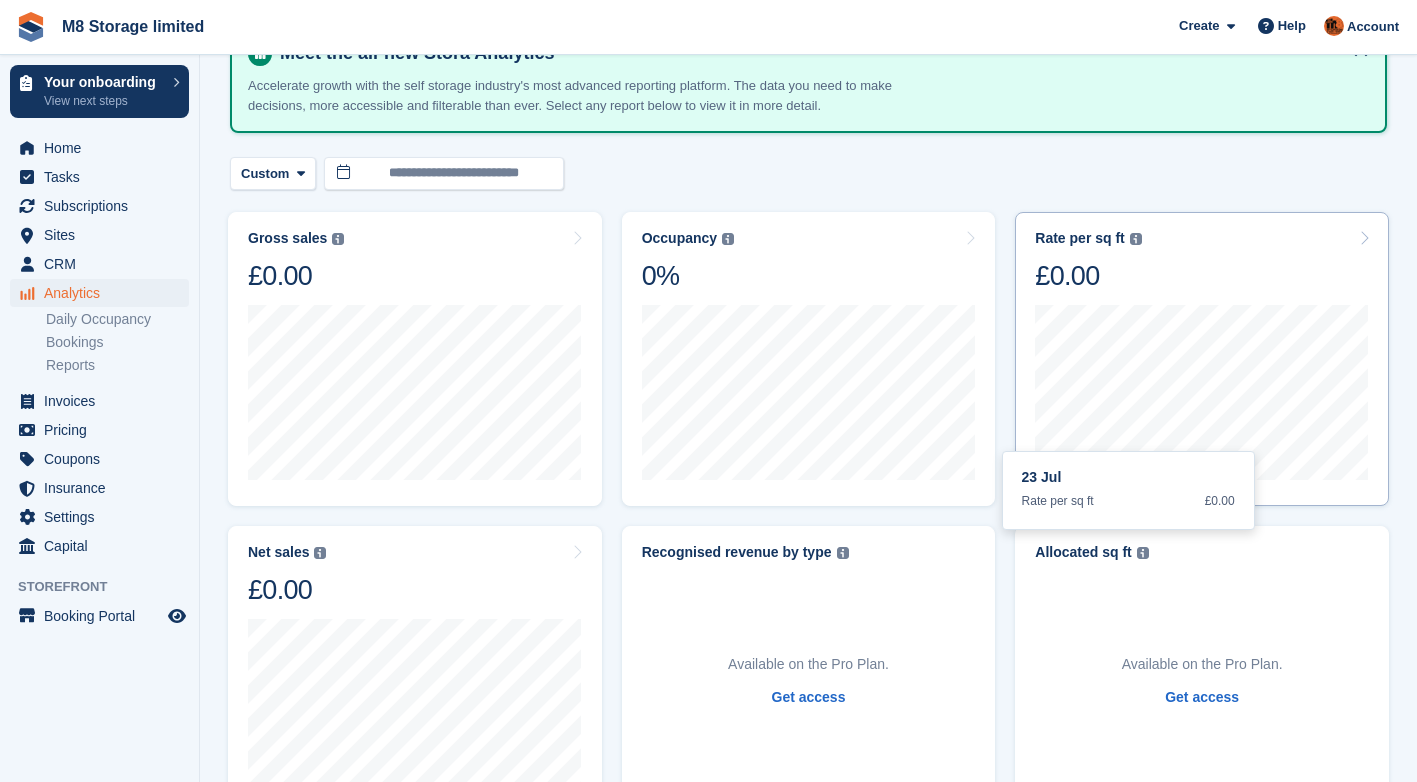 scroll, scrollTop: 100, scrollLeft: 0, axis: vertical 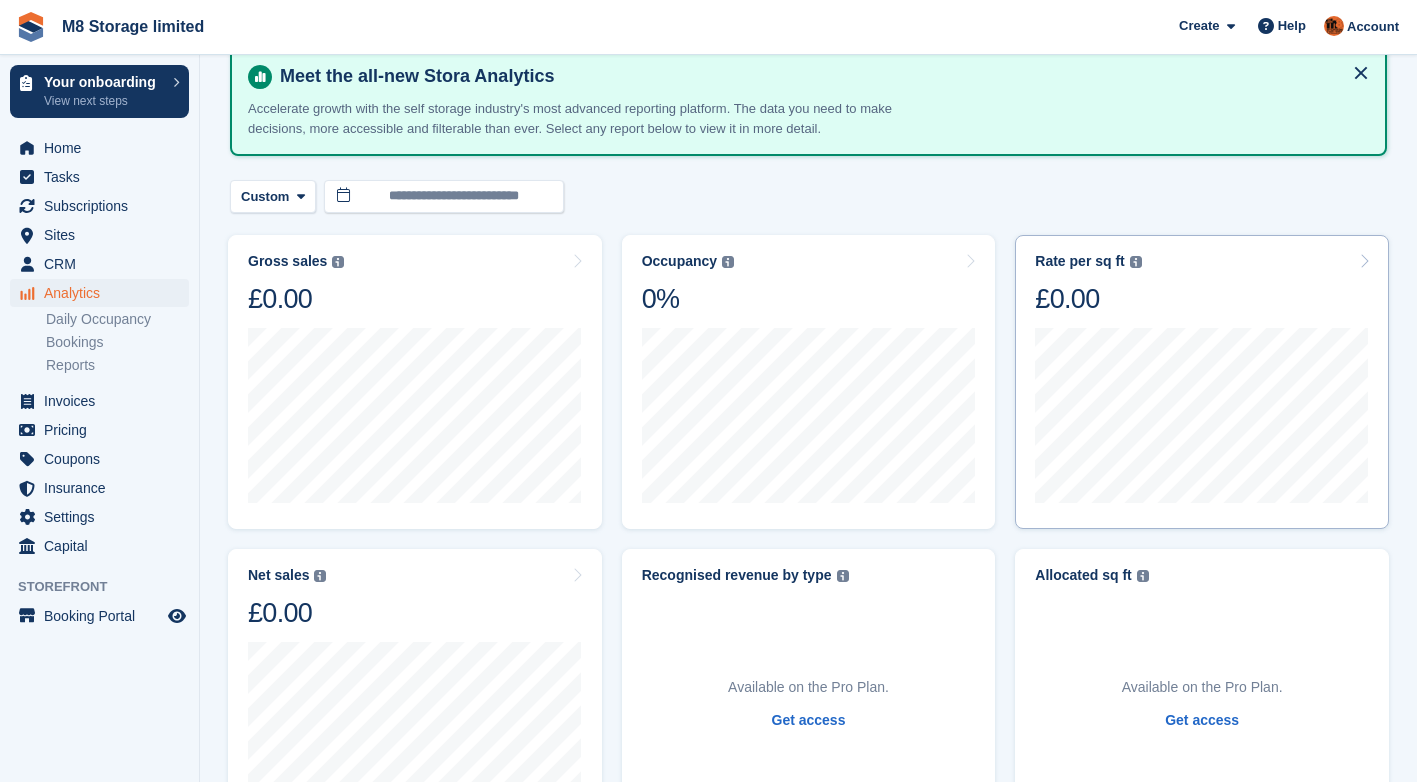 click at bounding box center (1364, 261) 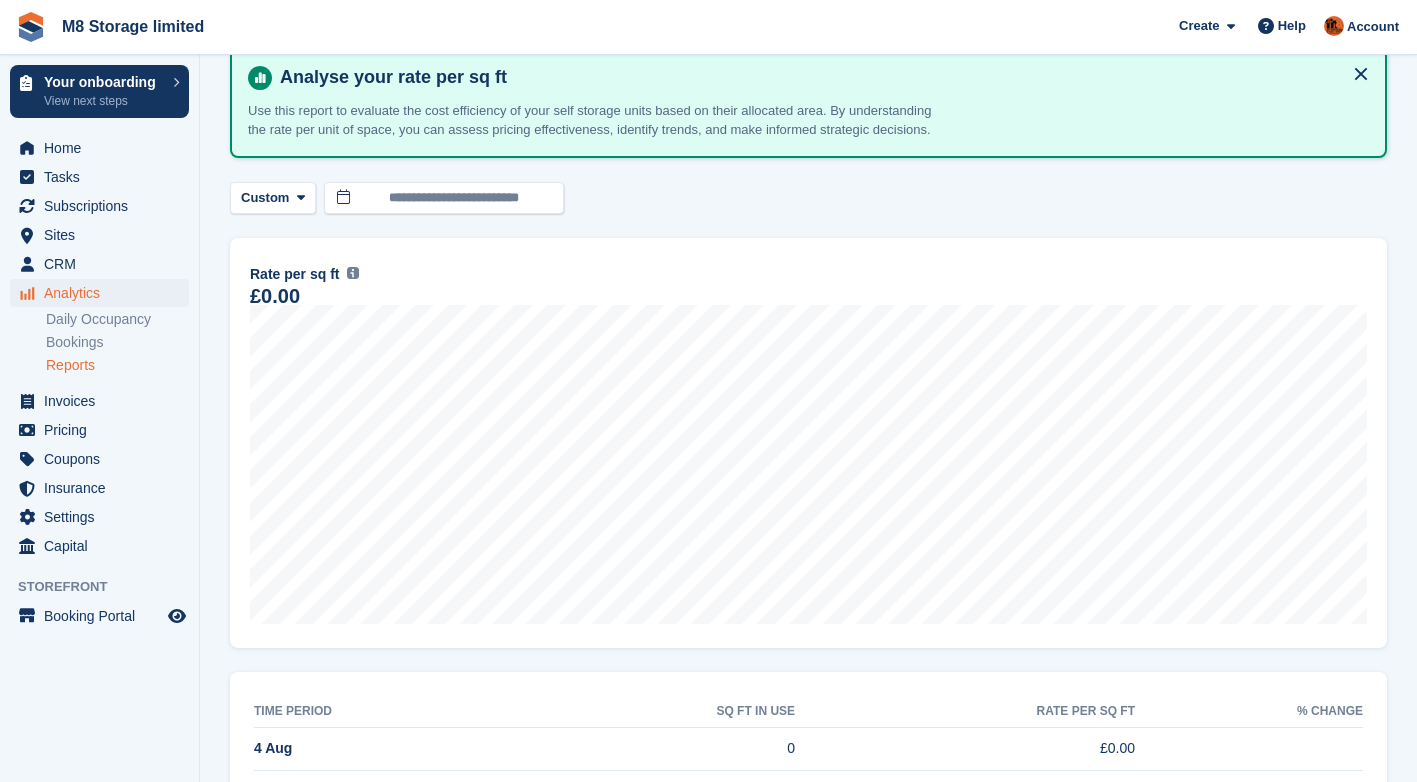scroll, scrollTop: 0, scrollLeft: 0, axis: both 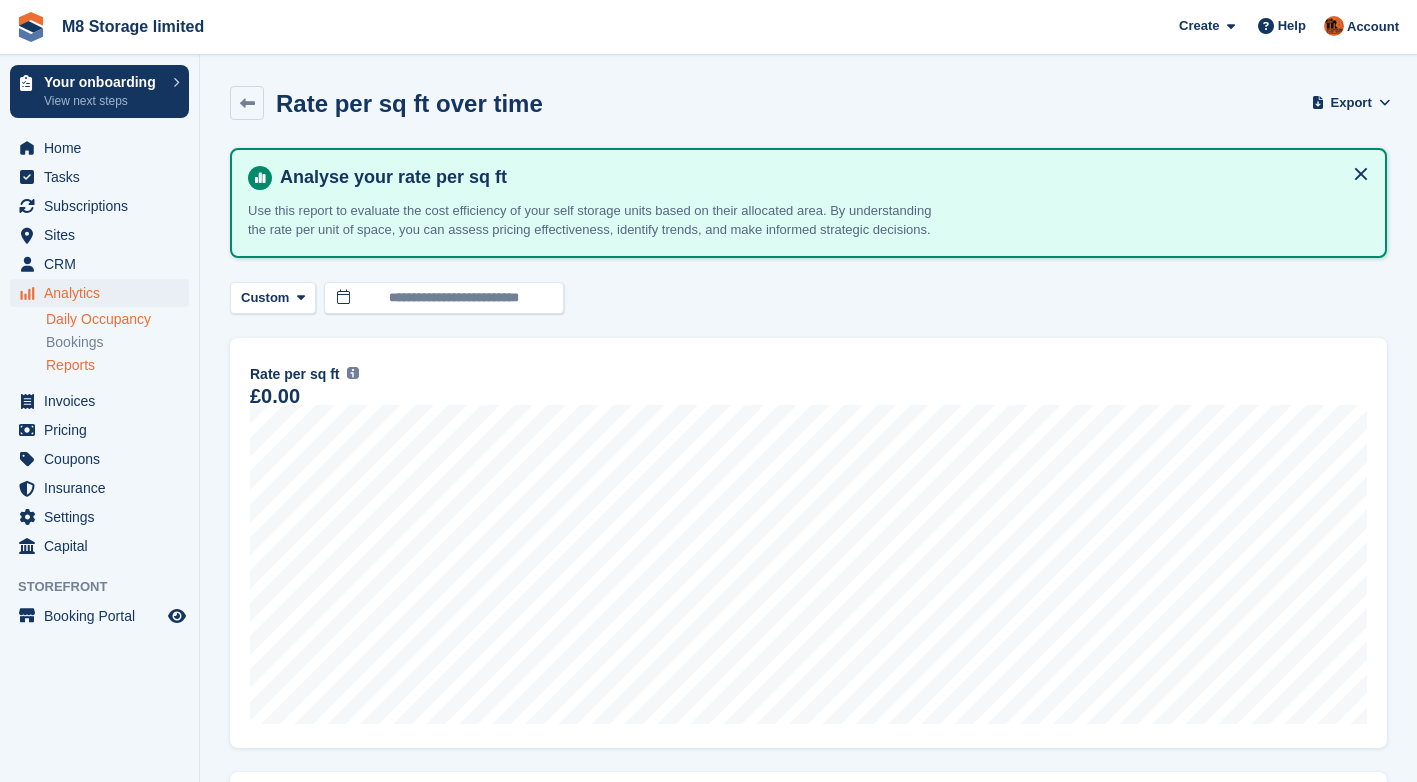 click on "Daily Occupancy" at bounding box center [117, 319] 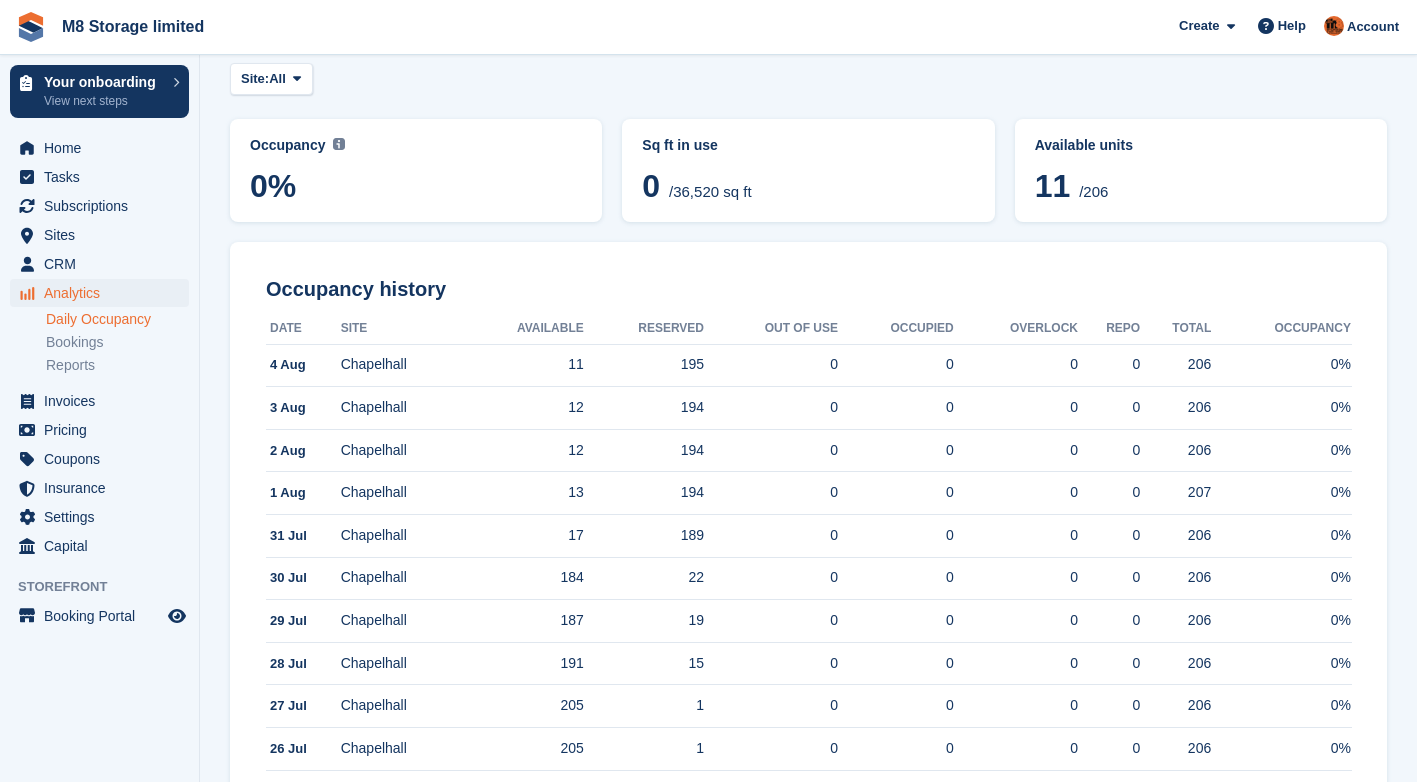 scroll, scrollTop: 83, scrollLeft: 0, axis: vertical 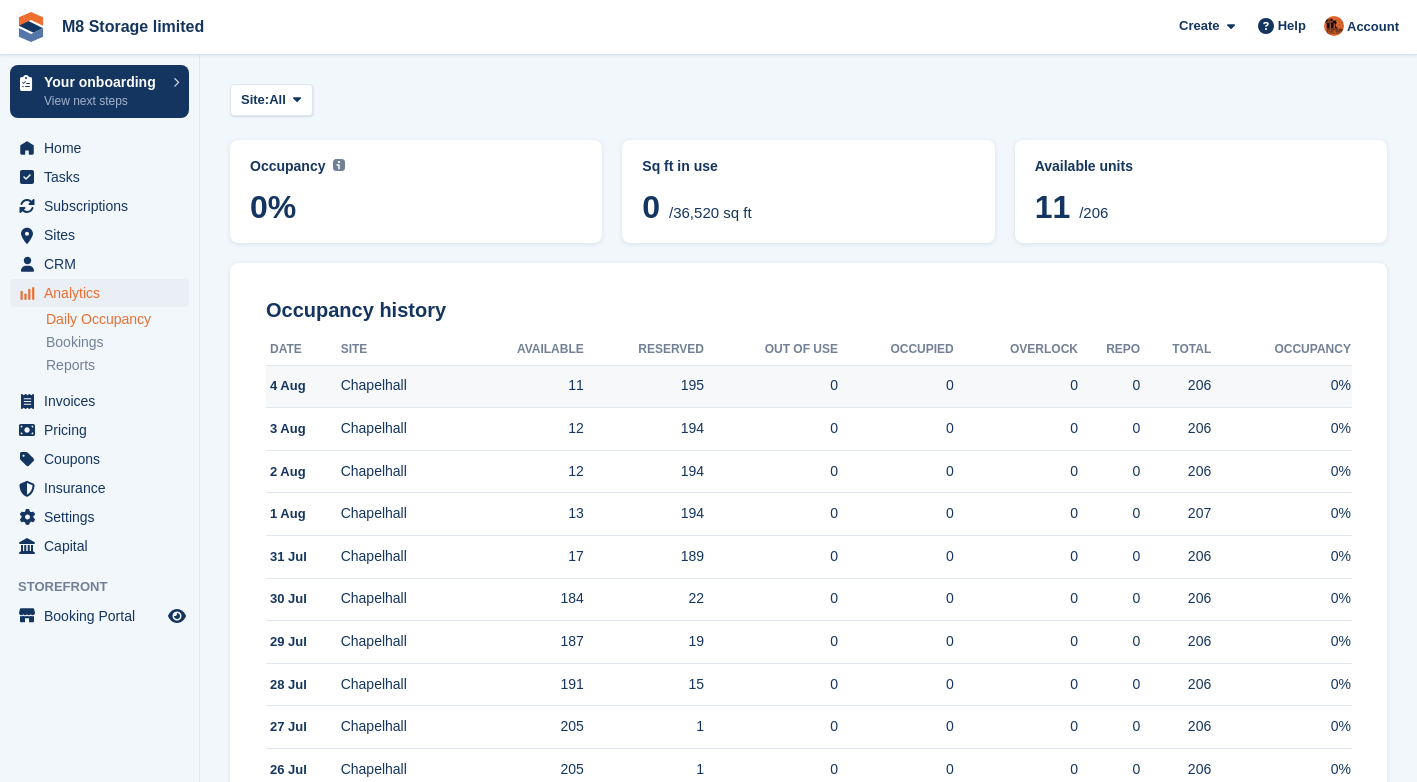 click on "11" at bounding box center (523, 386) 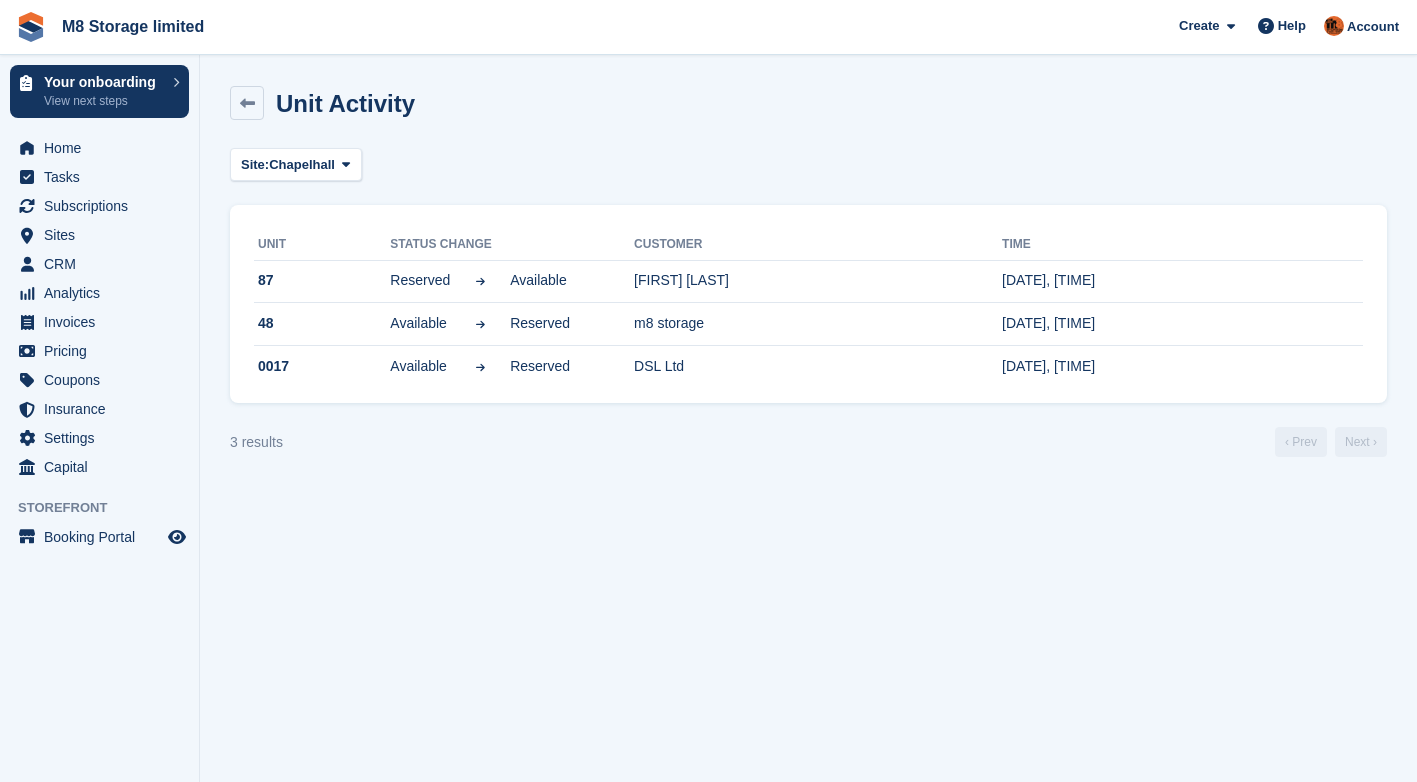 scroll, scrollTop: 0, scrollLeft: 0, axis: both 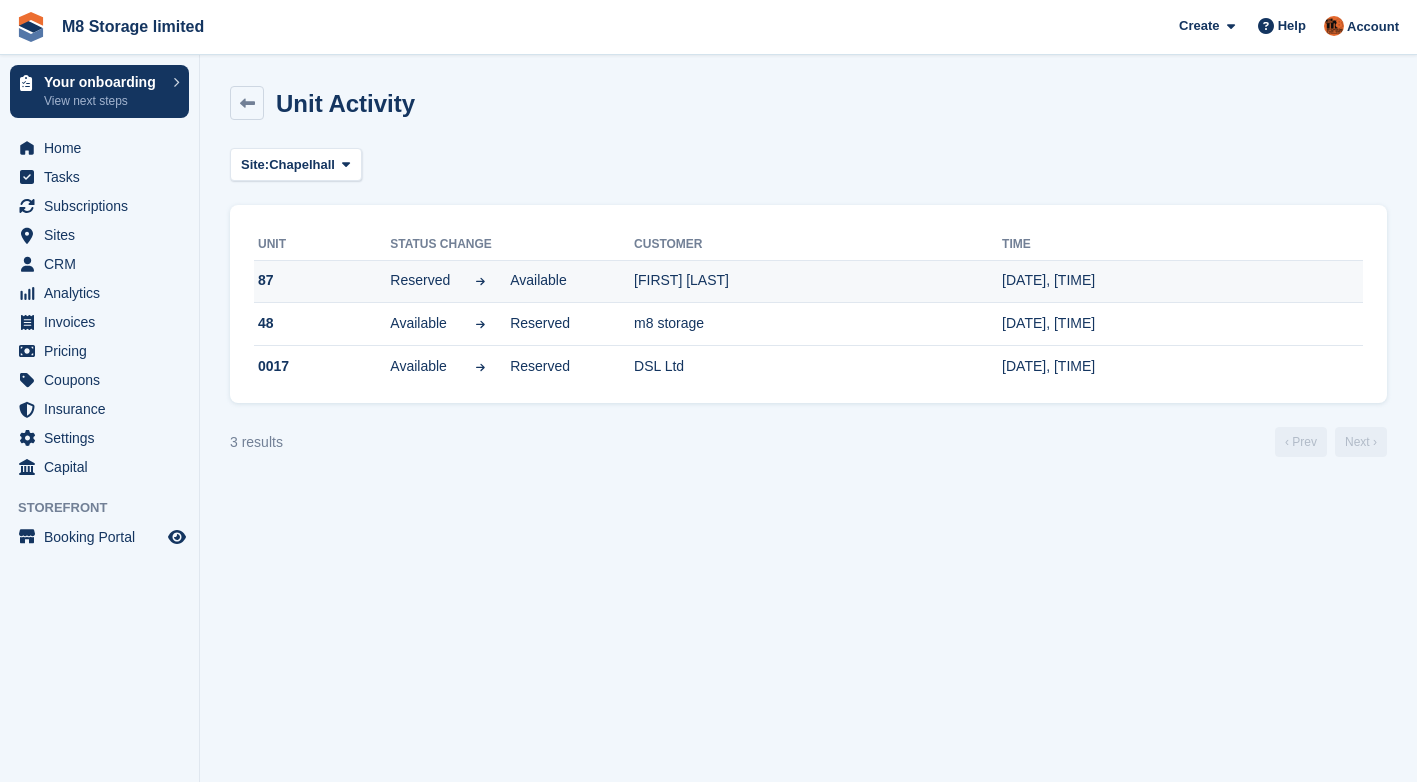 drag, startPoint x: 981, startPoint y: 286, endPoint x: 684, endPoint y: 282, distance: 297.02695 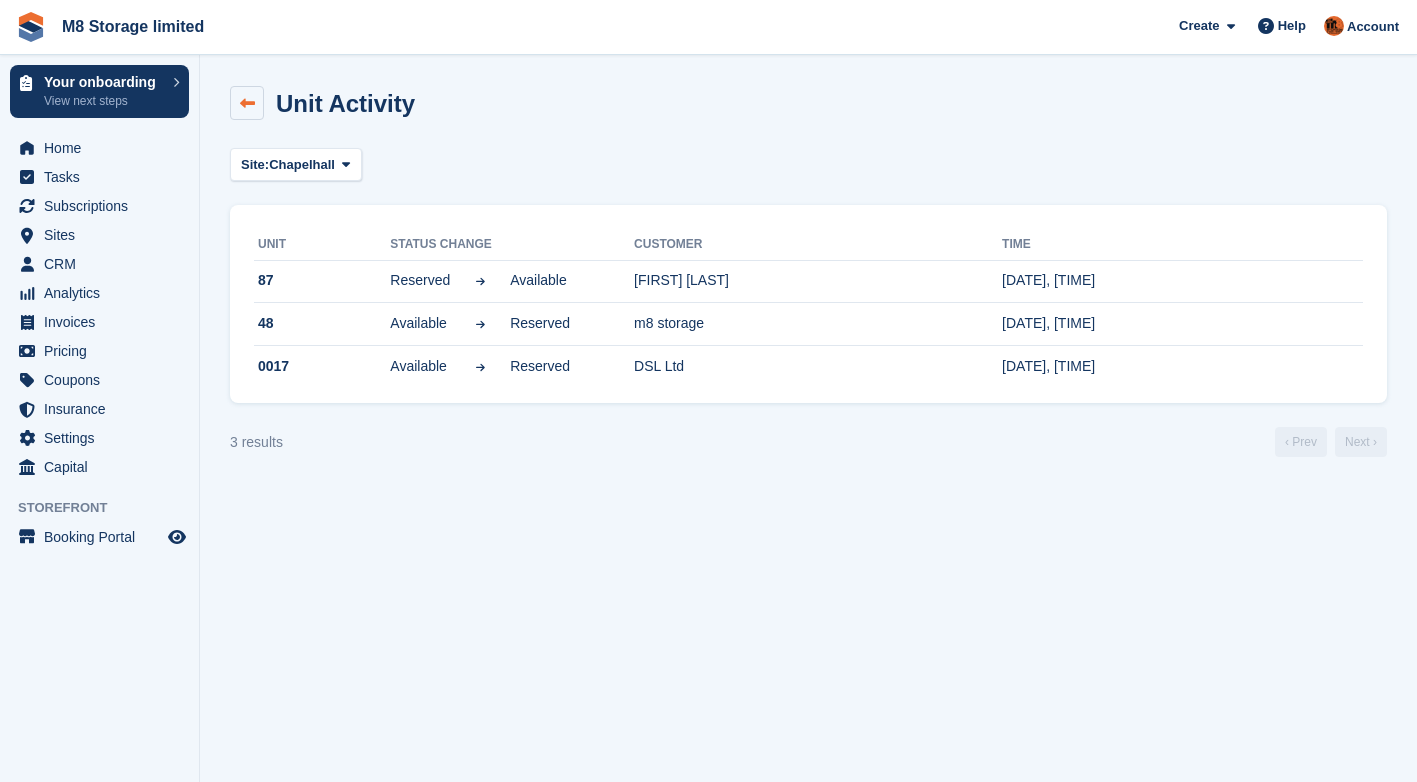 click at bounding box center [247, 103] 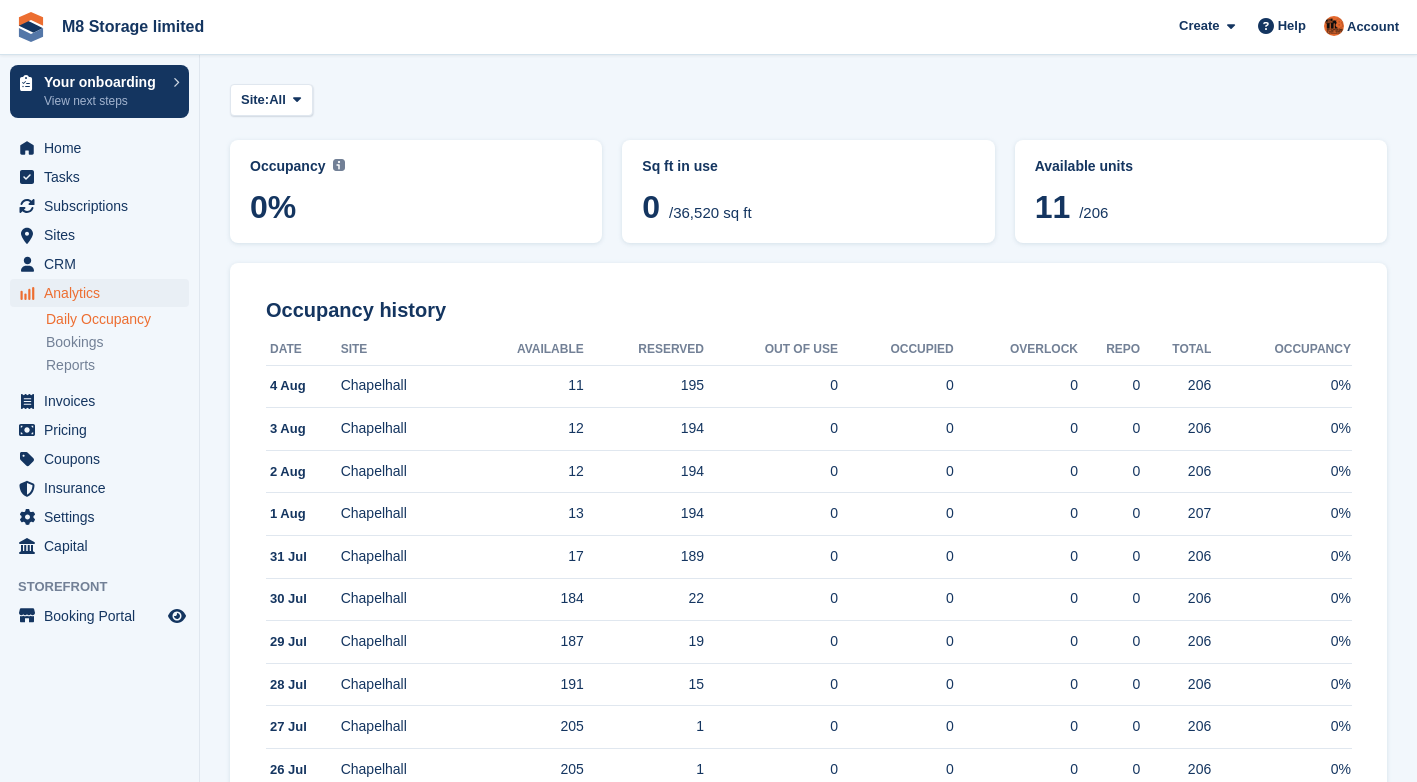 scroll, scrollTop: 0, scrollLeft: 0, axis: both 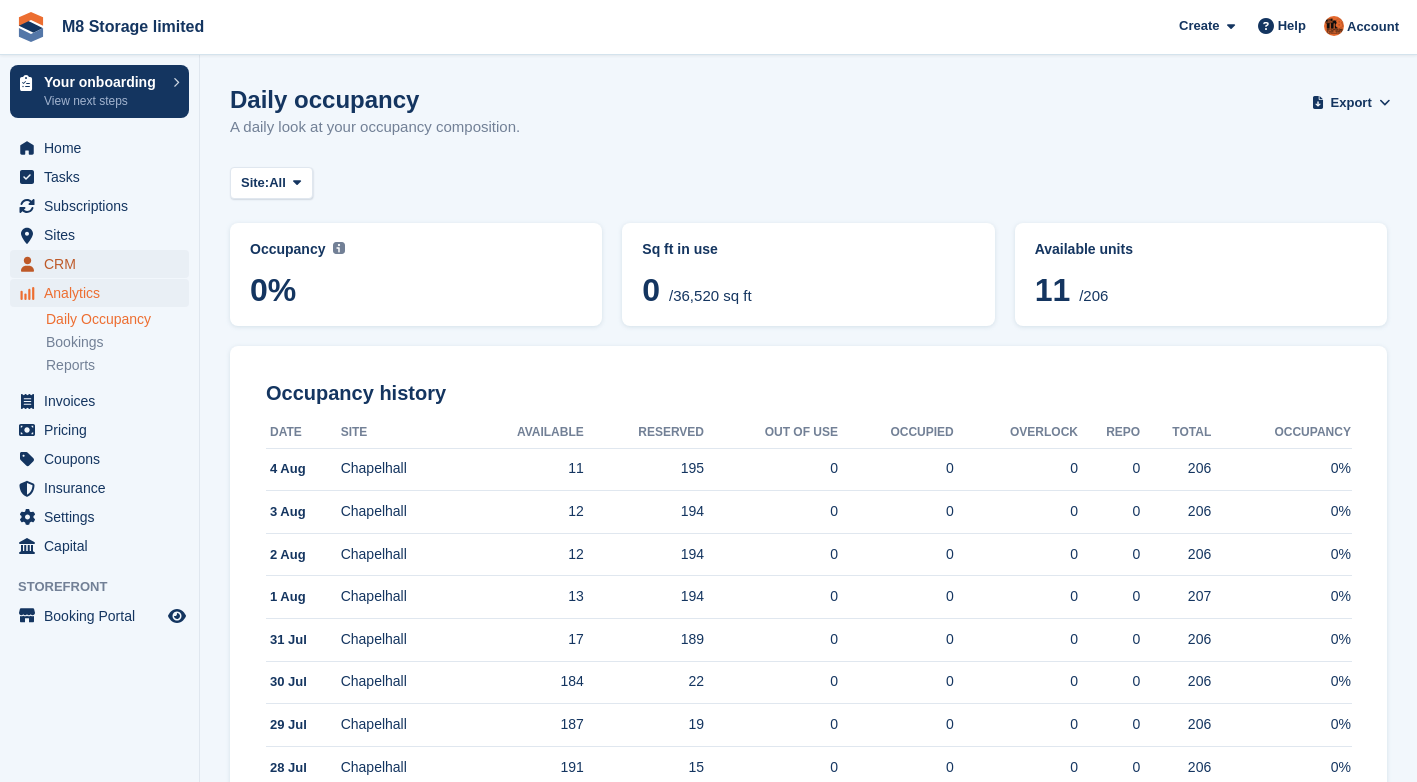 click on "CRM" at bounding box center [104, 264] 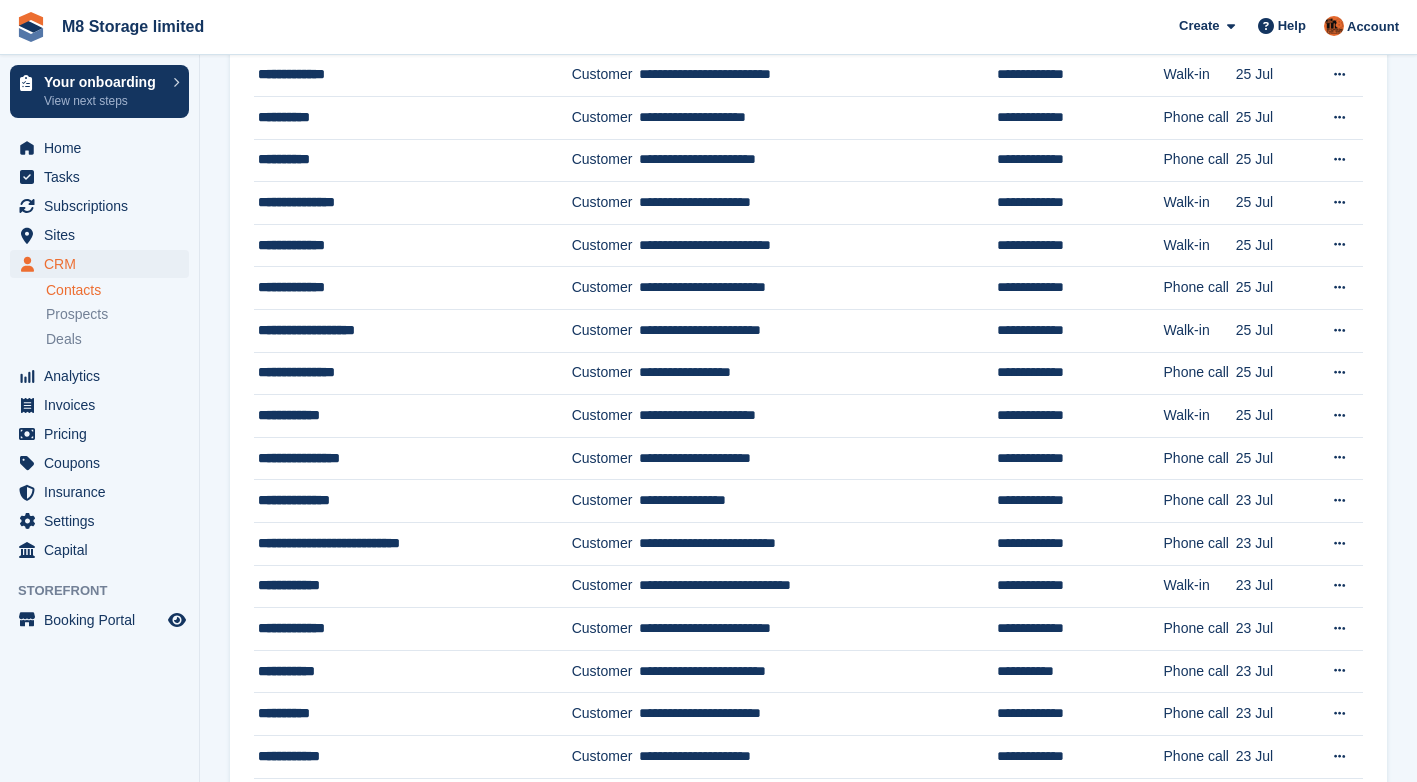 scroll, scrollTop: 1706, scrollLeft: 0, axis: vertical 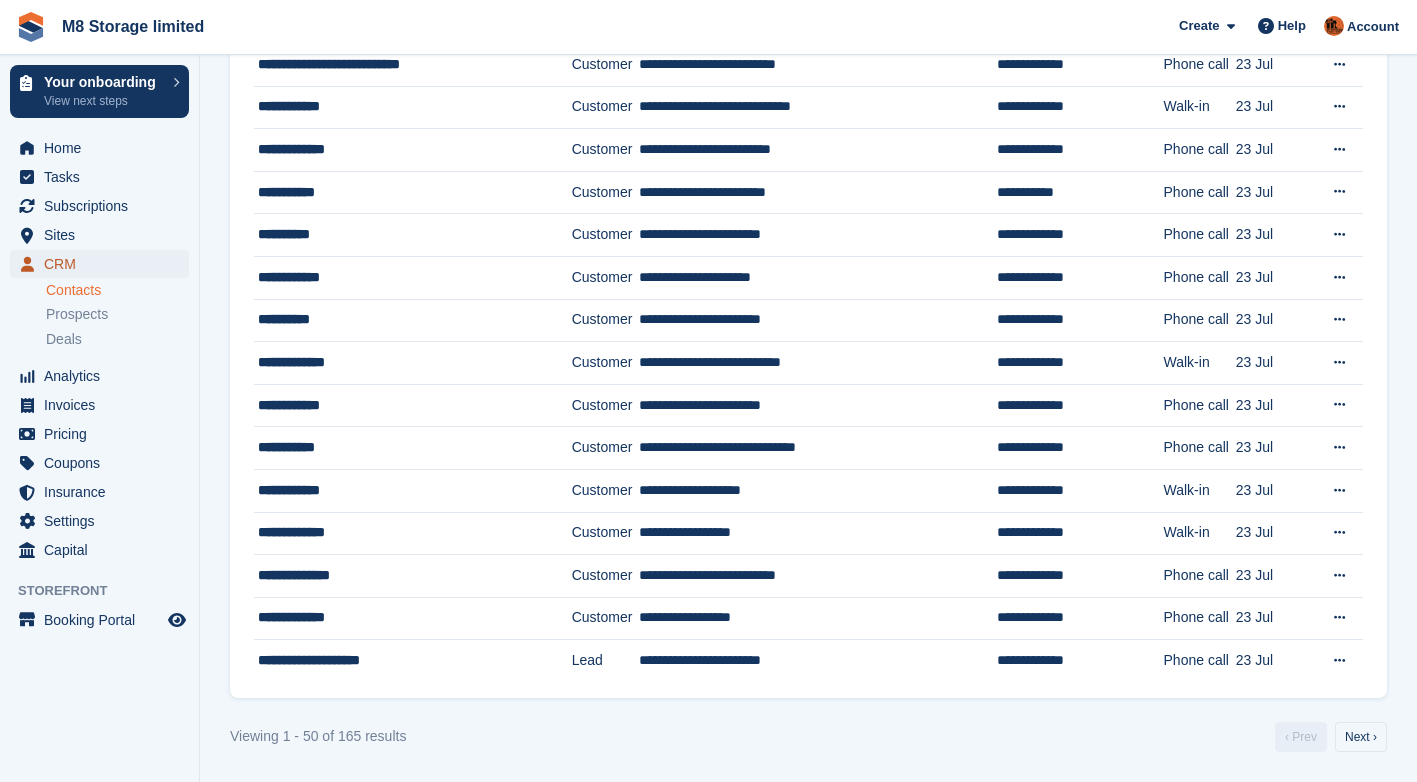click on "CRM" at bounding box center (104, 264) 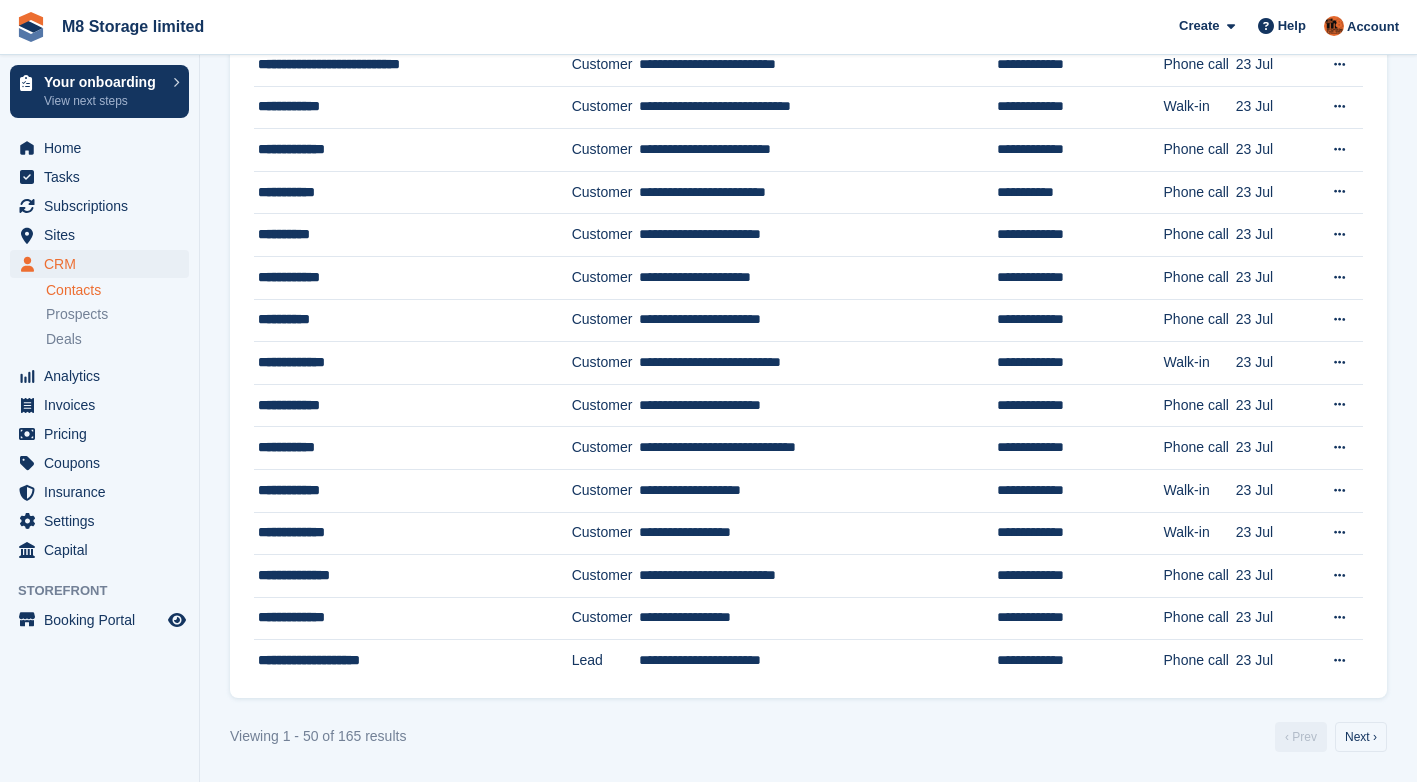 scroll, scrollTop: 0, scrollLeft: 0, axis: both 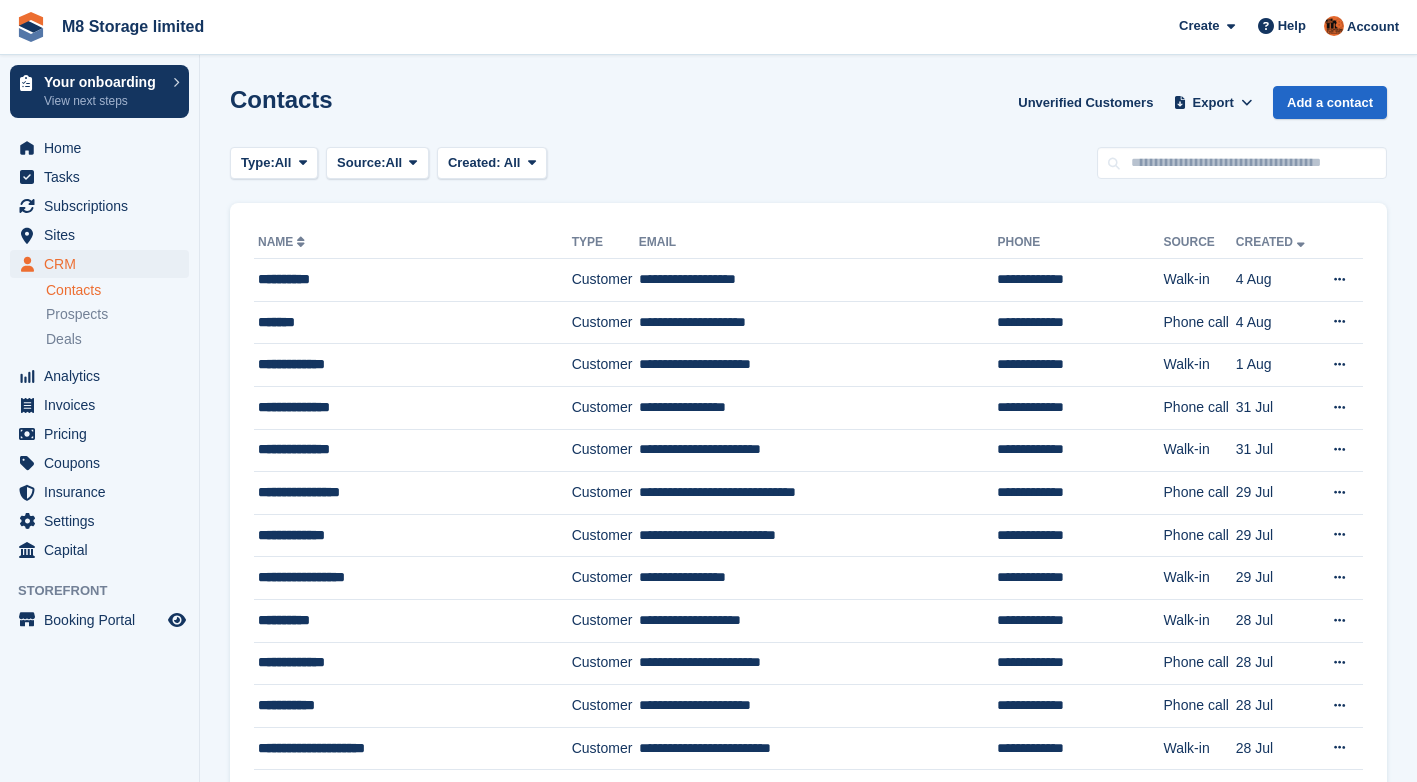 click on "Contacts
Unverified Customers
Export
Export Contacts
Export a CSV of all Contacts which match the current filters.
Please allow time for large exports.
Start Export
Add a contact
Type:
All
All
Lead
Customer
Source:
All
All
Storefront
Backoffice
Pre-Opening interest
Incomplete booking
Unit type interest
Price reveal
Quote requested
Storefront booking
Storefront pop-up form
External enquiry form
Phone call
Walk-in" at bounding box center (808, 1244) 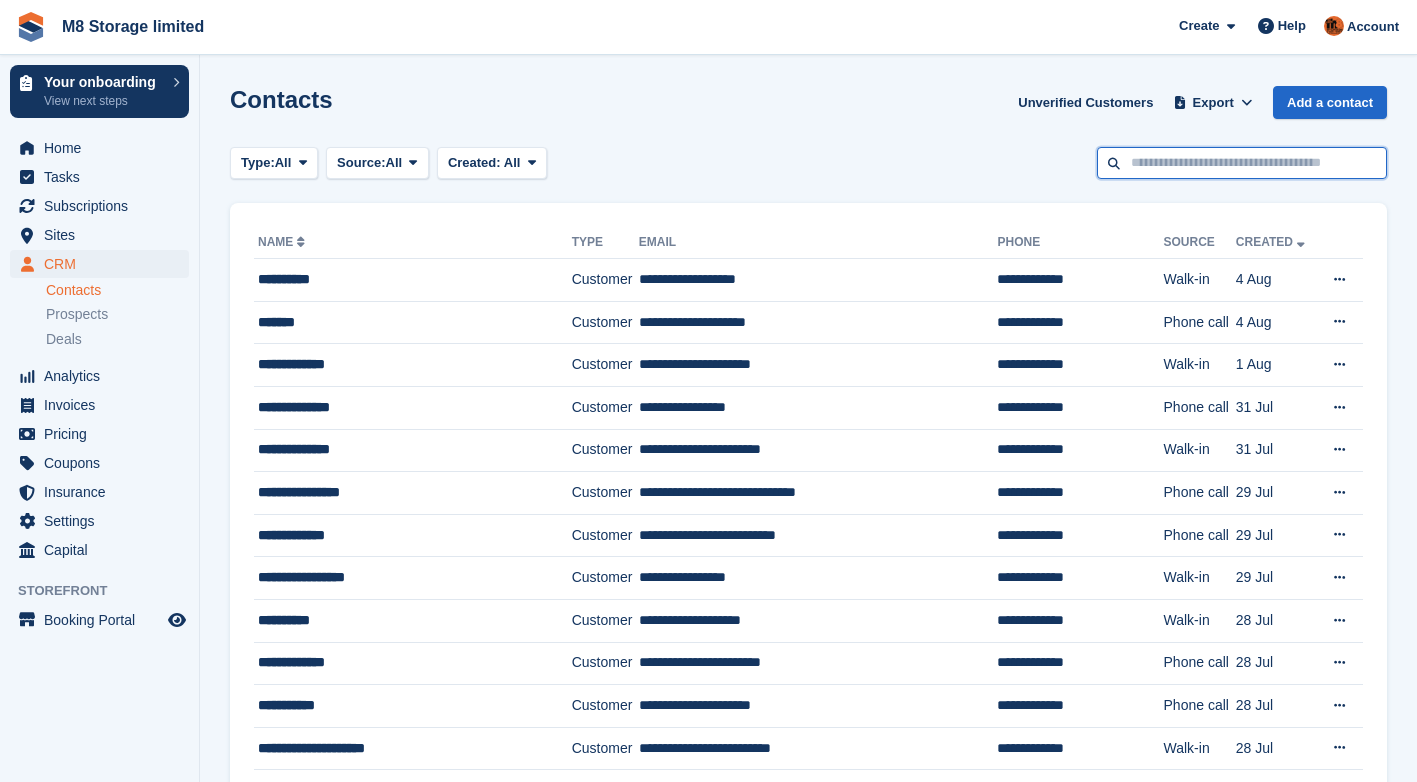 click at bounding box center (1242, 163) 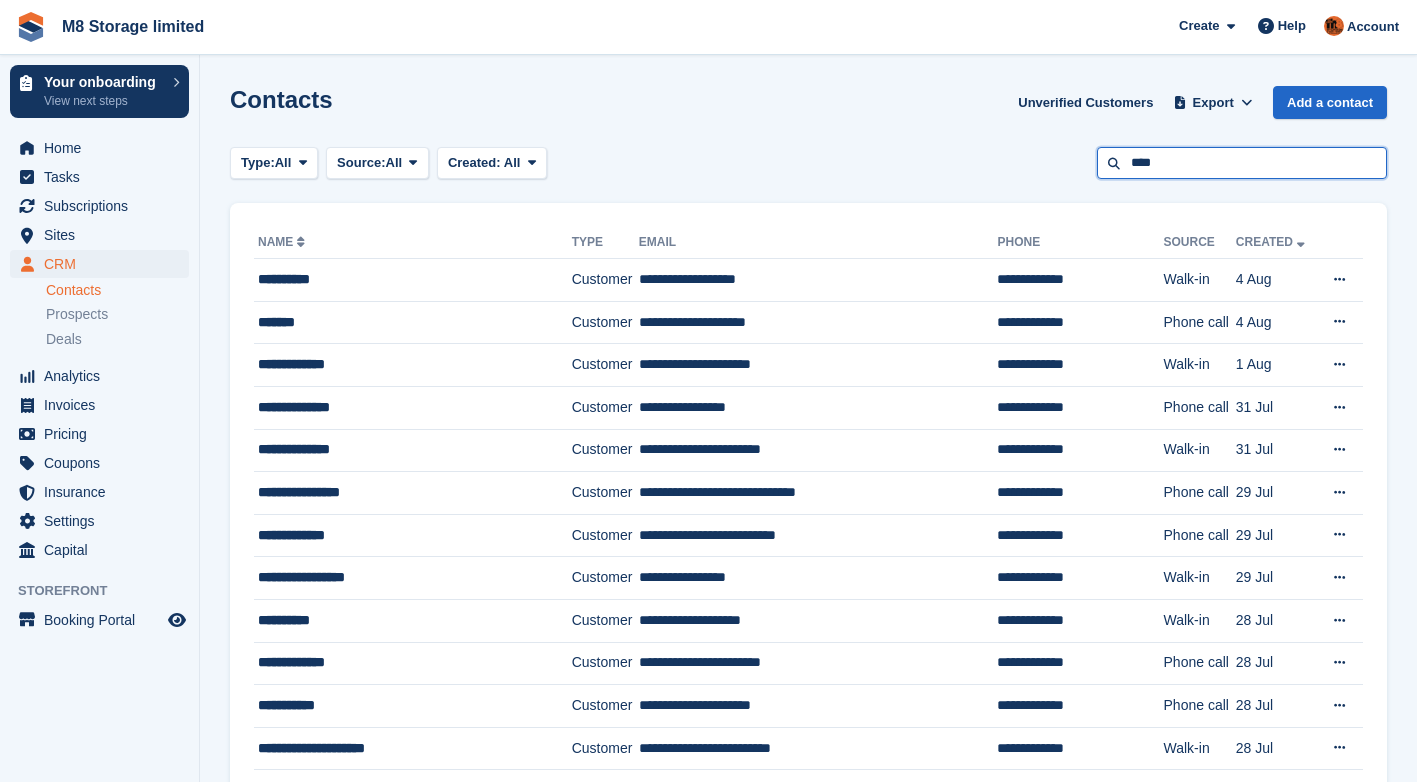 type on "****" 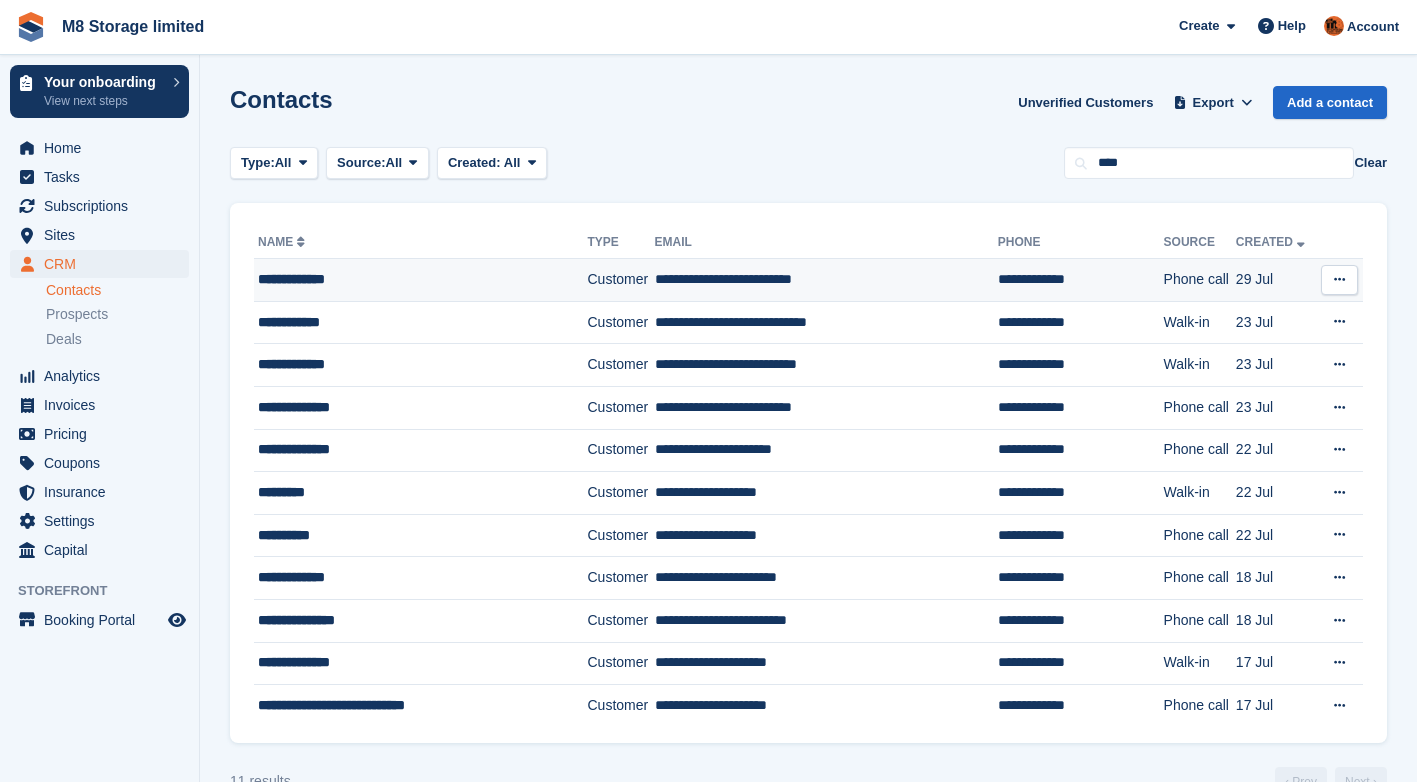 click on "**********" at bounding box center [826, 280] 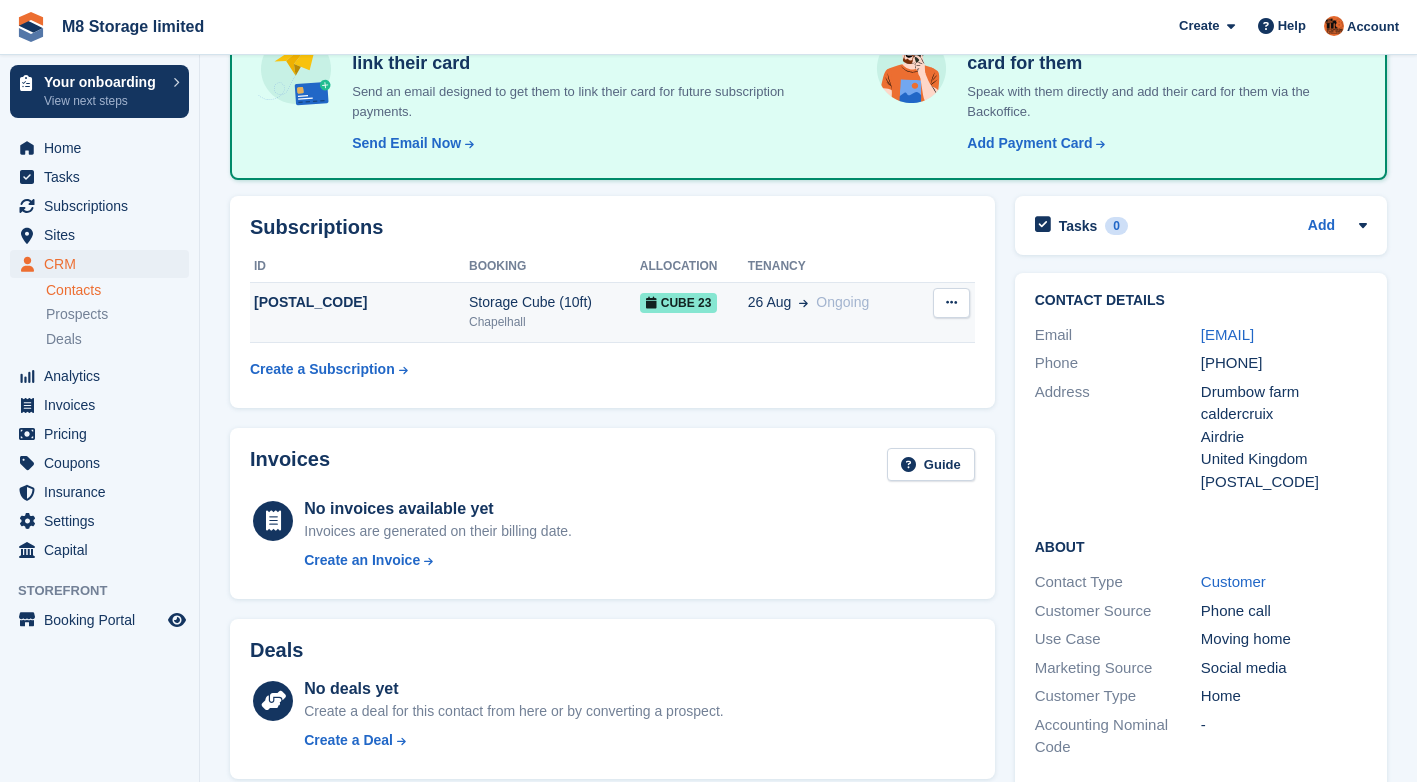 scroll, scrollTop: 0, scrollLeft: 0, axis: both 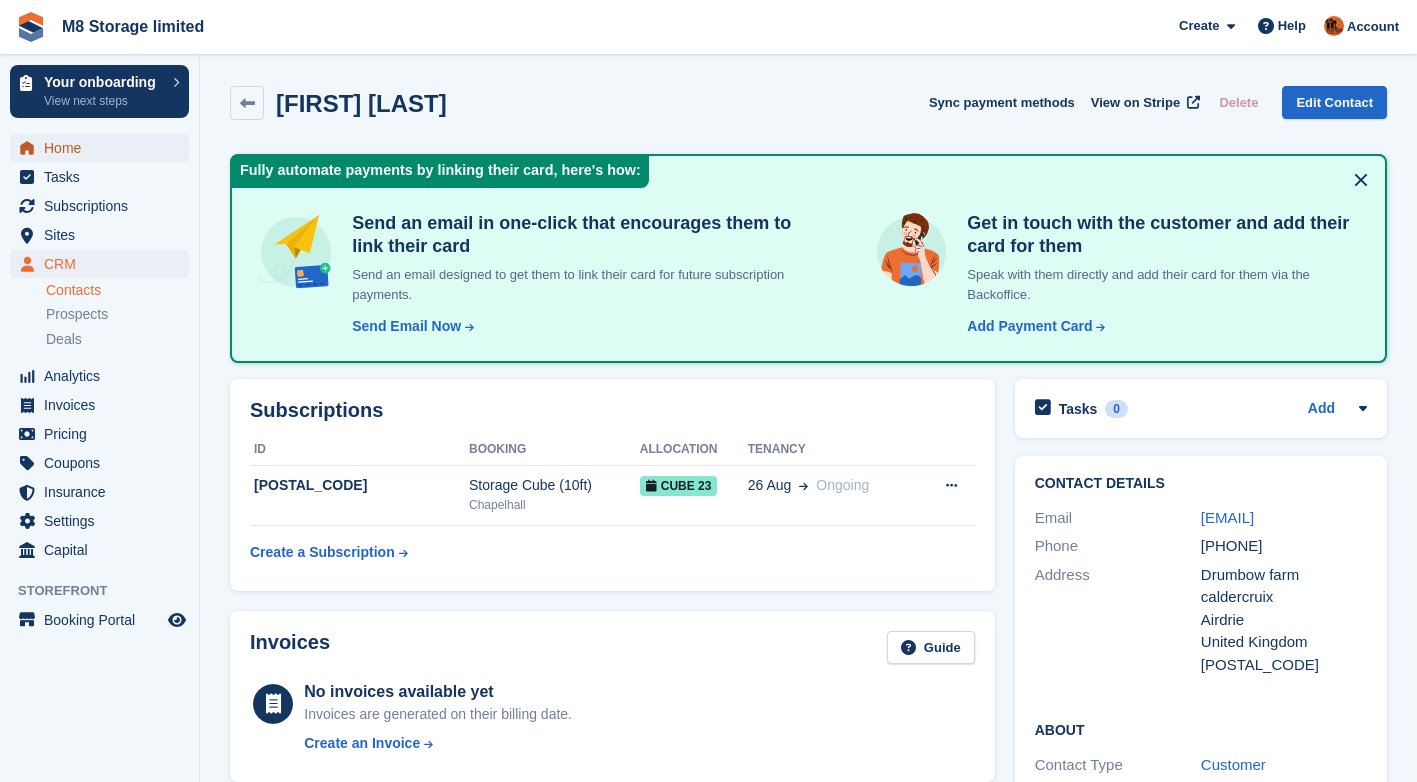click on "Home" at bounding box center (104, 148) 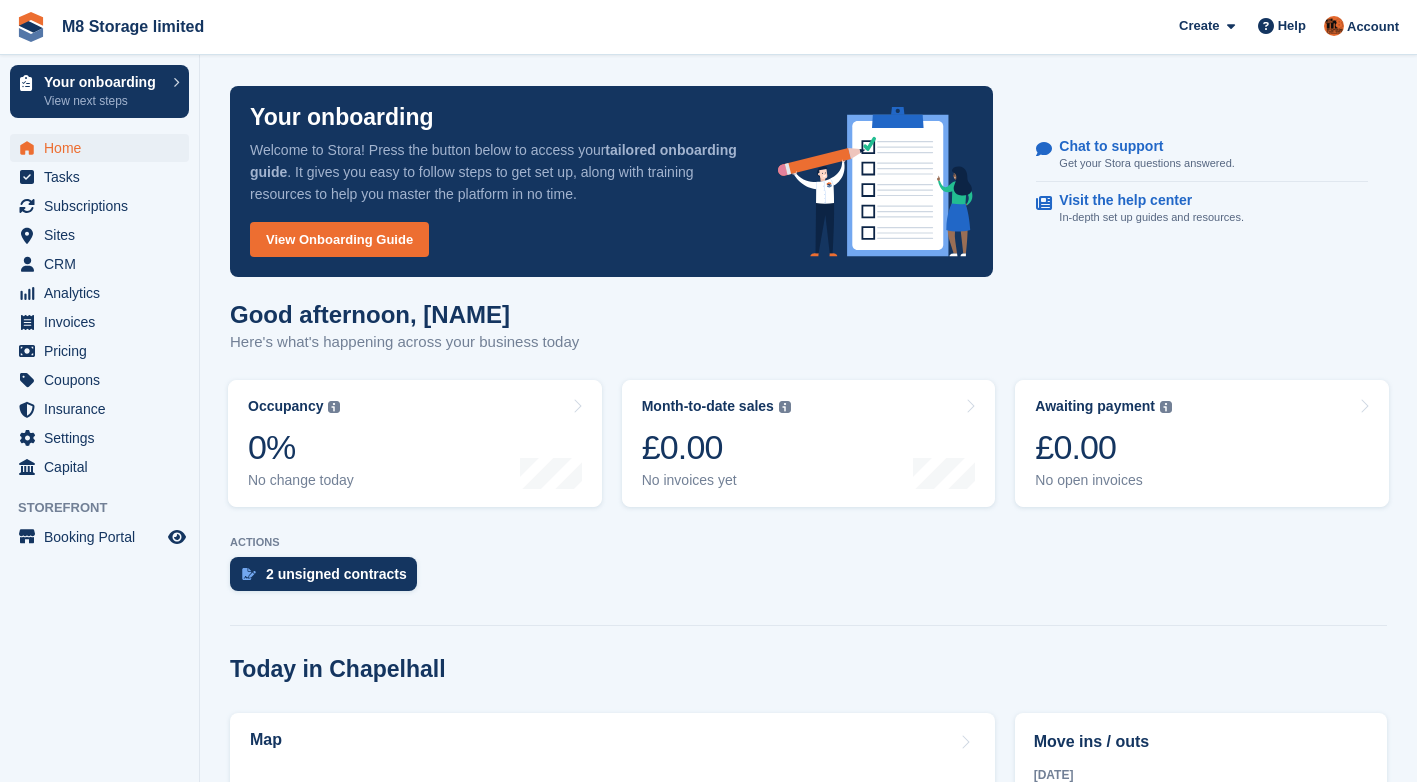scroll, scrollTop: 0, scrollLeft: 0, axis: both 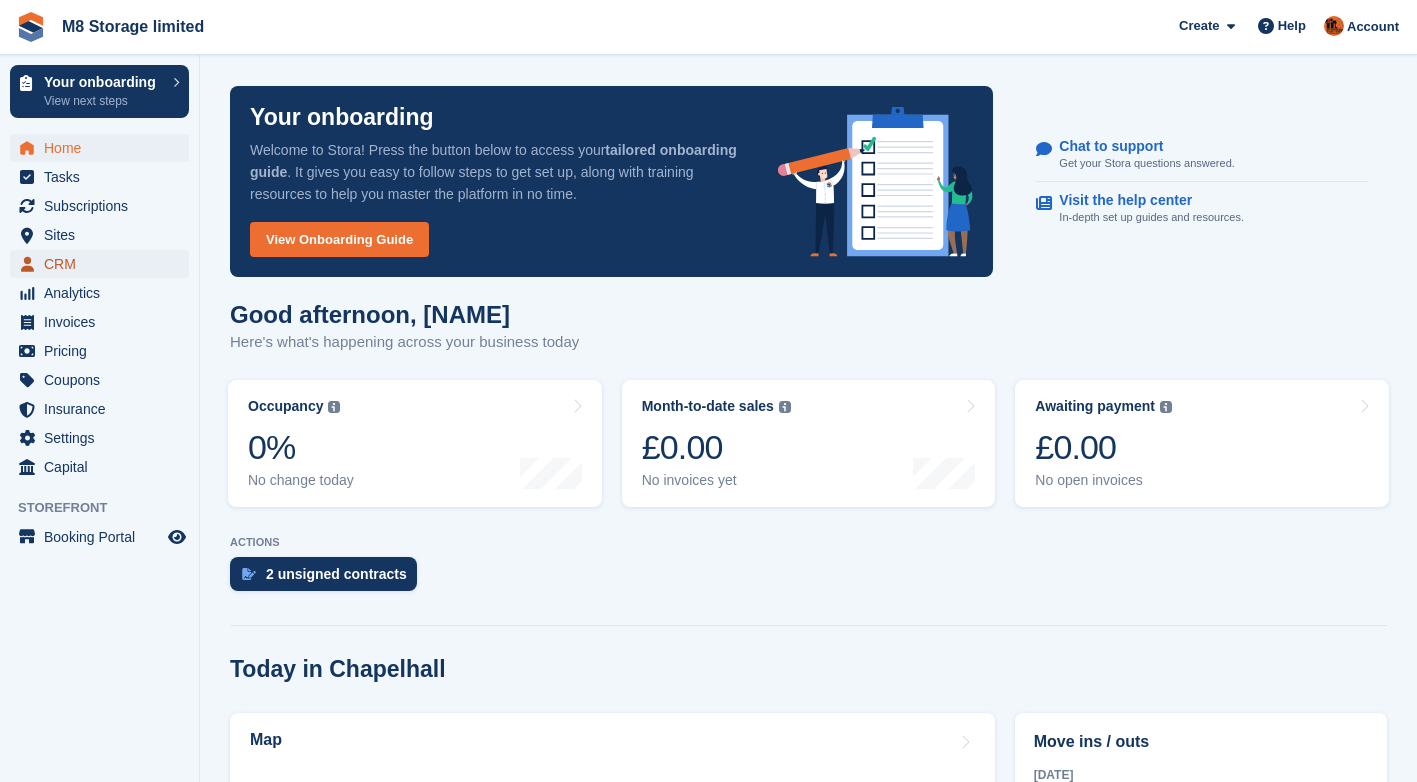 click on "CRM" at bounding box center [104, 264] 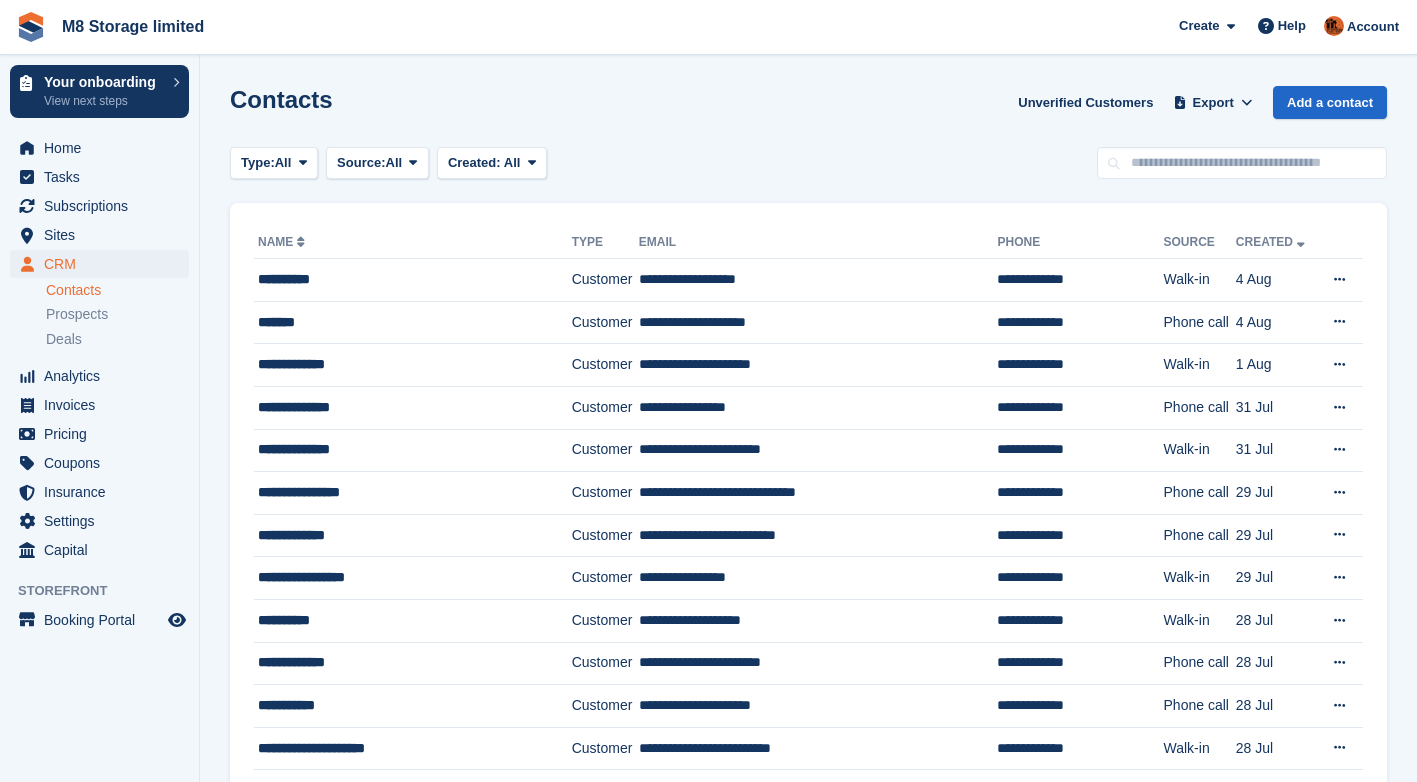 scroll, scrollTop: 0, scrollLeft: 0, axis: both 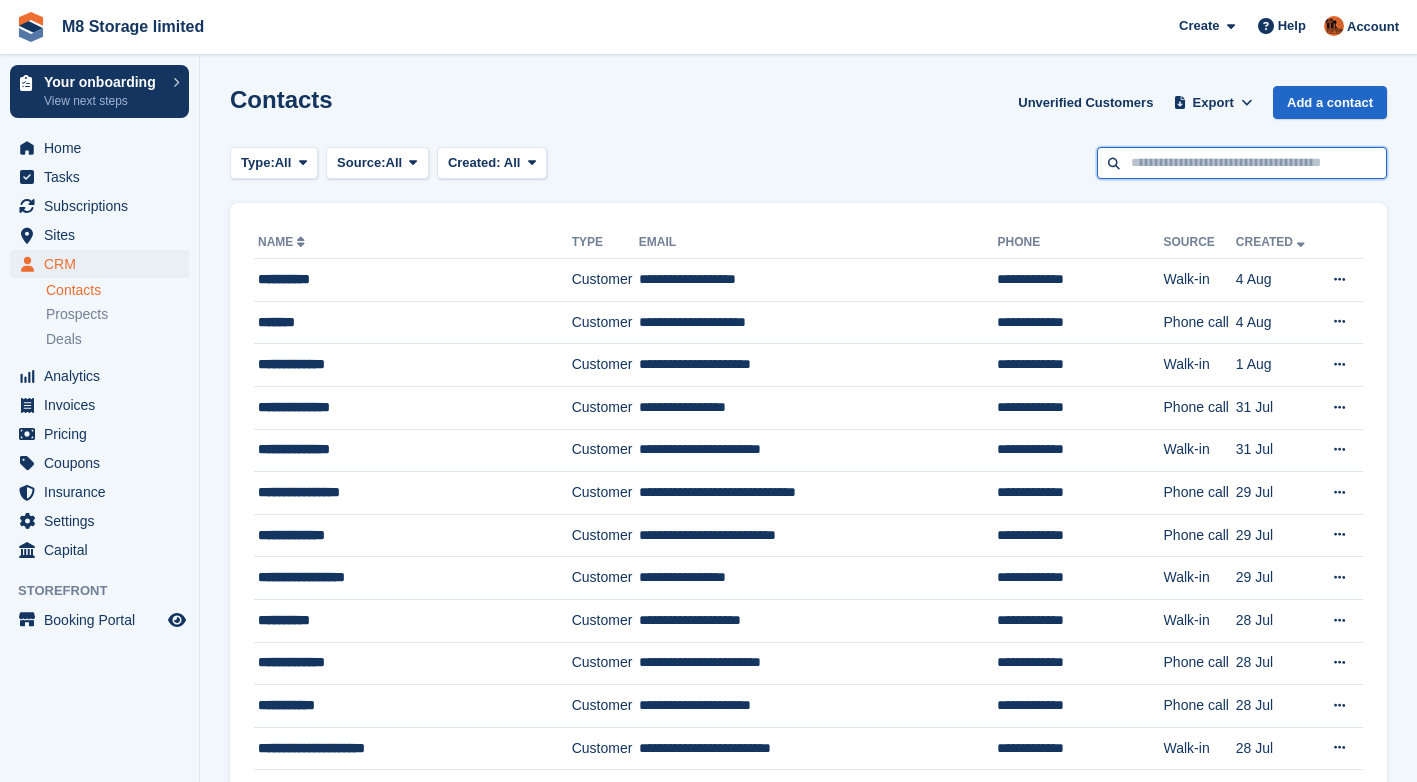 click at bounding box center [1242, 163] 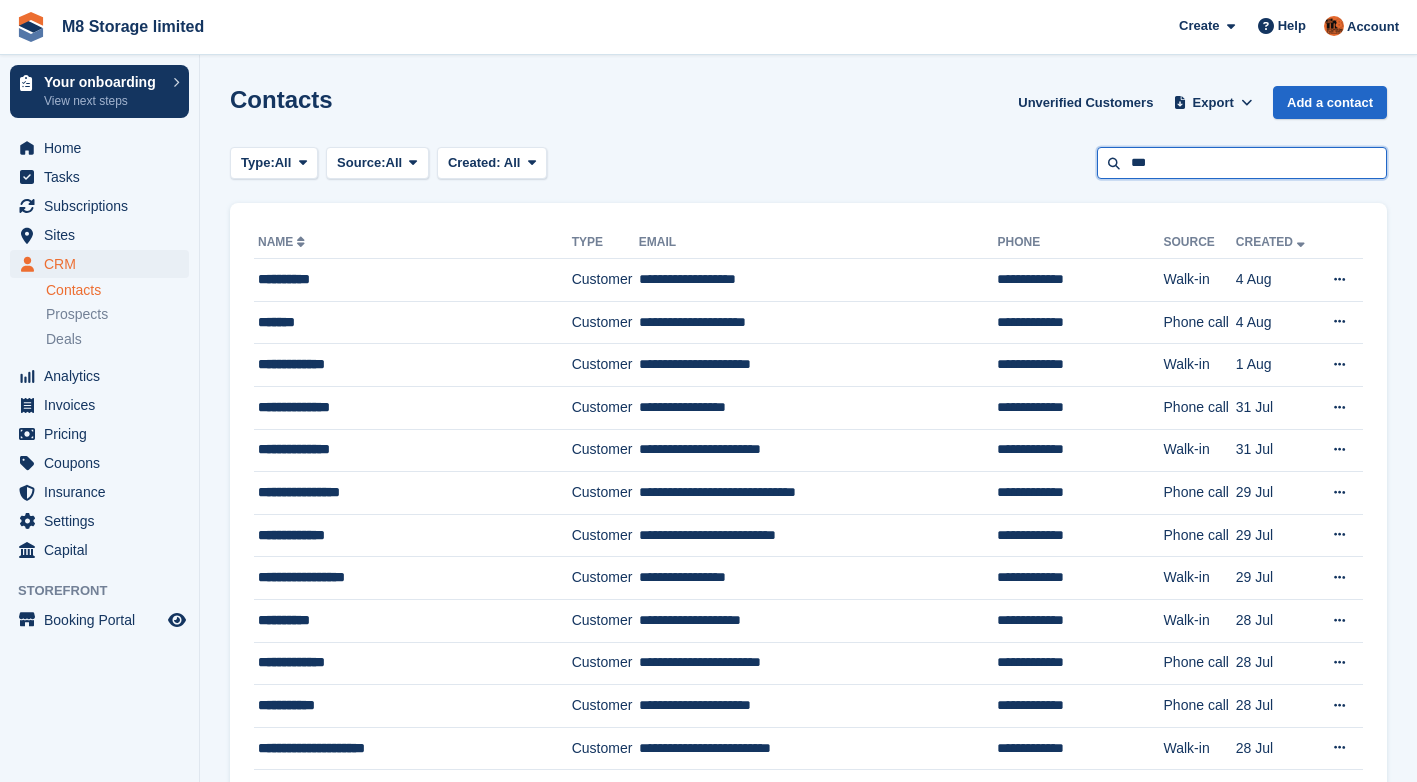 type on "***" 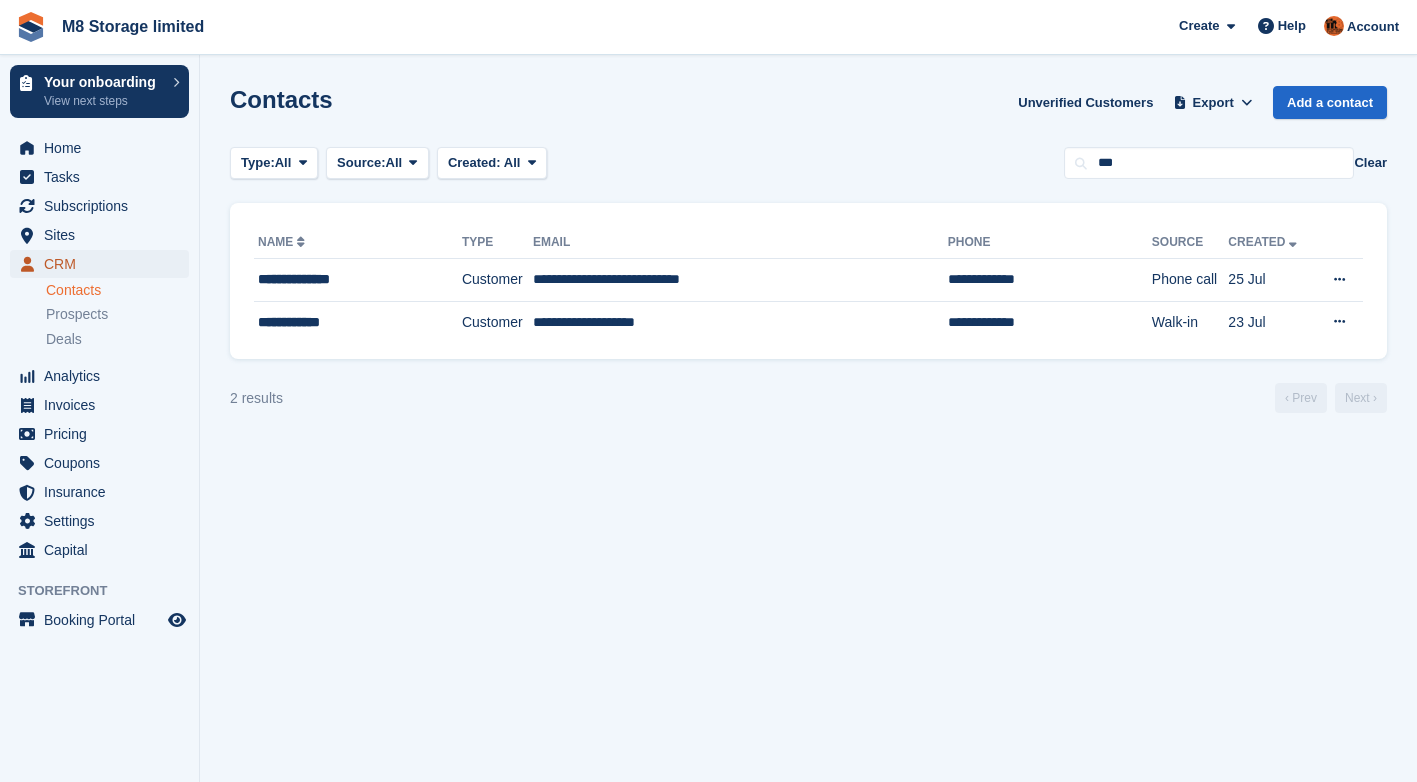 click on "CRM" at bounding box center (104, 264) 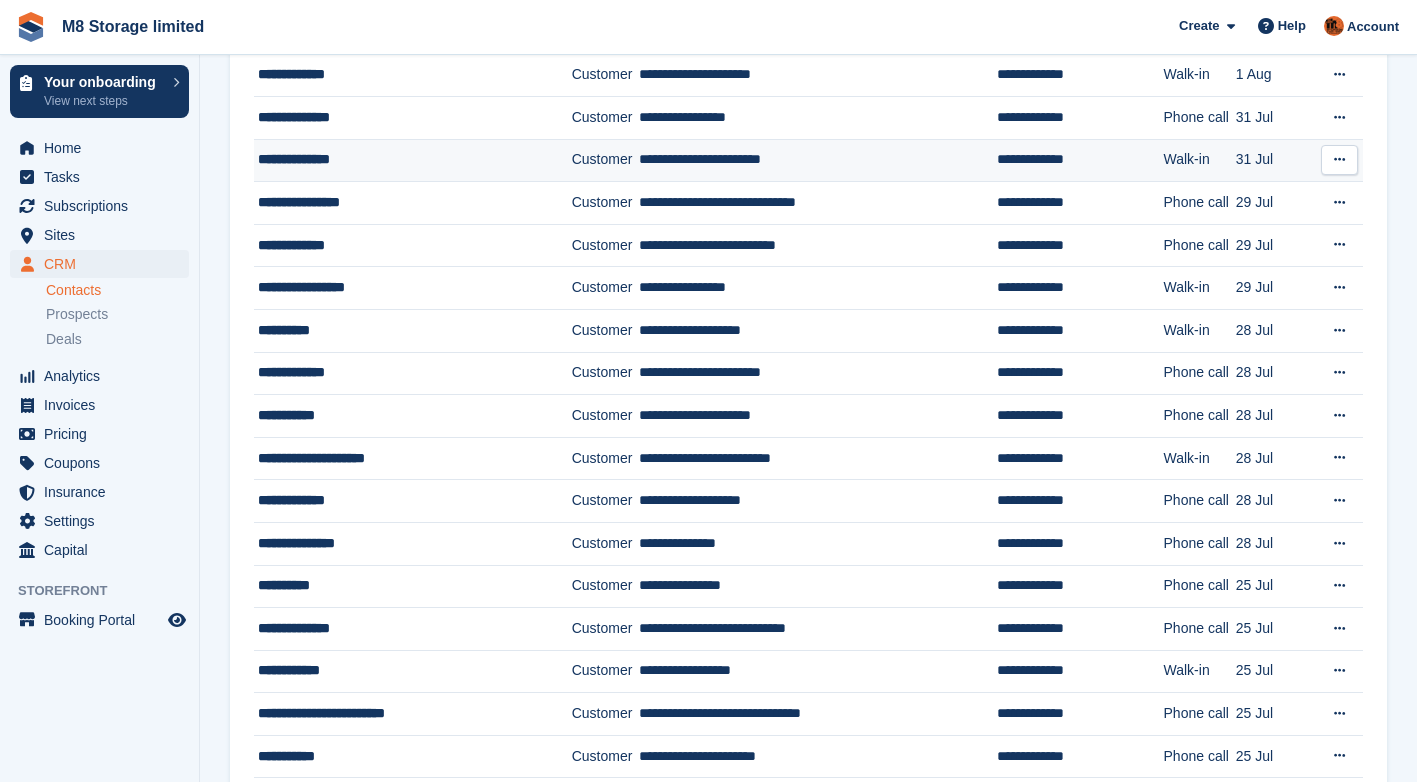 scroll, scrollTop: 0, scrollLeft: 0, axis: both 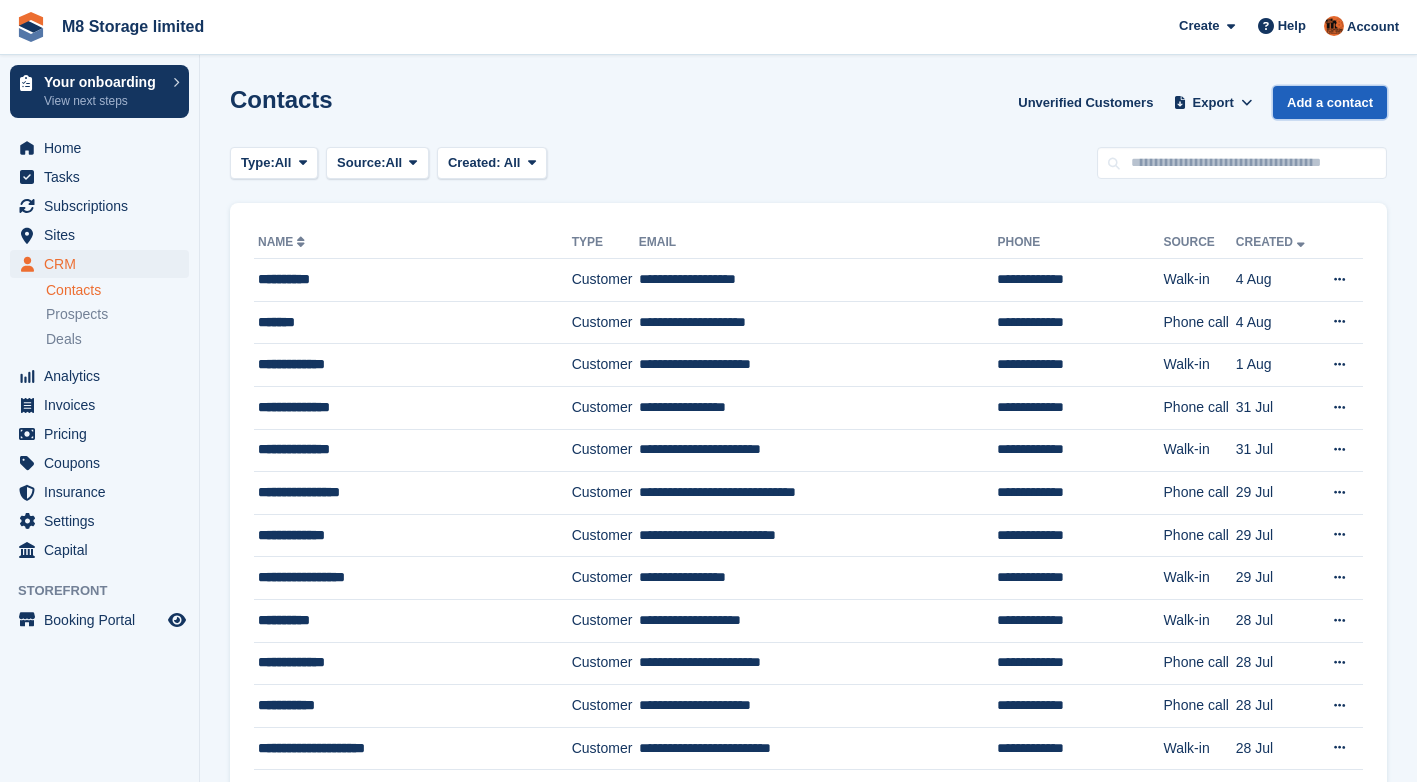 click on "Add a contact" at bounding box center [1330, 102] 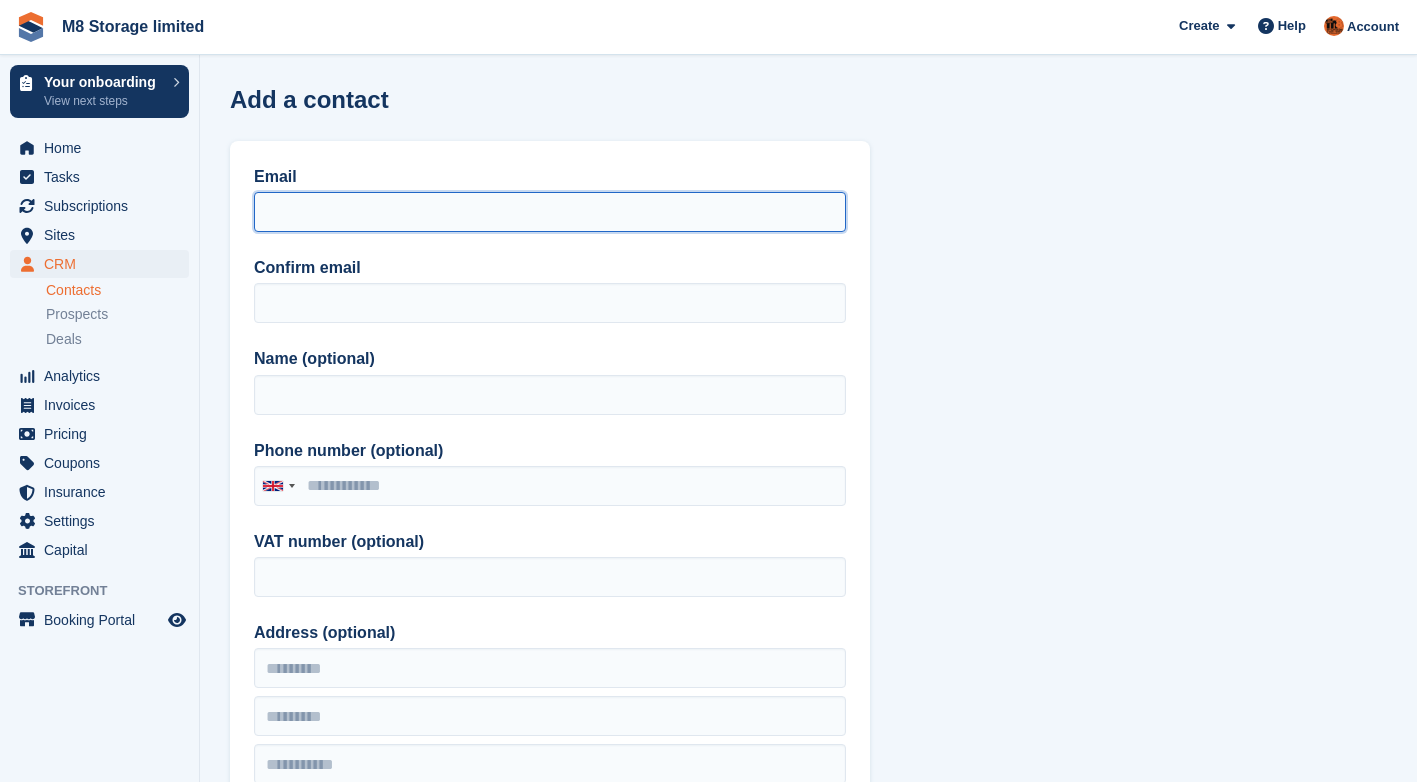 click on "Email" at bounding box center [550, 212] 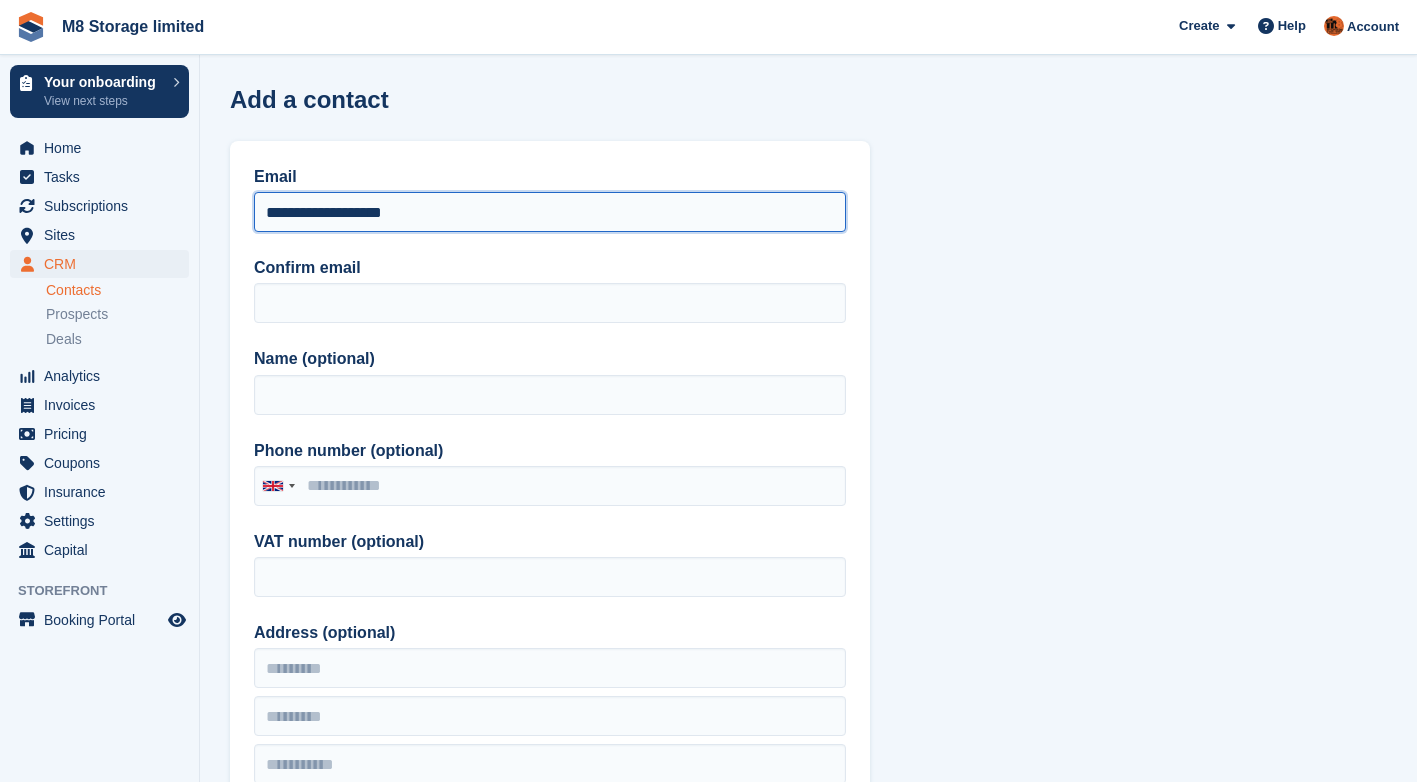 drag, startPoint x: 432, startPoint y: 212, endPoint x: 260, endPoint y: 214, distance: 172.01163 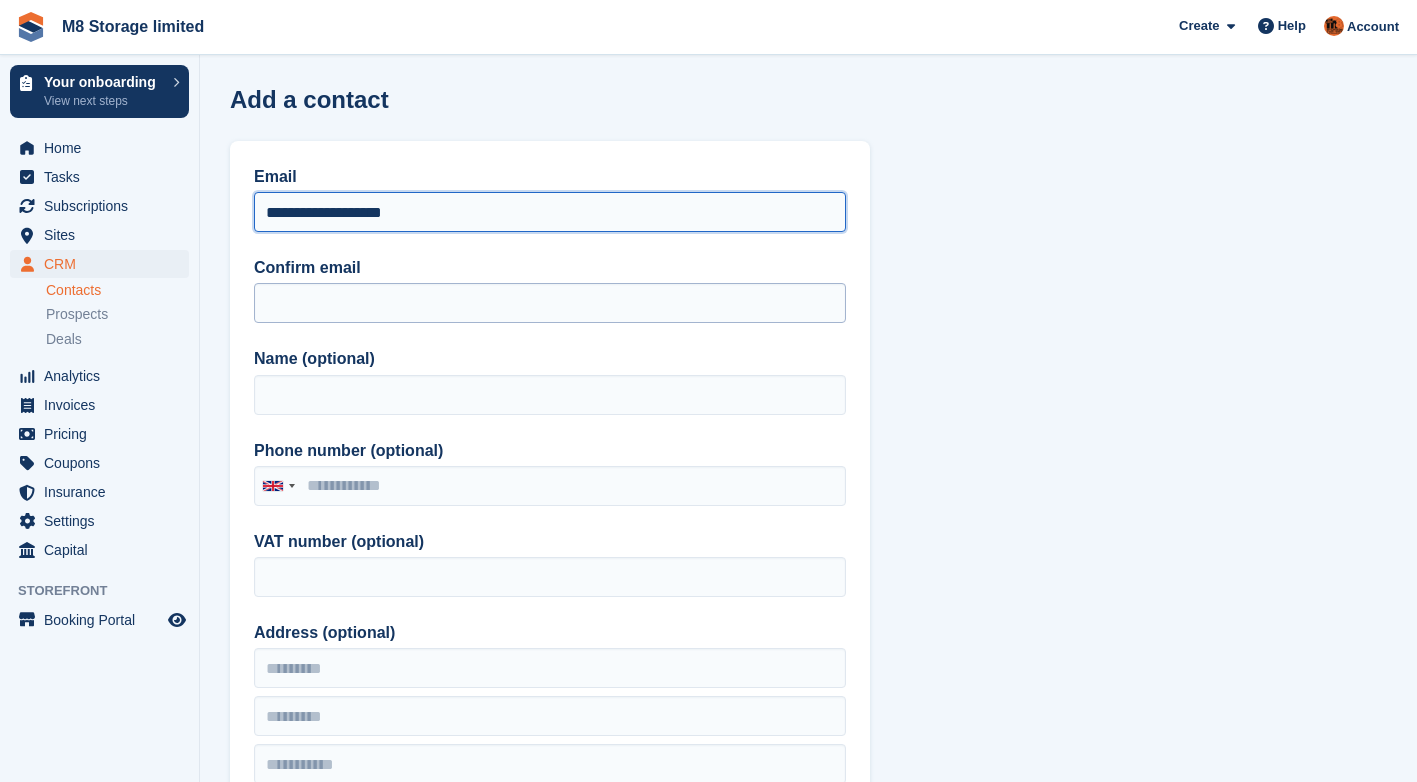 type on "**********" 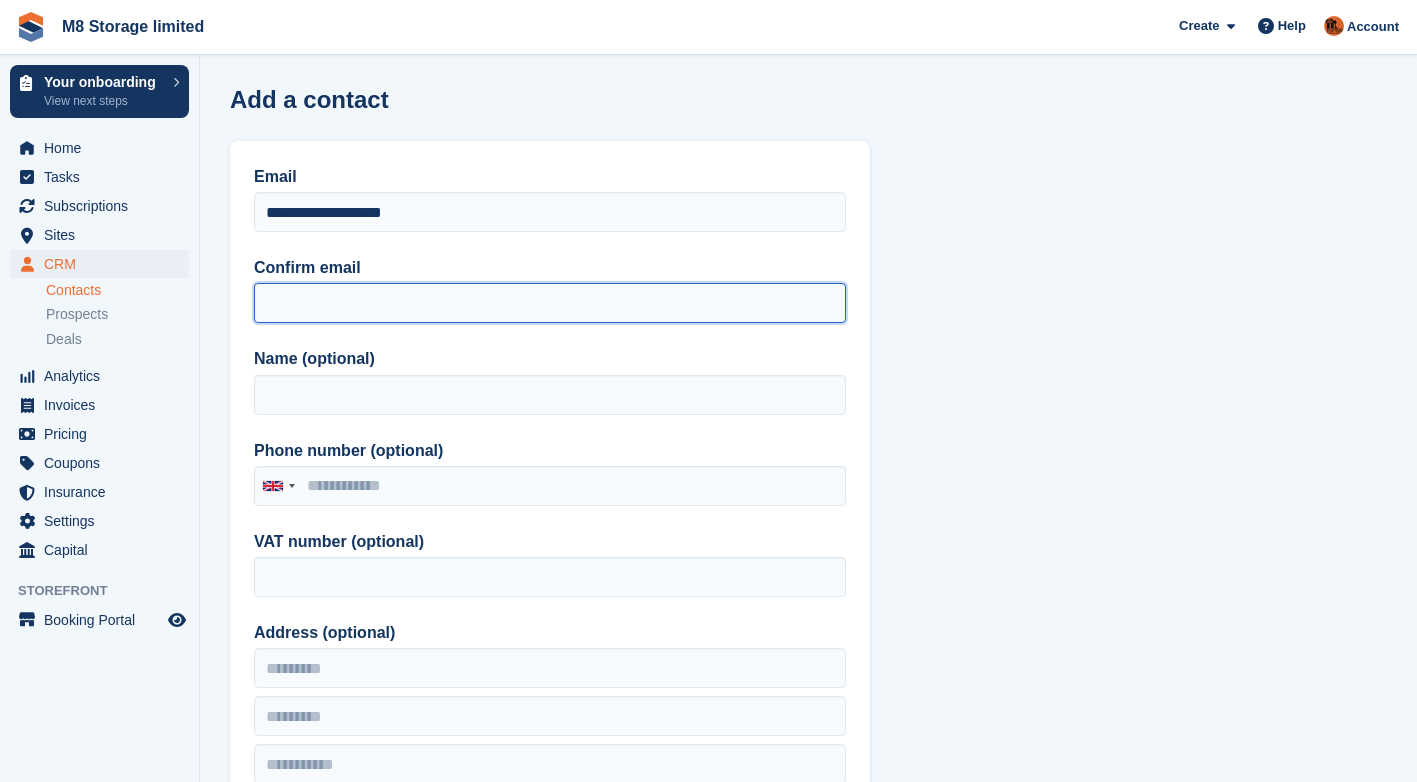paste on "**********" 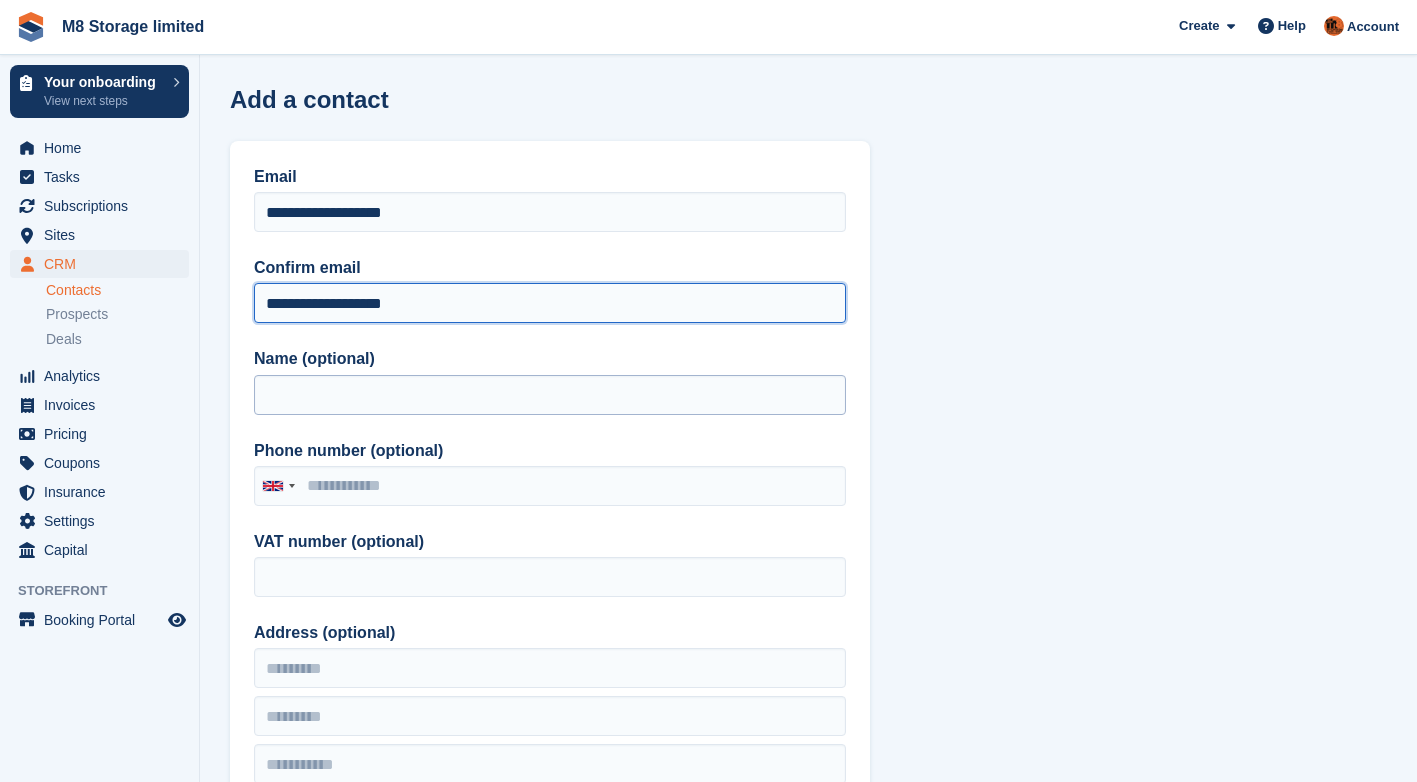 type on "**********" 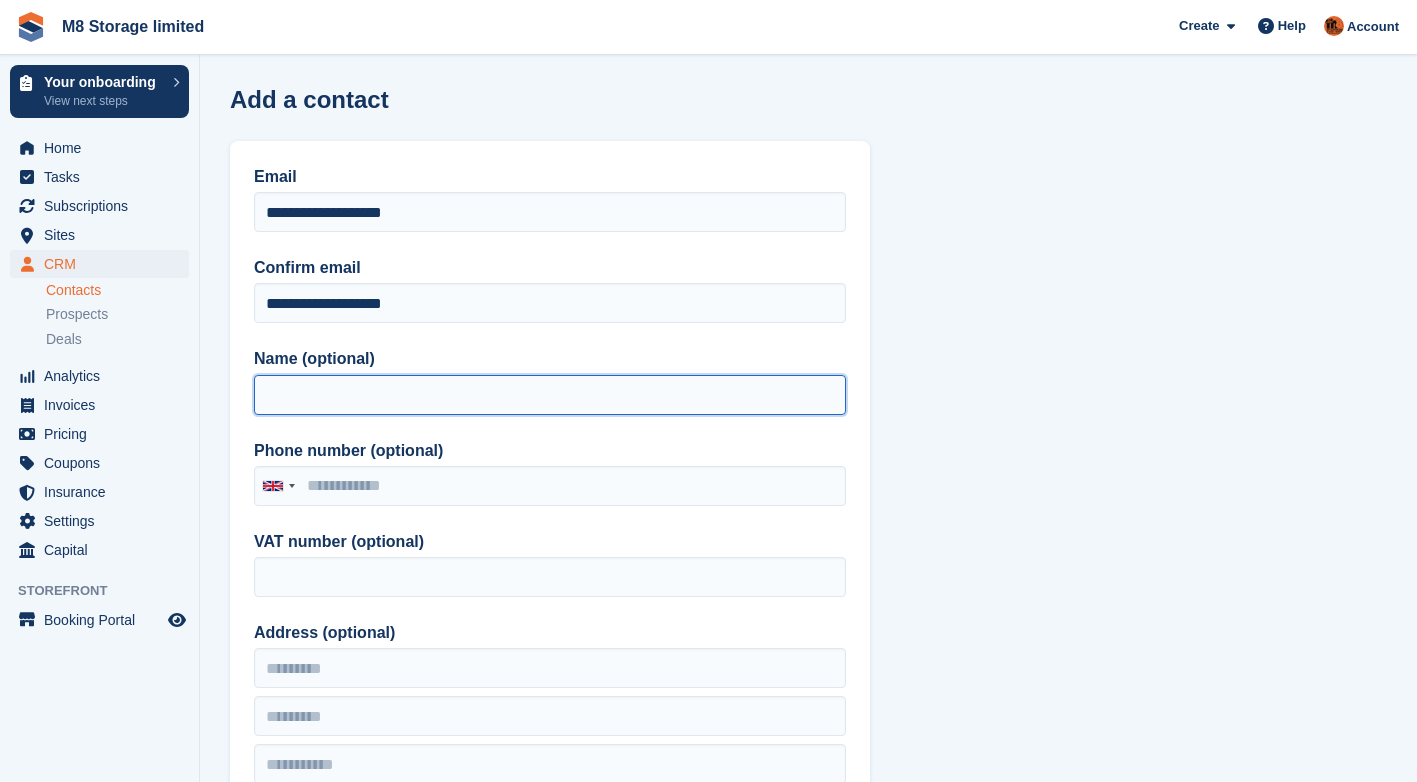 click on "Name (optional)" at bounding box center [550, 395] 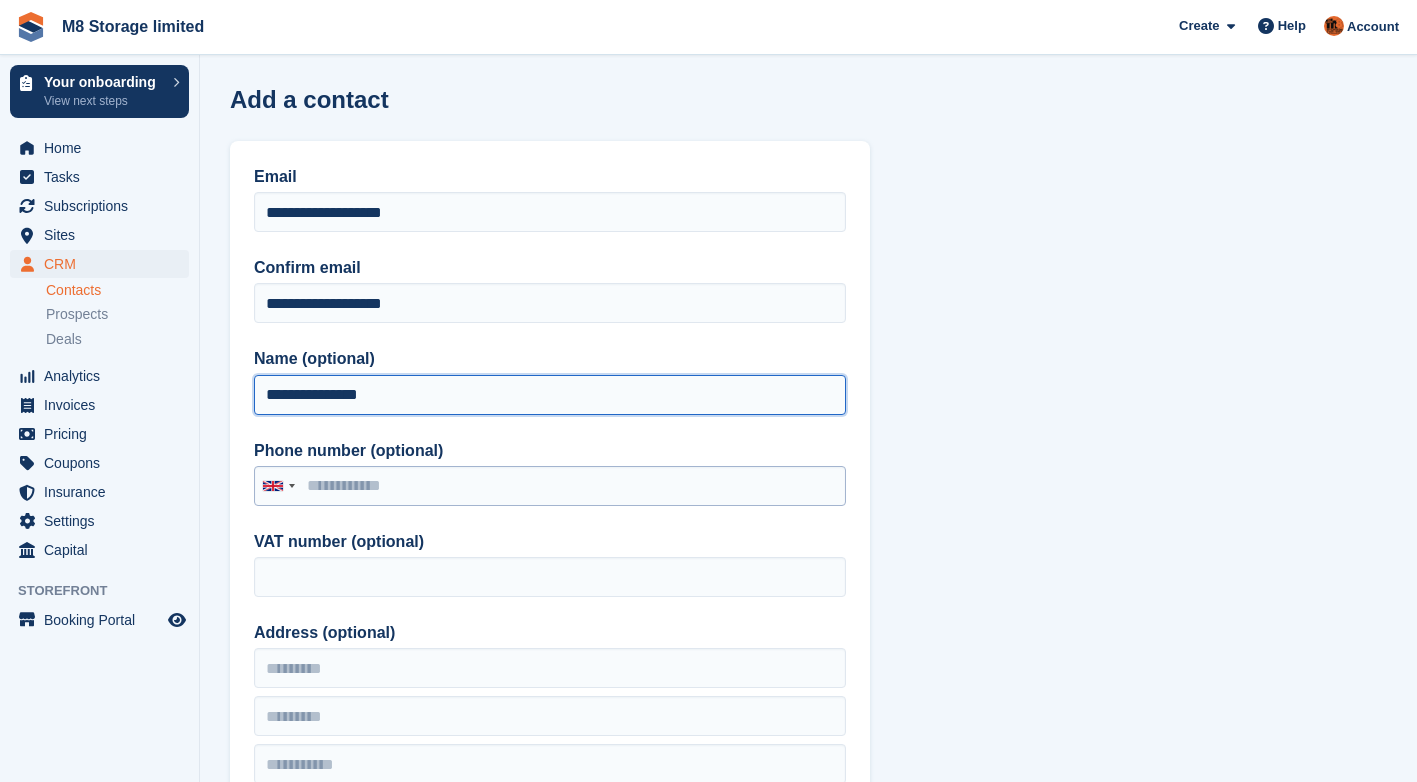 type on "**********" 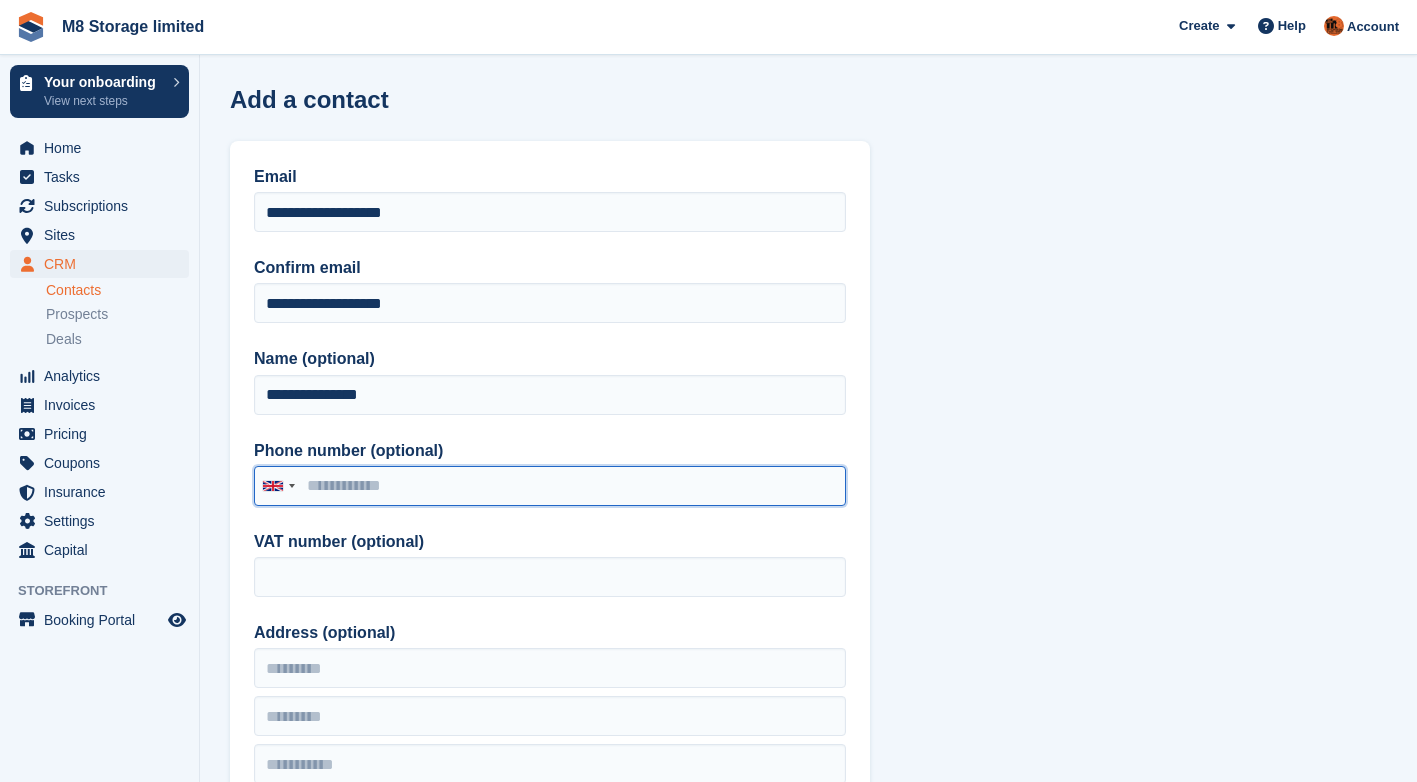 click on "Phone number (optional)" at bounding box center [550, 486] 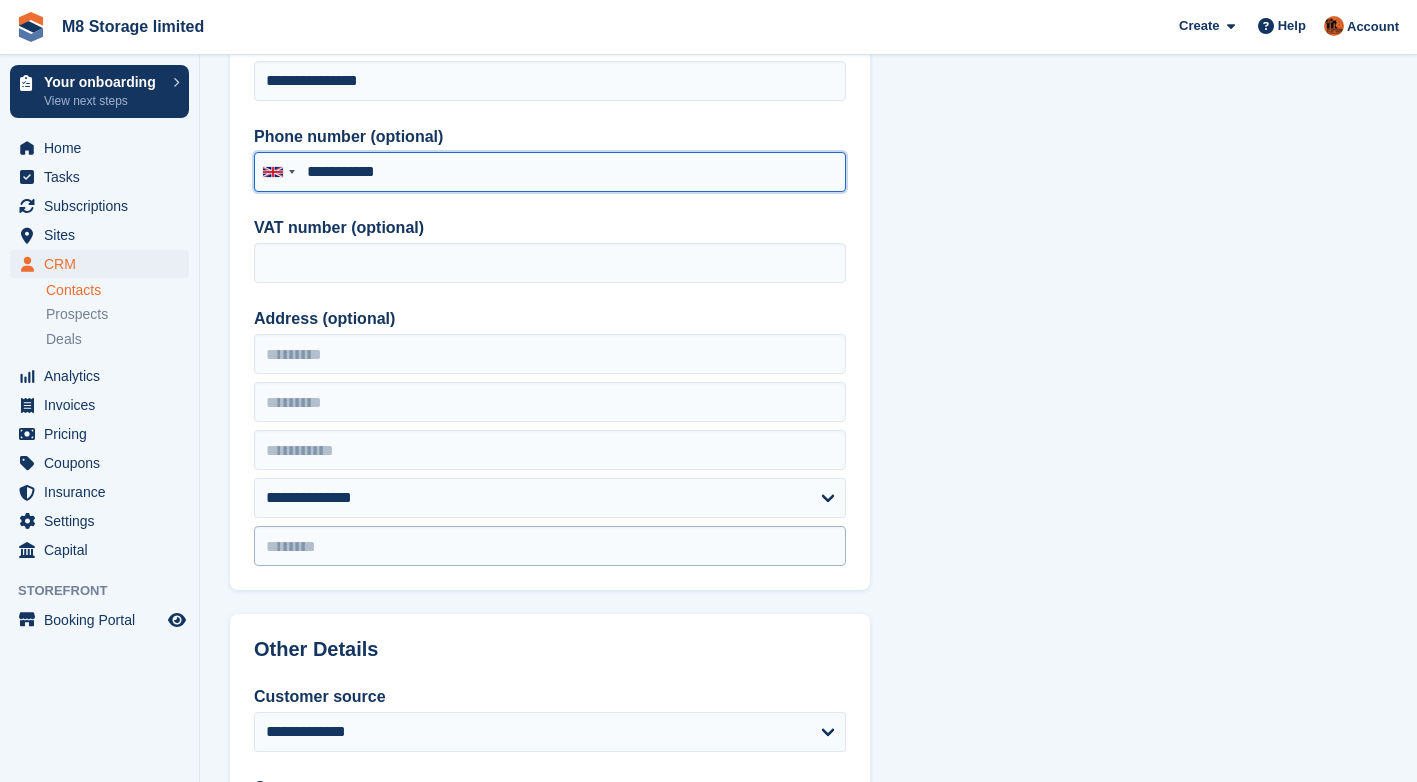 scroll, scrollTop: 400, scrollLeft: 0, axis: vertical 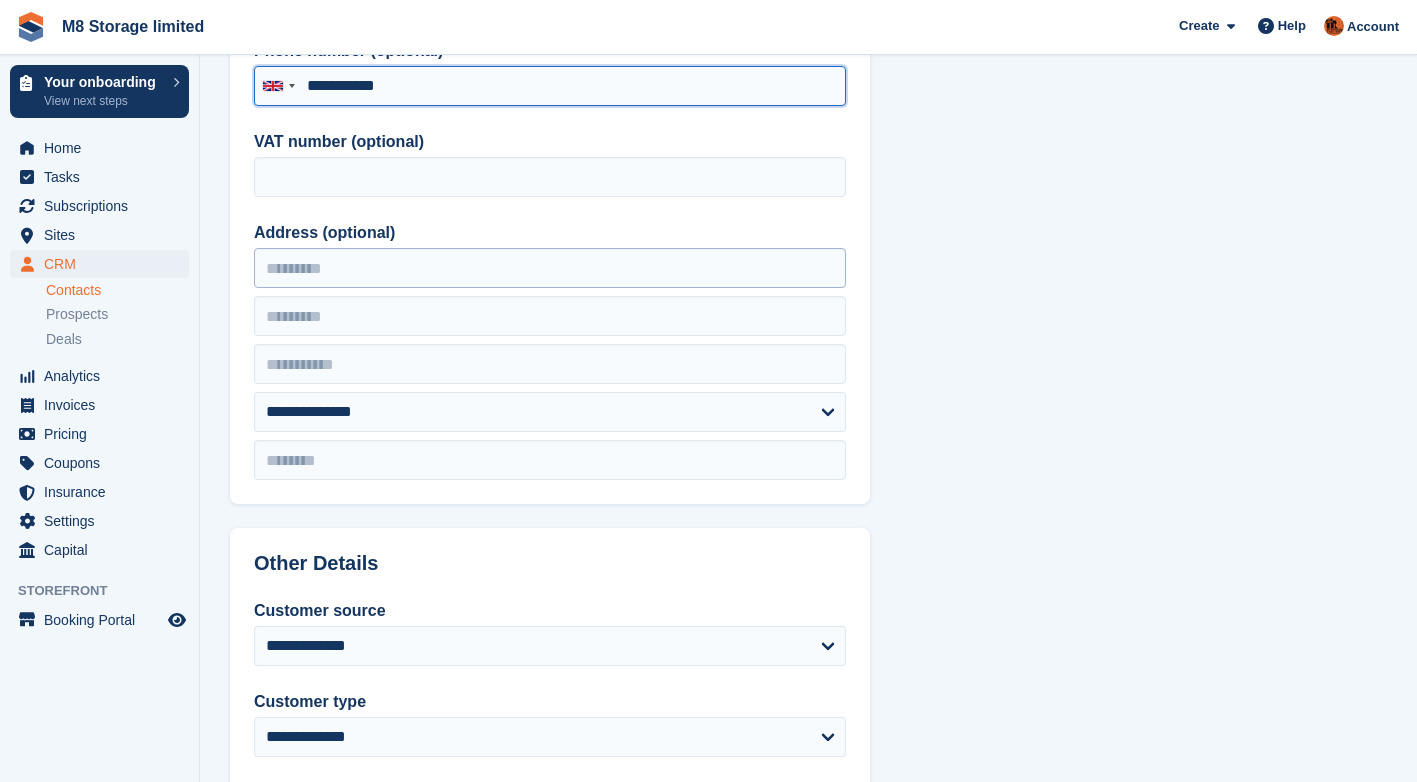 type on "**********" 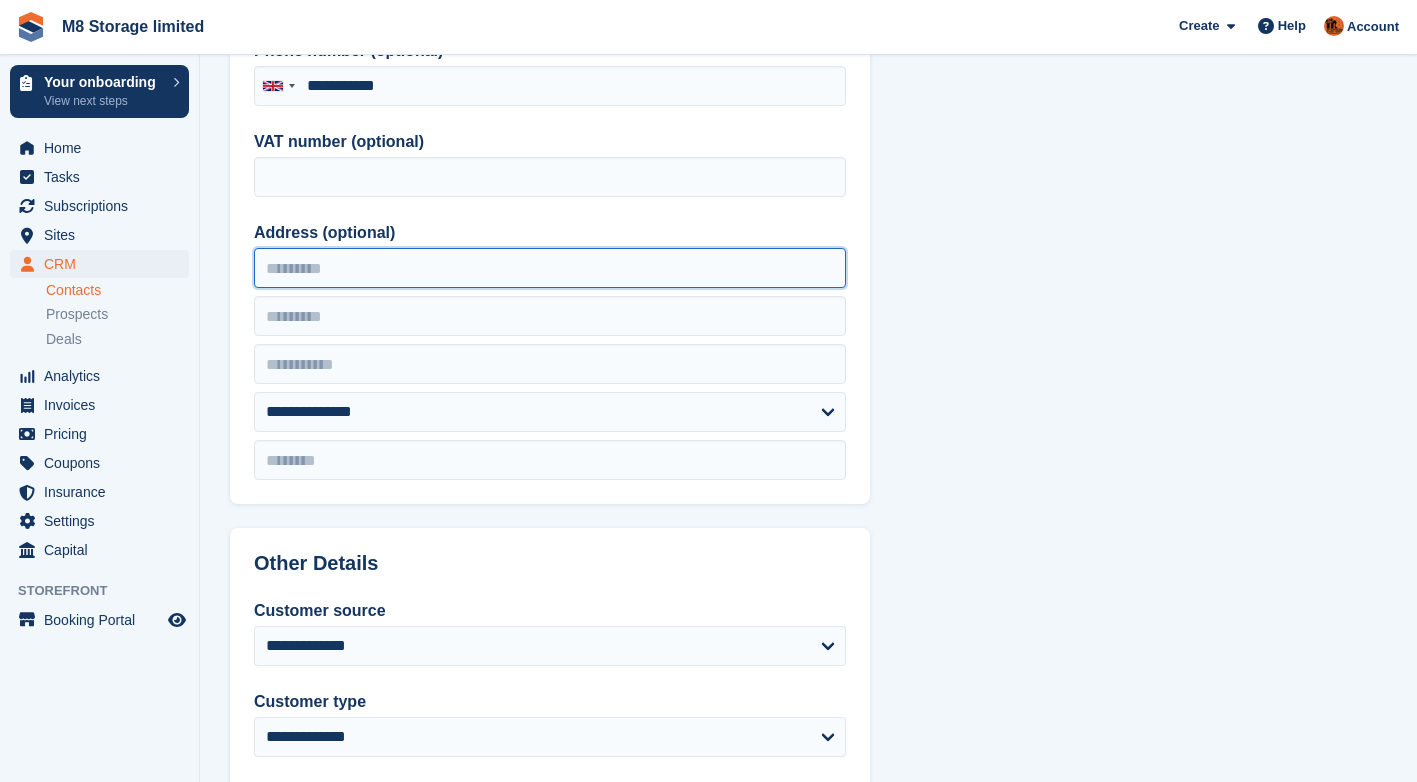 click on "Address (optional)" at bounding box center (550, 268) 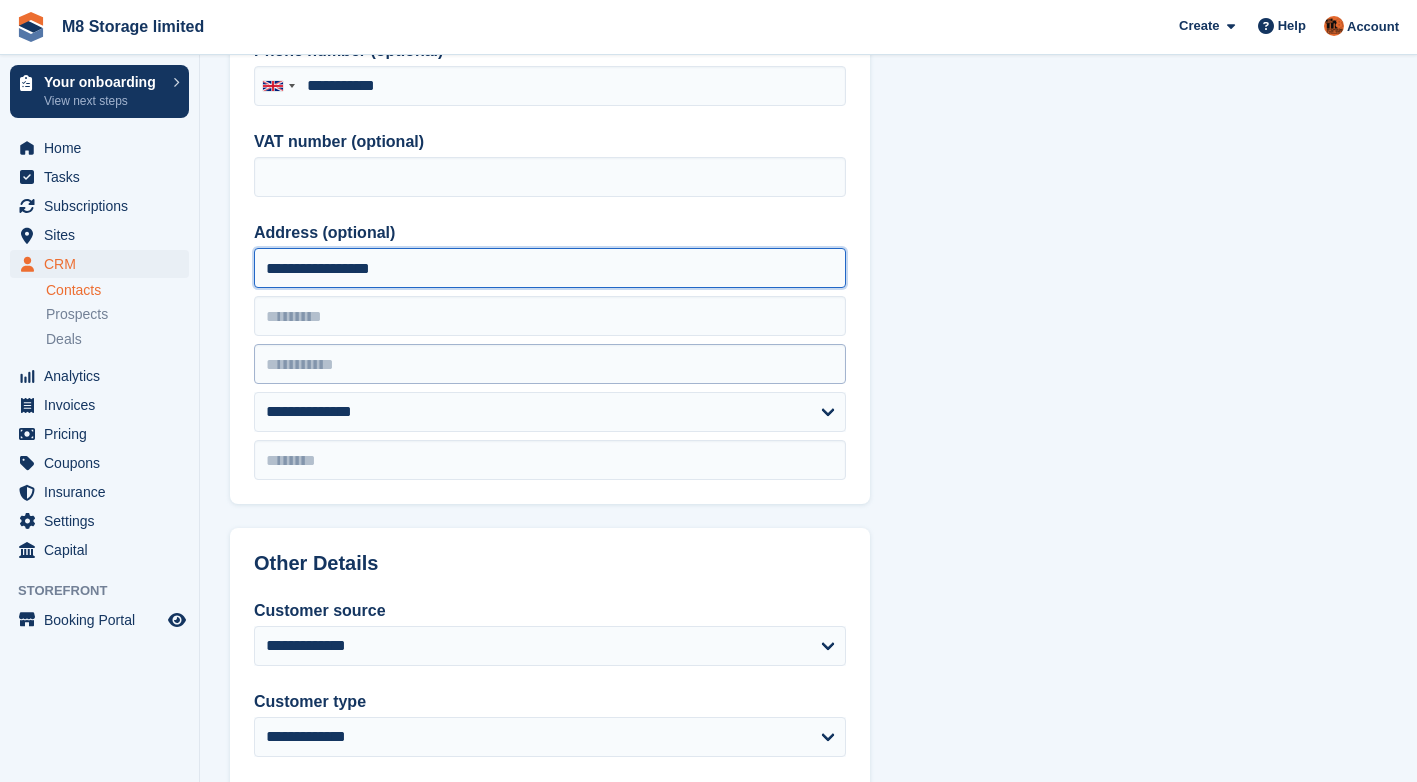type on "**********" 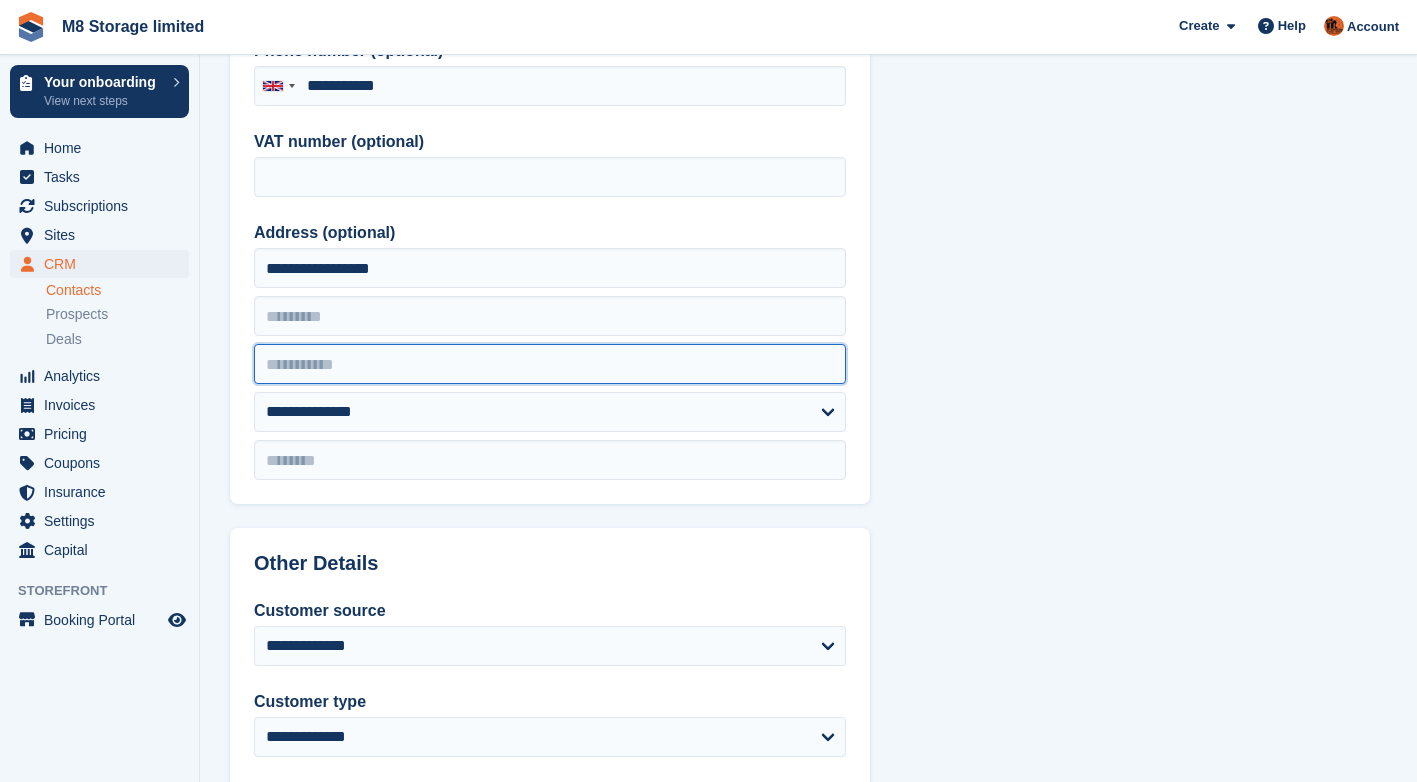 click at bounding box center (550, 364) 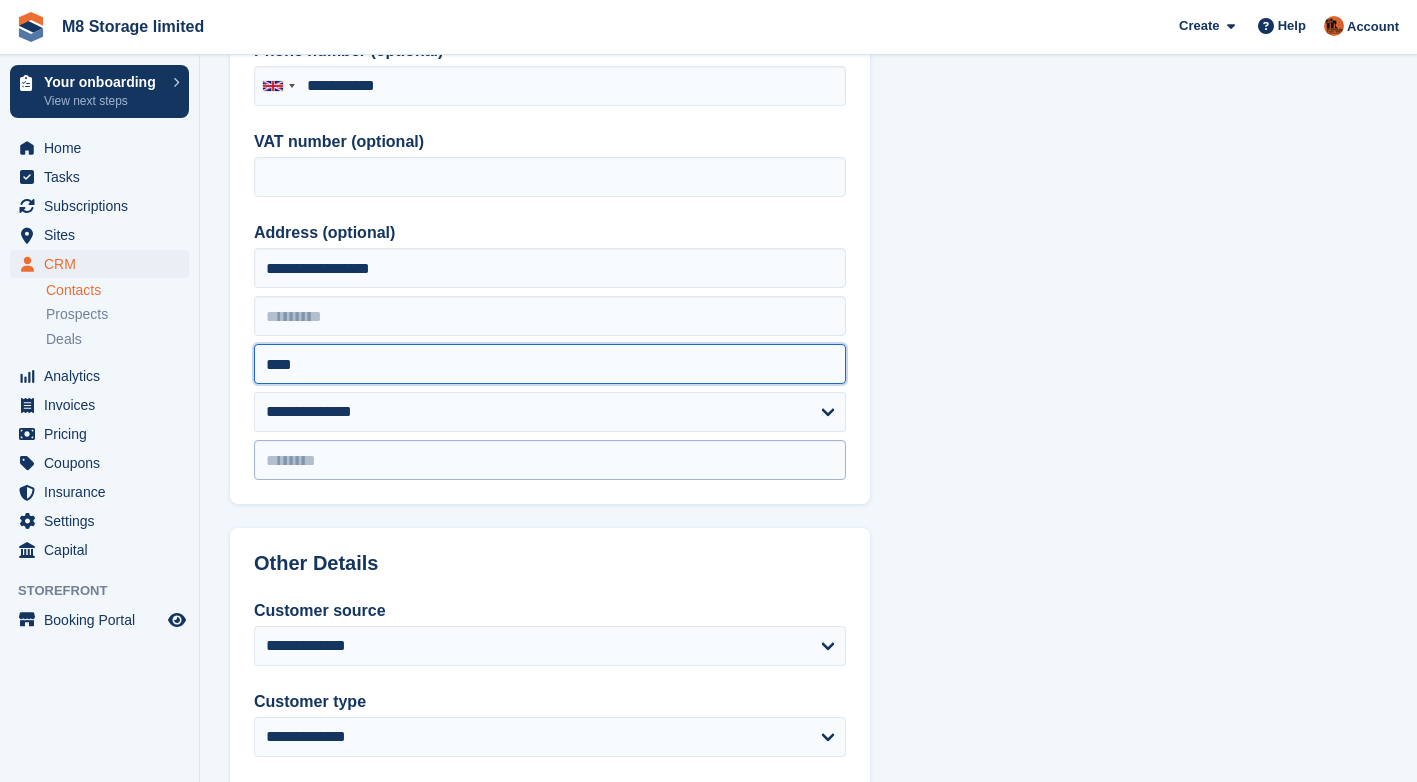type on "****" 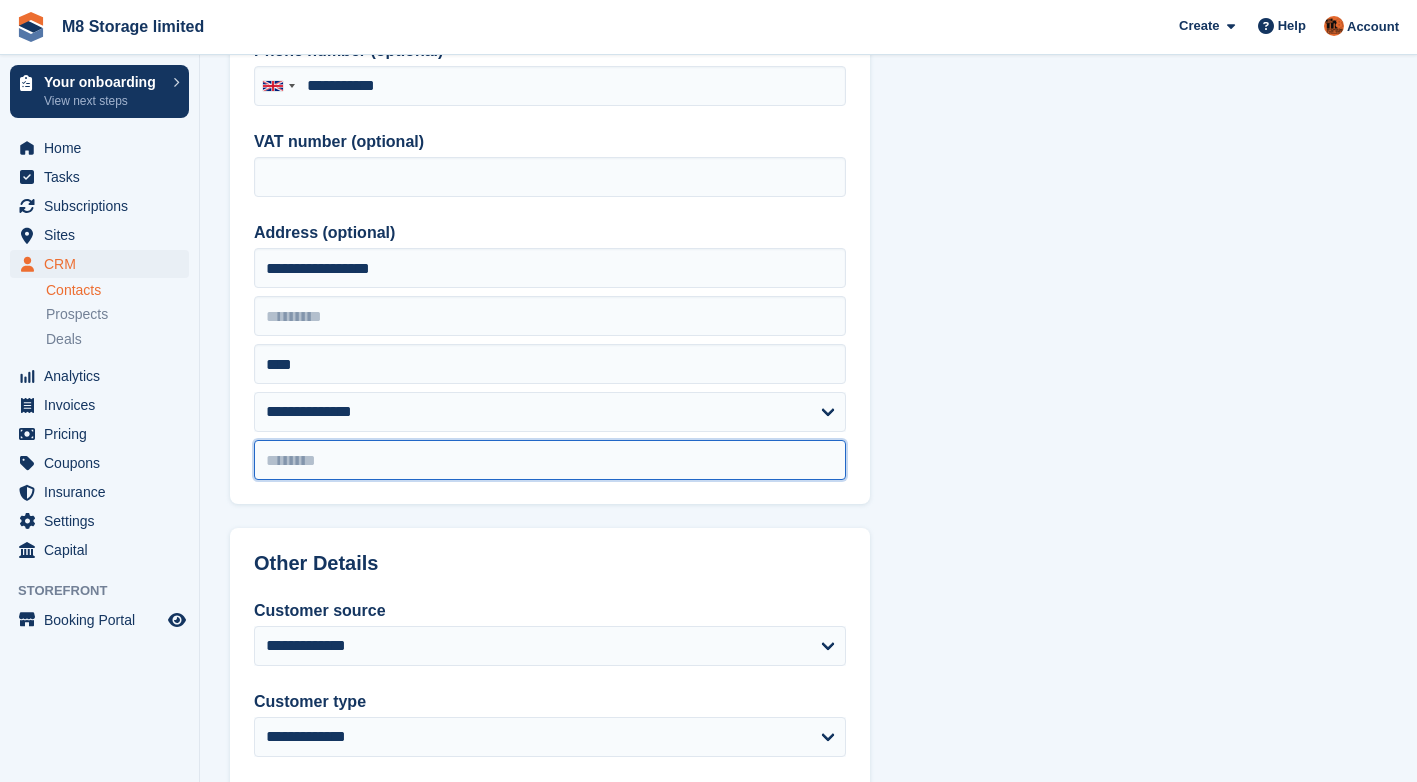 click at bounding box center [550, 460] 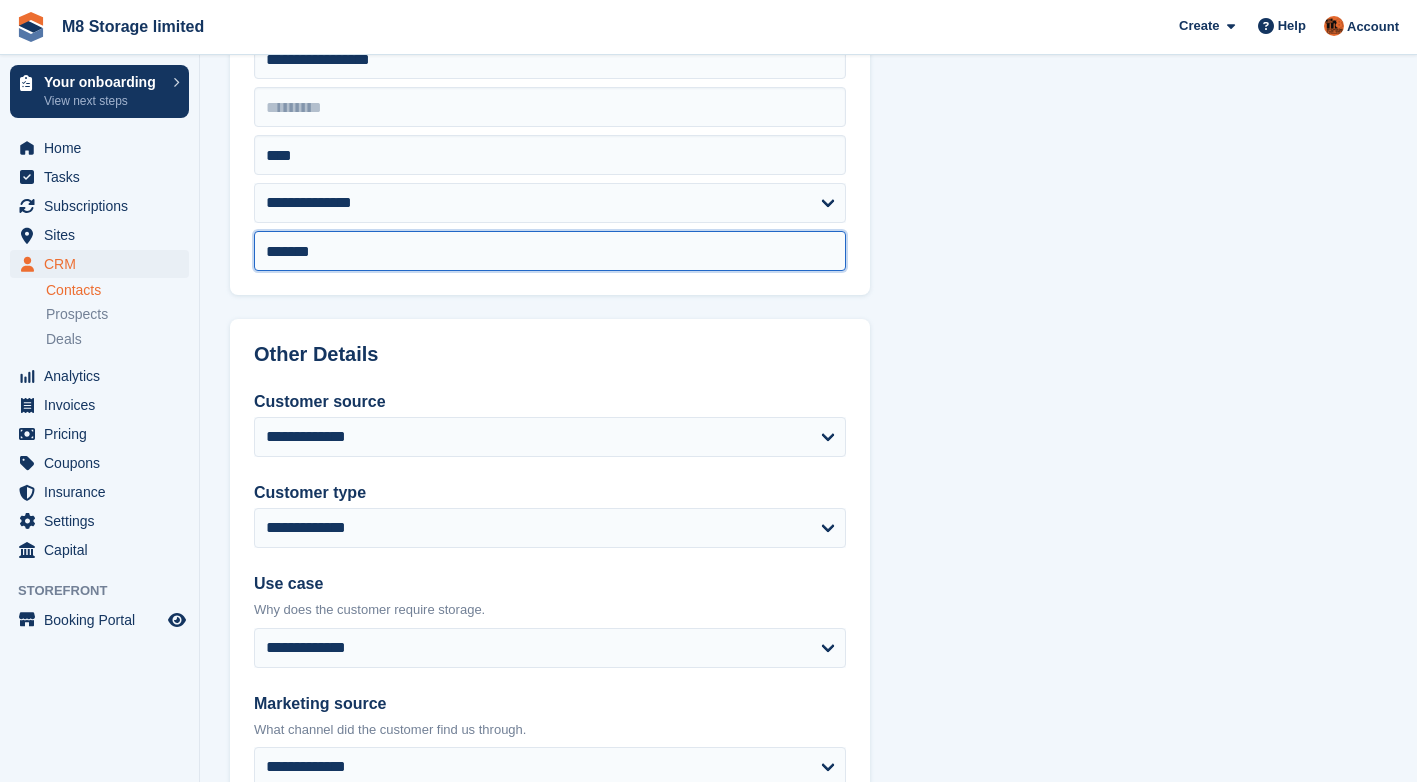 scroll, scrollTop: 700, scrollLeft: 0, axis: vertical 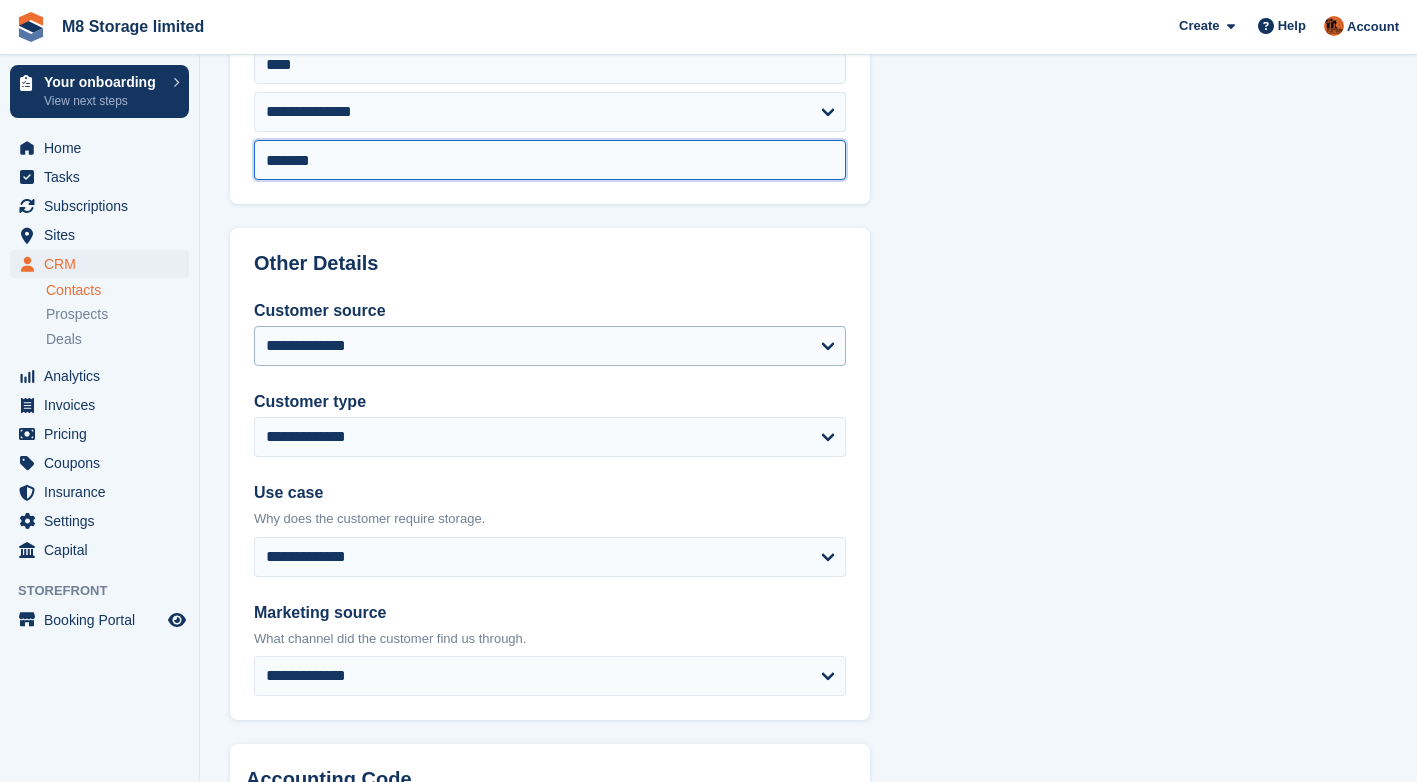 type on "*******" 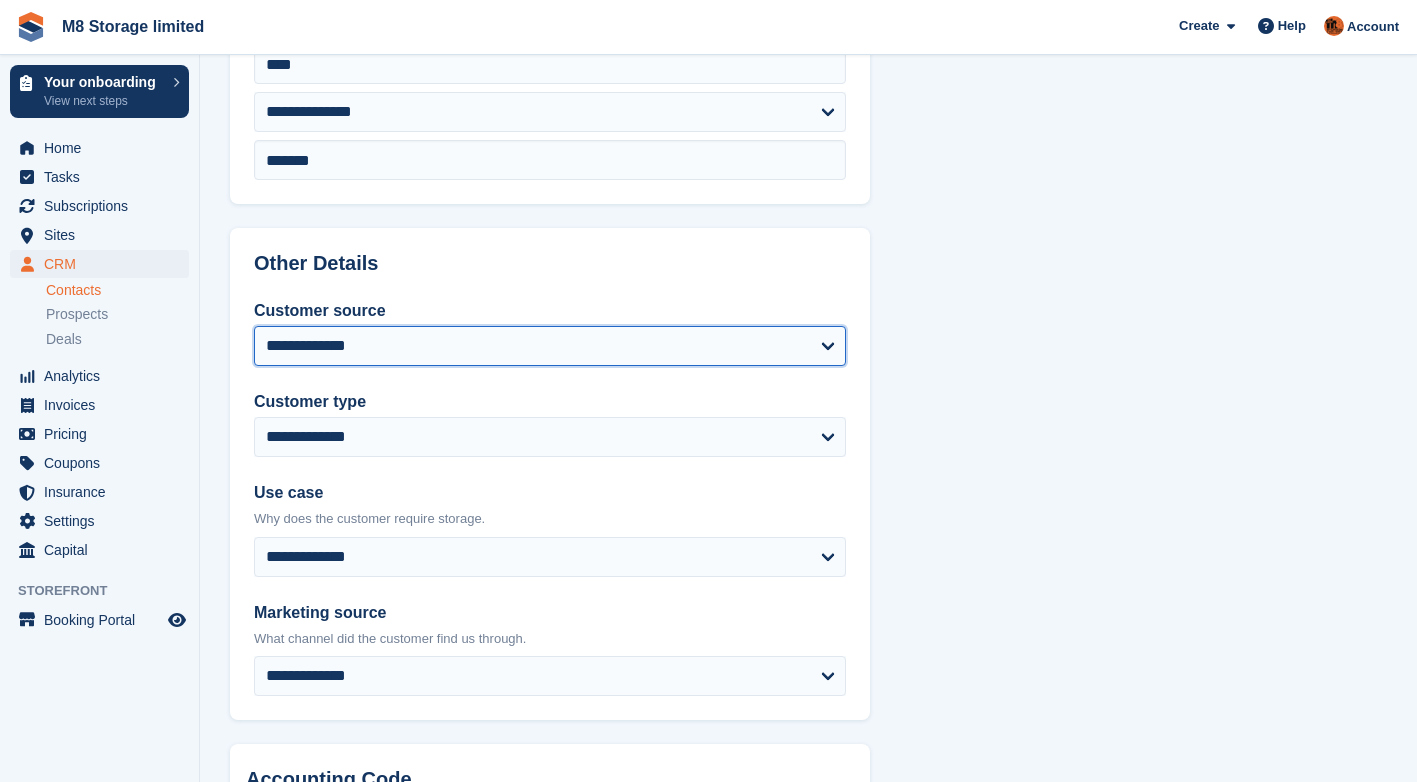 click on "**********" at bounding box center (550, 346) 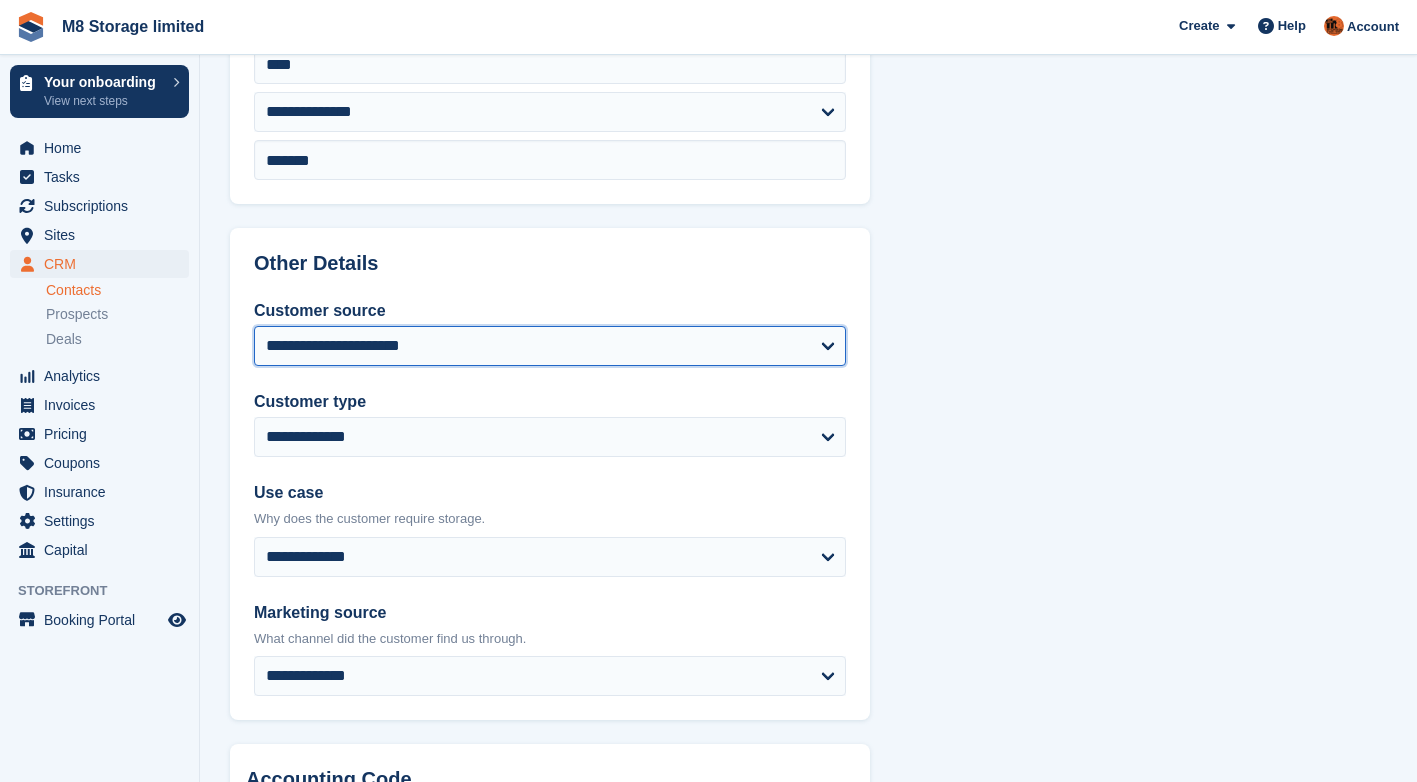 click on "**********" at bounding box center (550, 346) 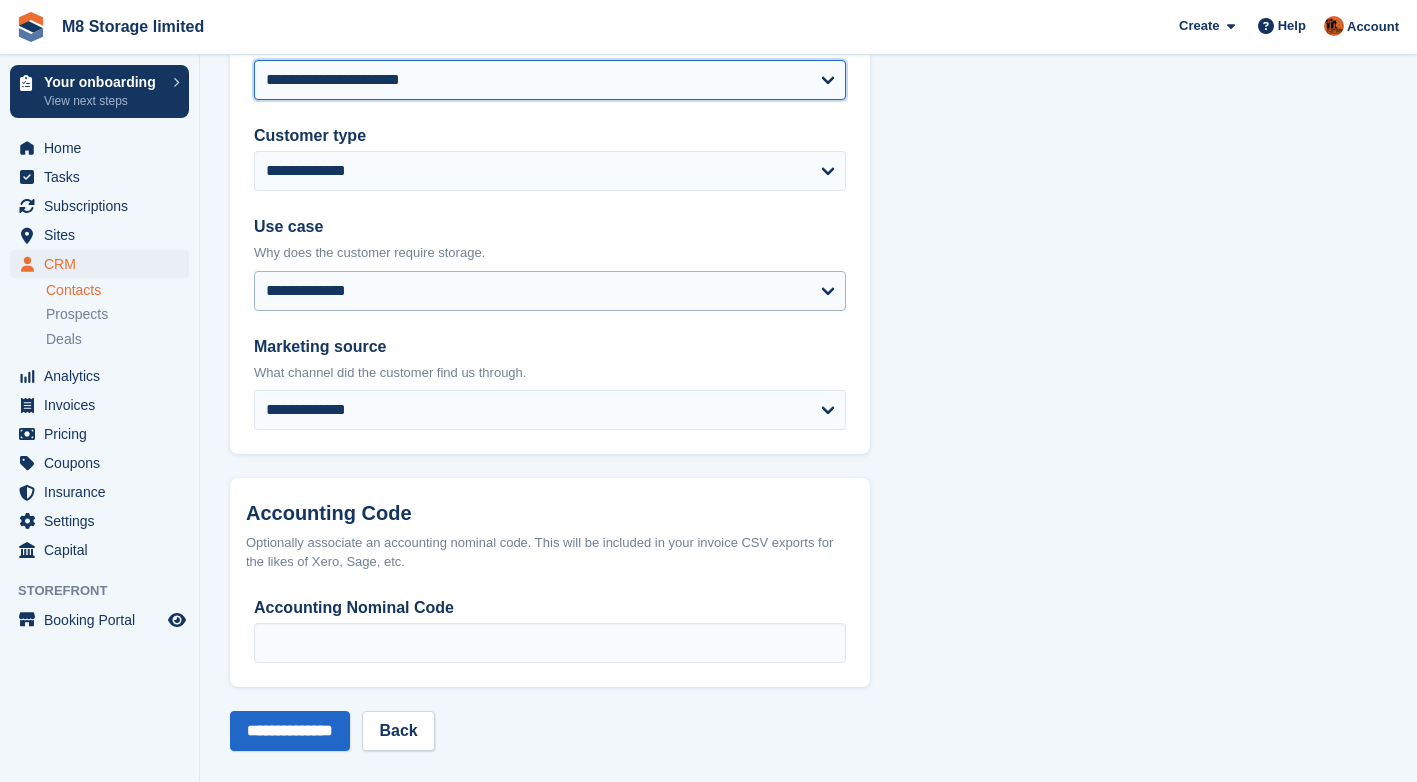 scroll, scrollTop: 981, scrollLeft: 0, axis: vertical 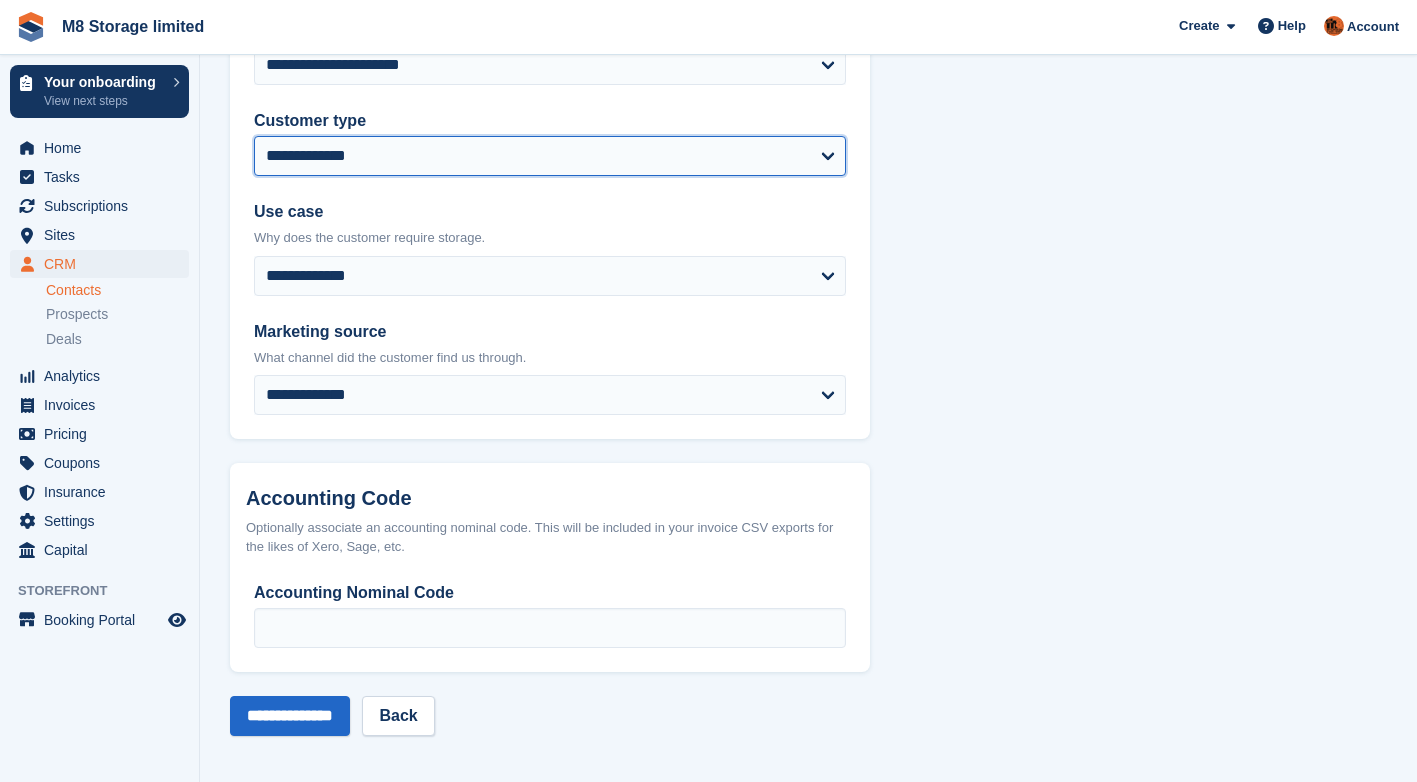 click on "**********" at bounding box center (550, 156) 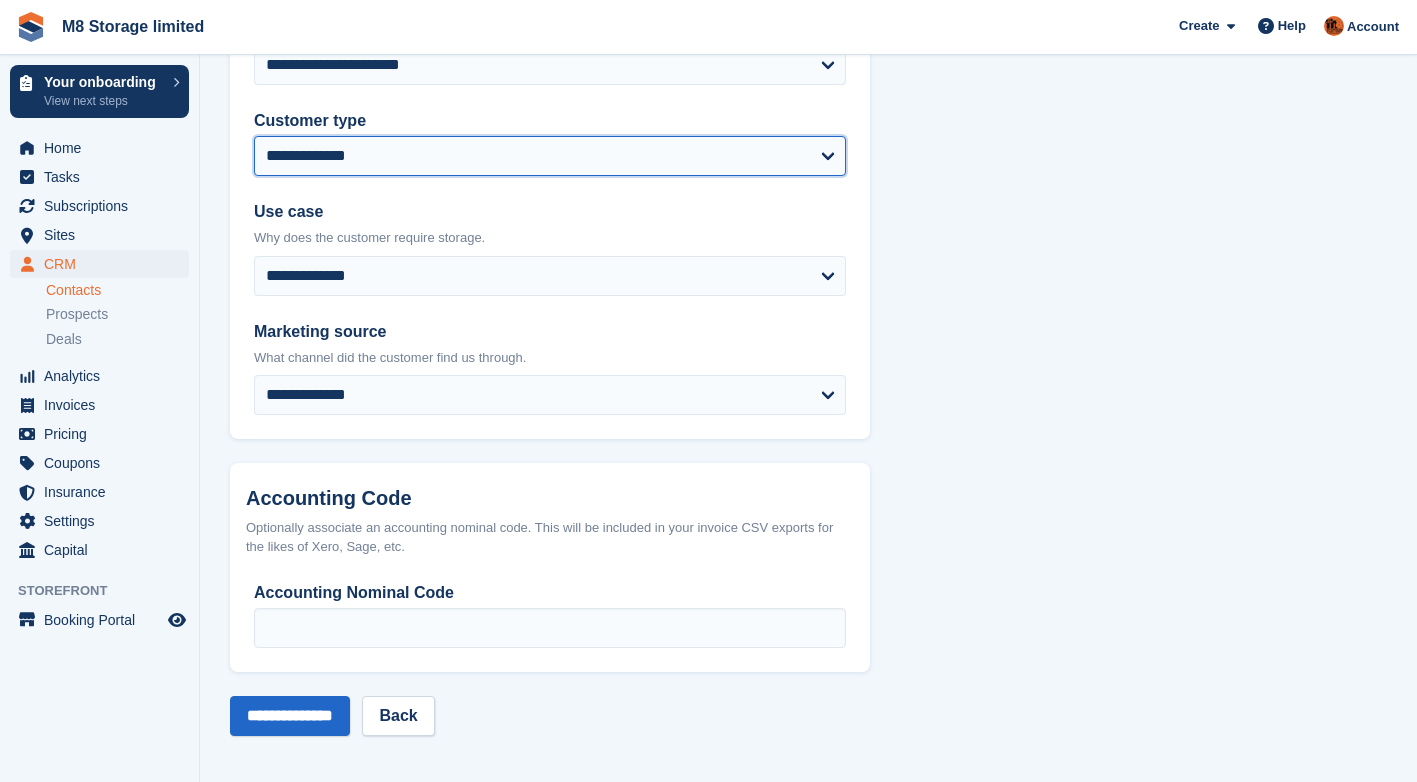 select on "********" 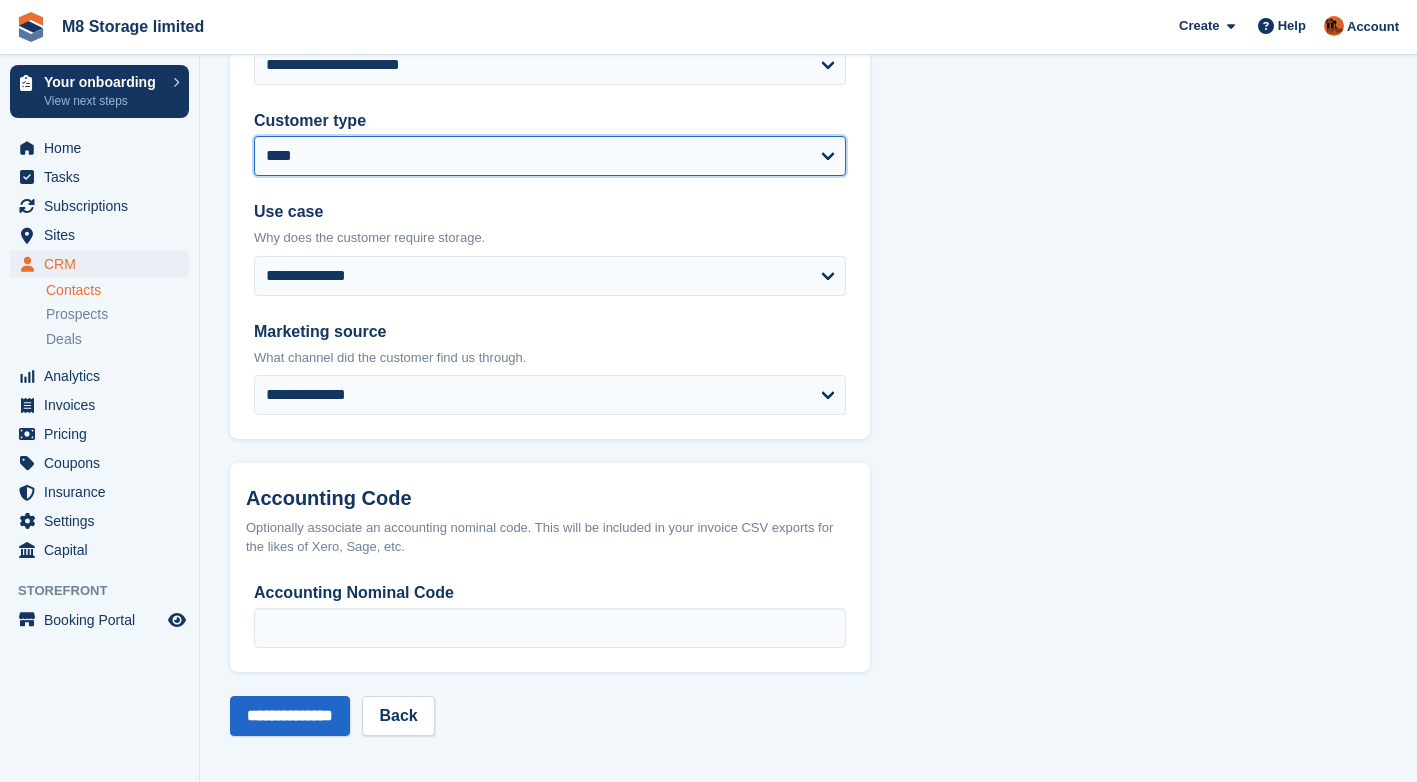 click on "**********" at bounding box center [550, 156] 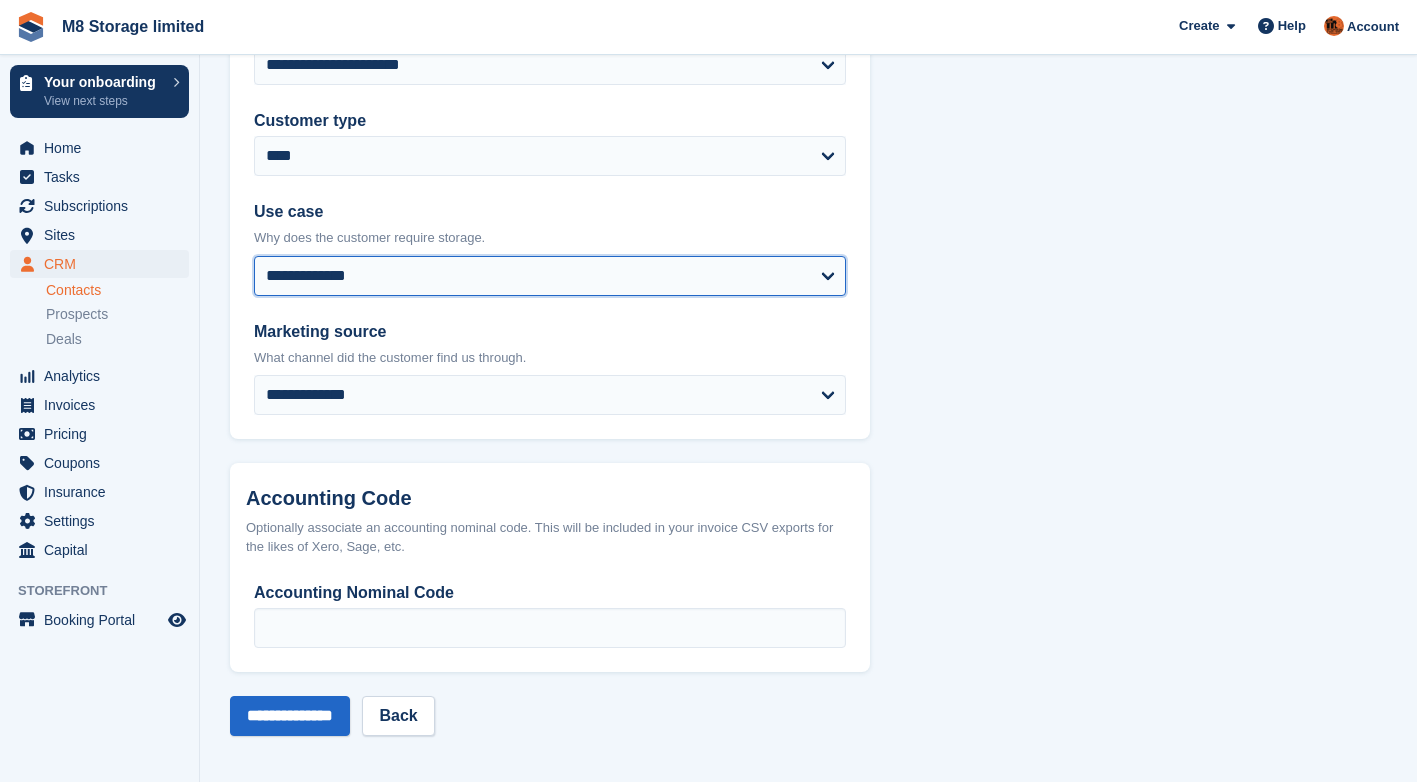 click on "**********" at bounding box center (550, 276) 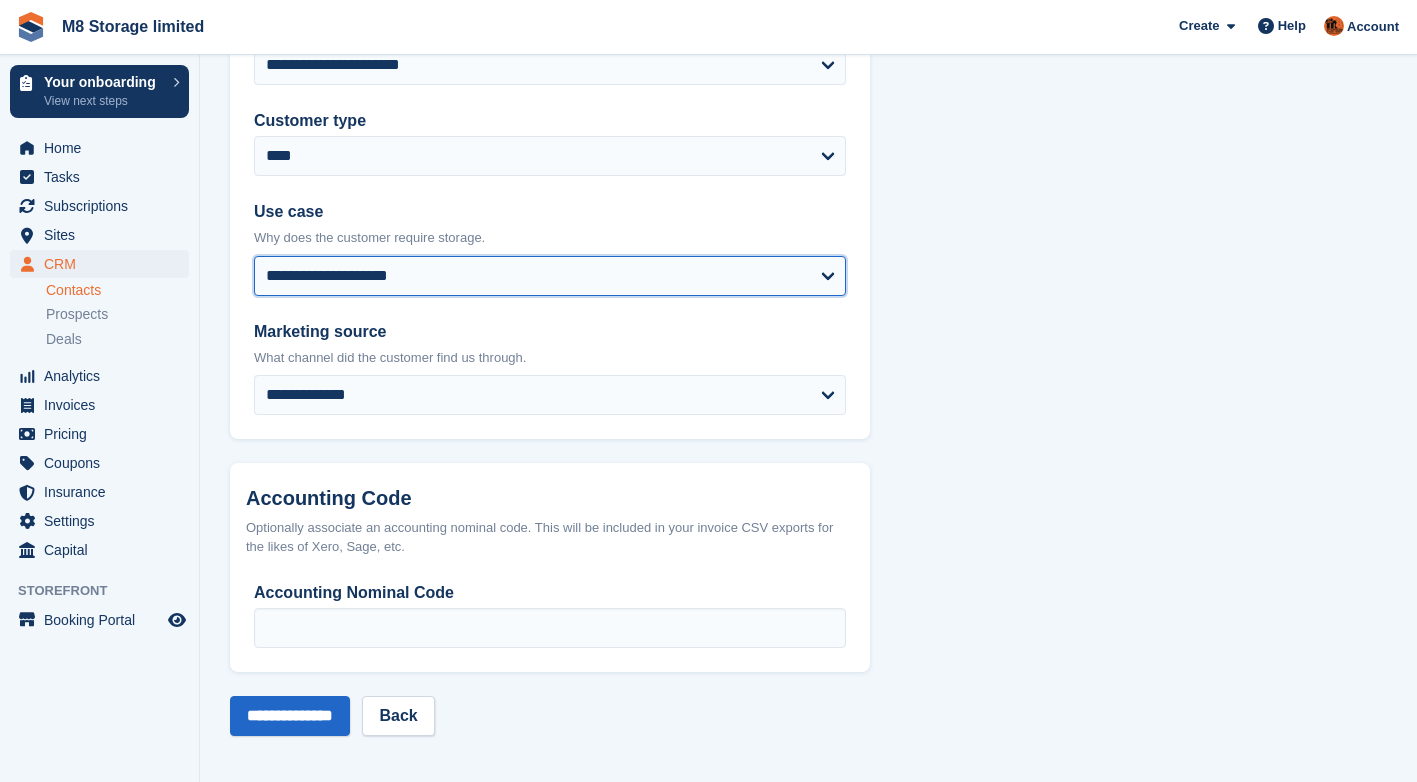 click on "**********" at bounding box center [550, 276] 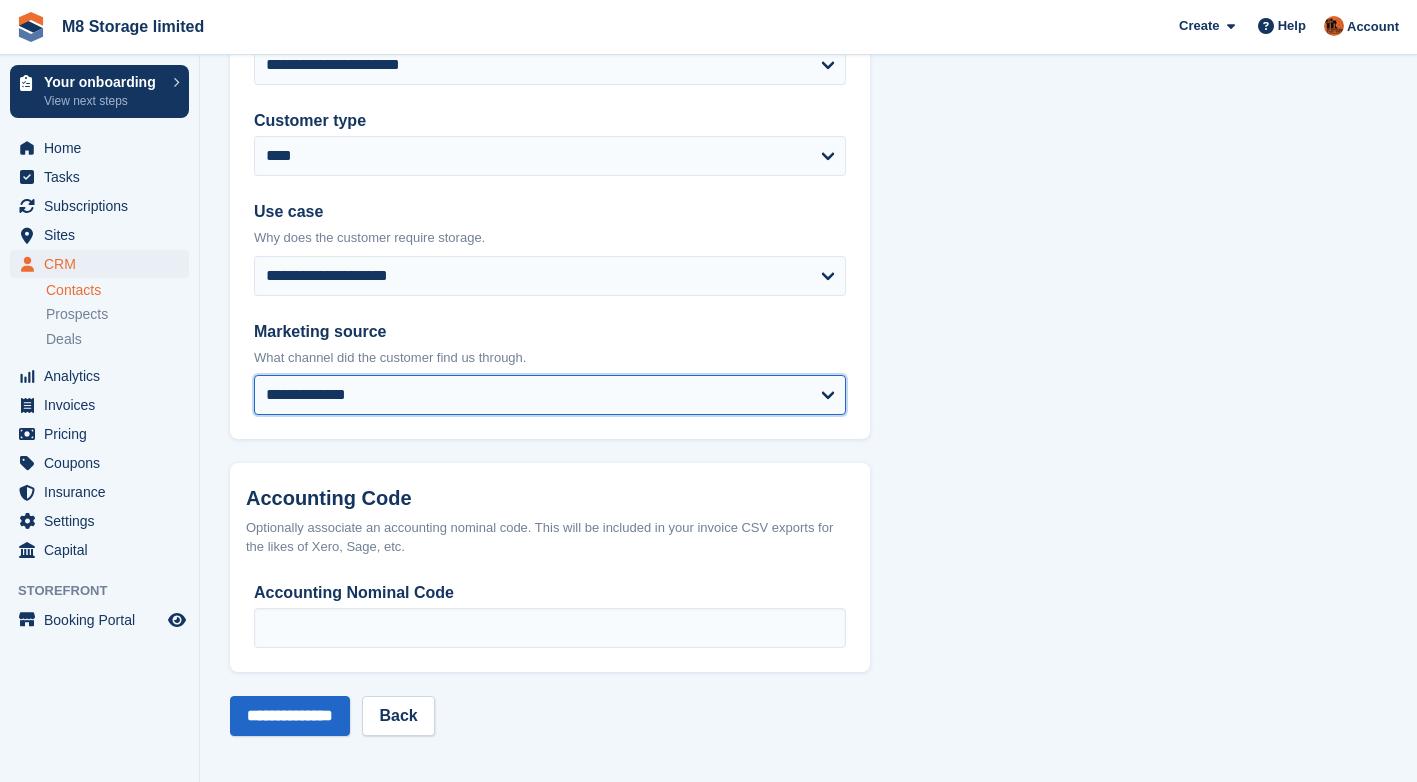 click on "**********" at bounding box center [550, 395] 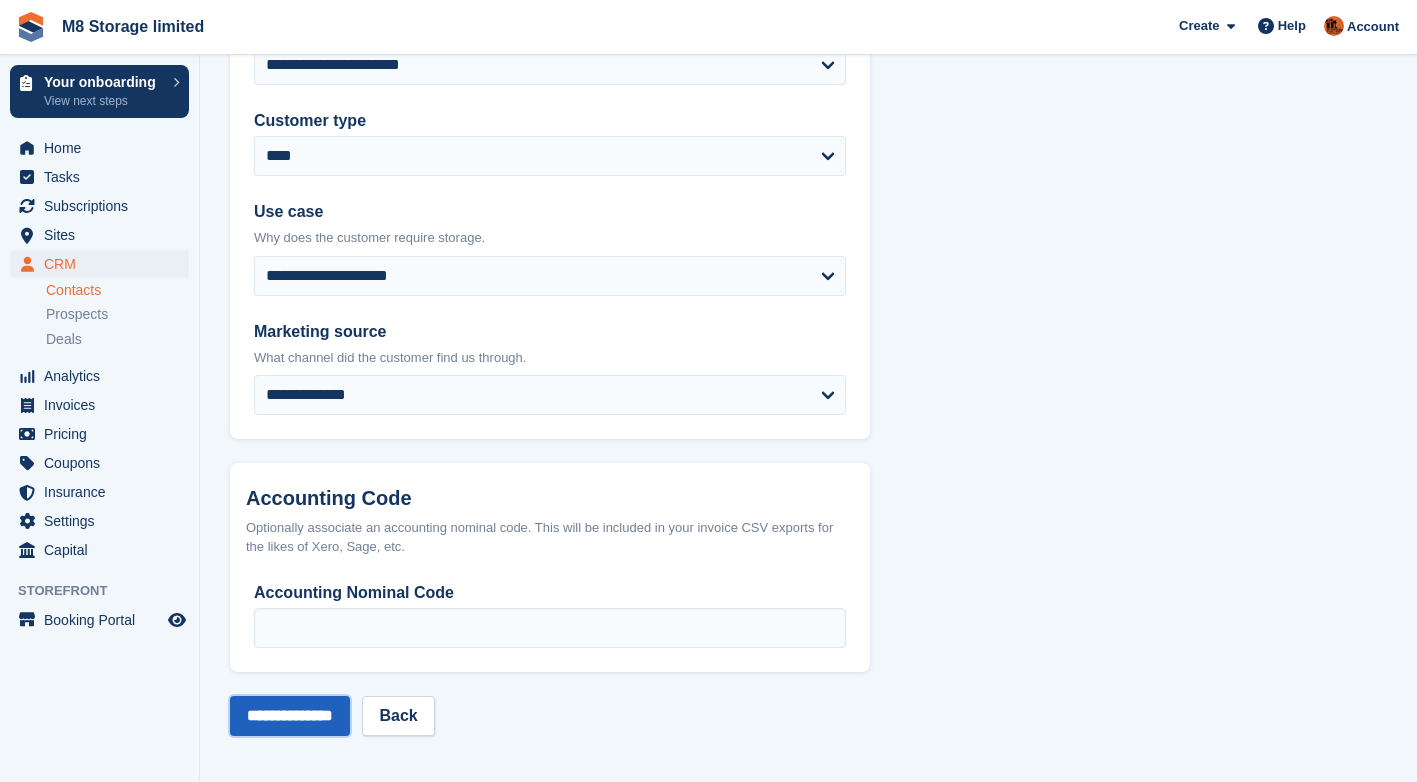 click on "**********" at bounding box center (290, 716) 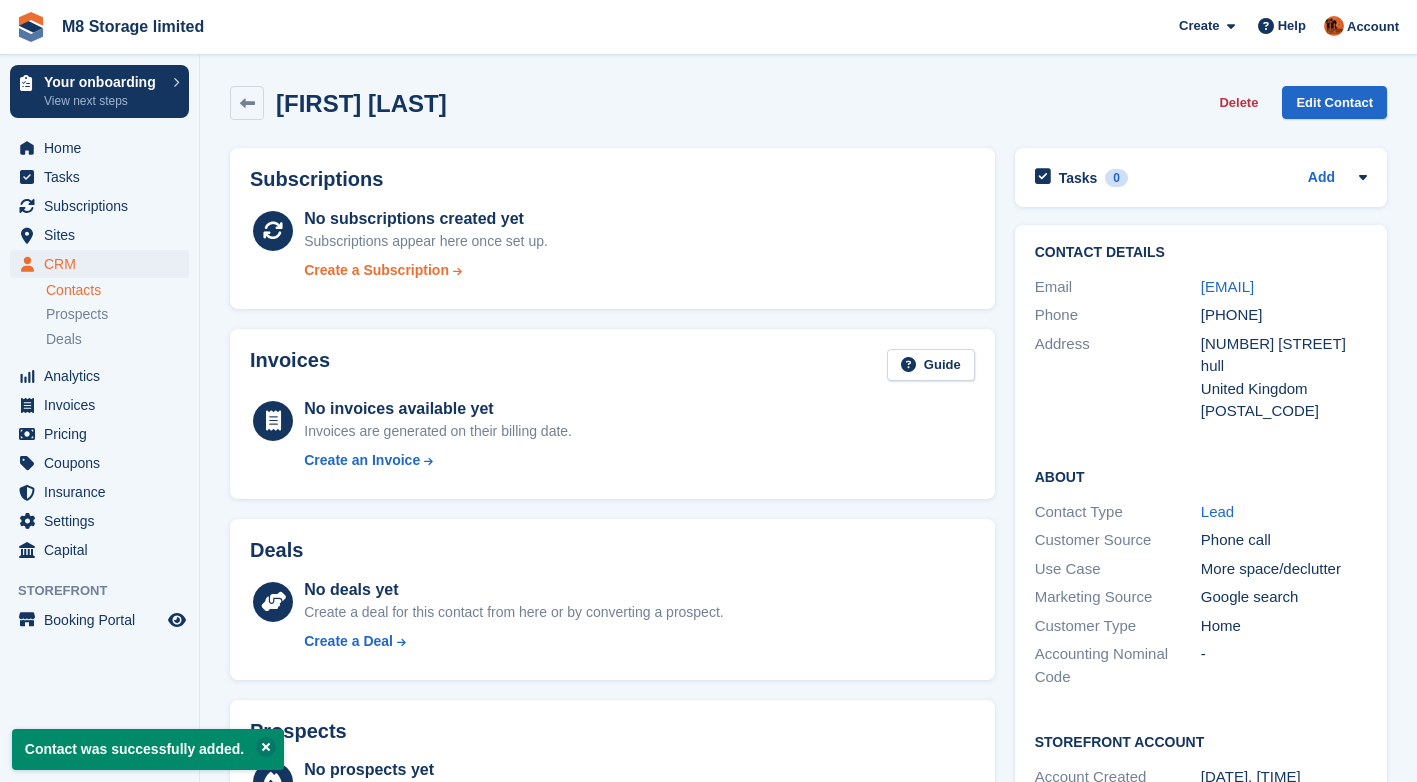scroll, scrollTop: 0, scrollLeft: 0, axis: both 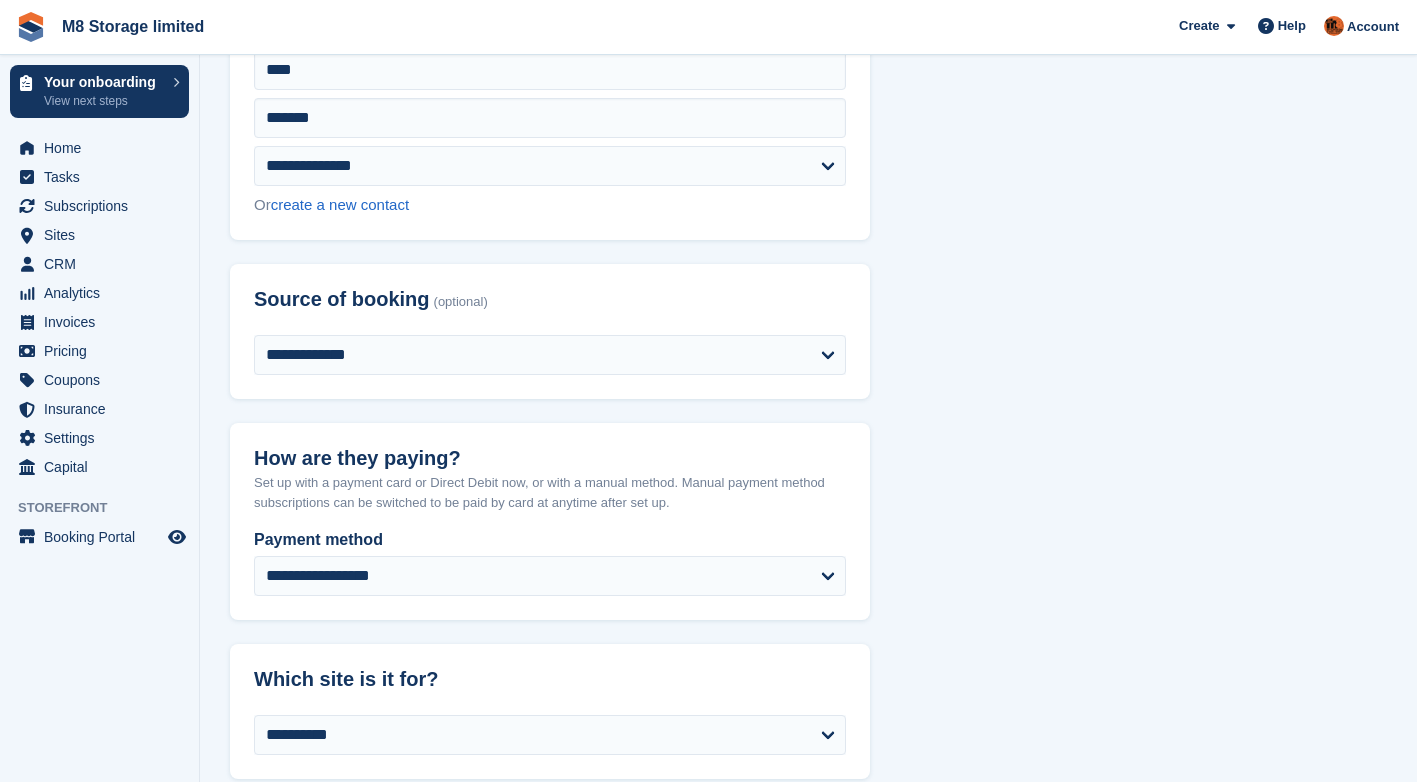 type on "**********" 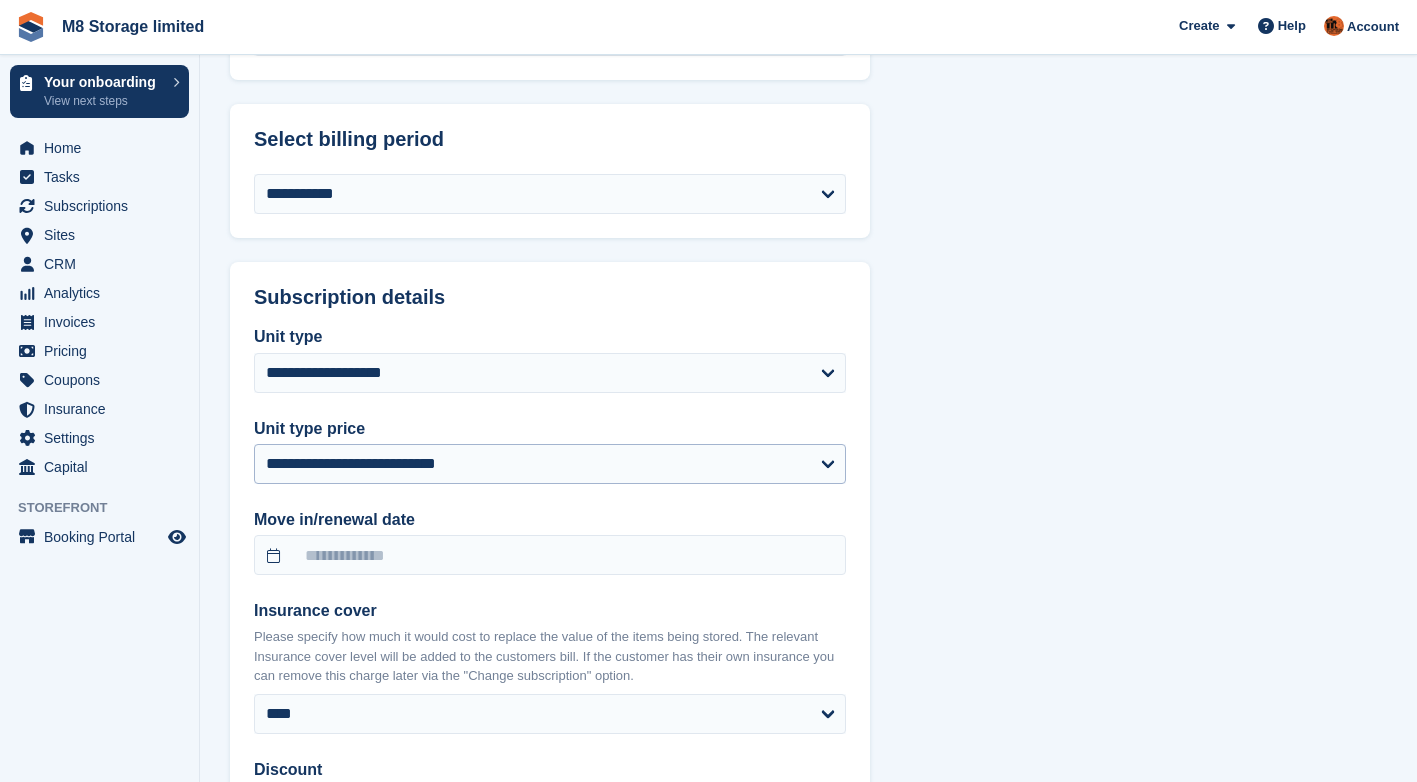 scroll, scrollTop: 1300, scrollLeft: 0, axis: vertical 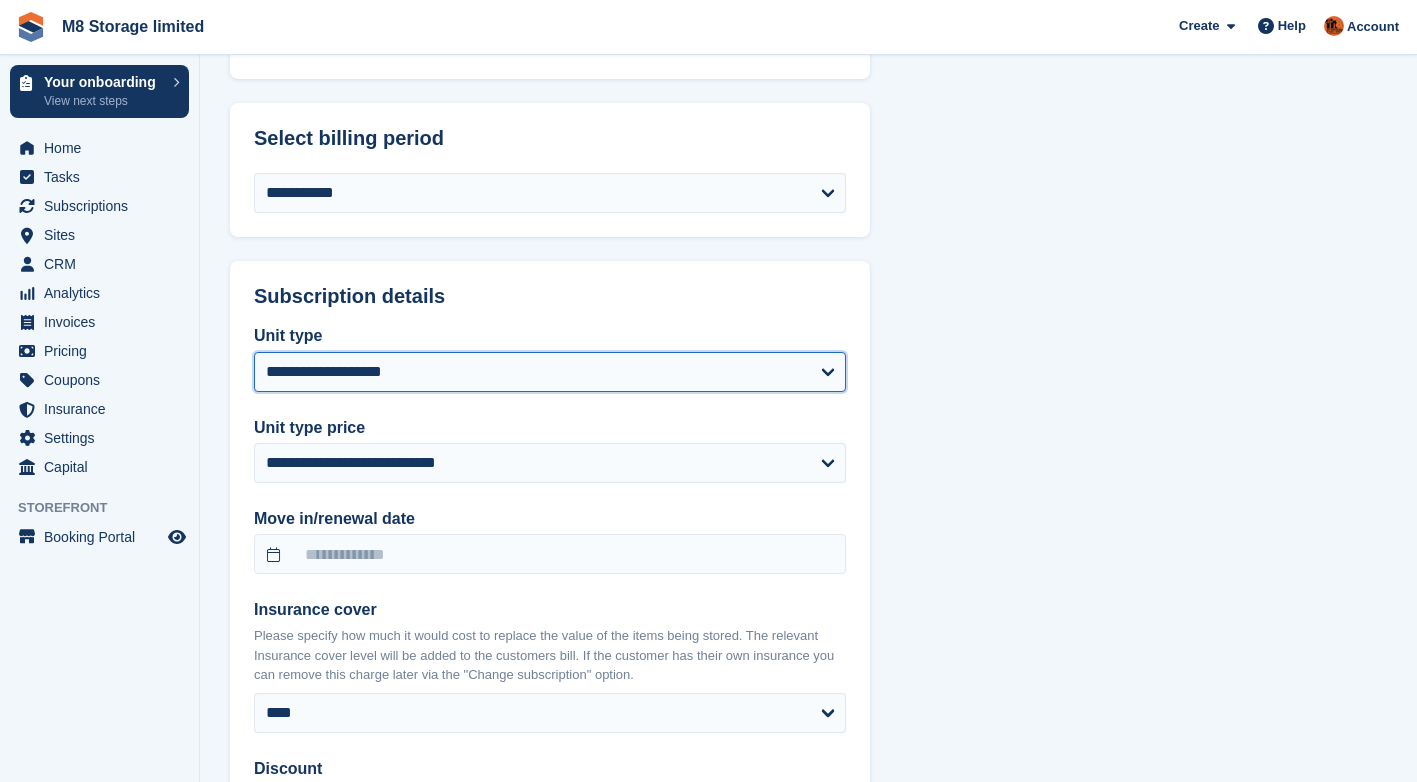 click on "**********" at bounding box center (550, 372) 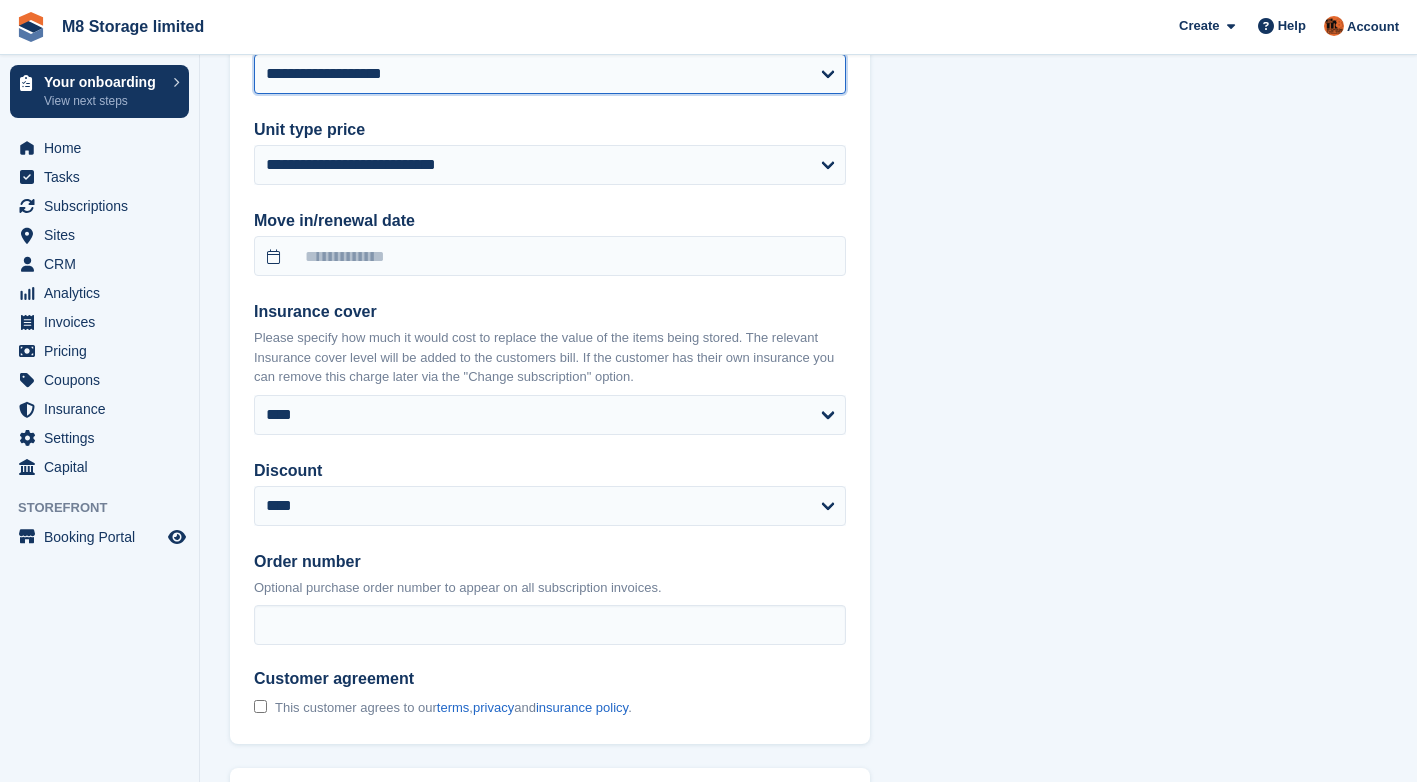 scroll, scrollTop: 1600, scrollLeft: 0, axis: vertical 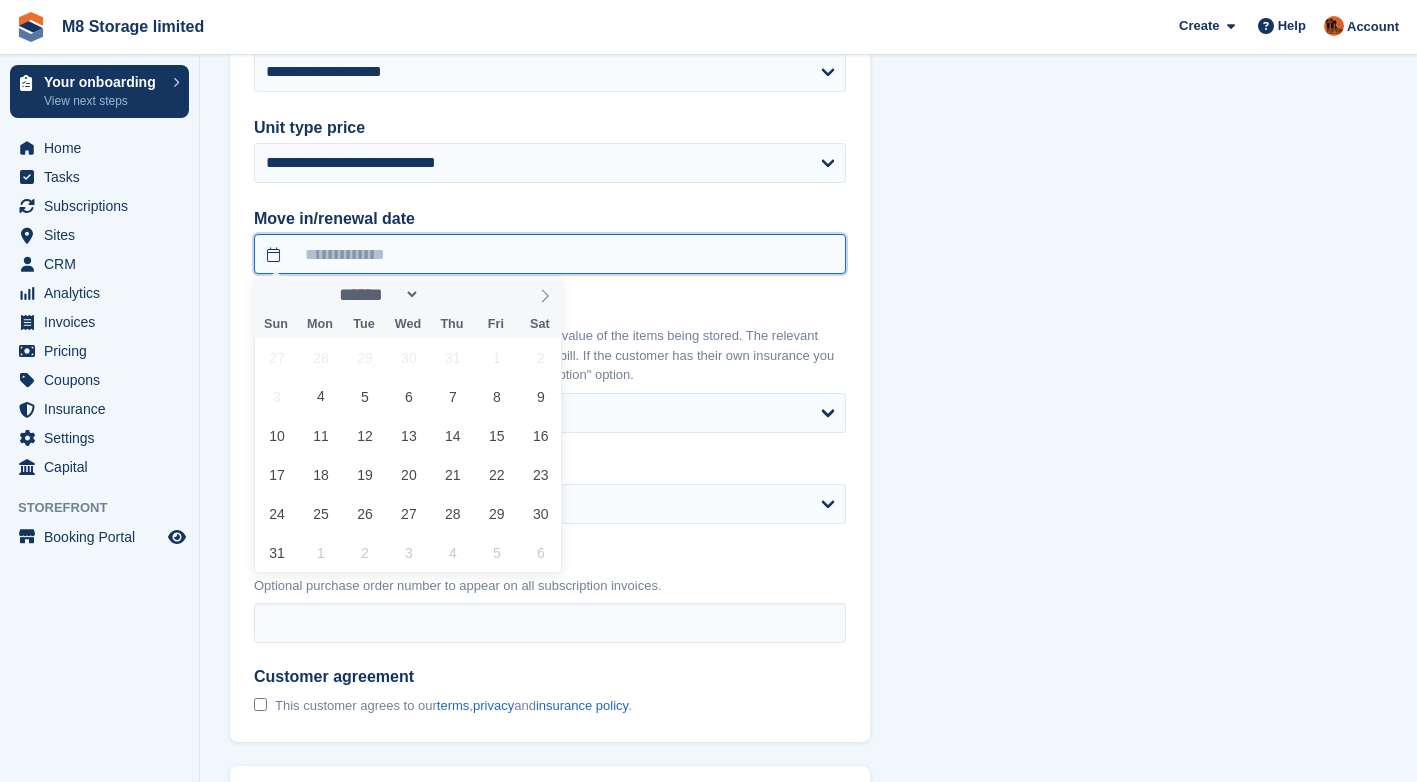 click at bounding box center (550, 254) 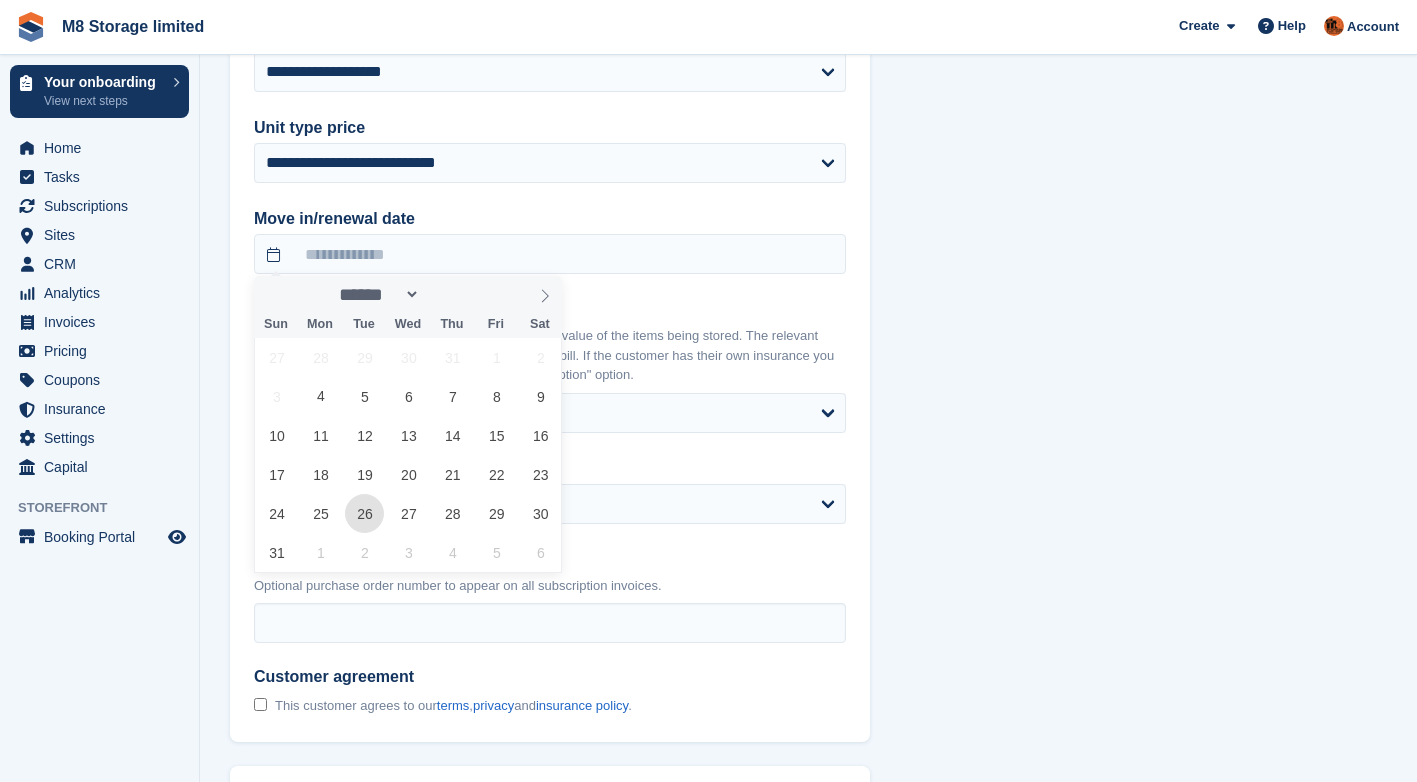 click on "26" at bounding box center [364, 513] 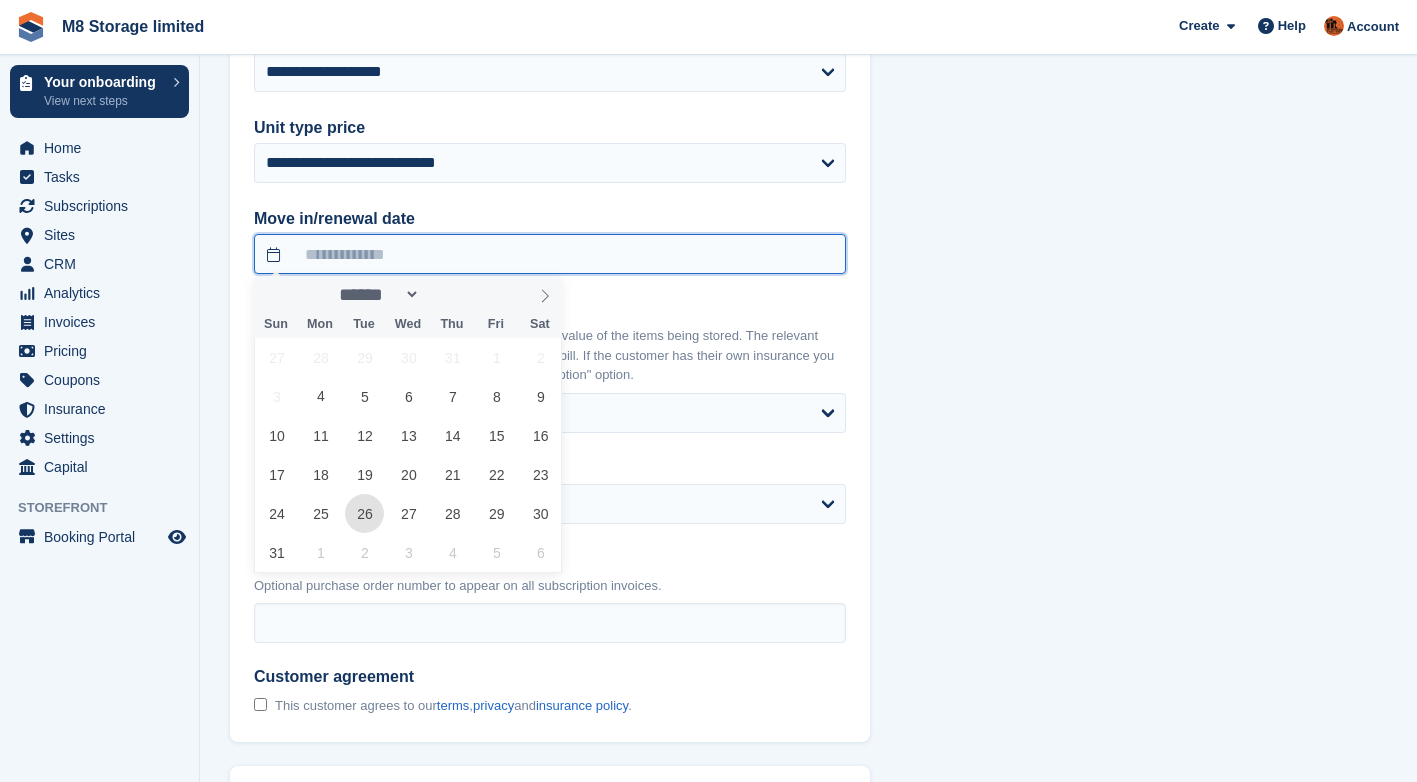 type on "**********" 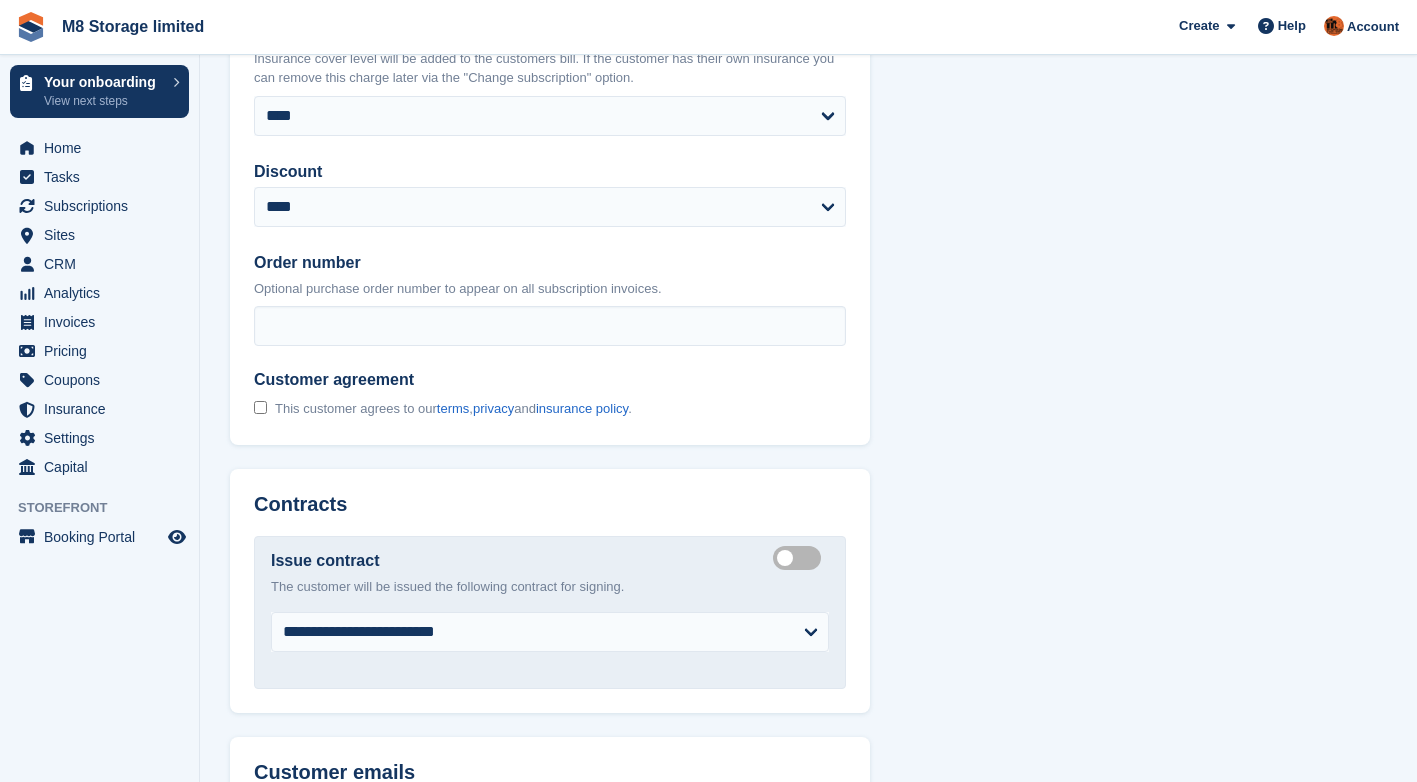 scroll, scrollTop: 1900, scrollLeft: 0, axis: vertical 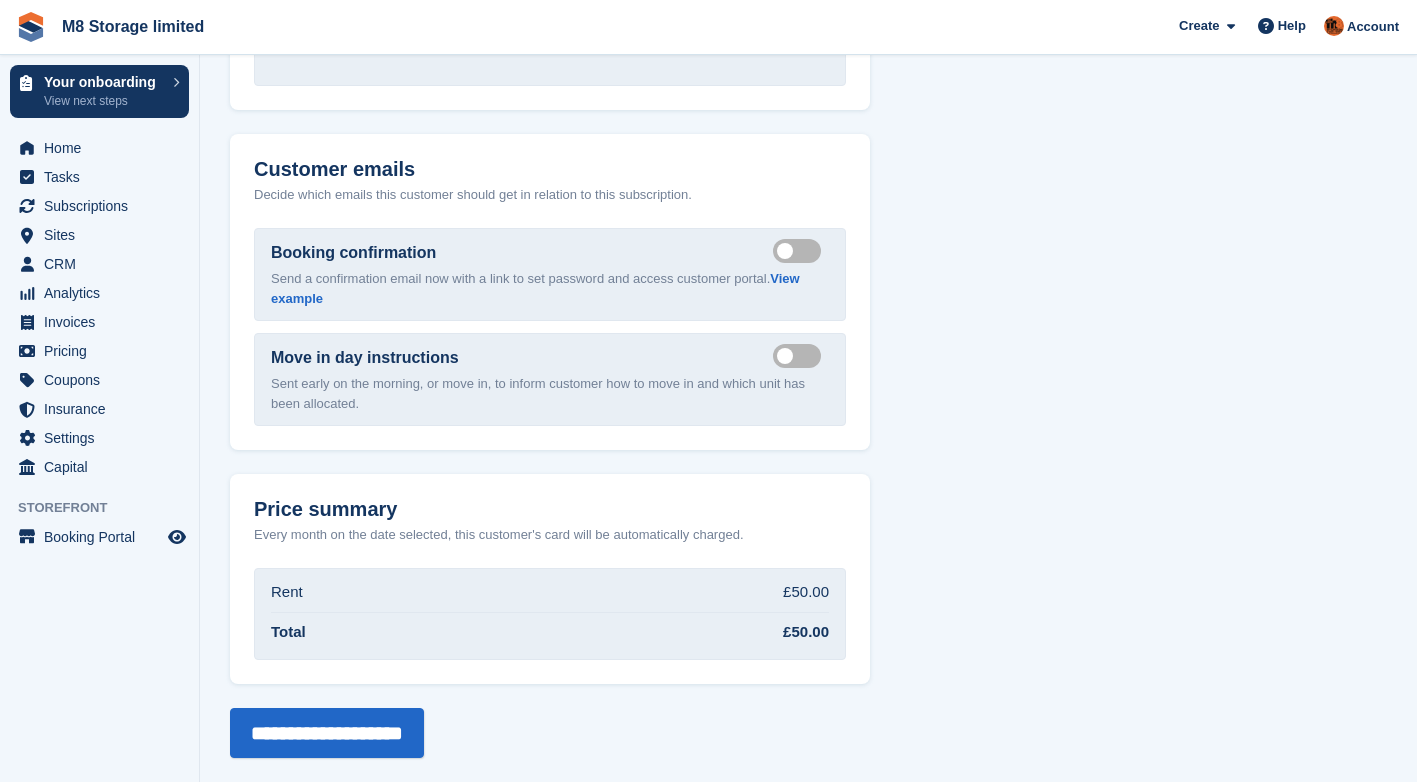 click on "Send booking confirmation email" at bounding box center (801, 250) 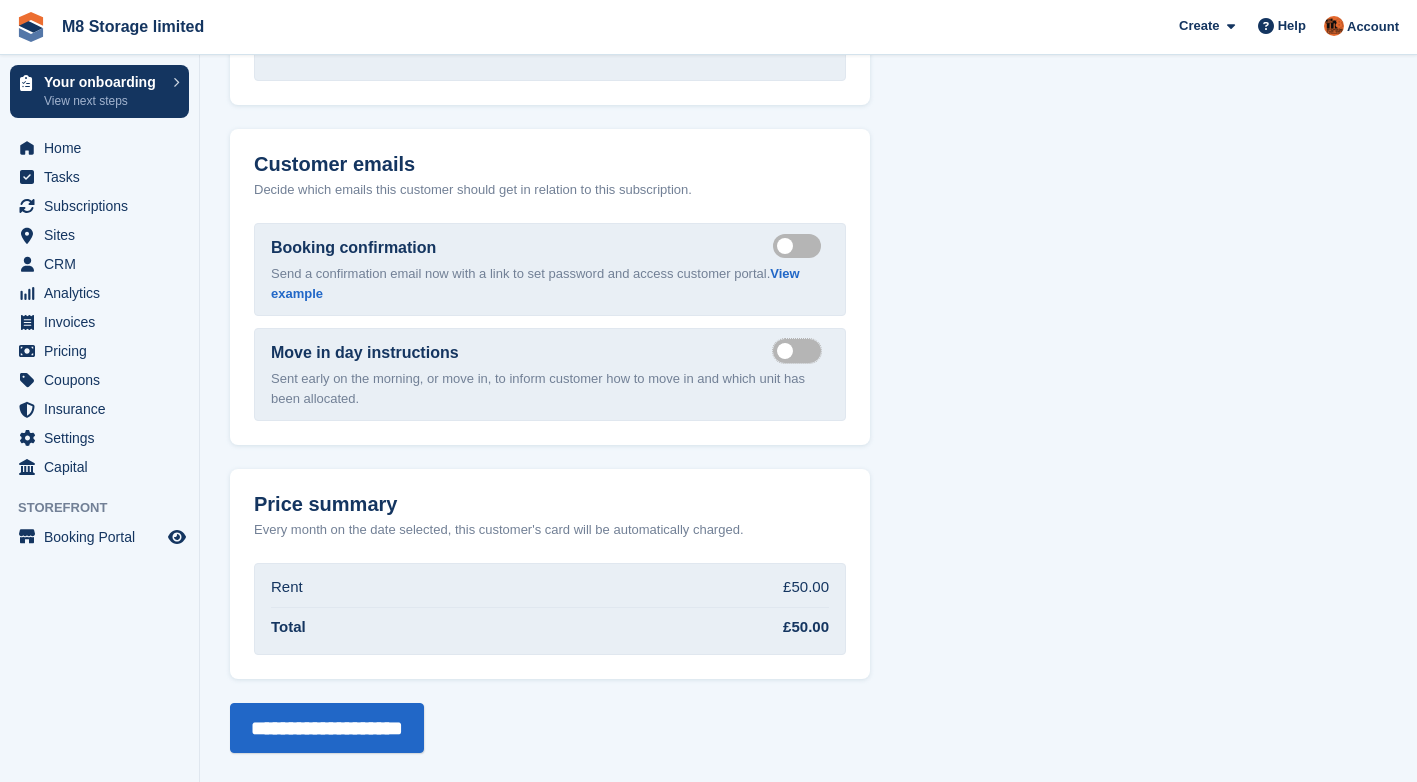 scroll, scrollTop: 2506, scrollLeft: 0, axis: vertical 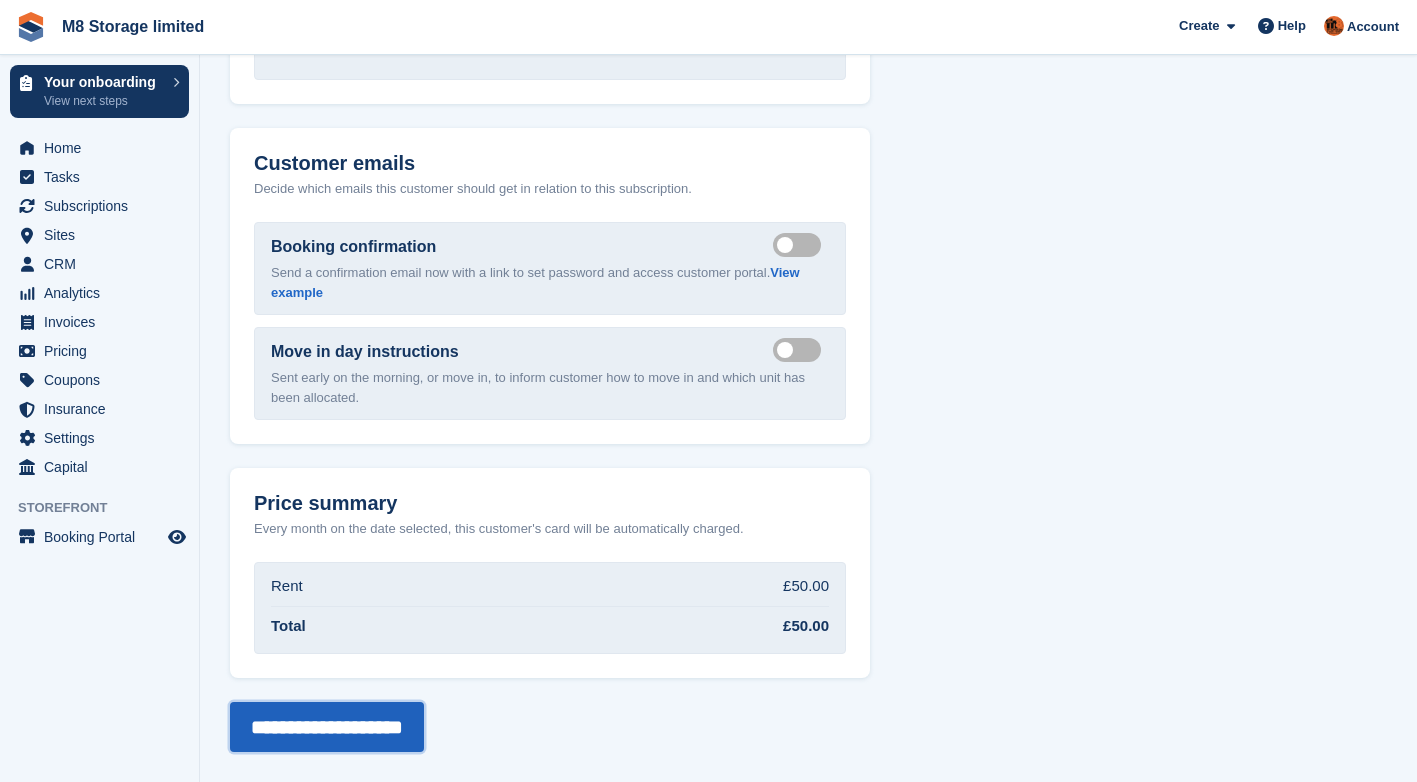 click on "**********" at bounding box center [327, 727] 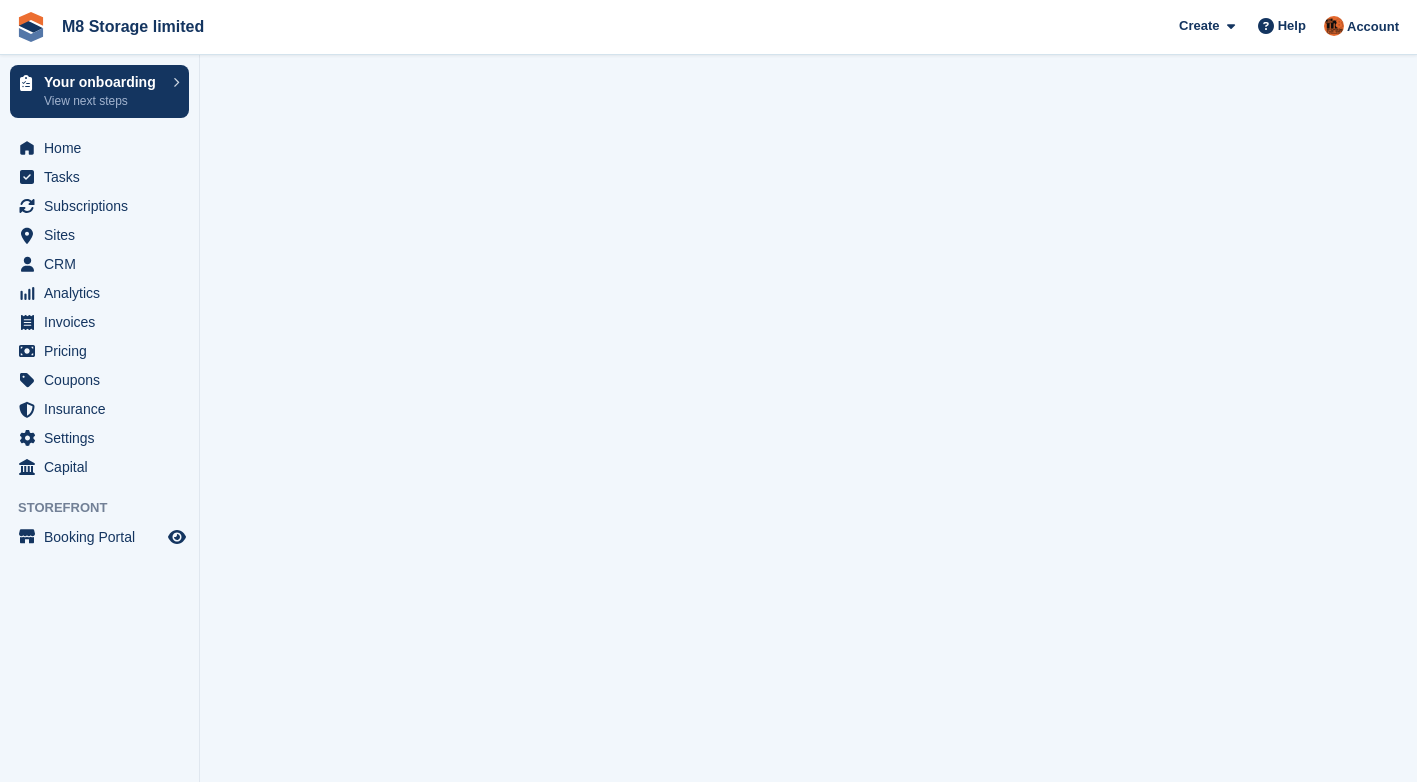 scroll, scrollTop: 0, scrollLeft: 0, axis: both 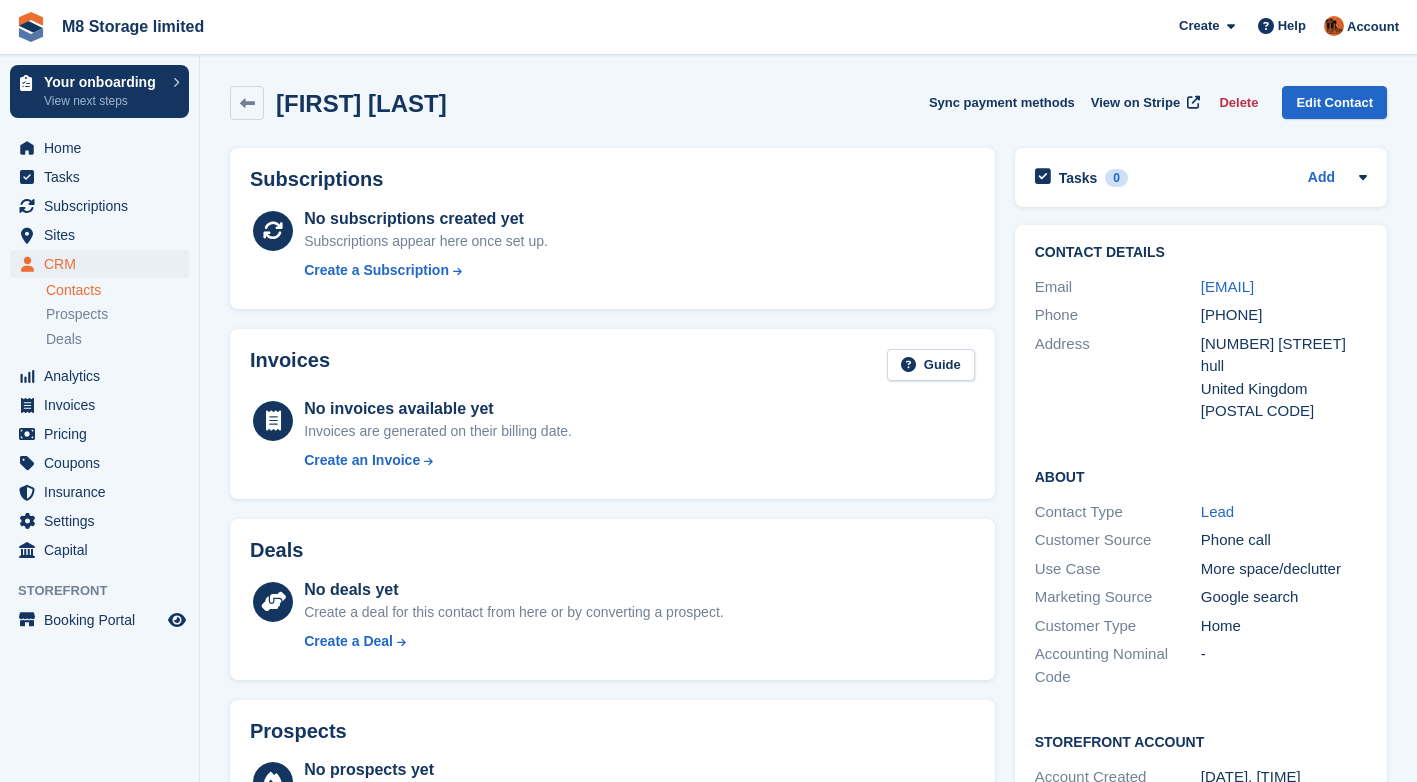 click on "Create a Subscription" at bounding box center [376, 270] 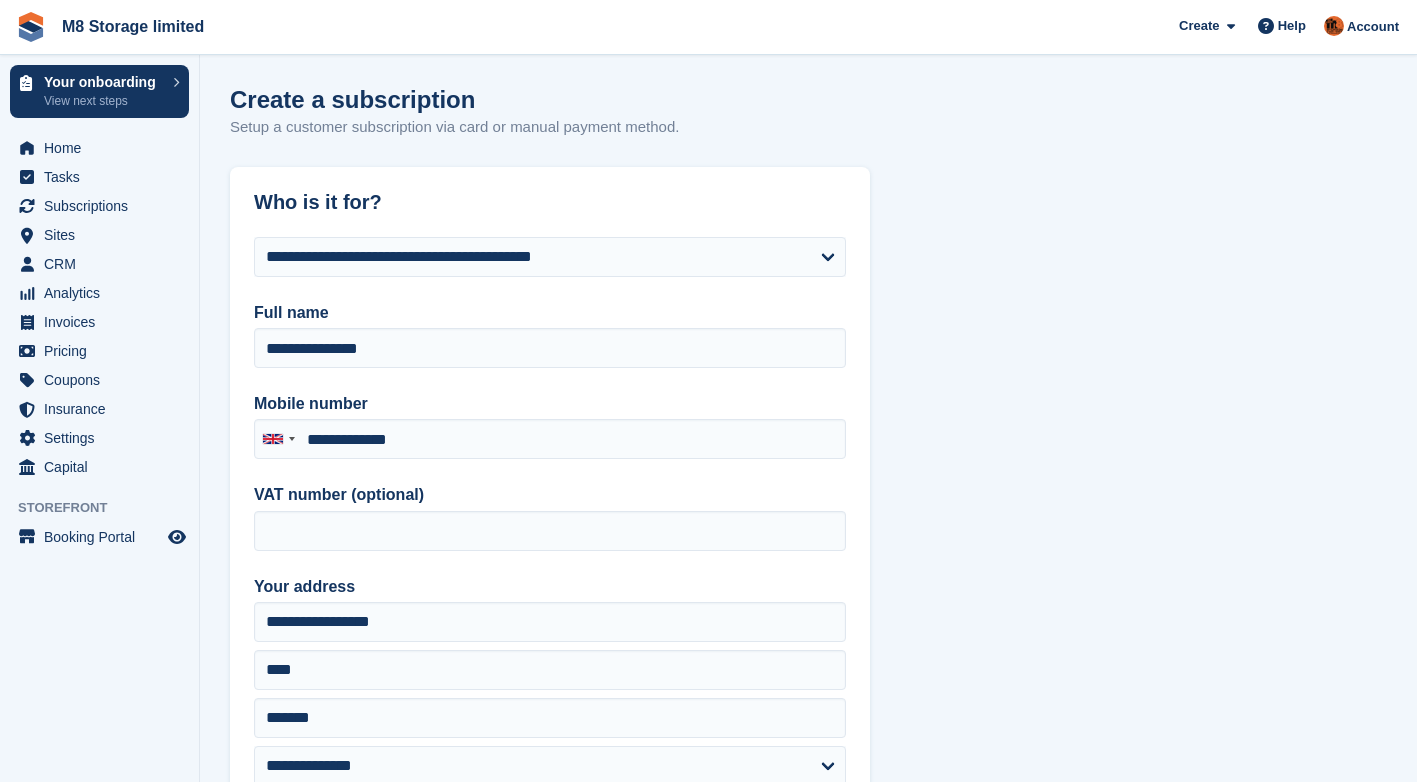 type on "**********" 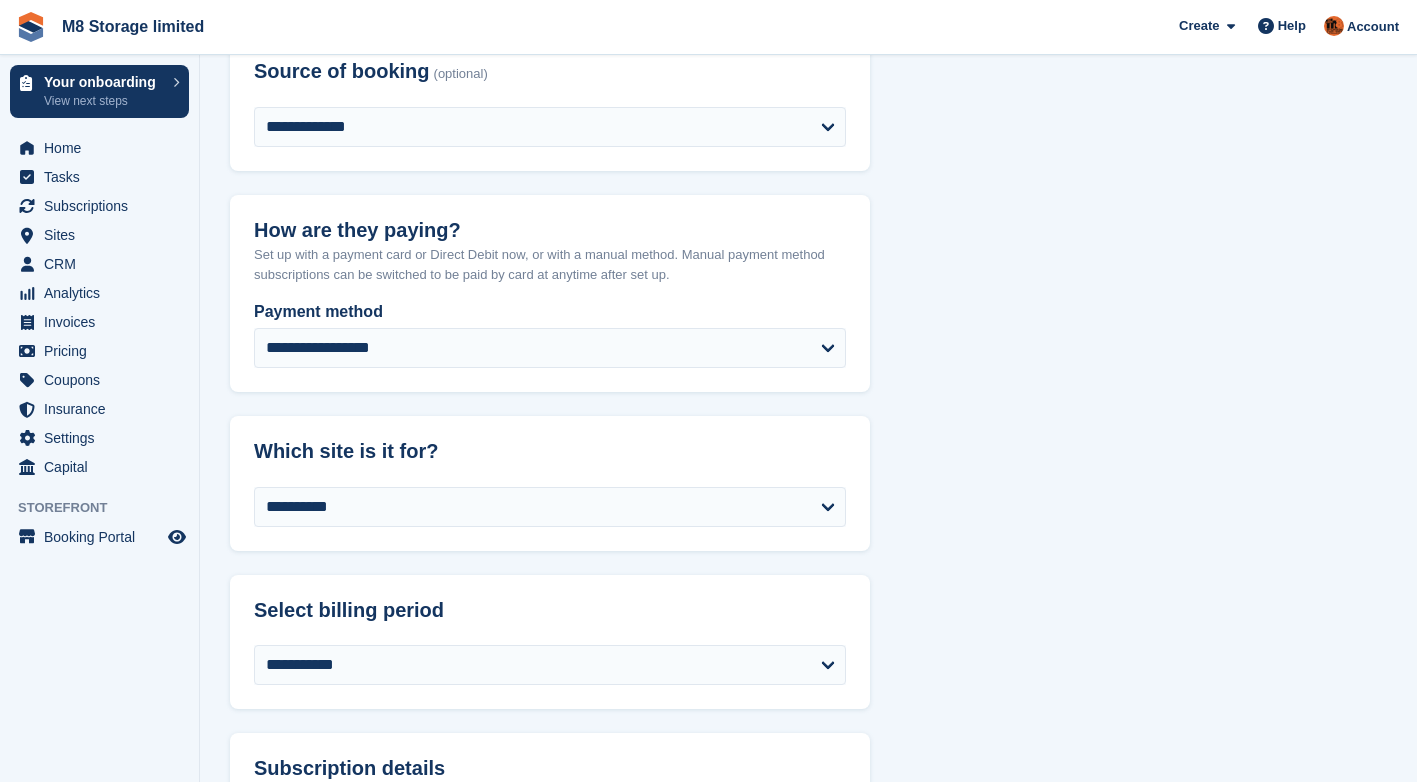 scroll, scrollTop: 900, scrollLeft: 0, axis: vertical 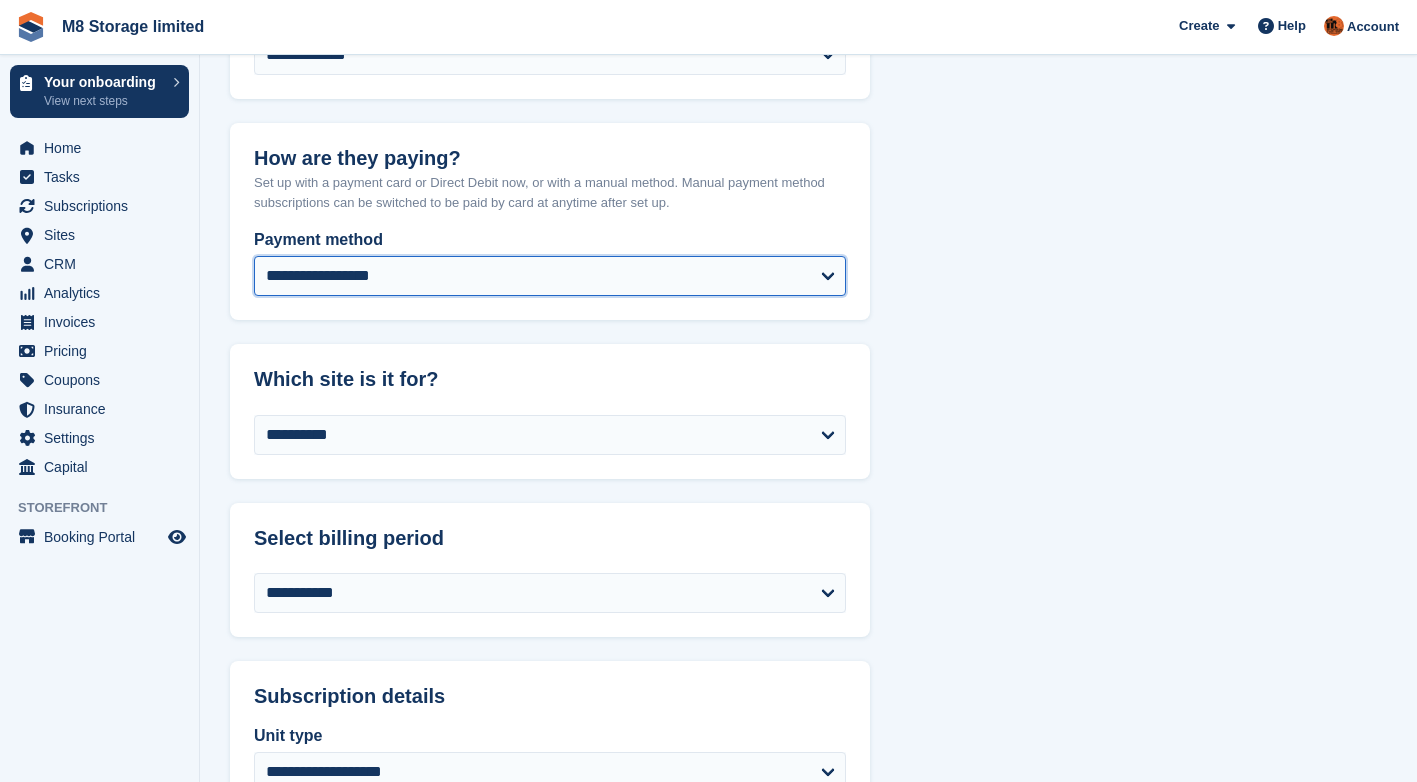 click on "**********" at bounding box center [550, 276] 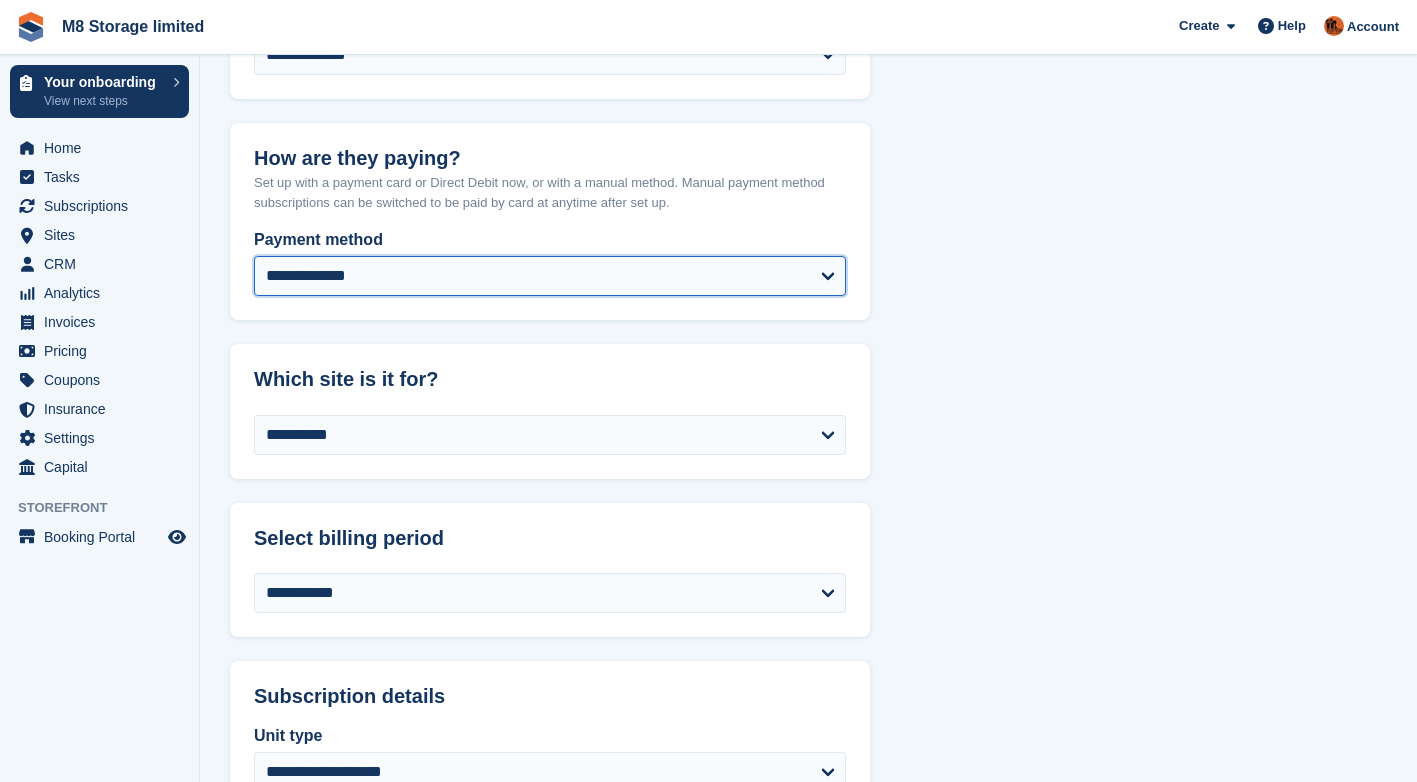 click on "**********" at bounding box center (550, 276) 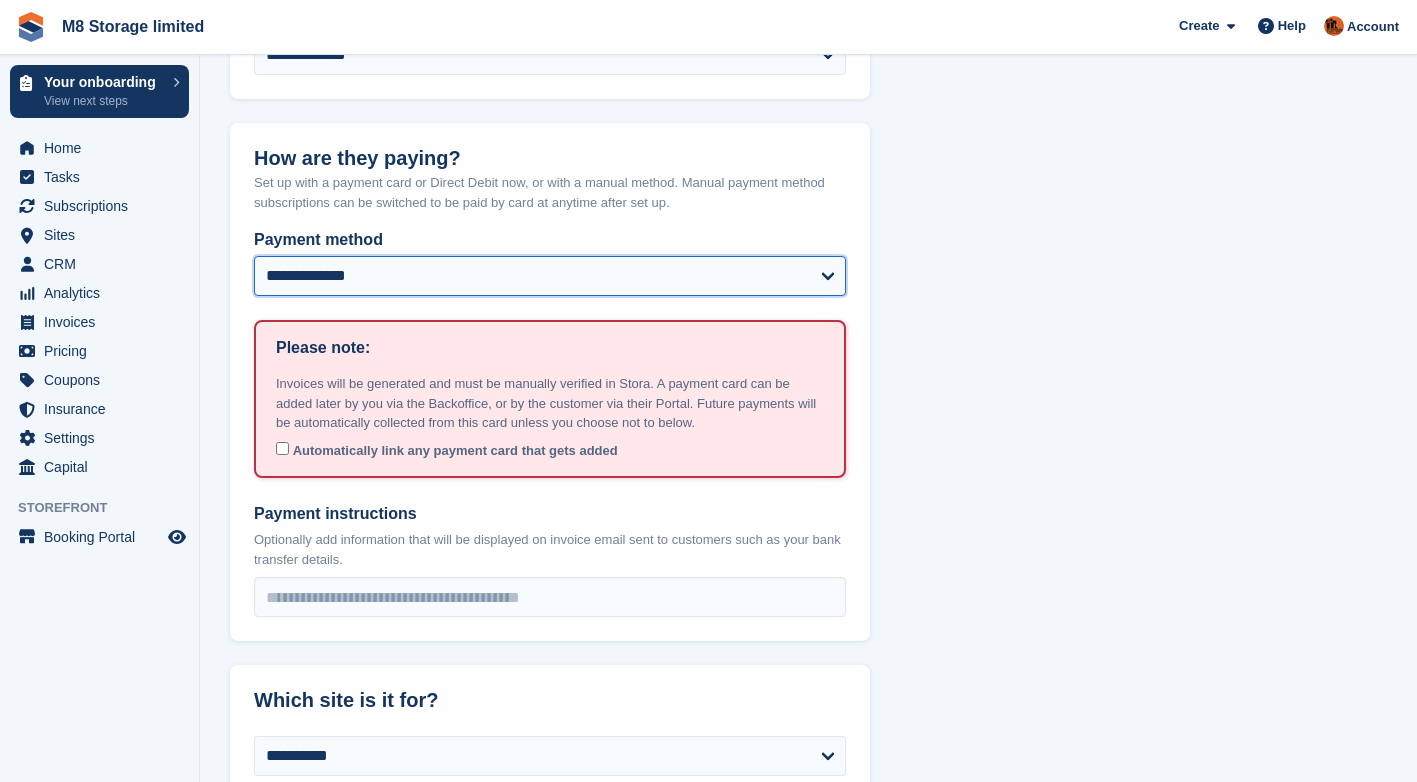 type on "**********" 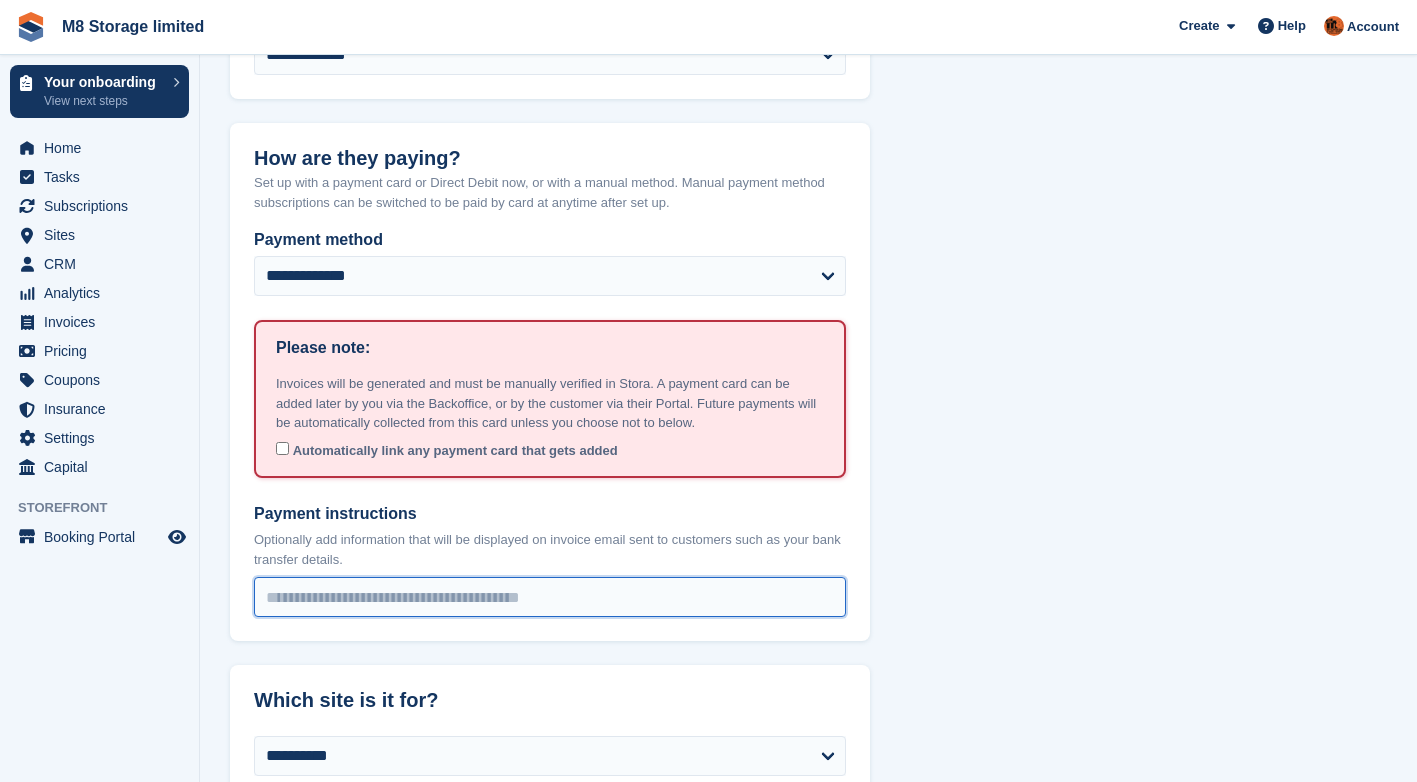 click on "Payment instructions" at bounding box center [550, 597] 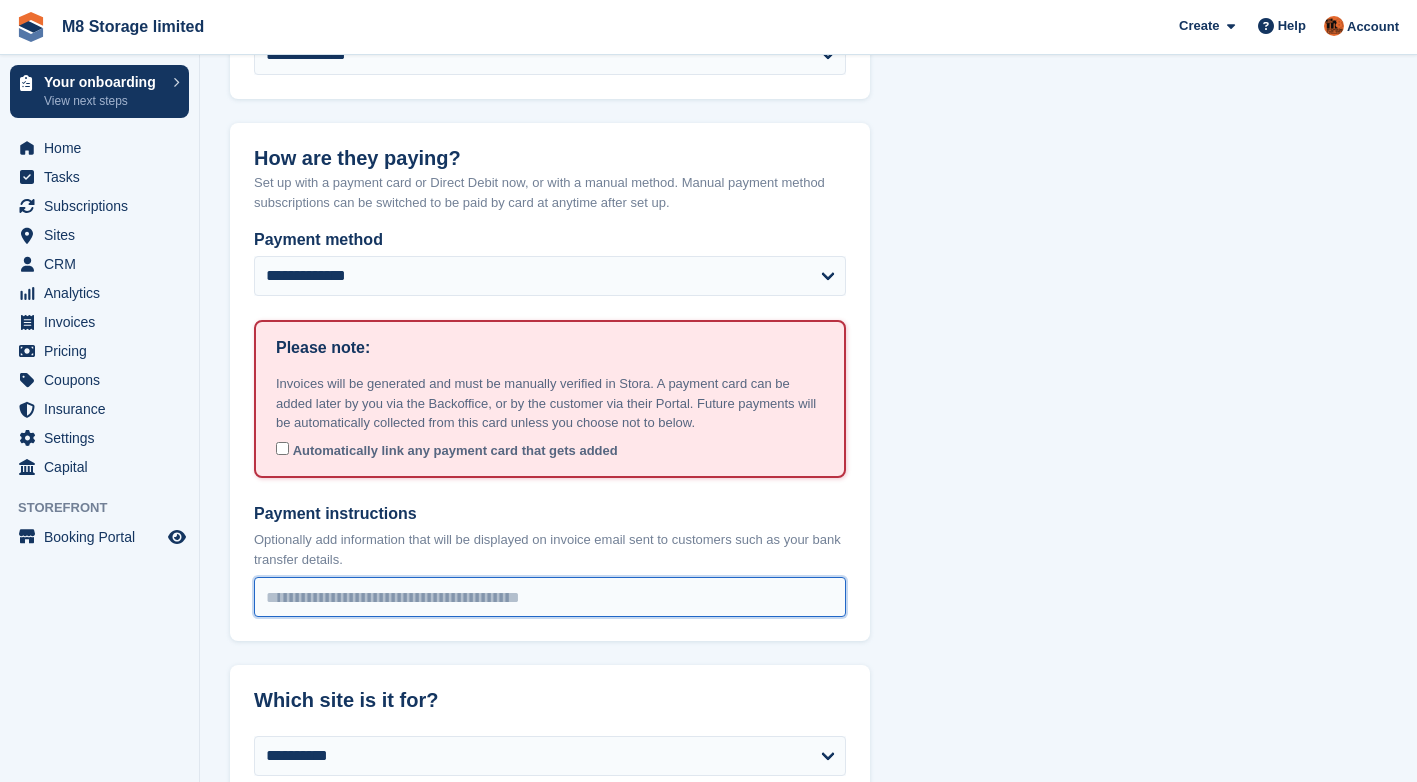 type on "**********" 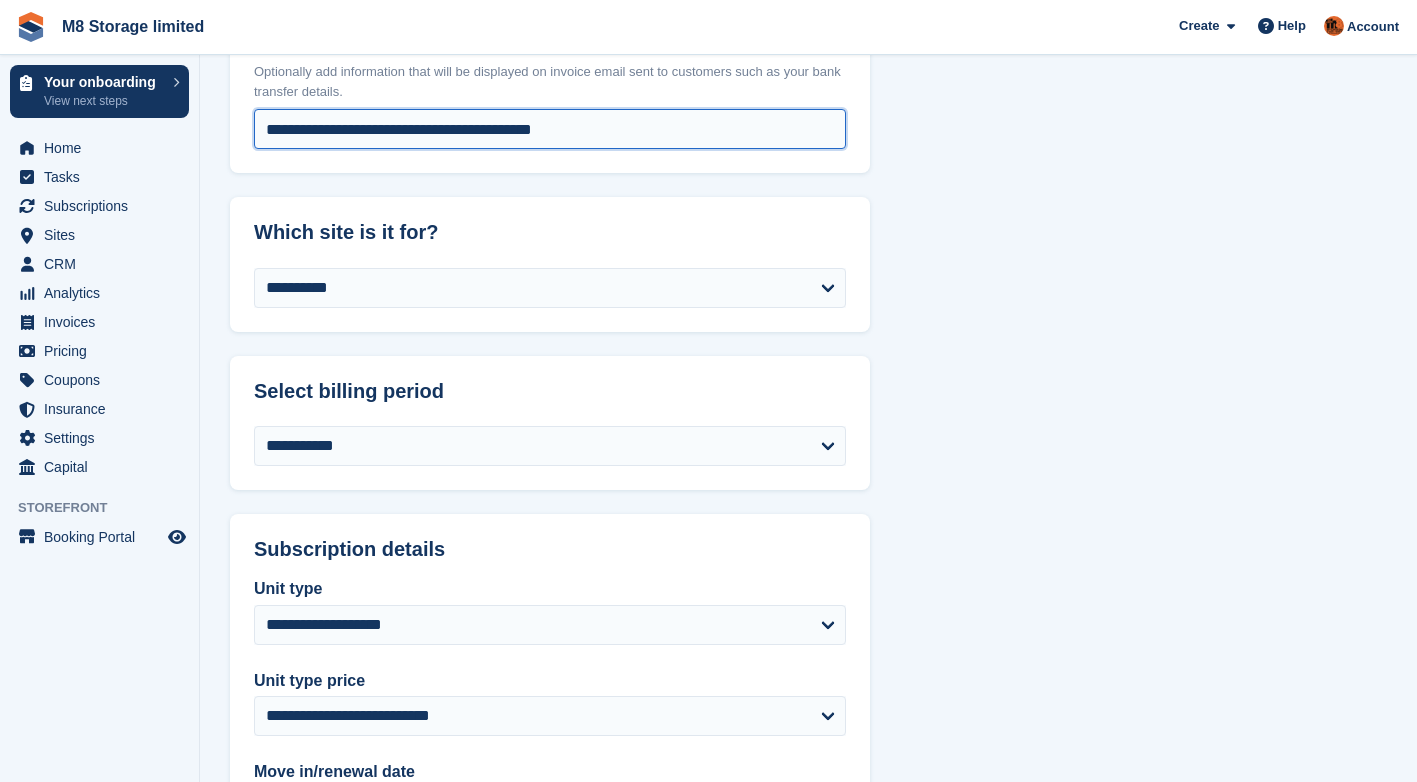 scroll, scrollTop: 1600, scrollLeft: 0, axis: vertical 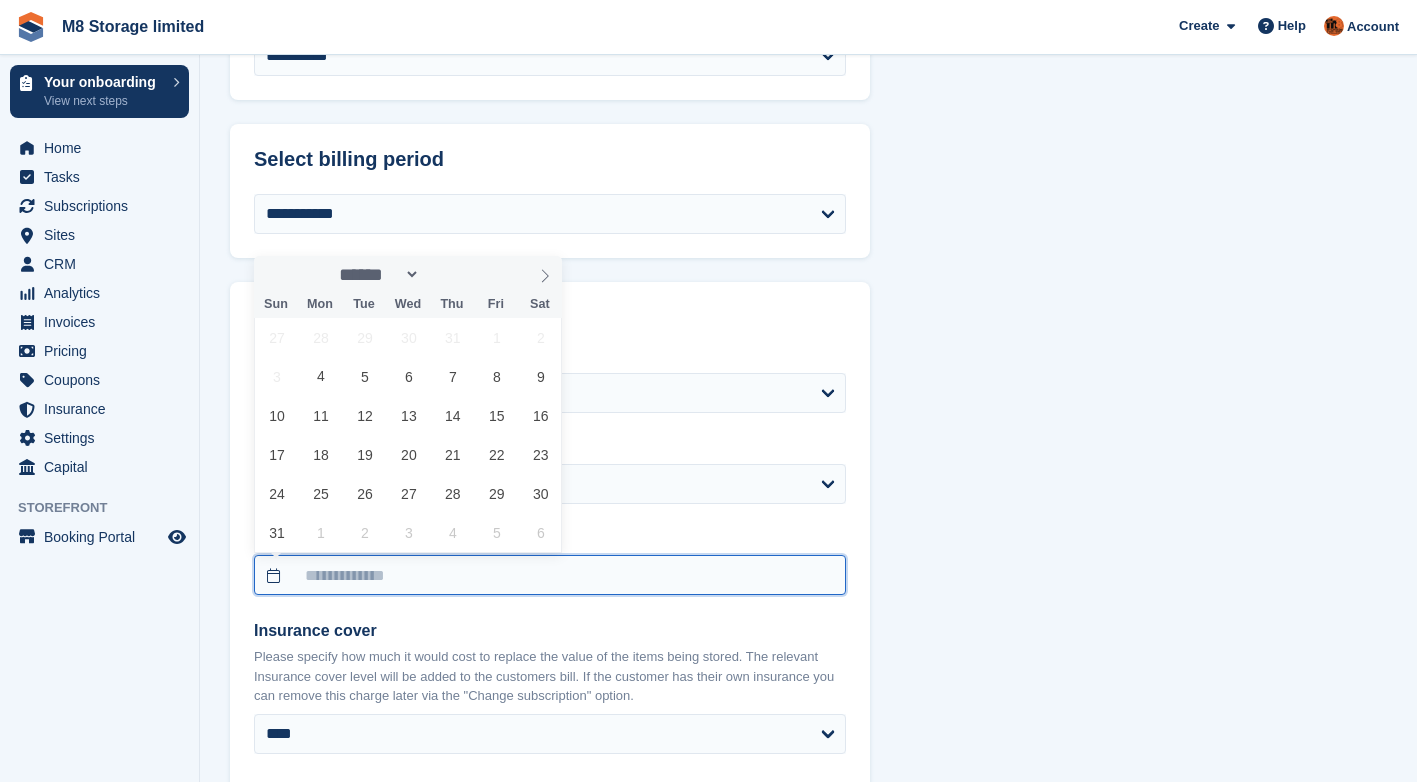 click at bounding box center [550, 575] 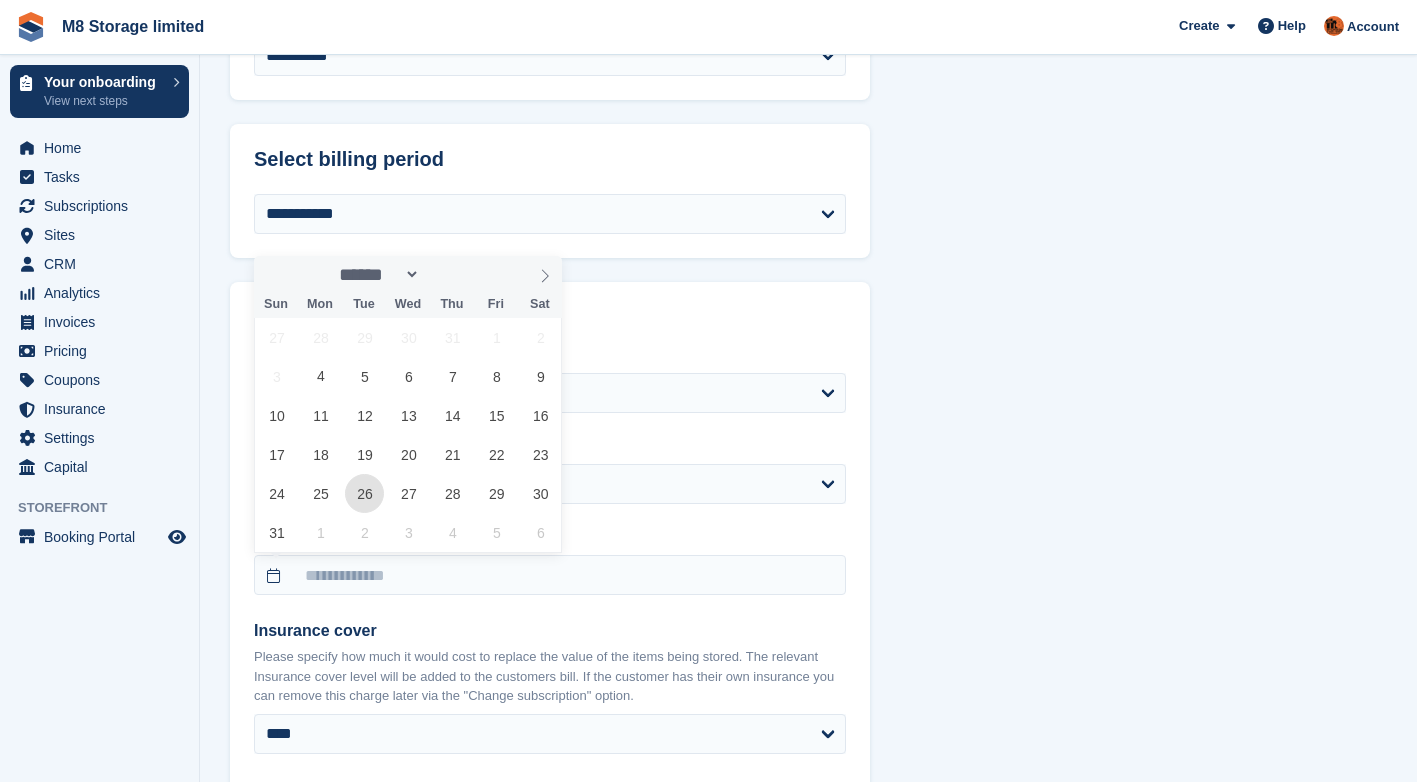 click on "26" at bounding box center [364, 493] 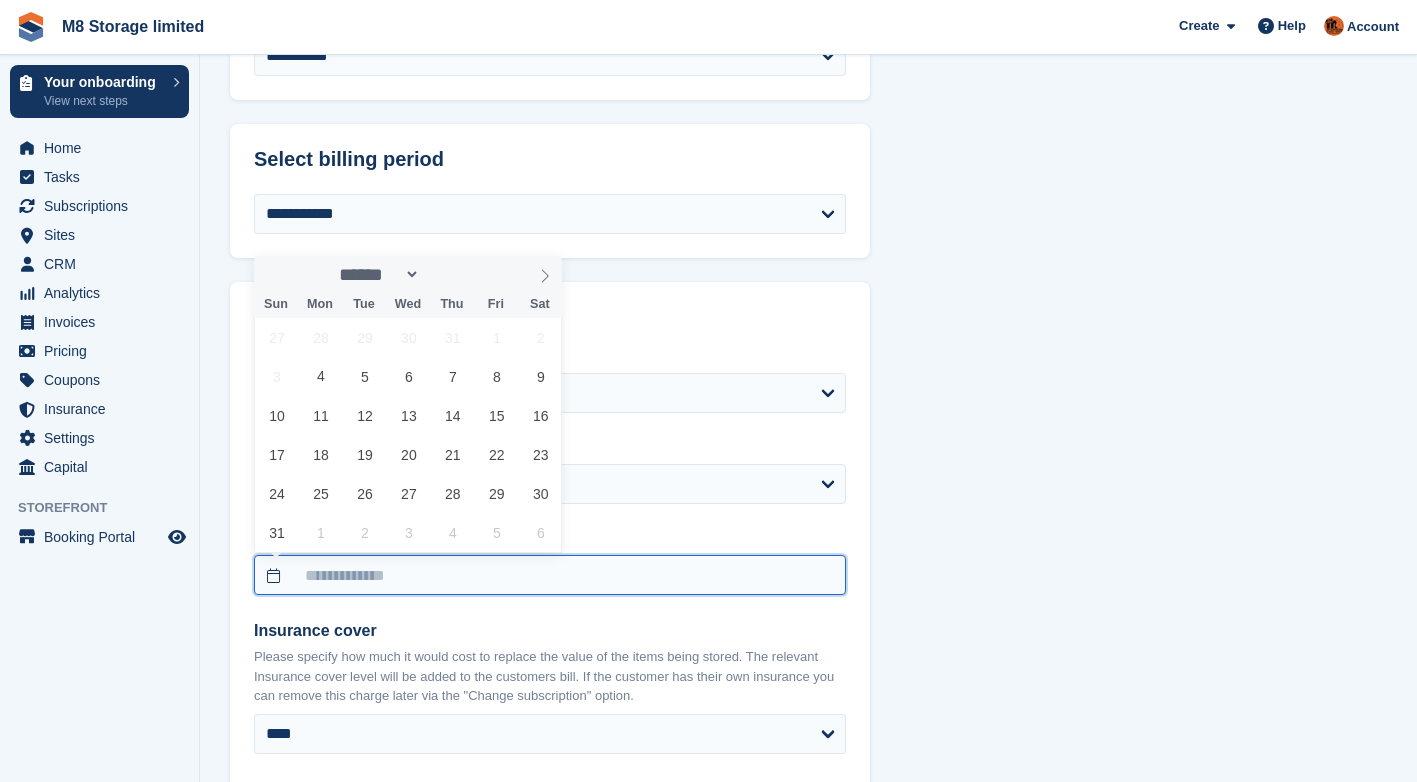 type on "**********" 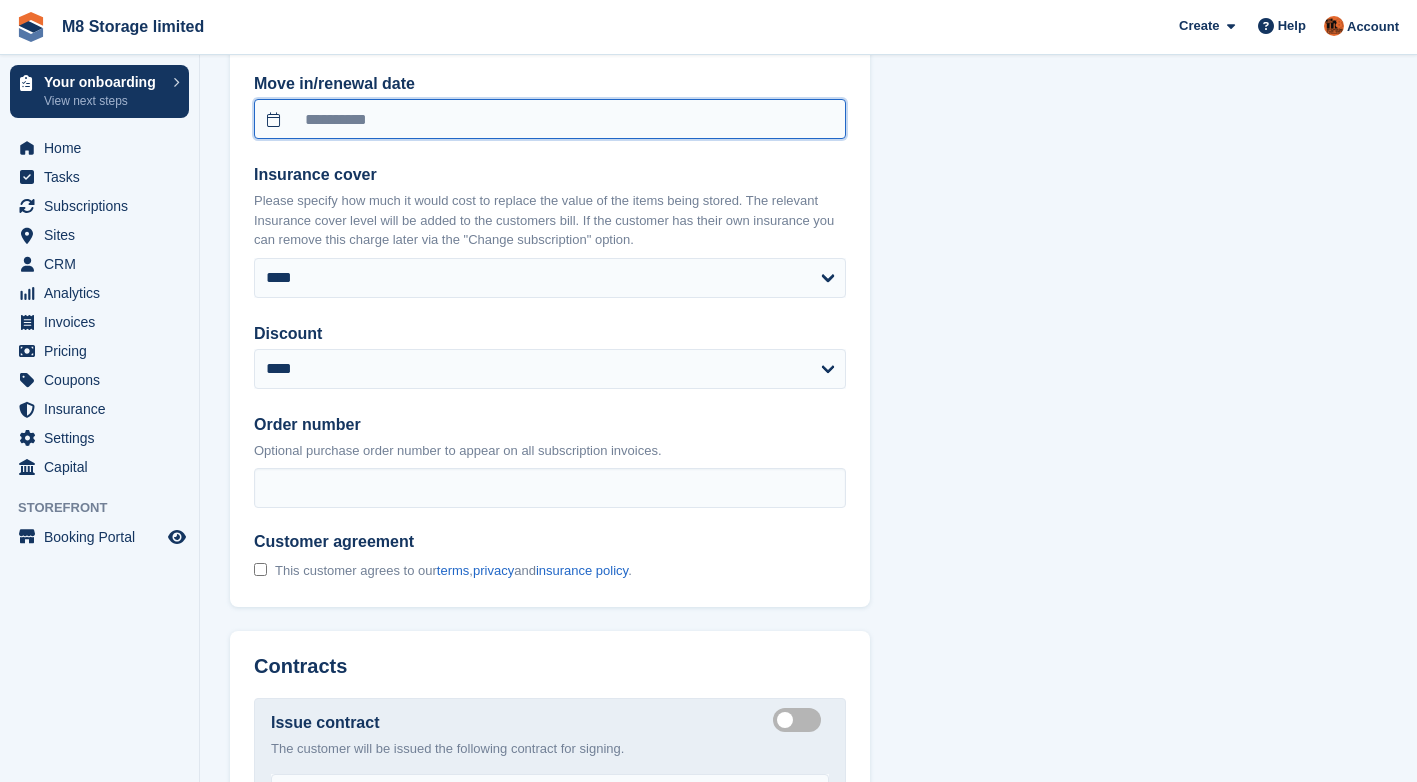scroll, scrollTop: 2100, scrollLeft: 0, axis: vertical 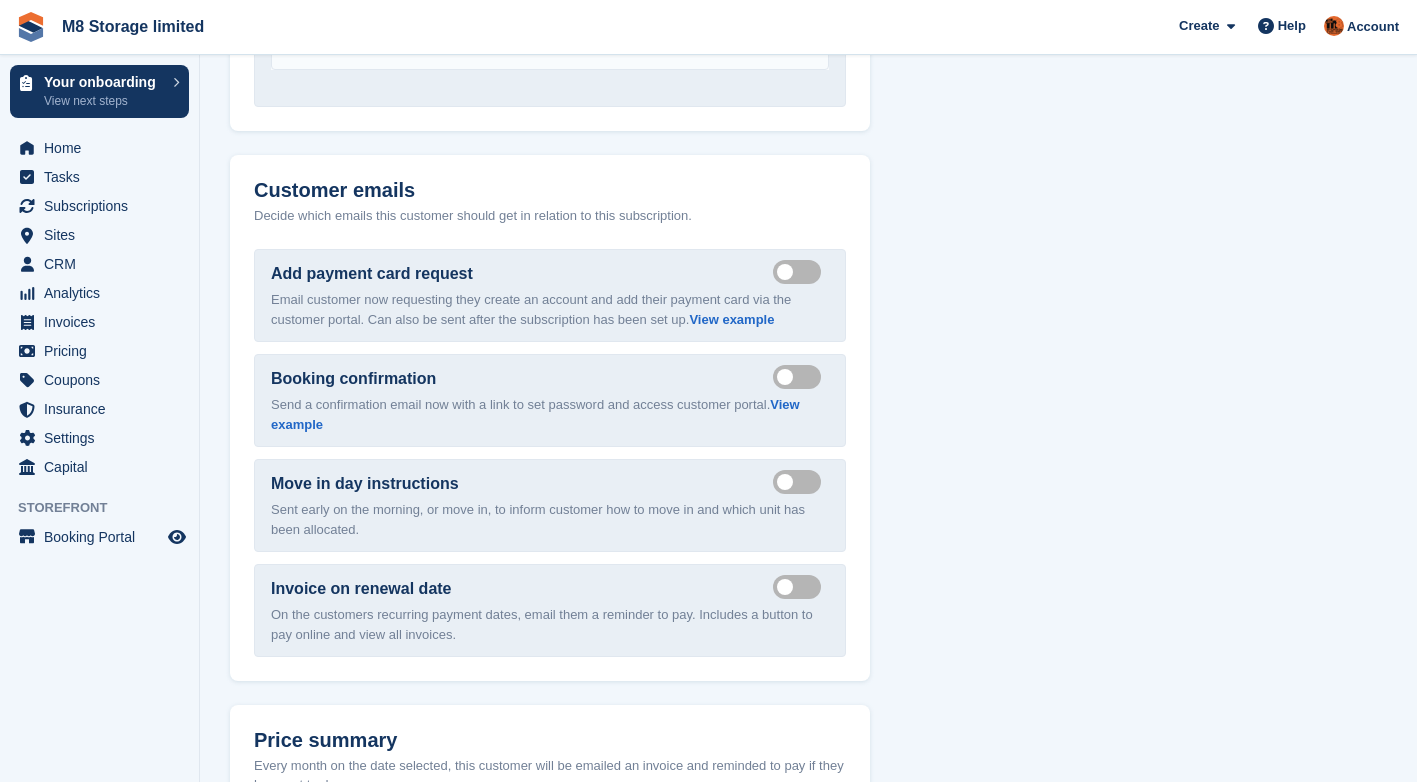 click on "Send payment card request email" at bounding box center [801, 271] 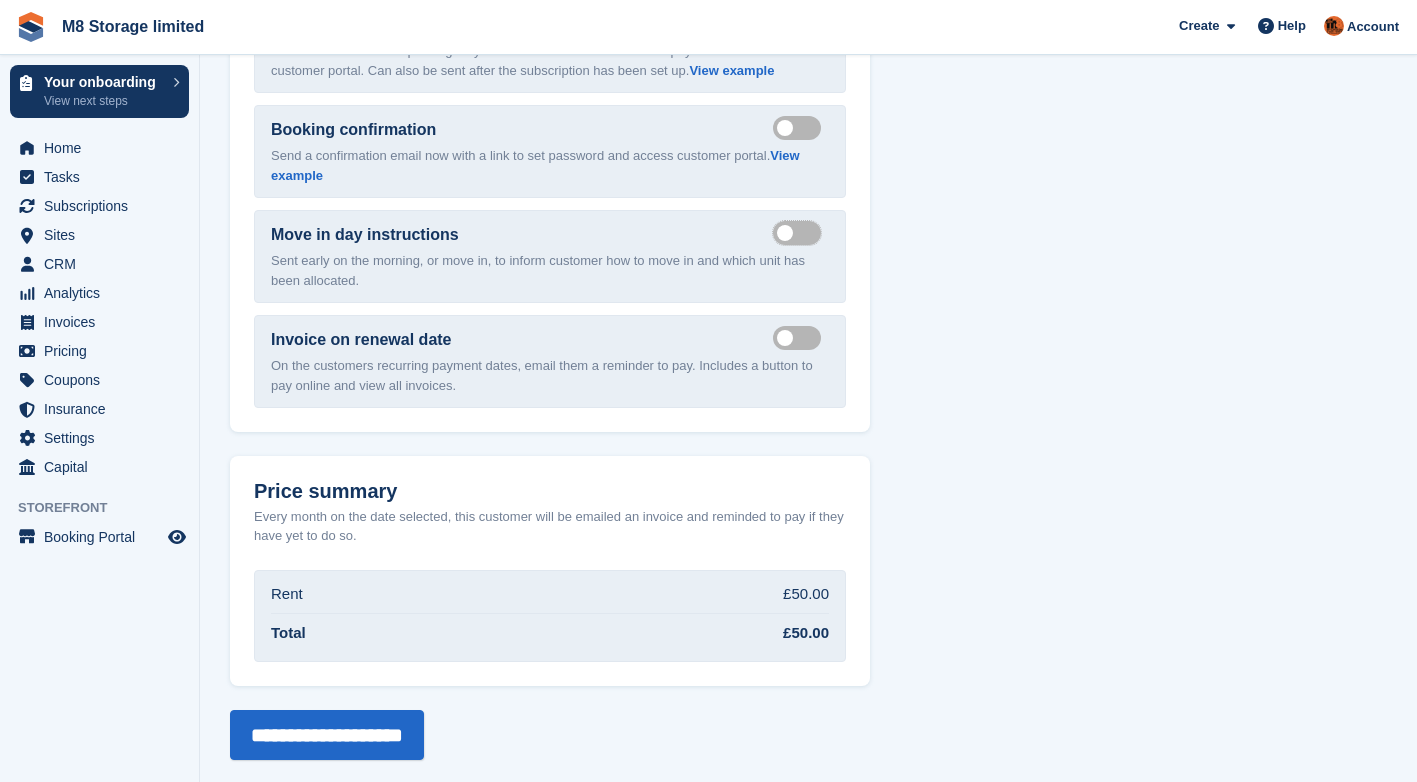 scroll, scrollTop: 3057, scrollLeft: 0, axis: vertical 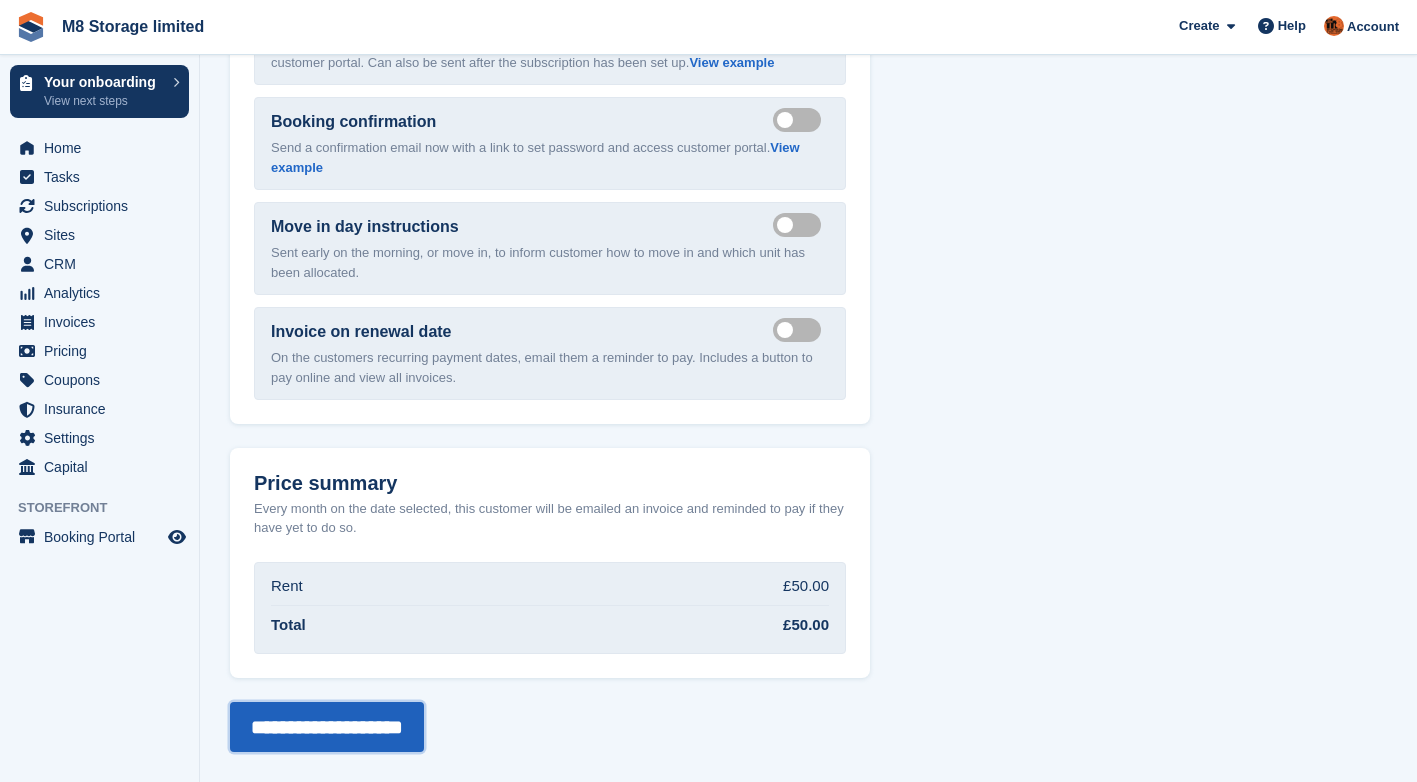 click on "**********" at bounding box center (327, 727) 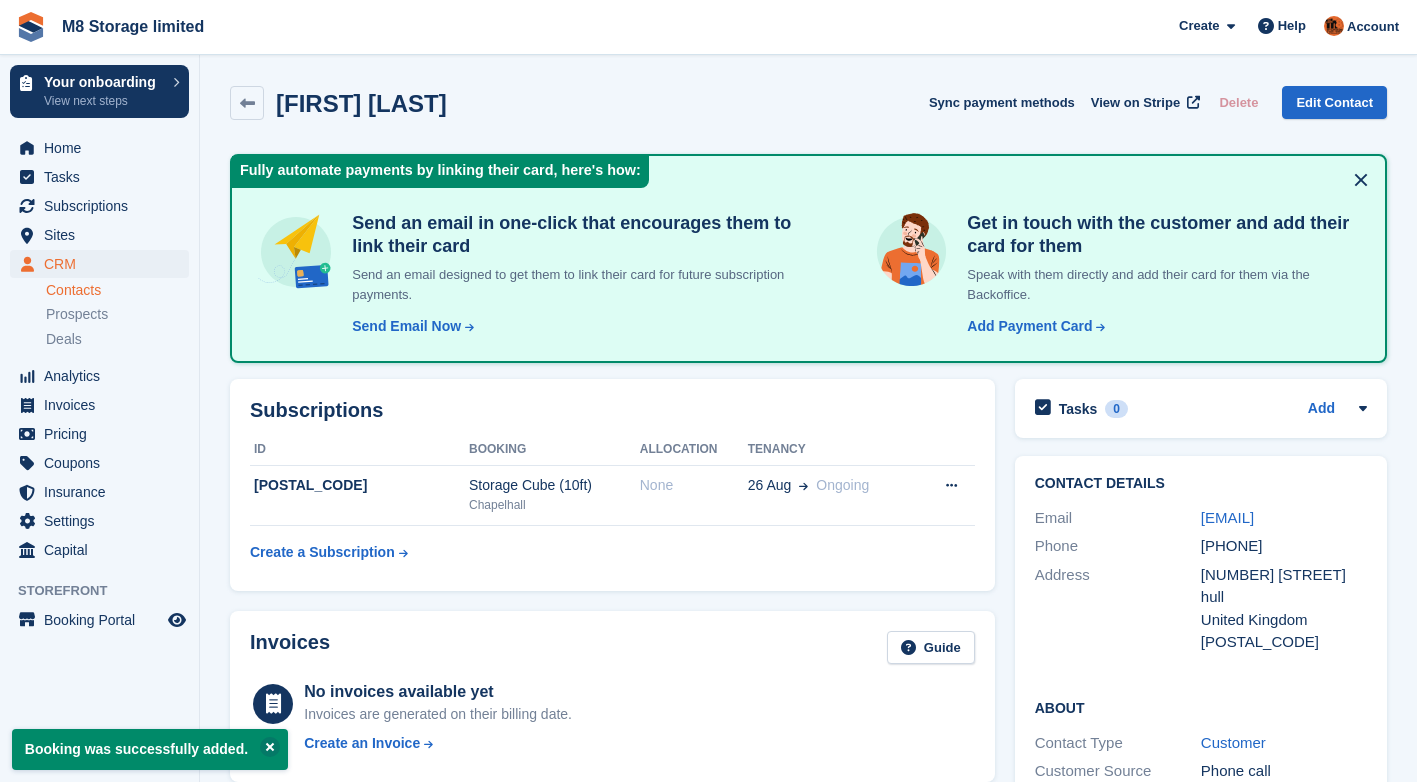 scroll, scrollTop: 0, scrollLeft: 0, axis: both 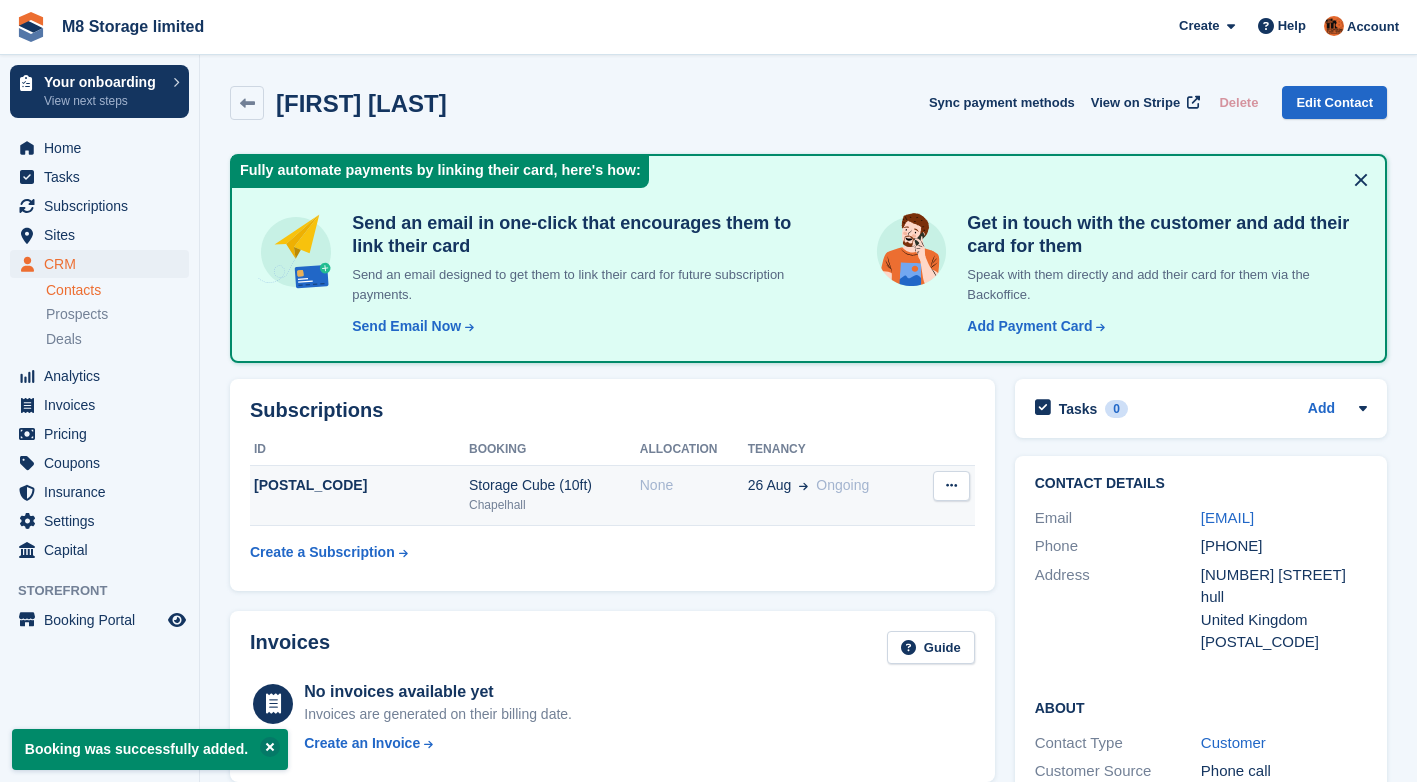 click on "None" at bounding box center (694, 495) 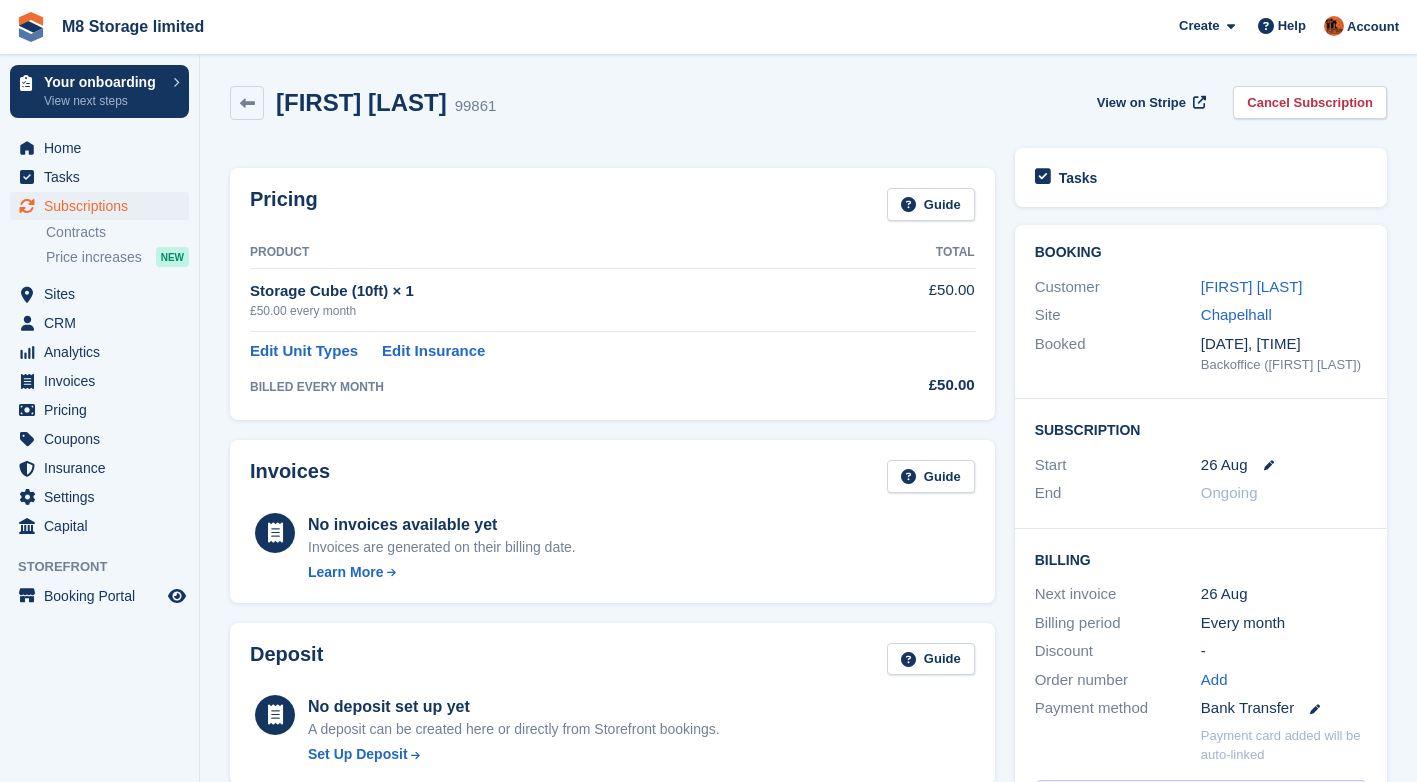 scroll, scrollTop: 0, scrollLeft: 0, axis: both 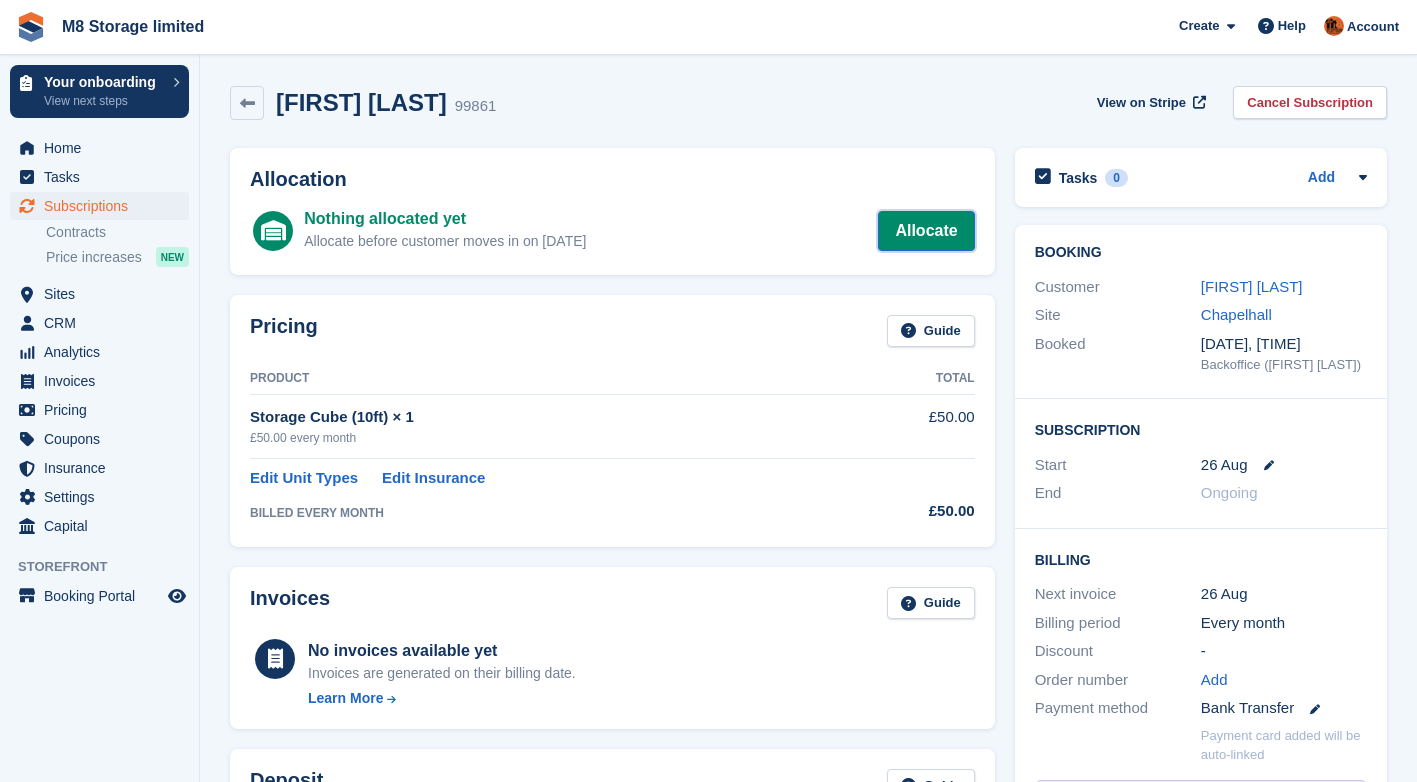 click on "Allocate" at bounding box center [926, 231] 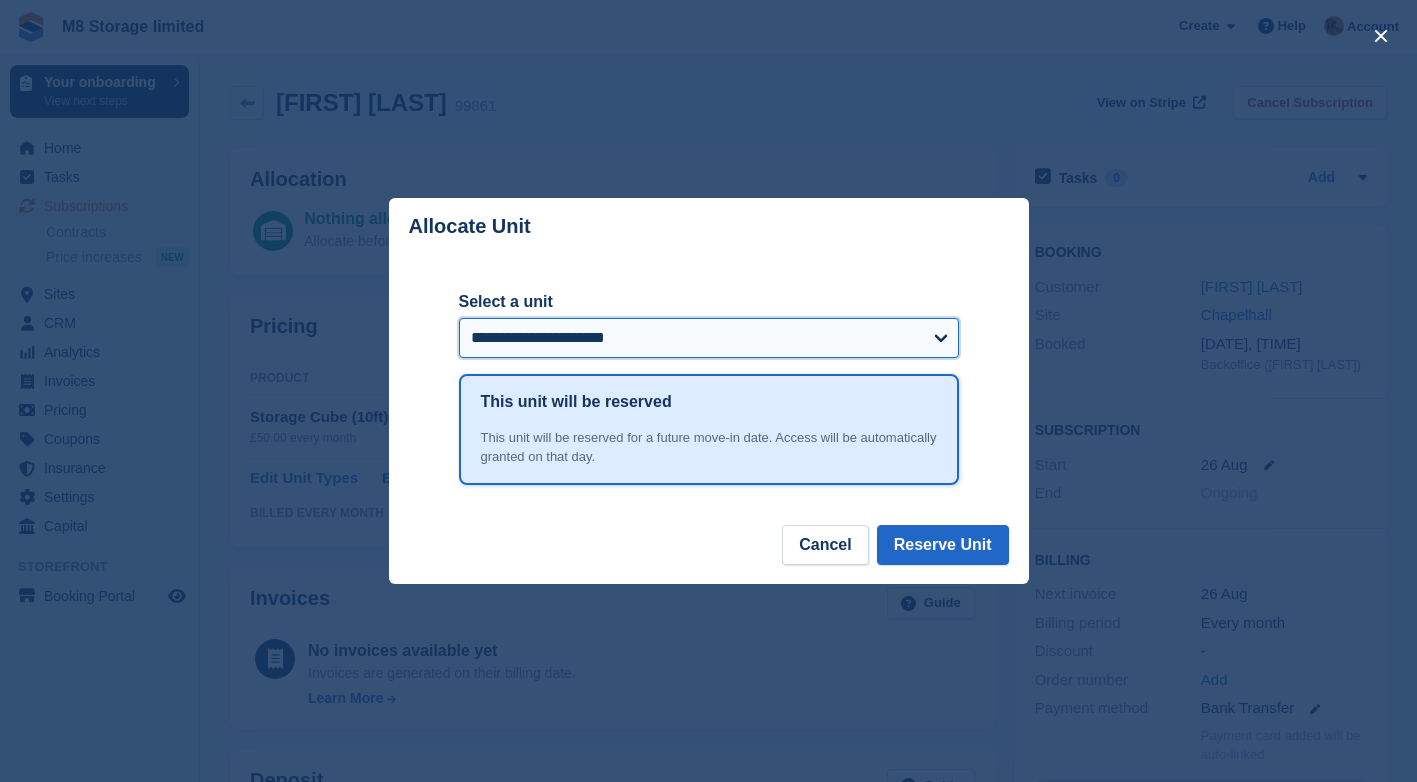 click on "**********" at bounding box center [709, 338] 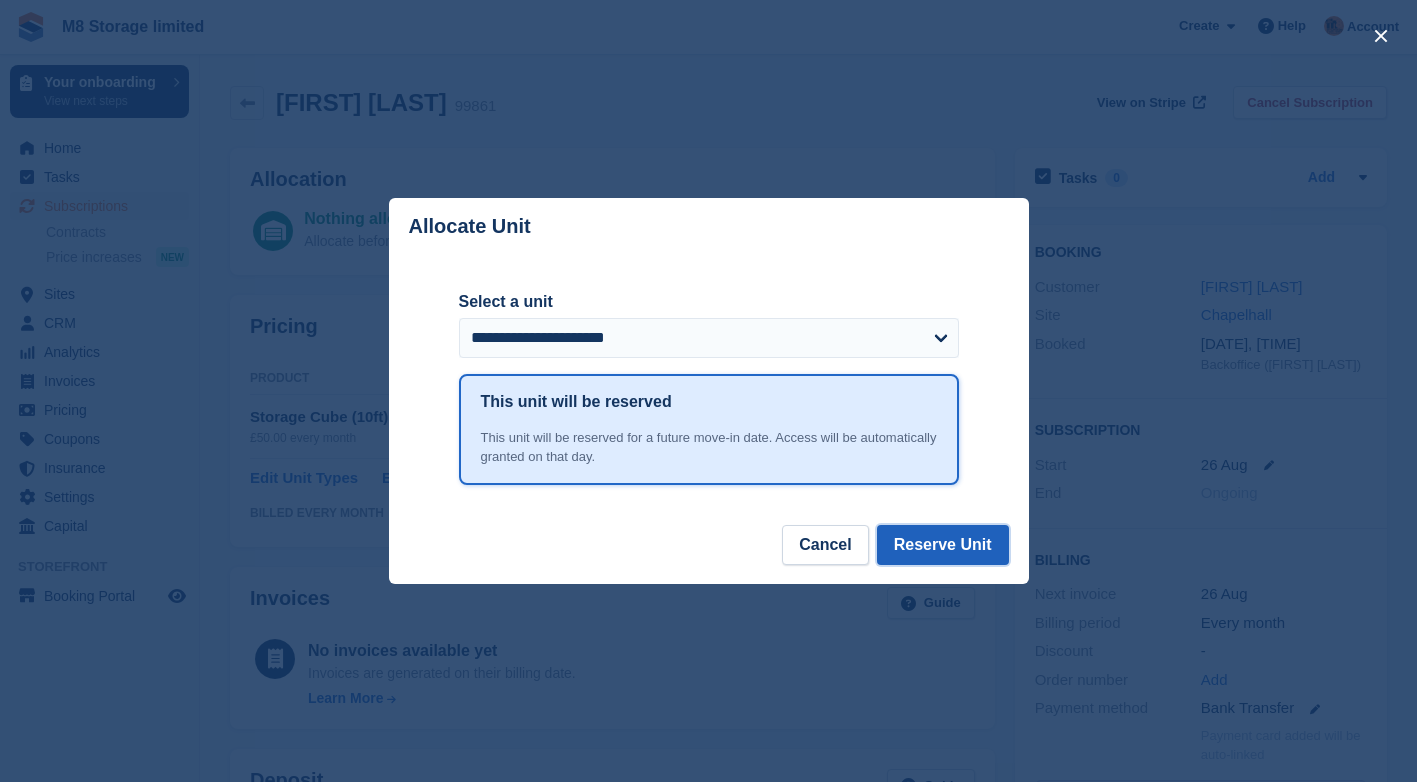 click on "Reserve Unit" at bounding box center (943, 545) 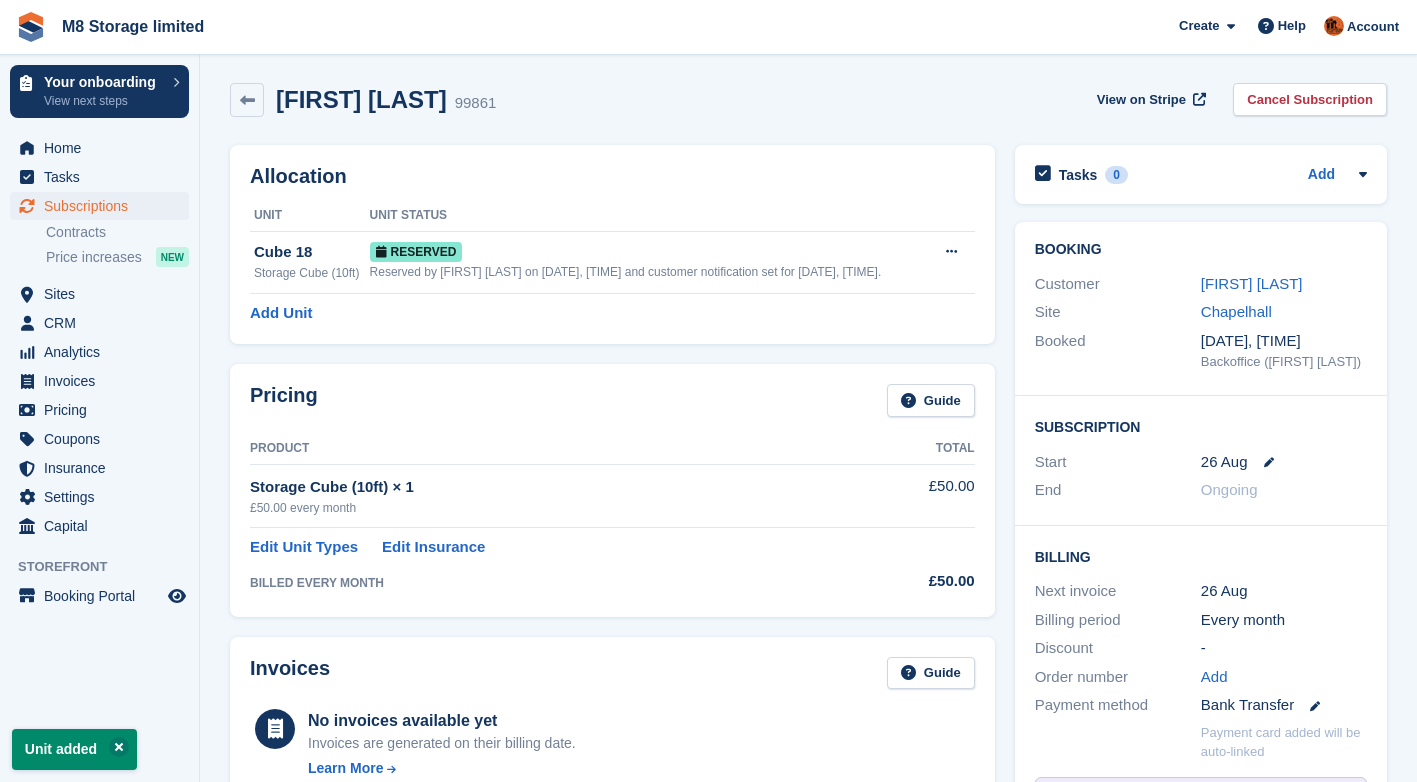 scroll, scrollTop: 0, scrollLeft: 0, axis: both 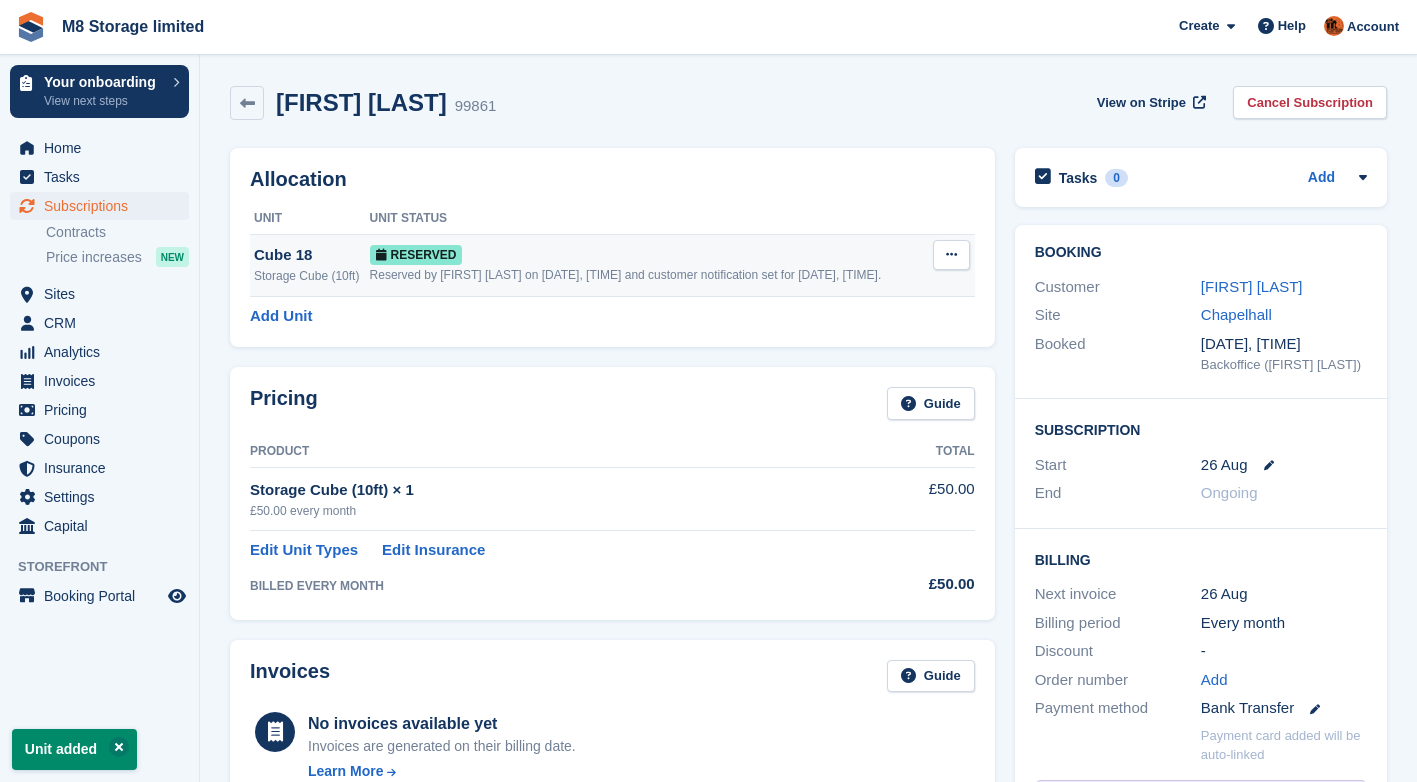 click on "Reserved" at bounding box center (649, 254) 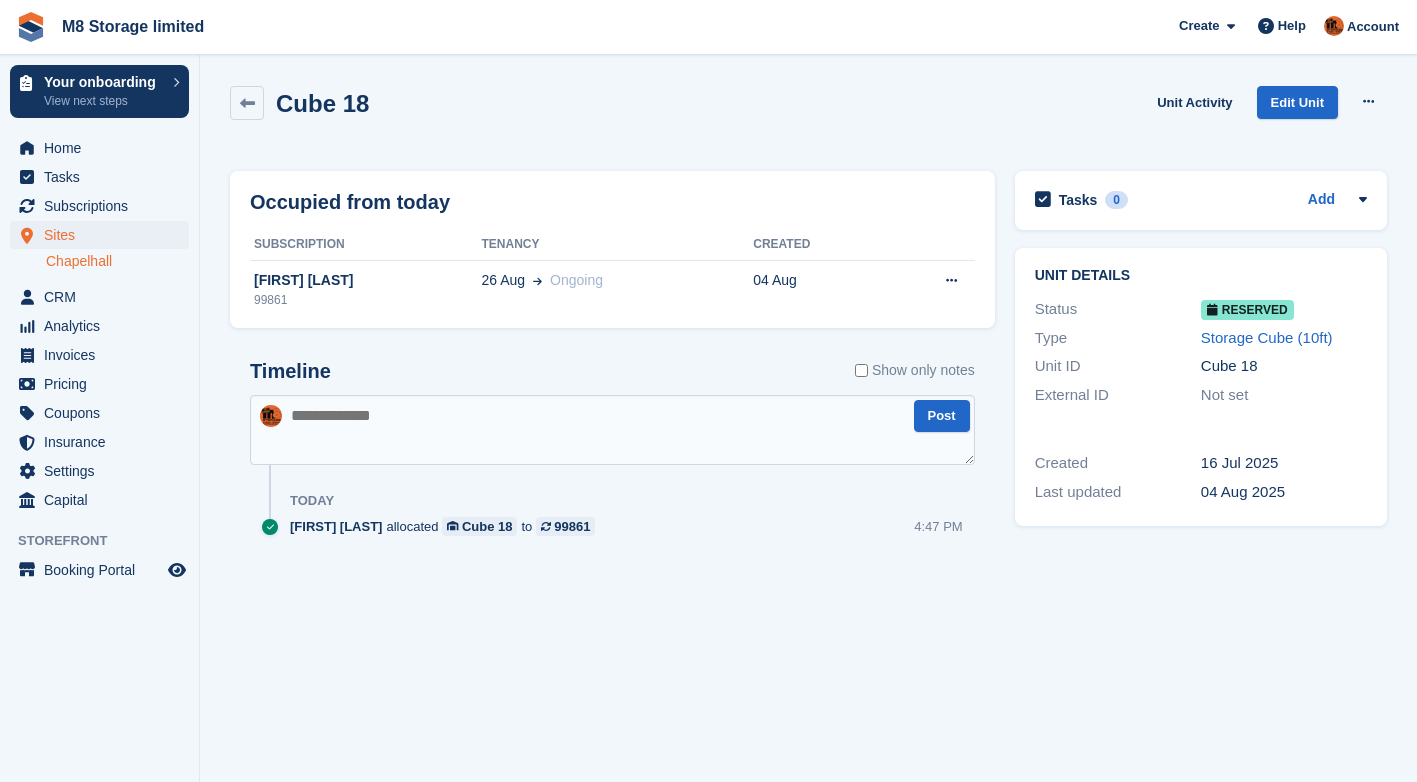 scroll, scrollTop: 0, scrollLeft: 0, axis: both 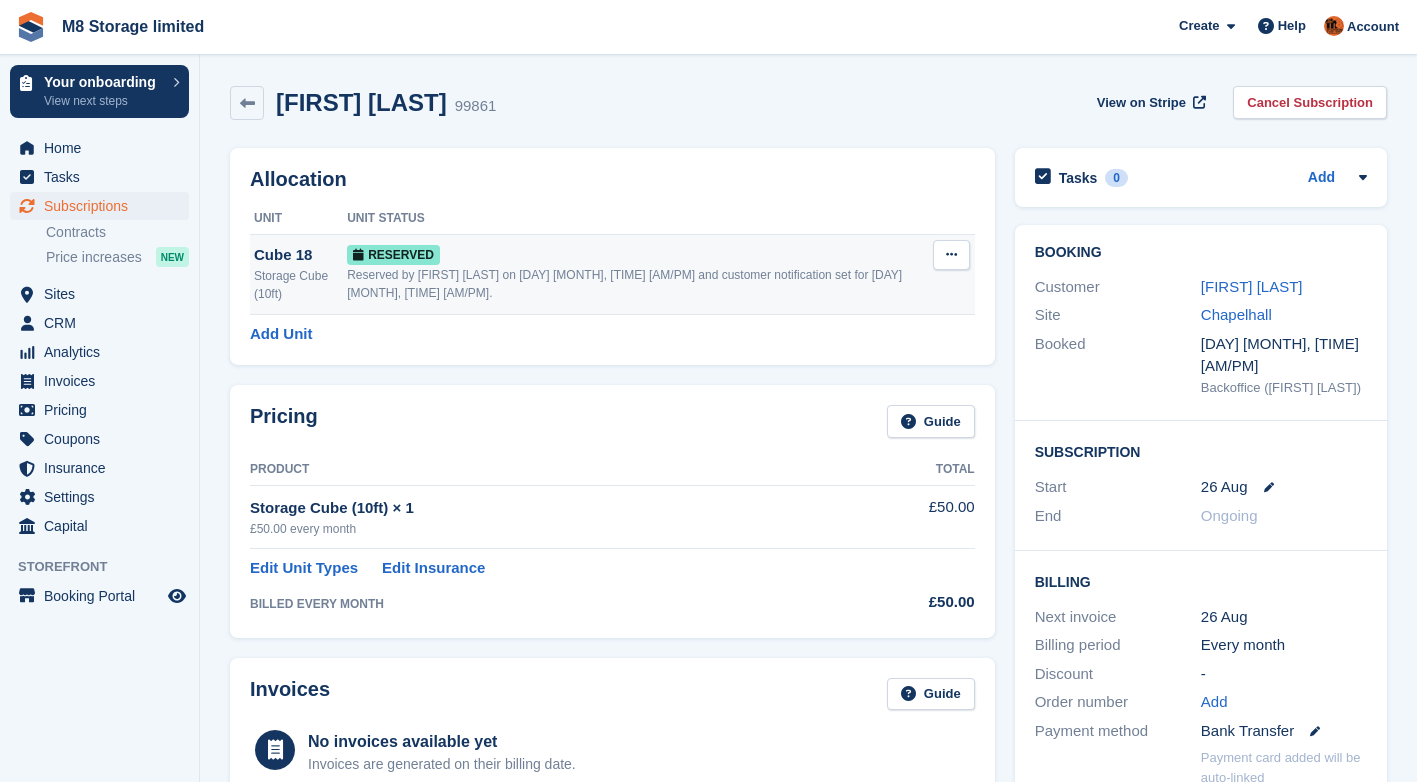 click at bounding box center (951, 254) 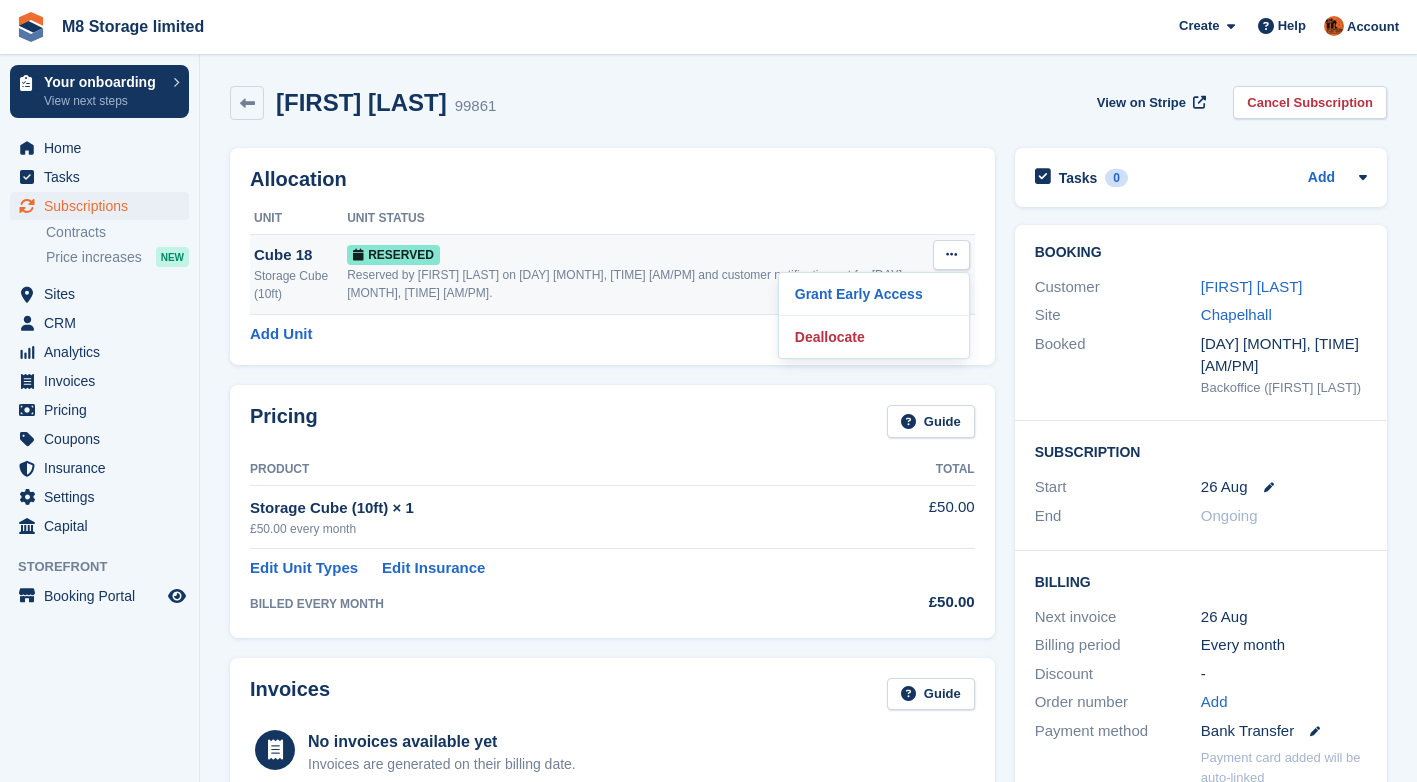 click on "Reserved by Andy McLafferty on 4th Aug,   4:47 PM and customer notification set for 26th Aug,   6:00 AM." at bounding box center (640, 284) 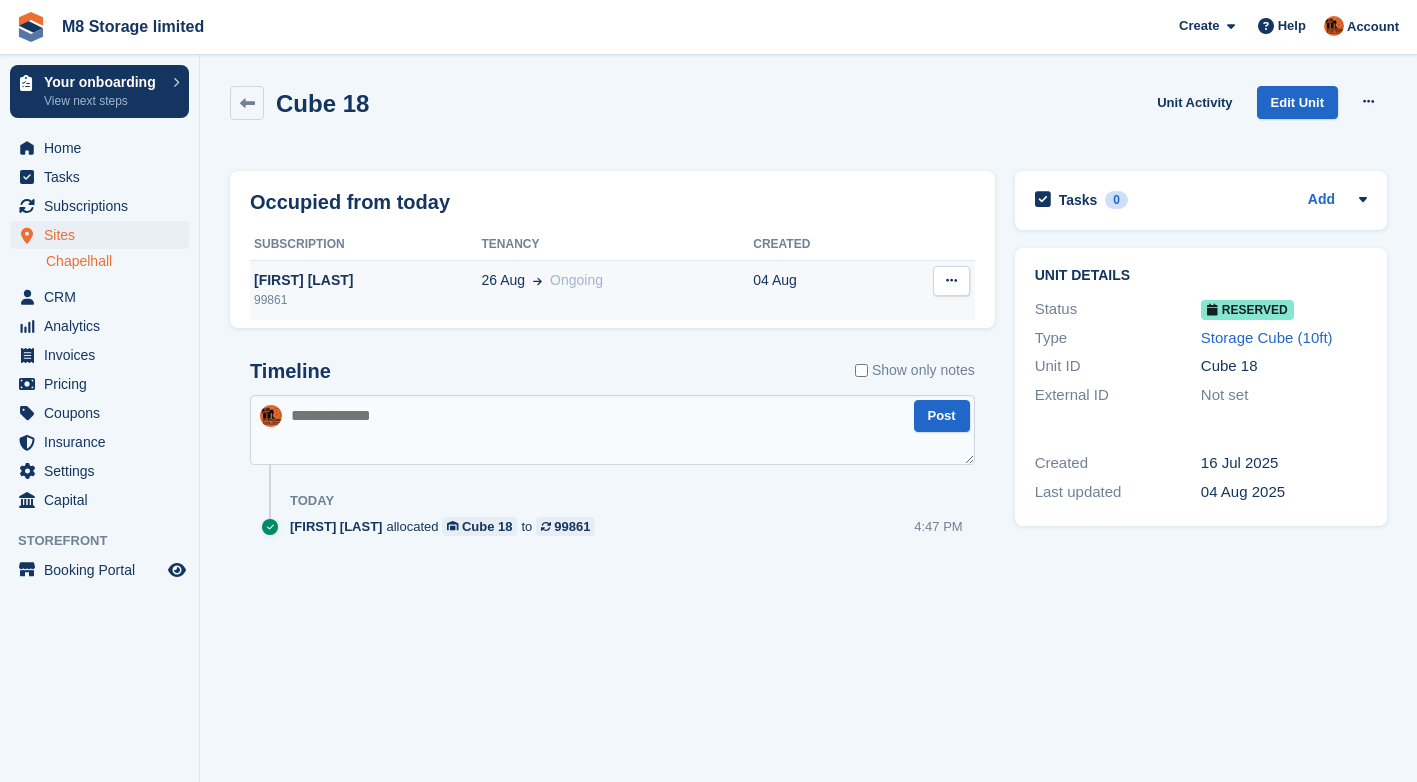 scroll, scrollTop: 0, scrollLeft: 0, axis: both 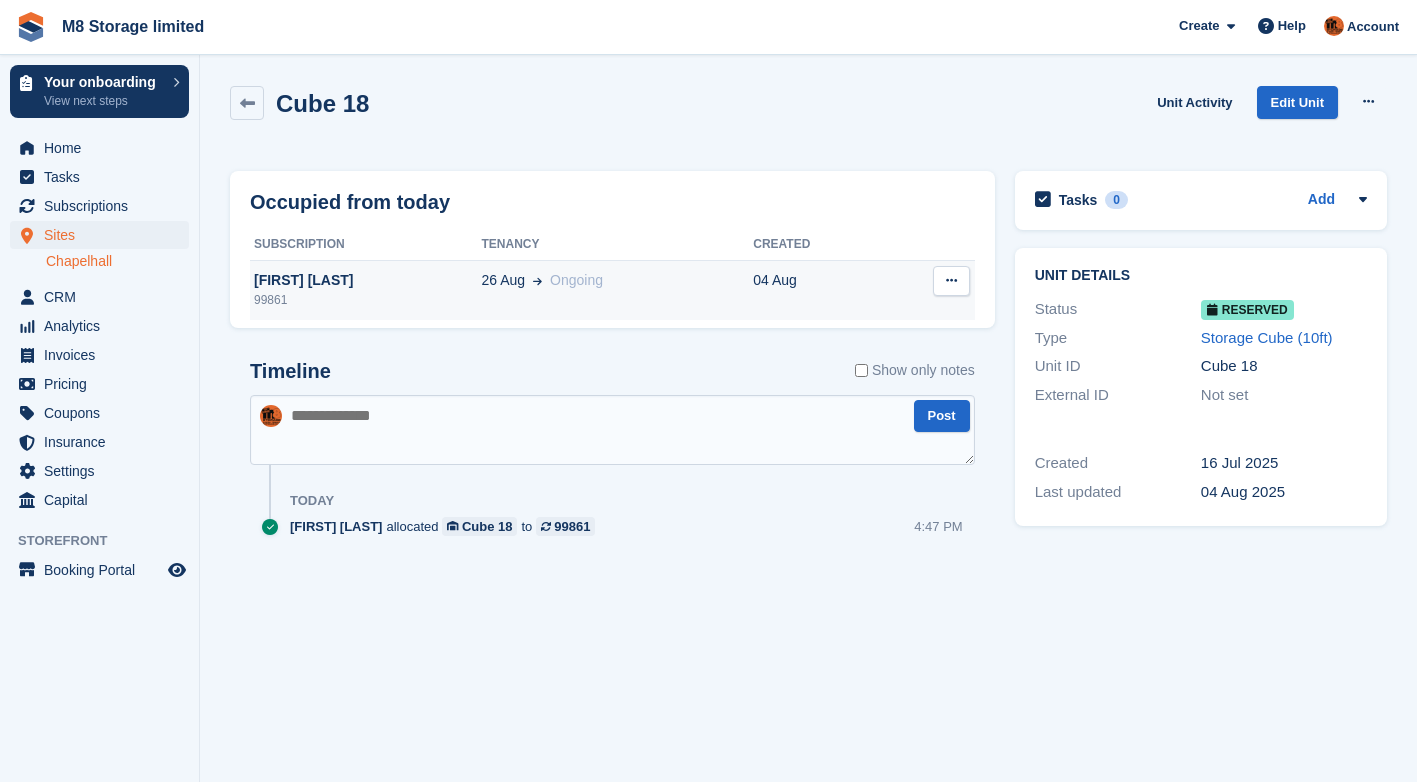 click at bounding box center [951, 280] 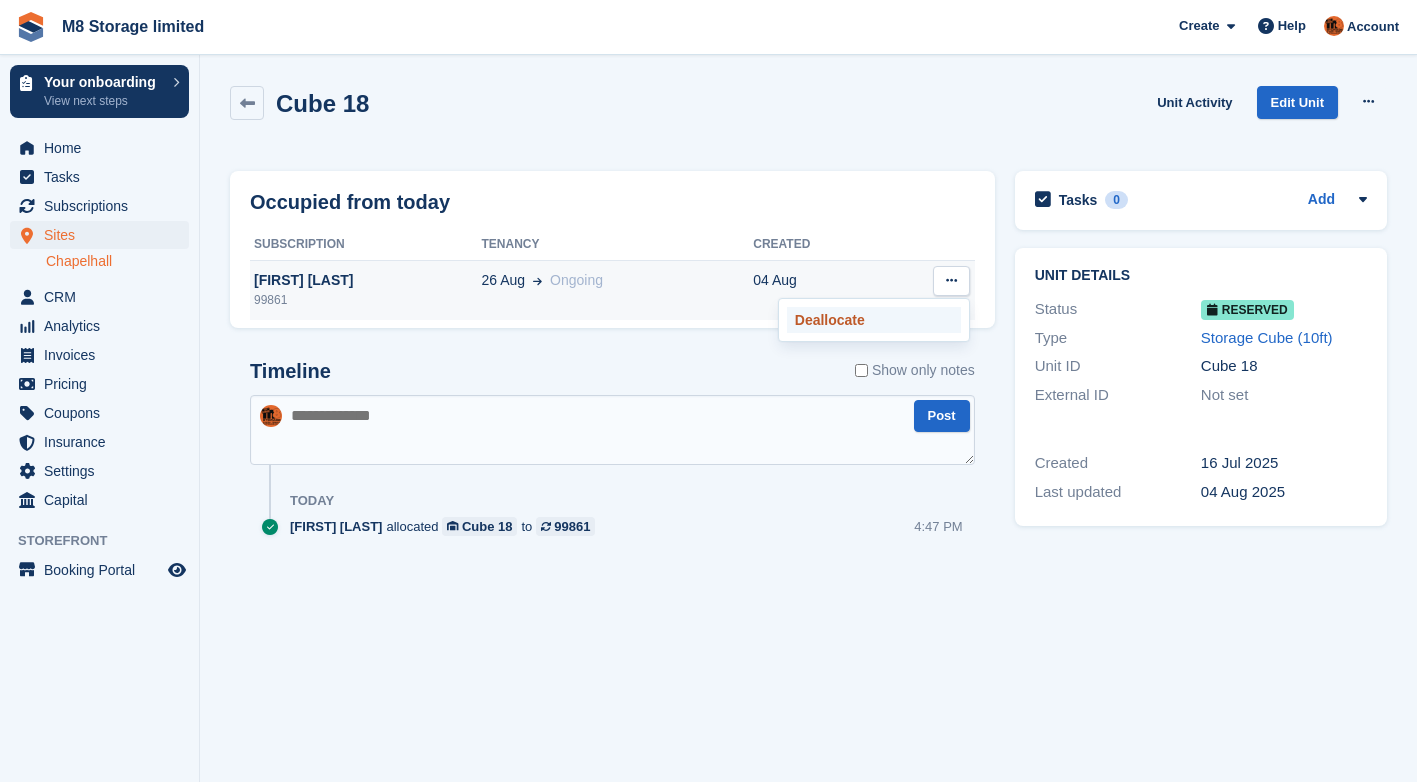 click on "Deallocate" at bounding box center (874, 320) 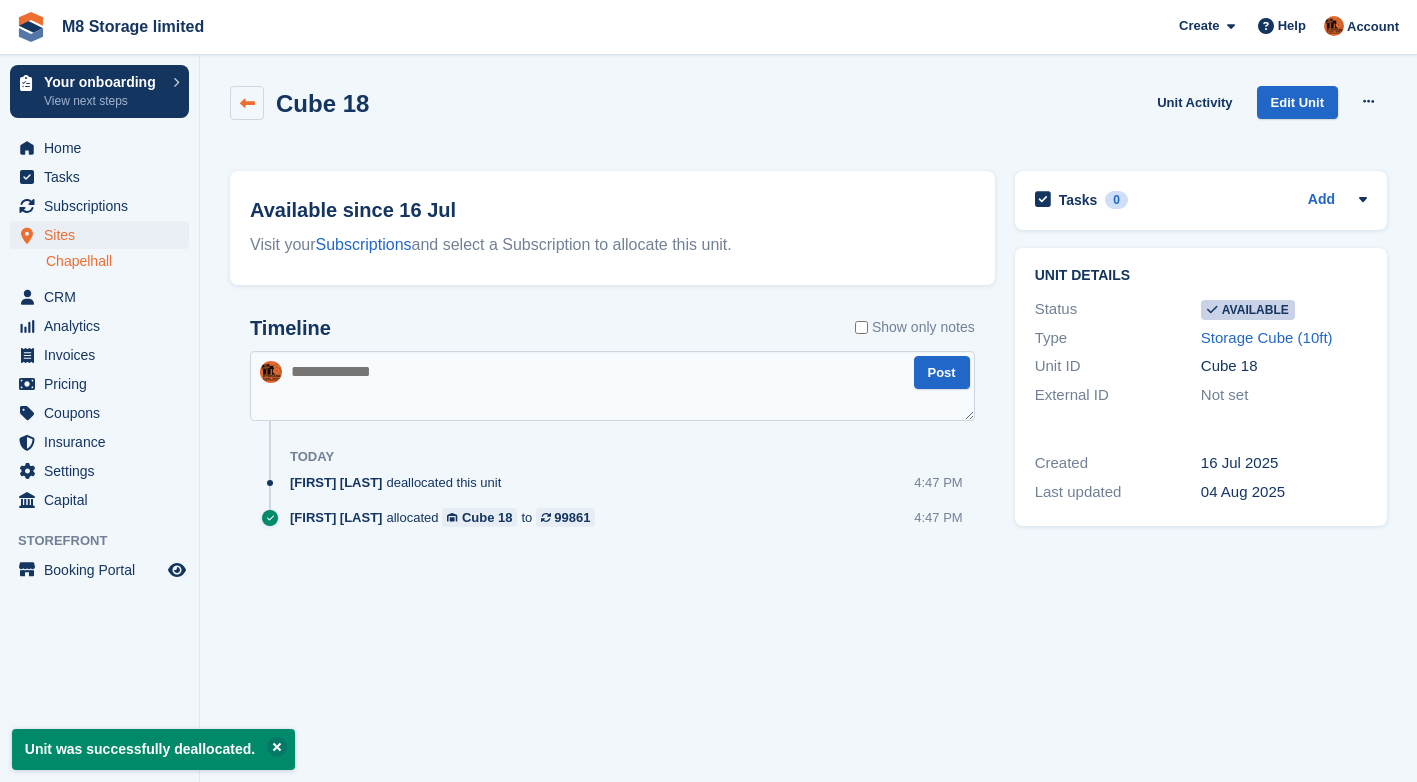 click at bounding box center [247, 103] 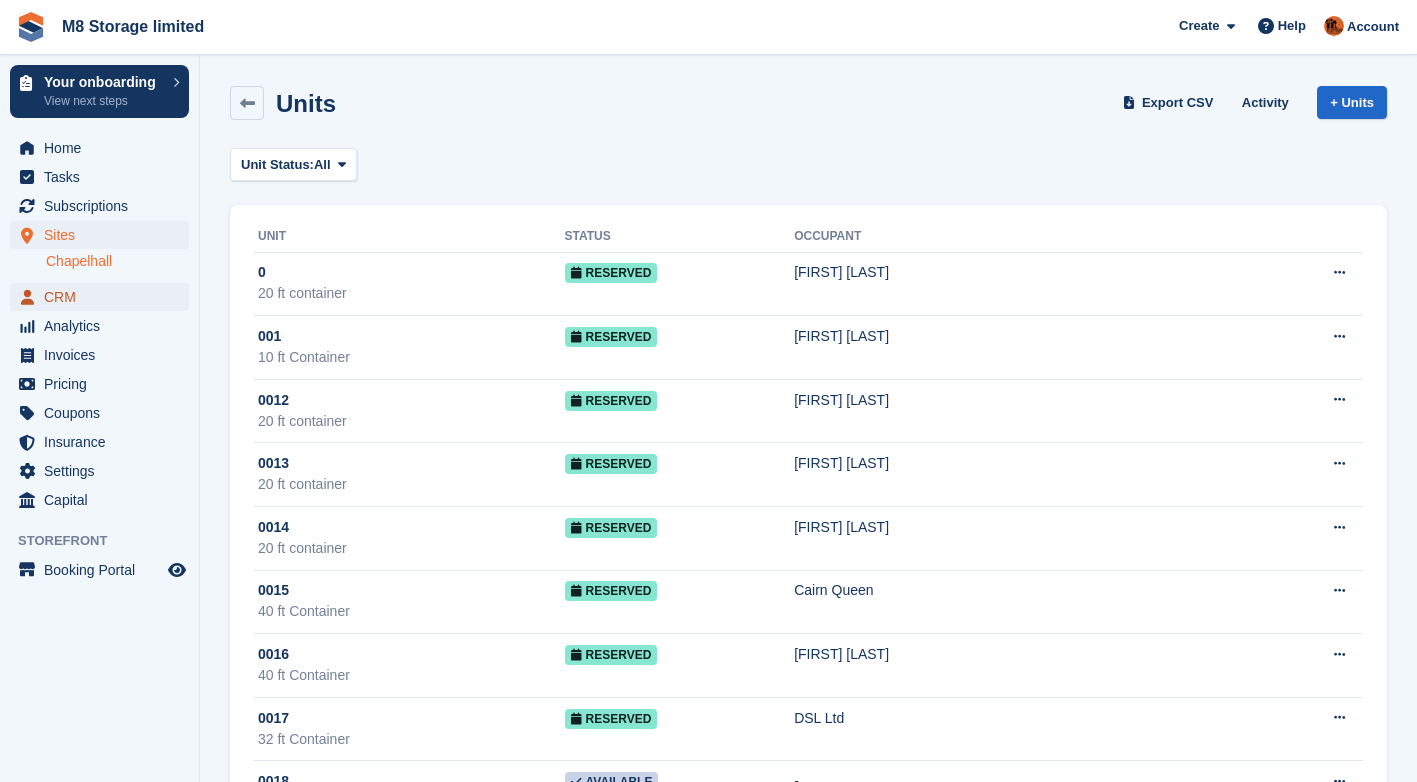 click on "CRM" at bounding box center (104, 297) 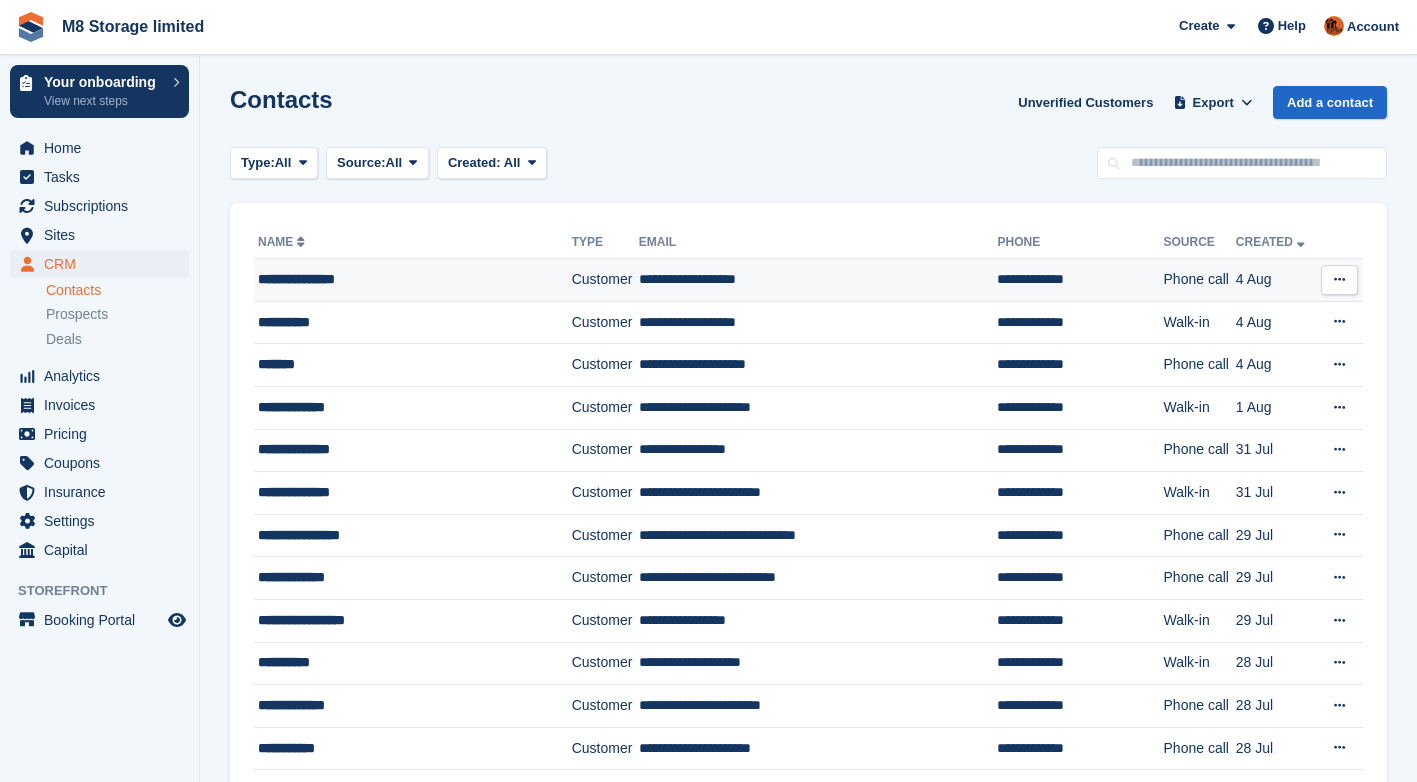click on "**********" at bounding box center [818, 280] 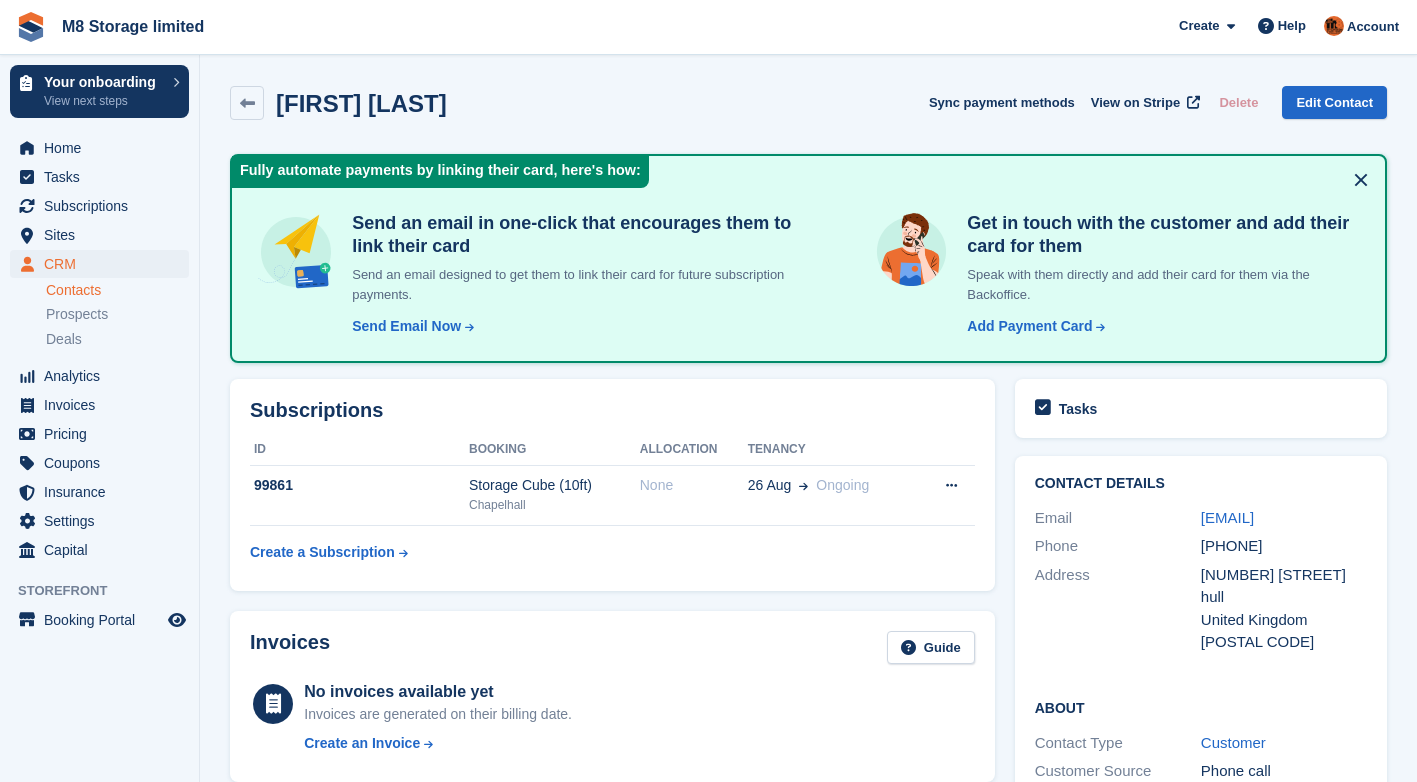 scroll, scrollTop: 0, scrollLeft: 0, axis: both 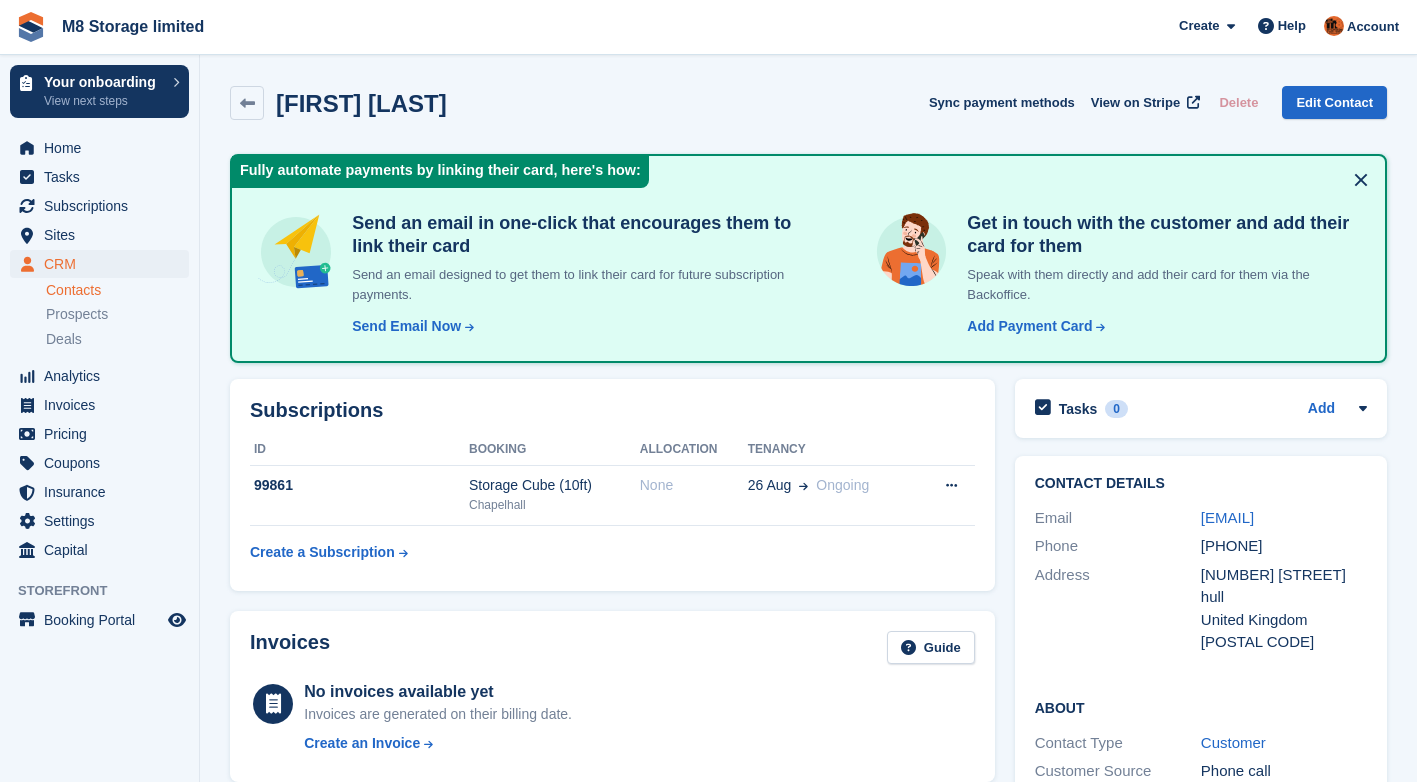 click on "Chapelhall" at bounding box center [554, 505] 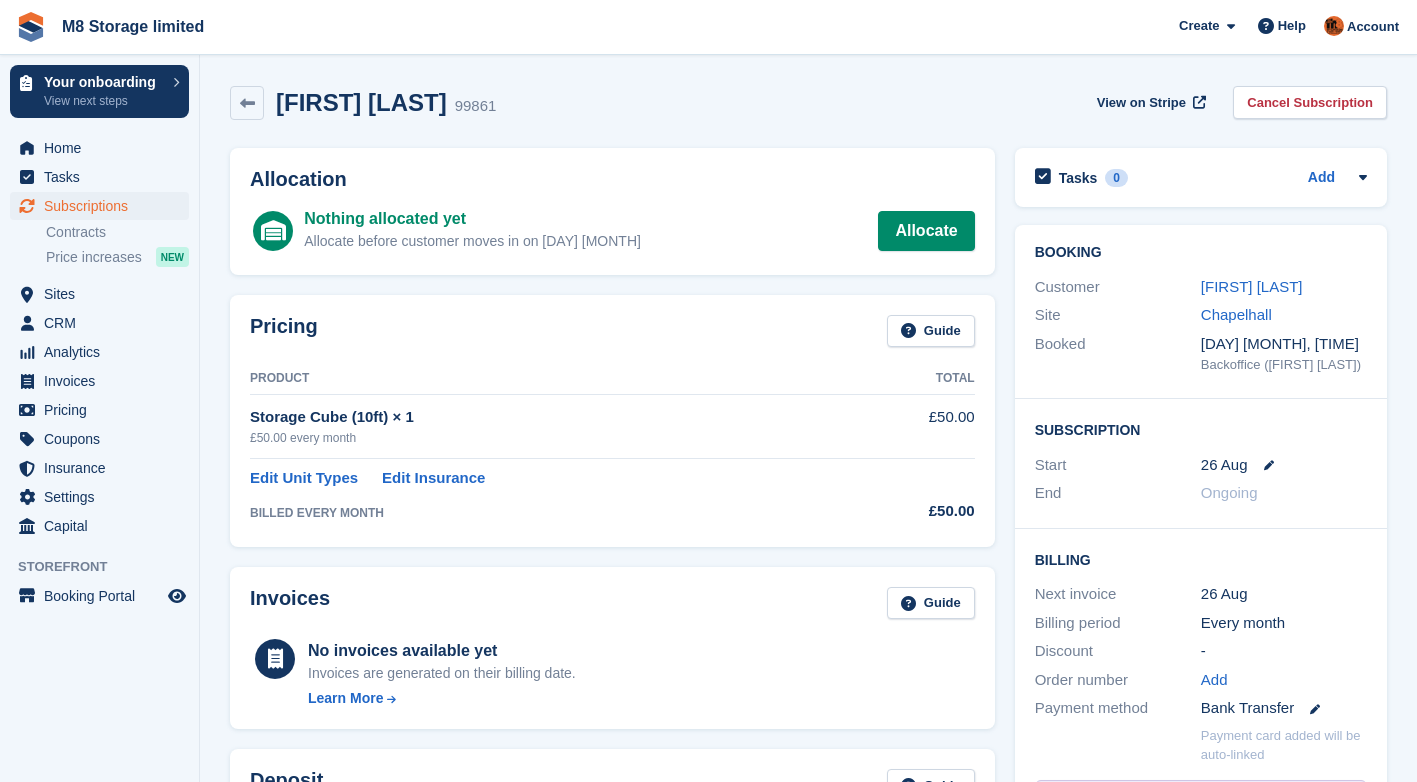 scroll, scrollTop: 0, scrollLeft: 0, axis: both 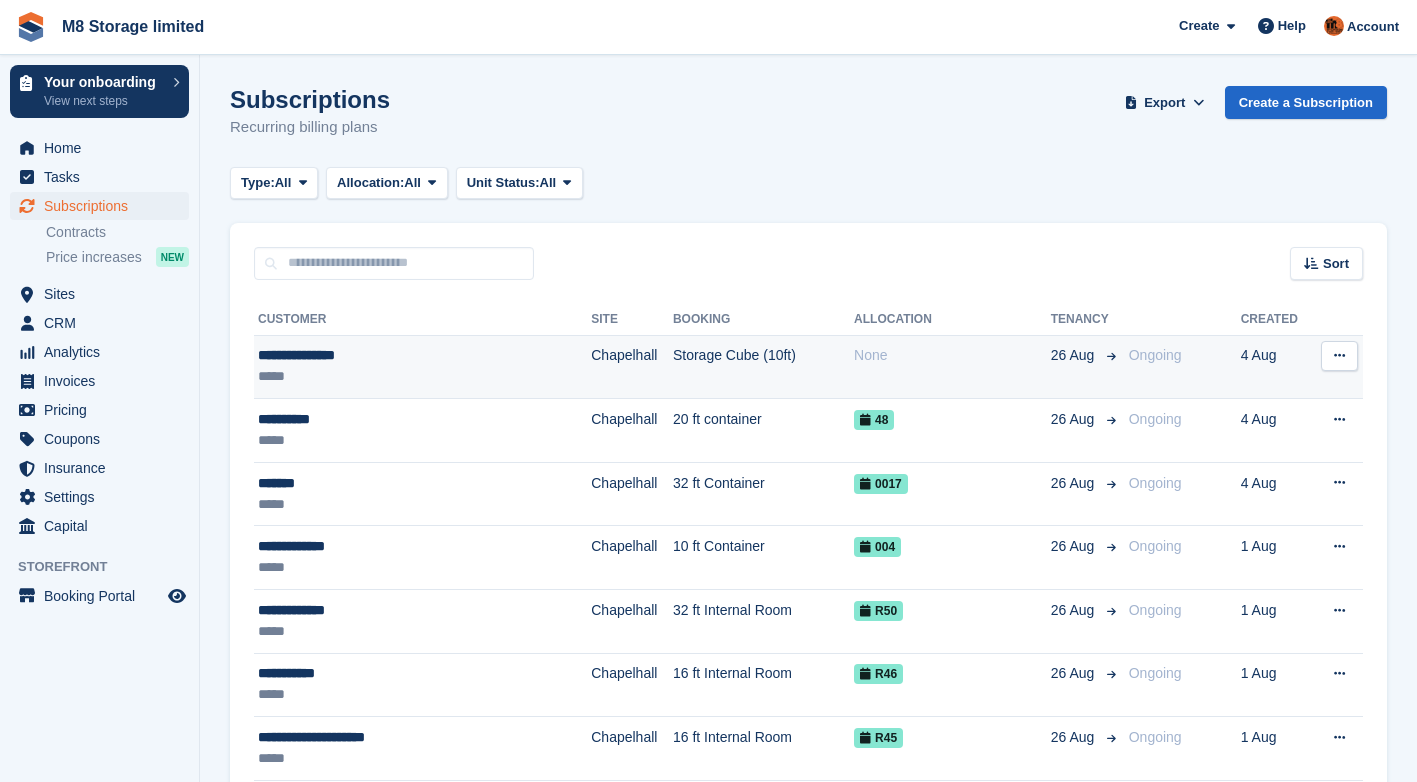click at bounding box center (1339, 355) 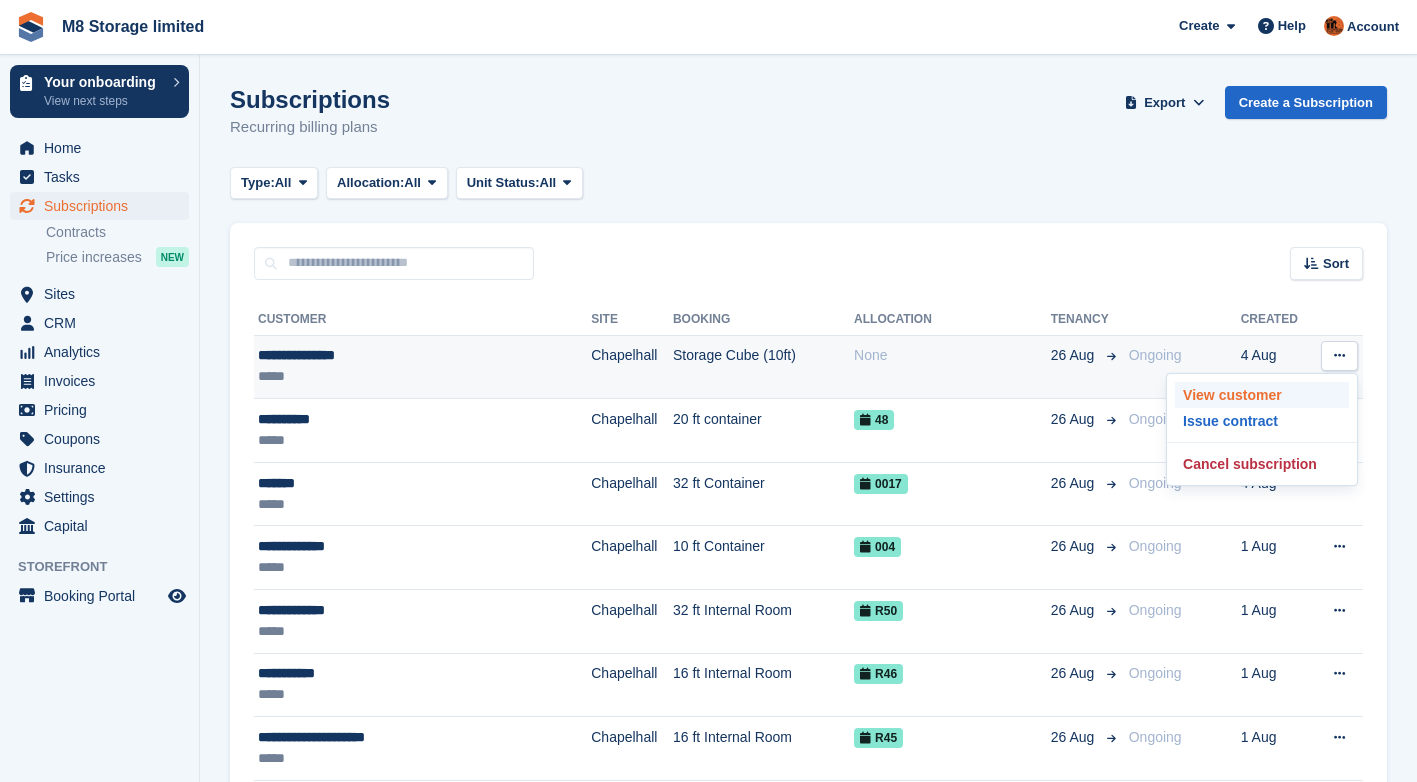 click on "View customer" at bounding box center [1262, 395] 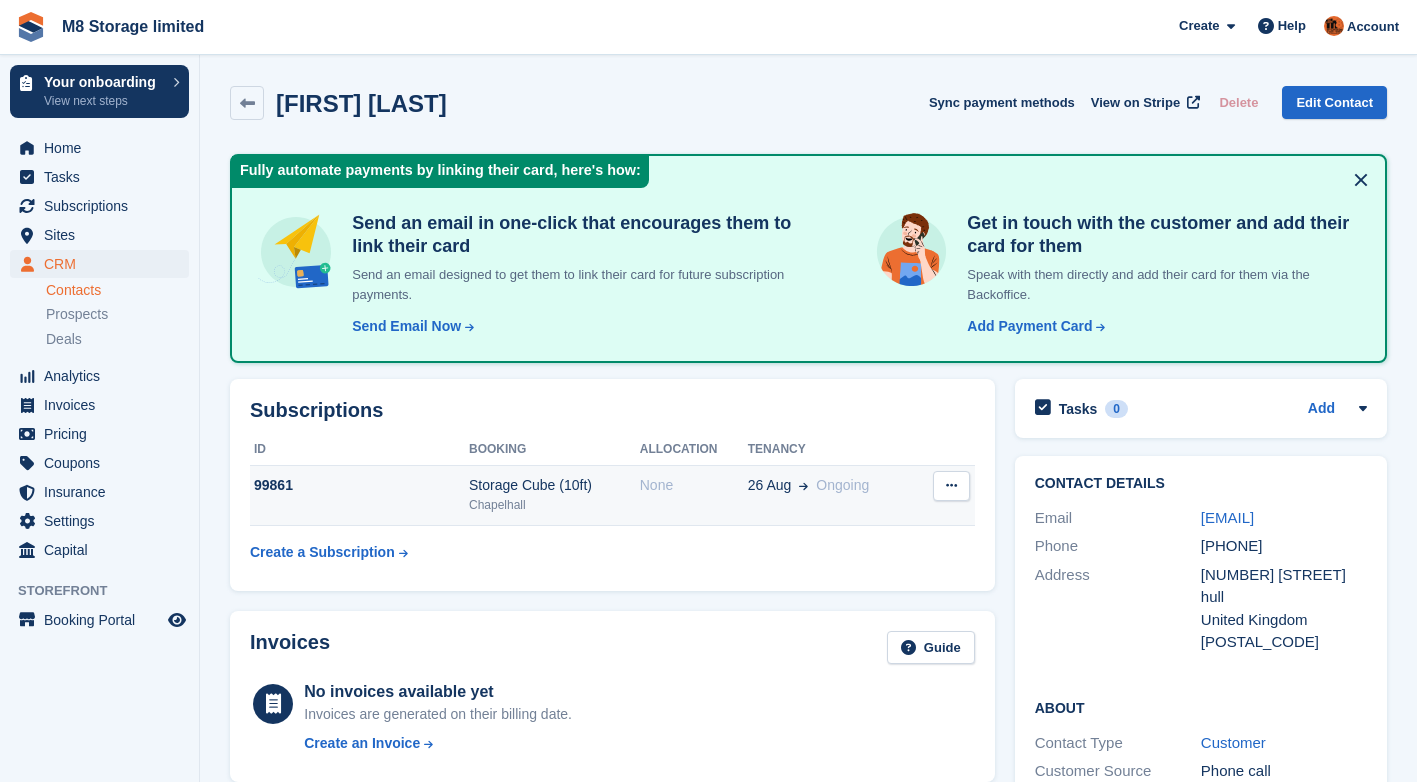 click at bounding box center (951, 486) 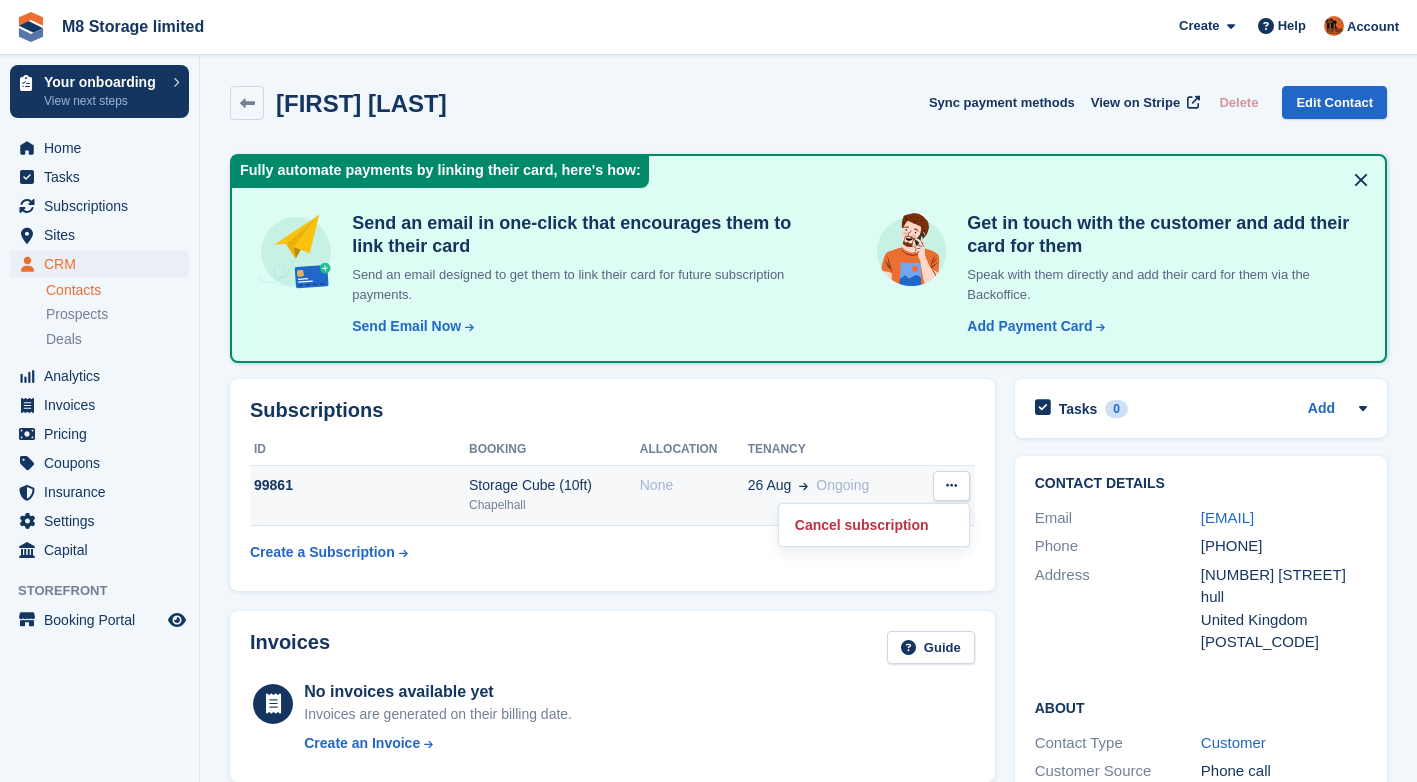 click on "None" at bounding box center (694, 485) 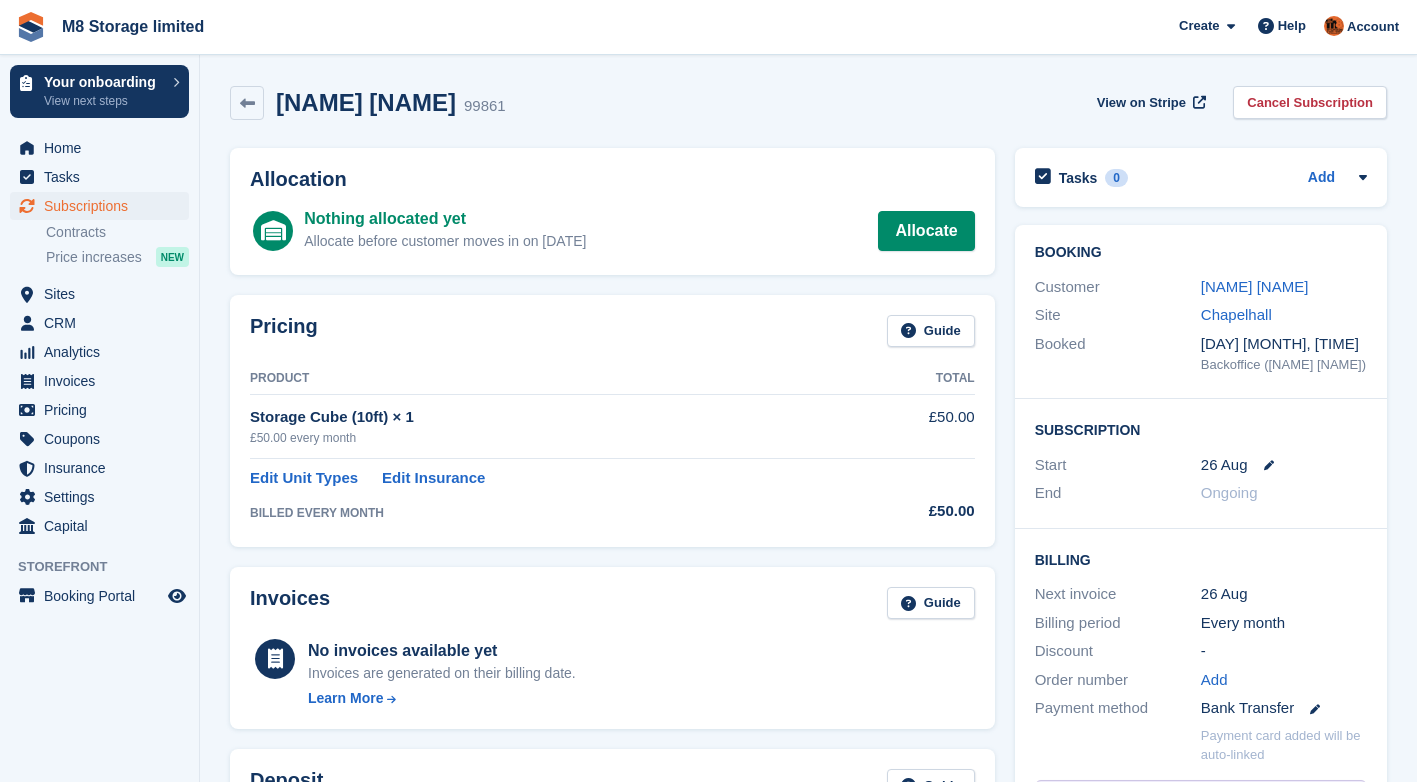 scroll, scrollTop: 0, scrollLeft: 0, axis: both 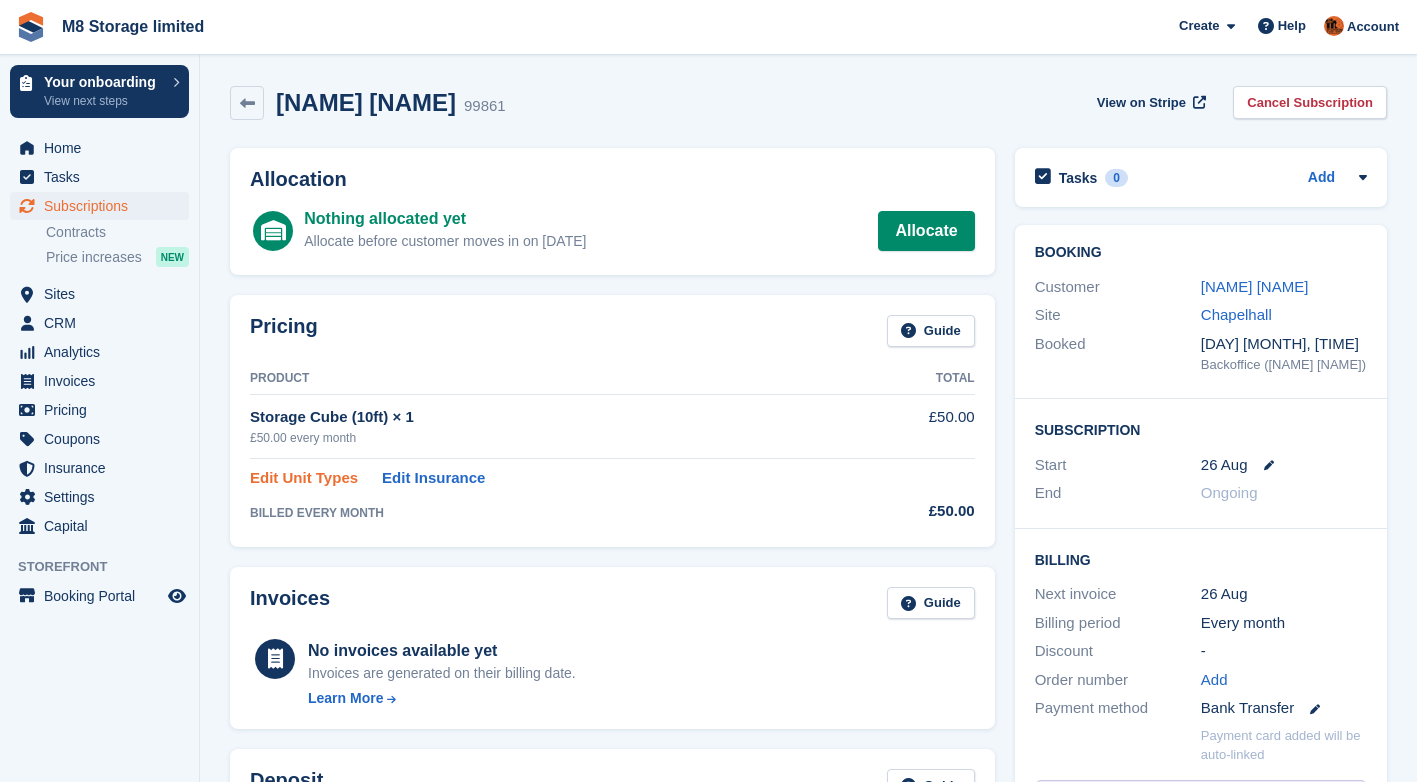 click on "Edit Unit Types" at bounding box center [304, 478] 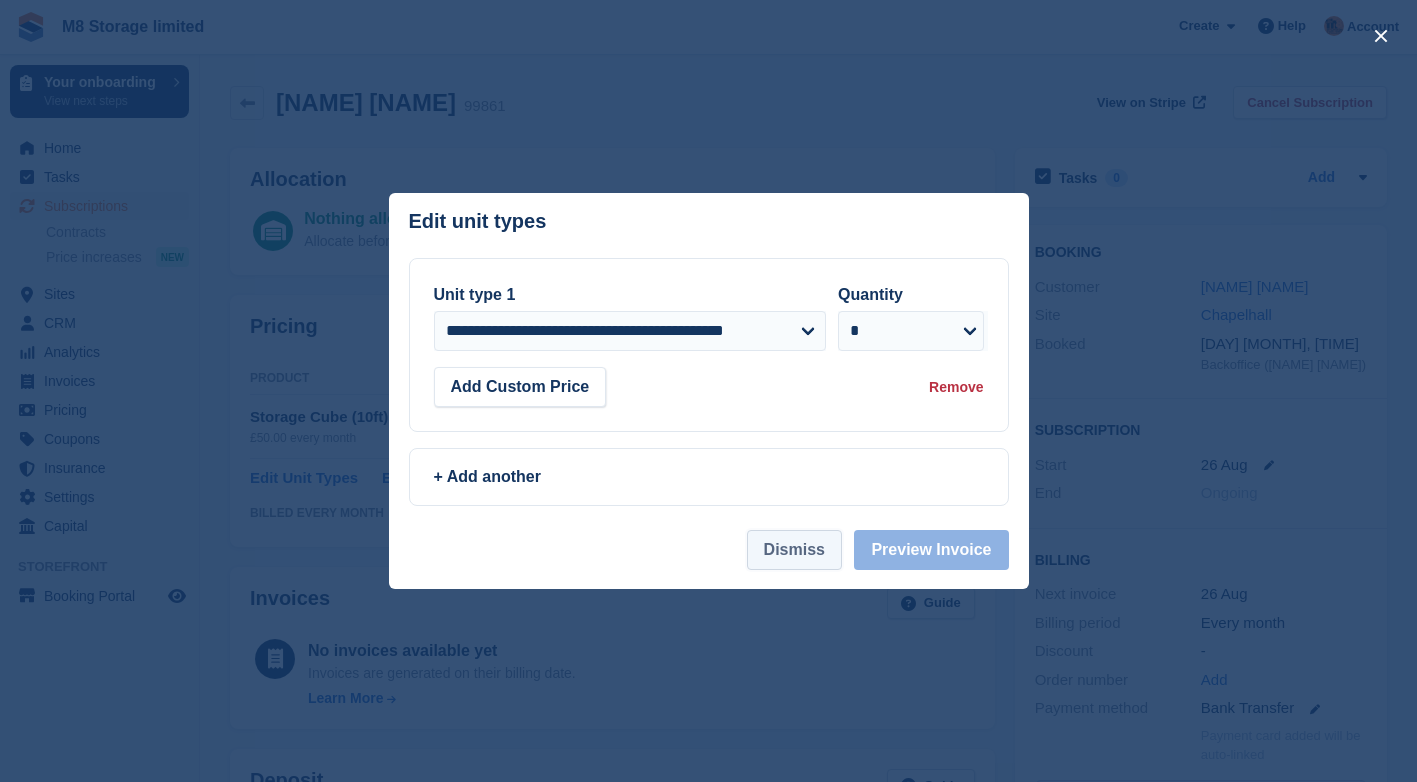 click on "Dismiss" at bounding box center [794, 550] 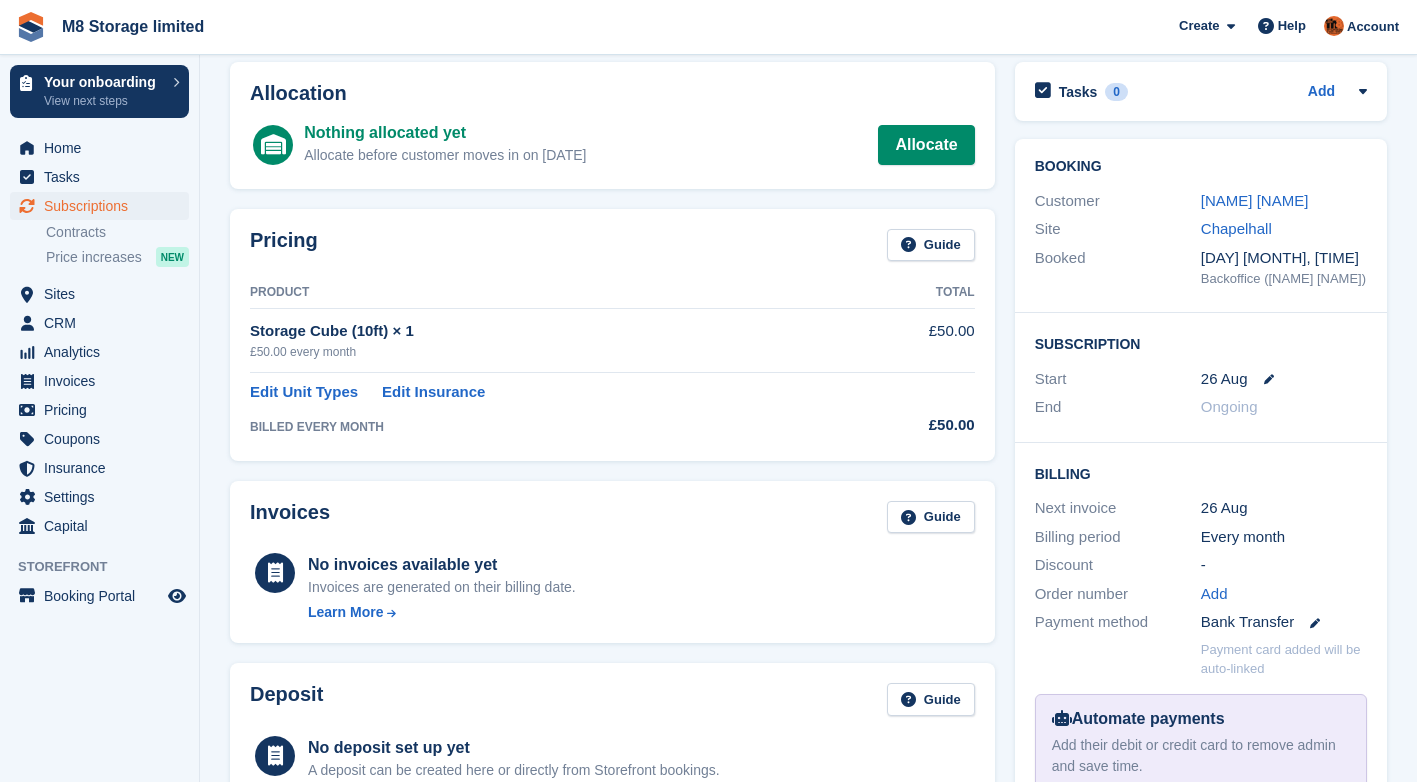 scroll, scrollTop: 0, scrollLeft: 0, axis: both 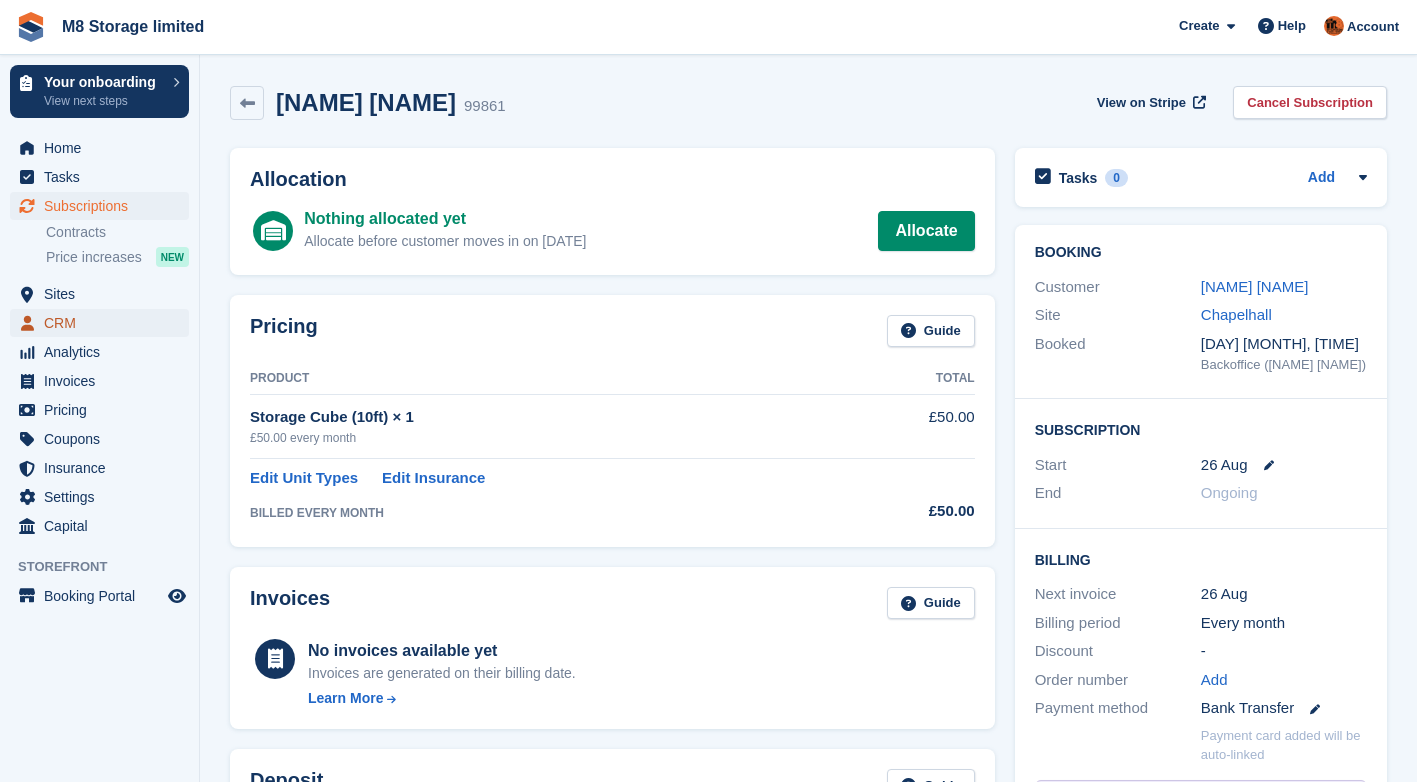 click on "CRM" at bounding box center (104, 323) 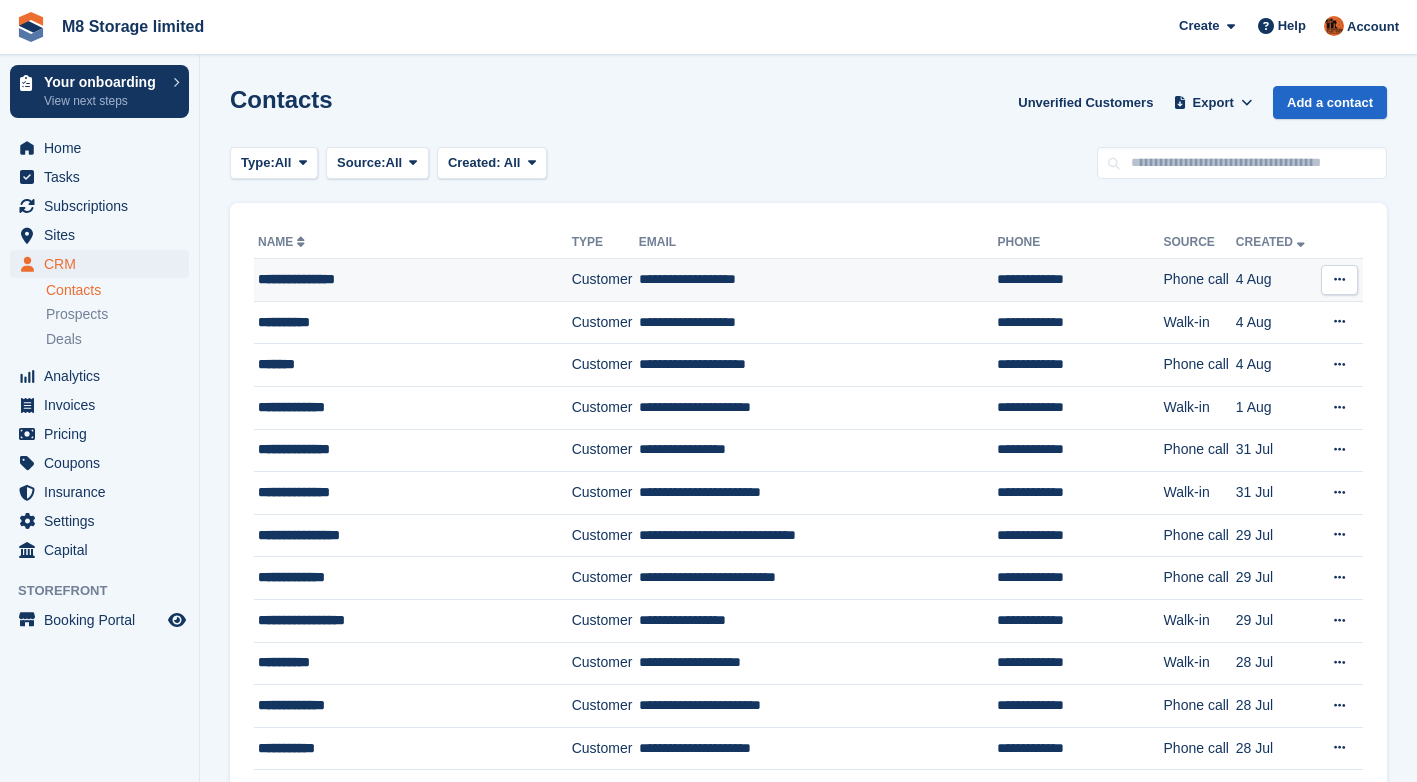 click on "Customer" at bounding box center [605, 280] 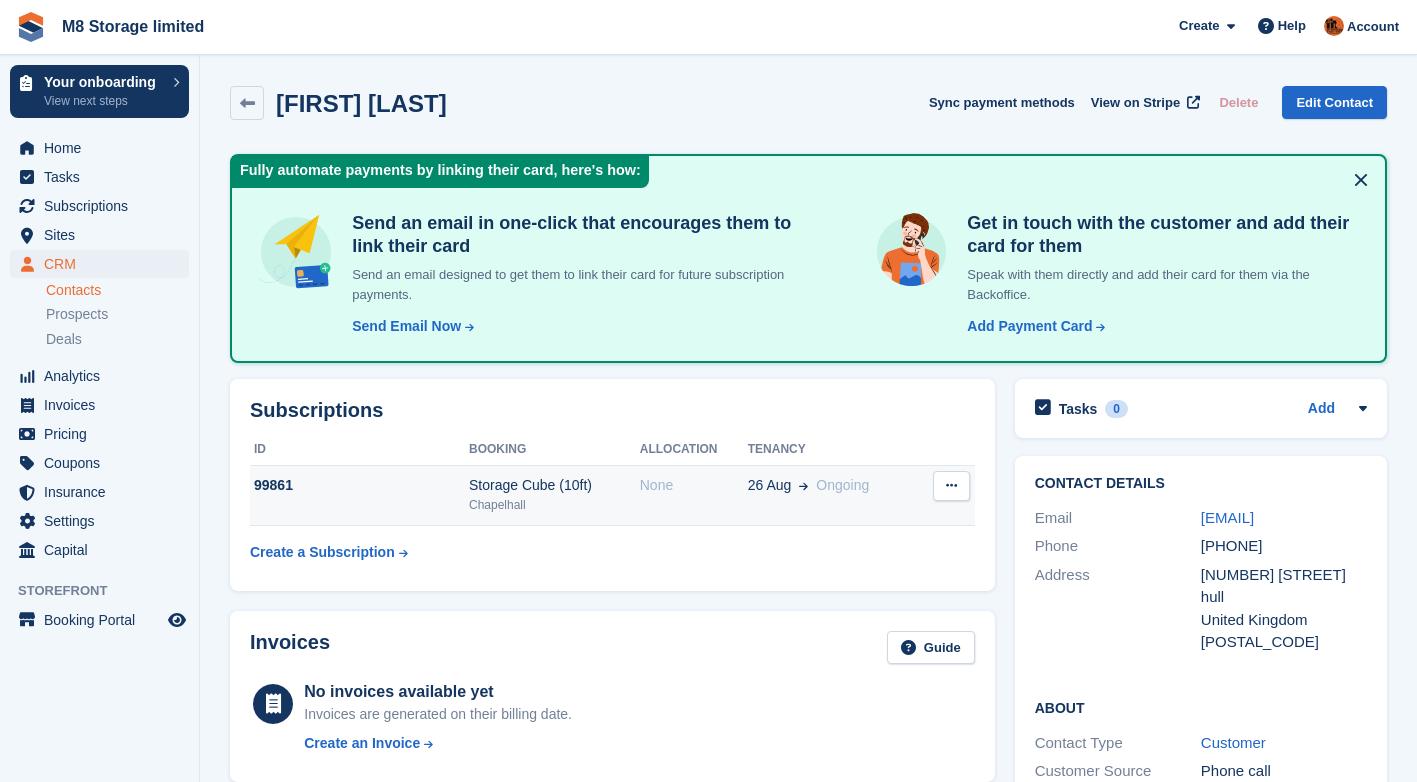 scroll, scrollTop: 0, scrollLeft: 0, axis: both 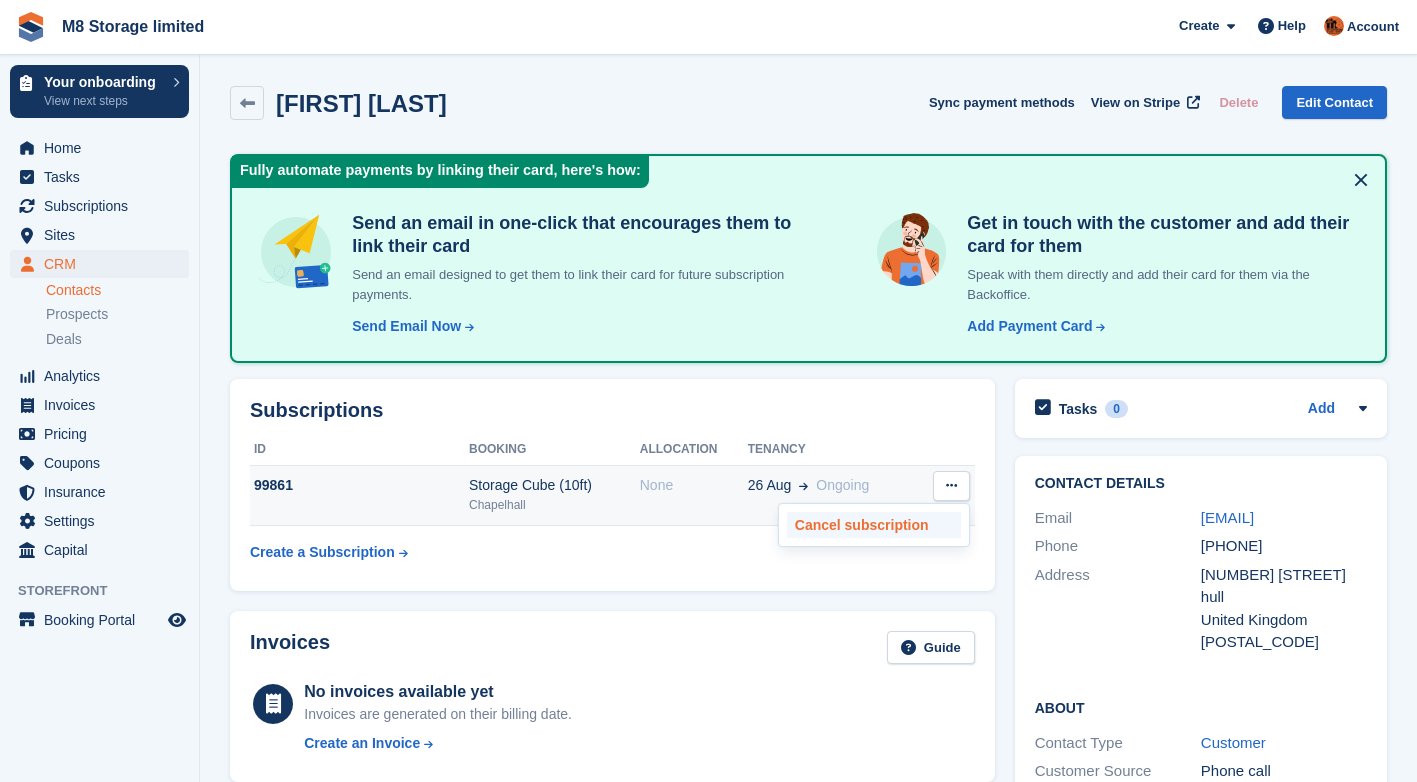 click on "Cancel subscription" at bounding box center [874, 525] 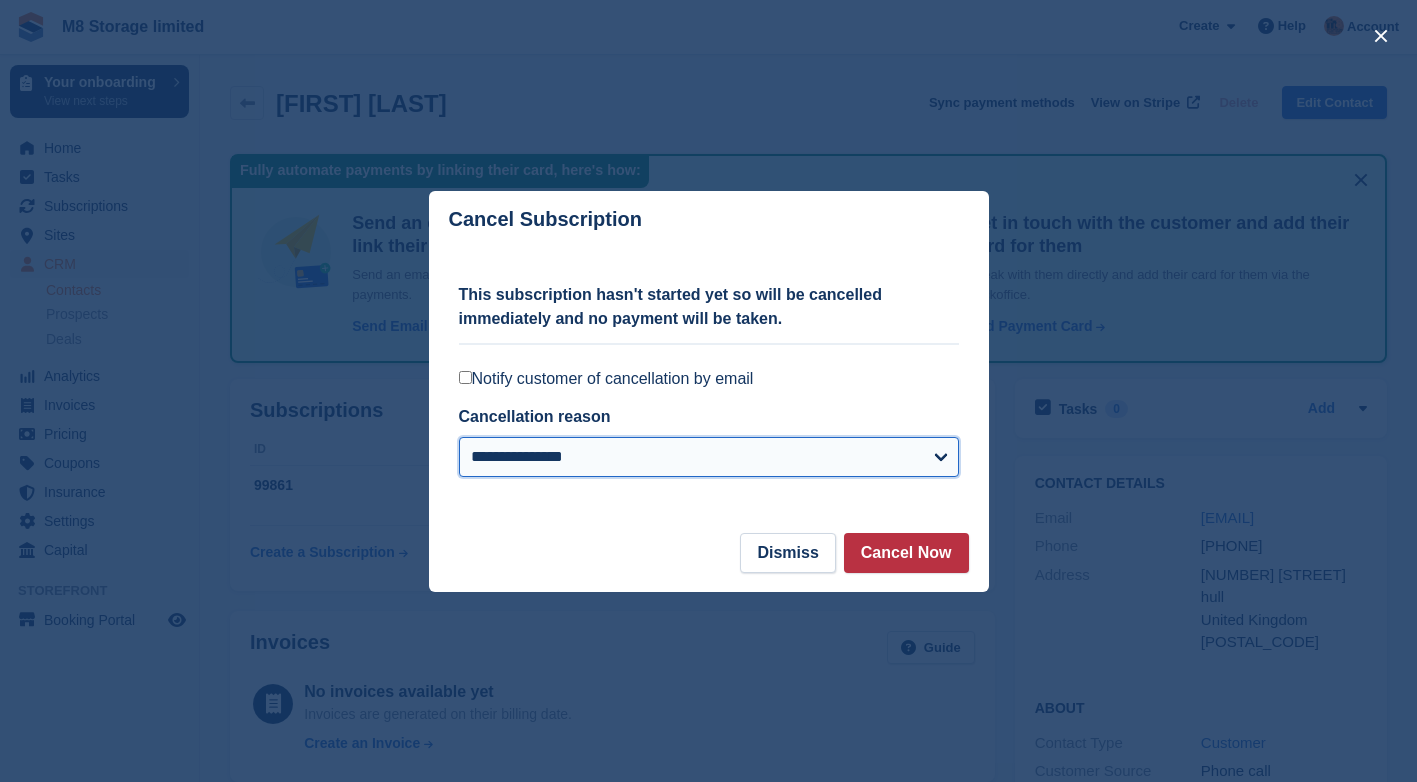click on "**********" at bounding box center [709, 457] 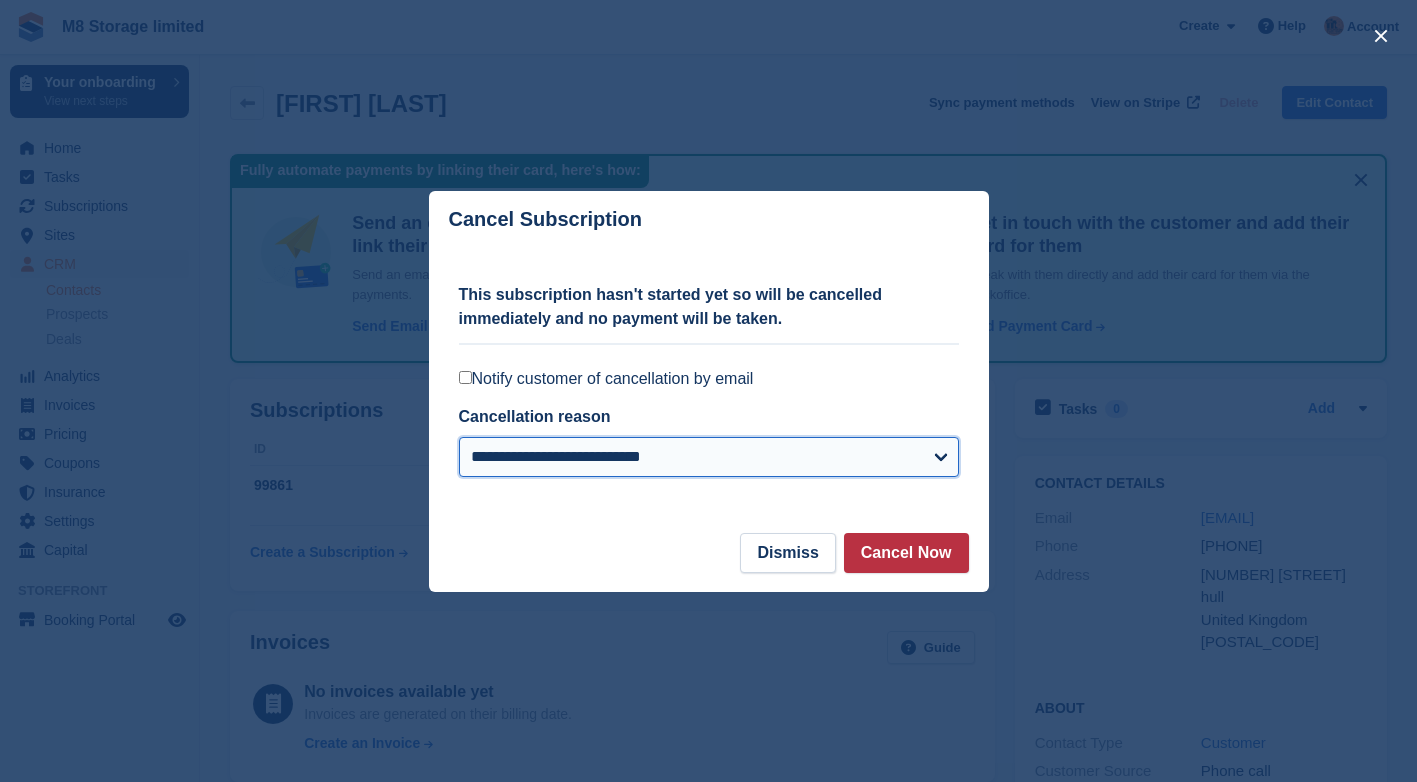 click on "**********" at bounding box center [709, 457] 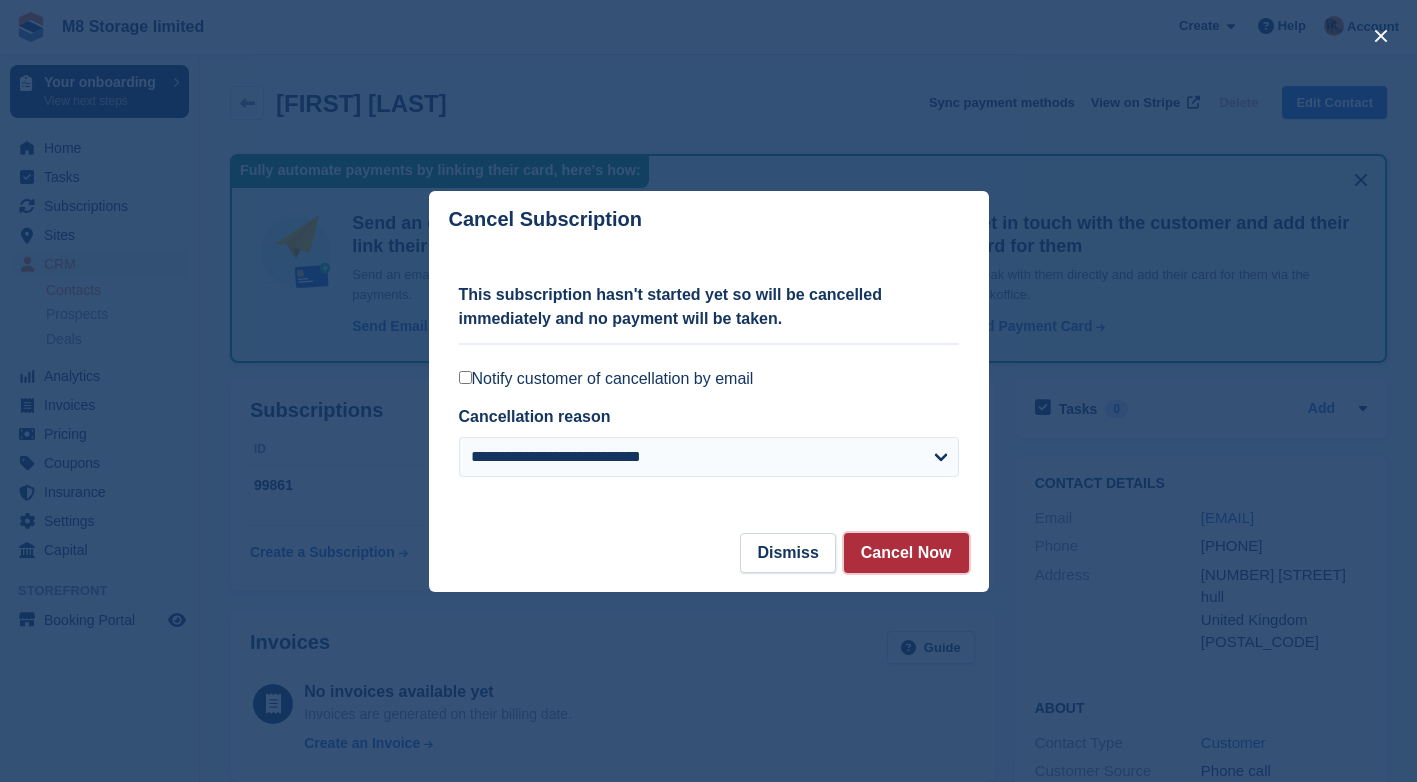 click on "Cancel Now" at bounding box center [906, 553] 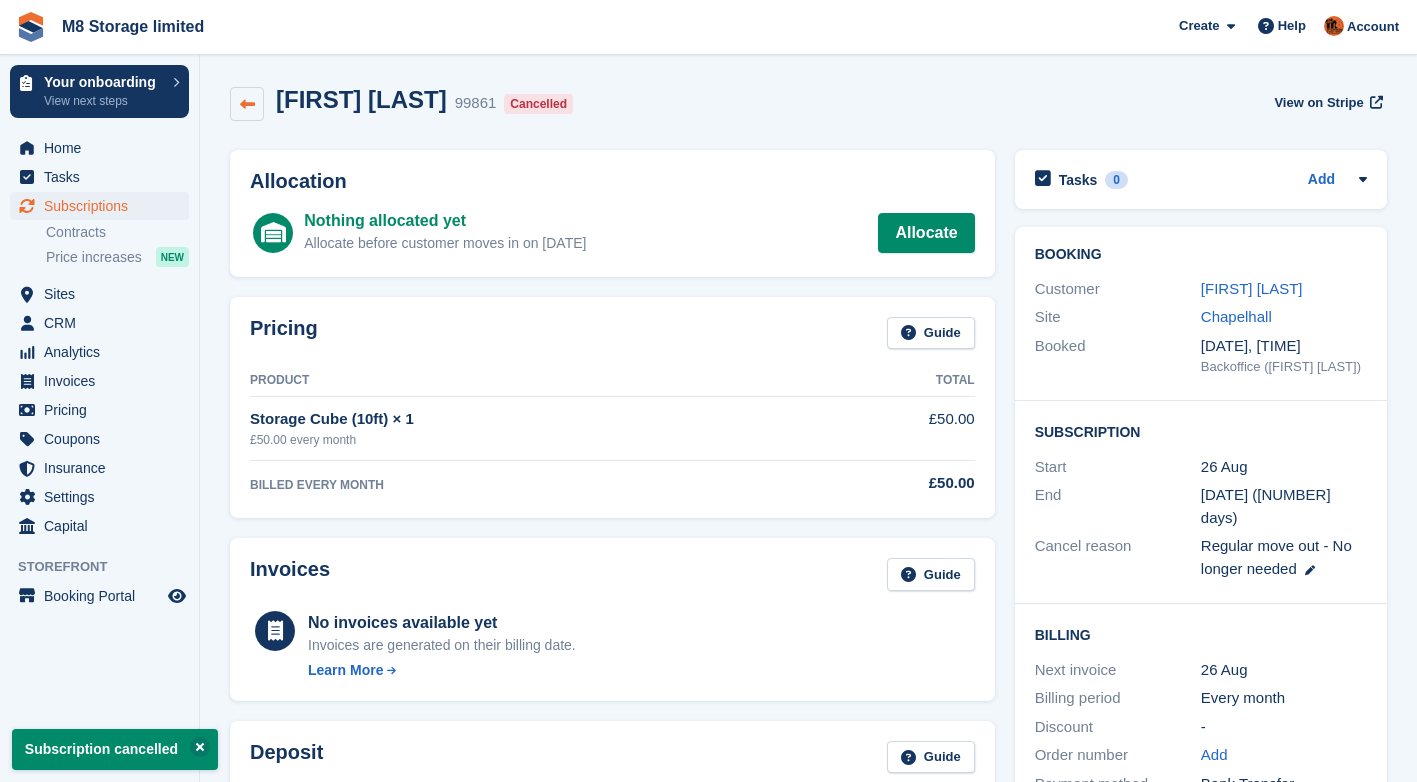 click at bounding box center (247, 104) 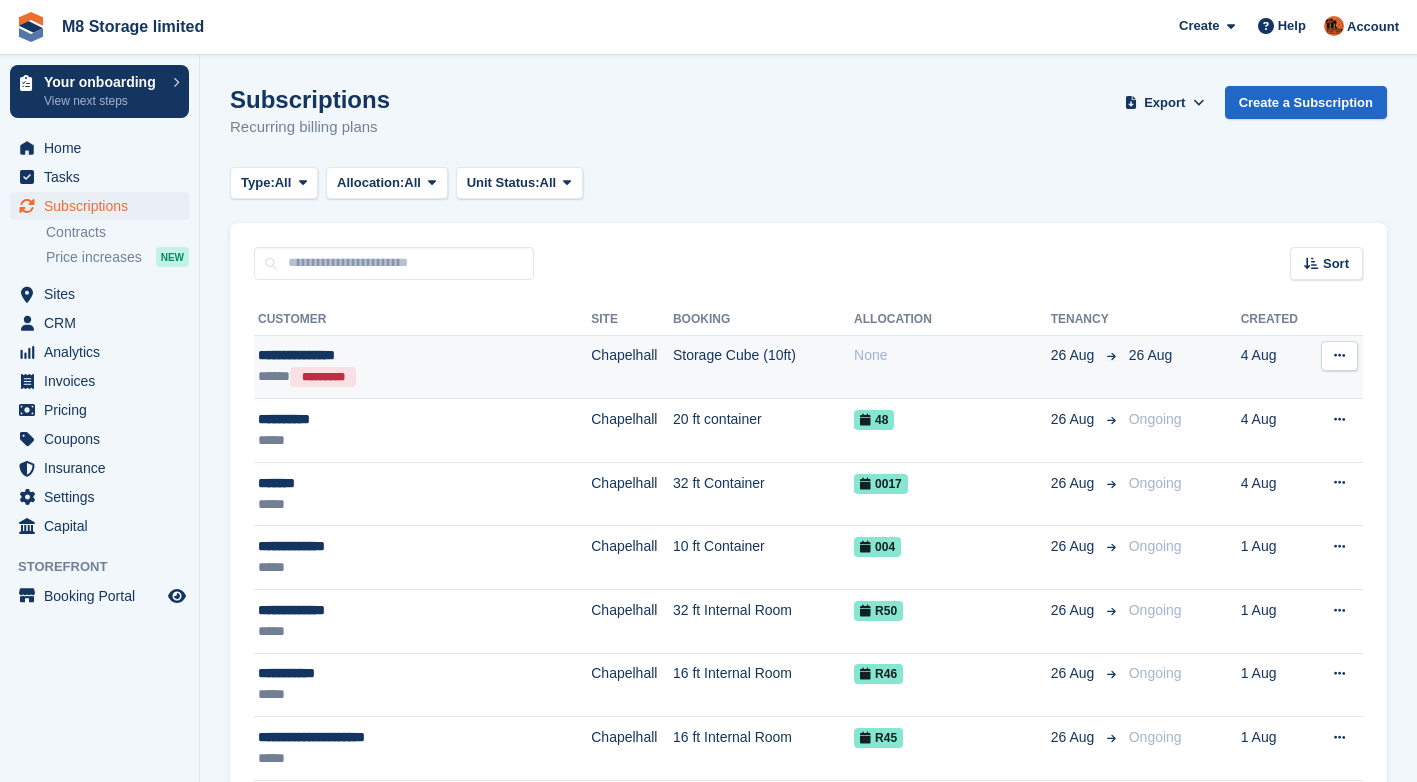 click on "Storage Cube (10ft)" at bounding box center [763, 367] 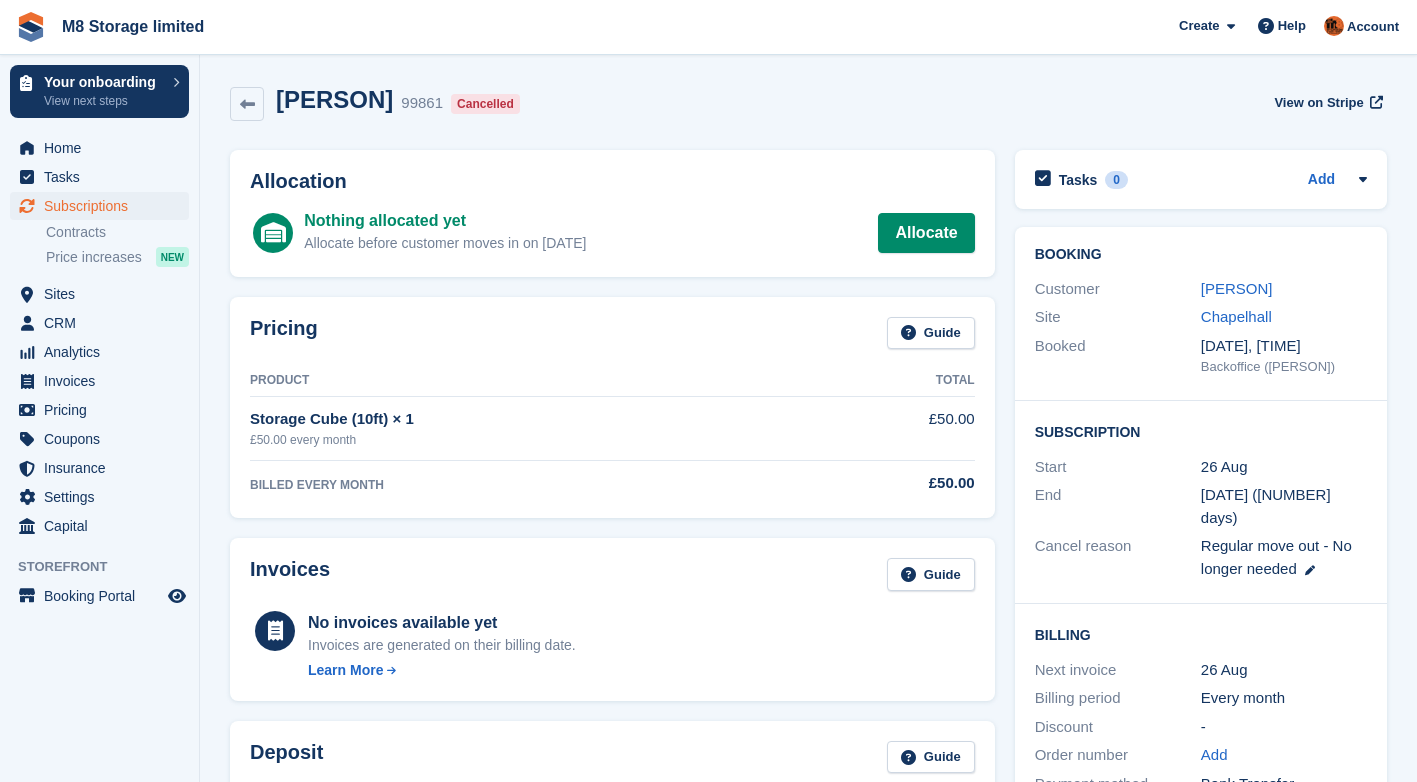 scroll, scrollTop: 0, scrollLeft: 0, axis: both 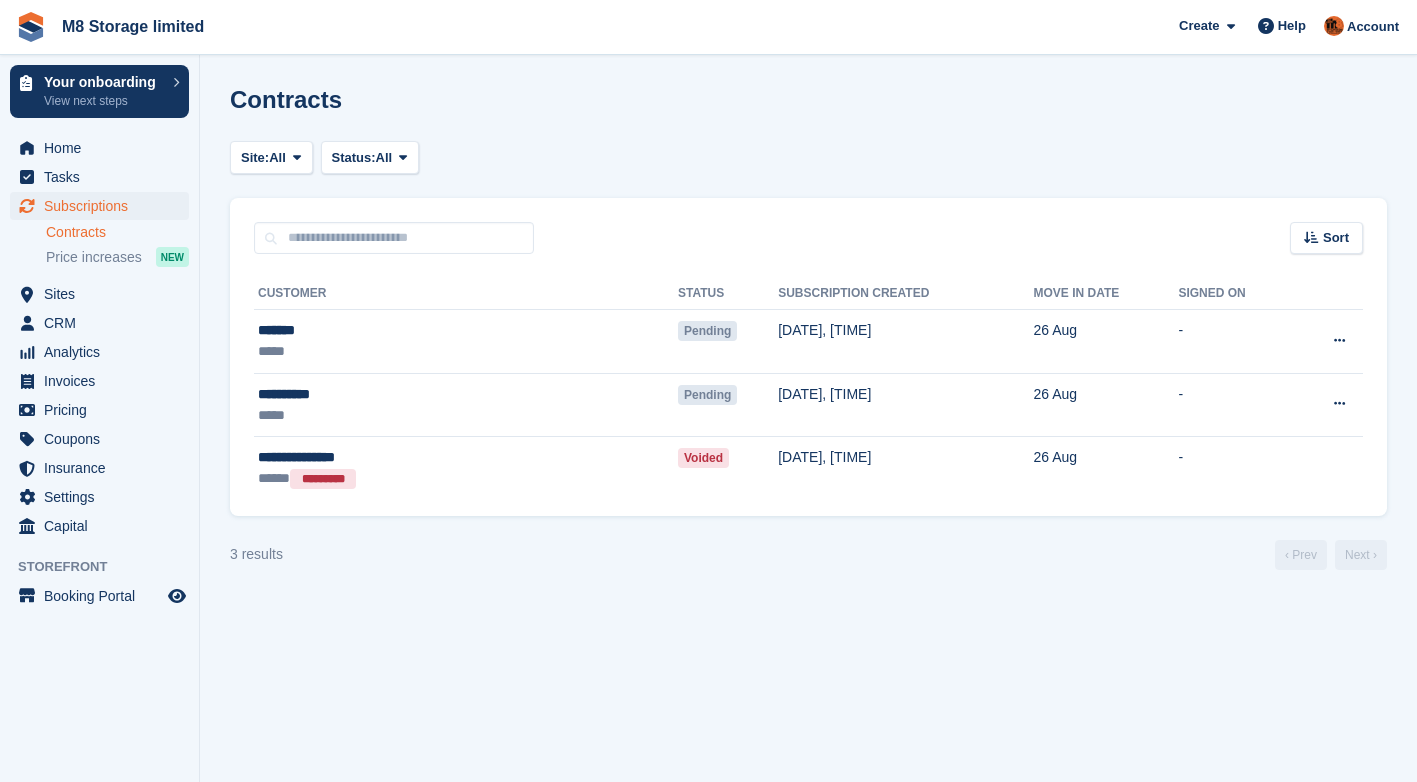 click on "Contracts" at bounding box center (117, 232) 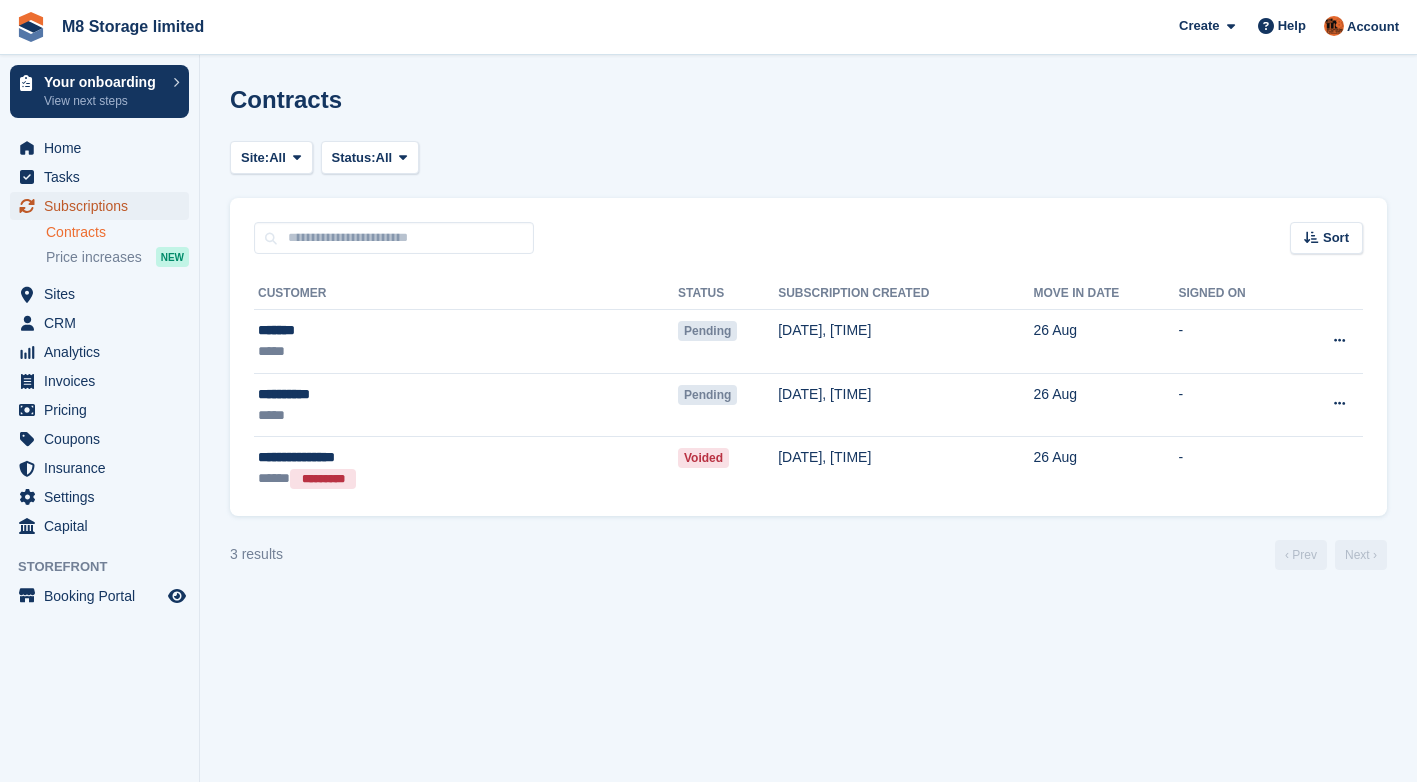click on "Subscriptions" at bounding box center (104, 206) 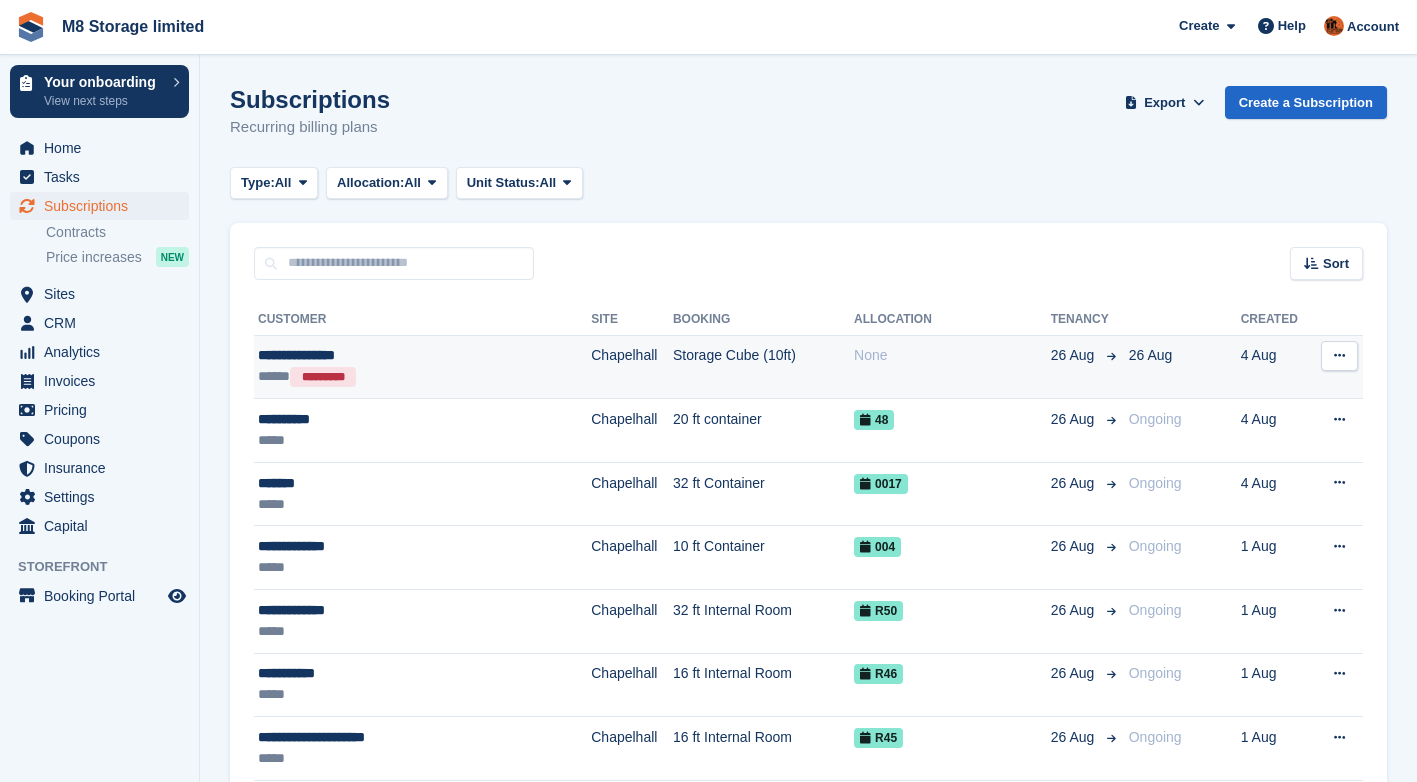 click at bounding box center [1339, 355] 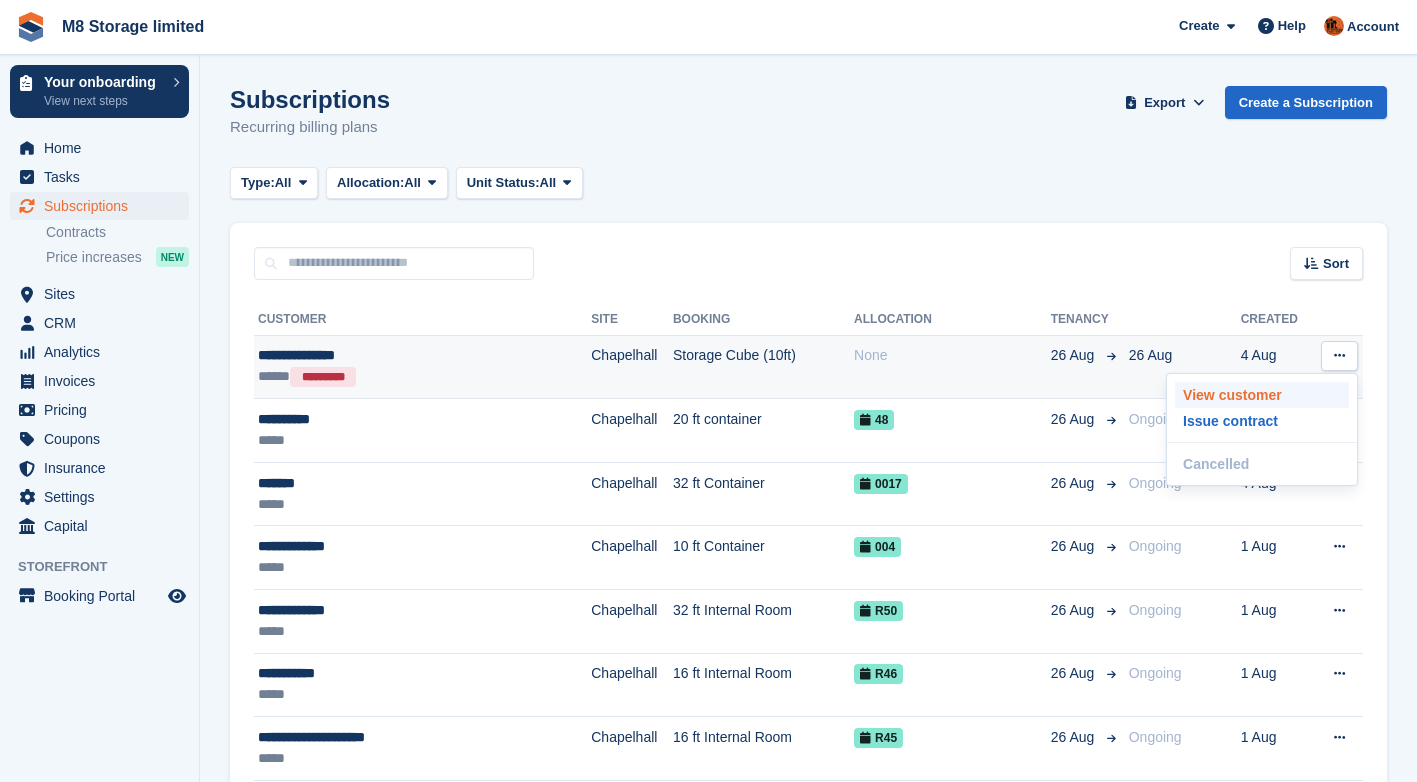 click on "View customer" at bounding box center (1262, 395) 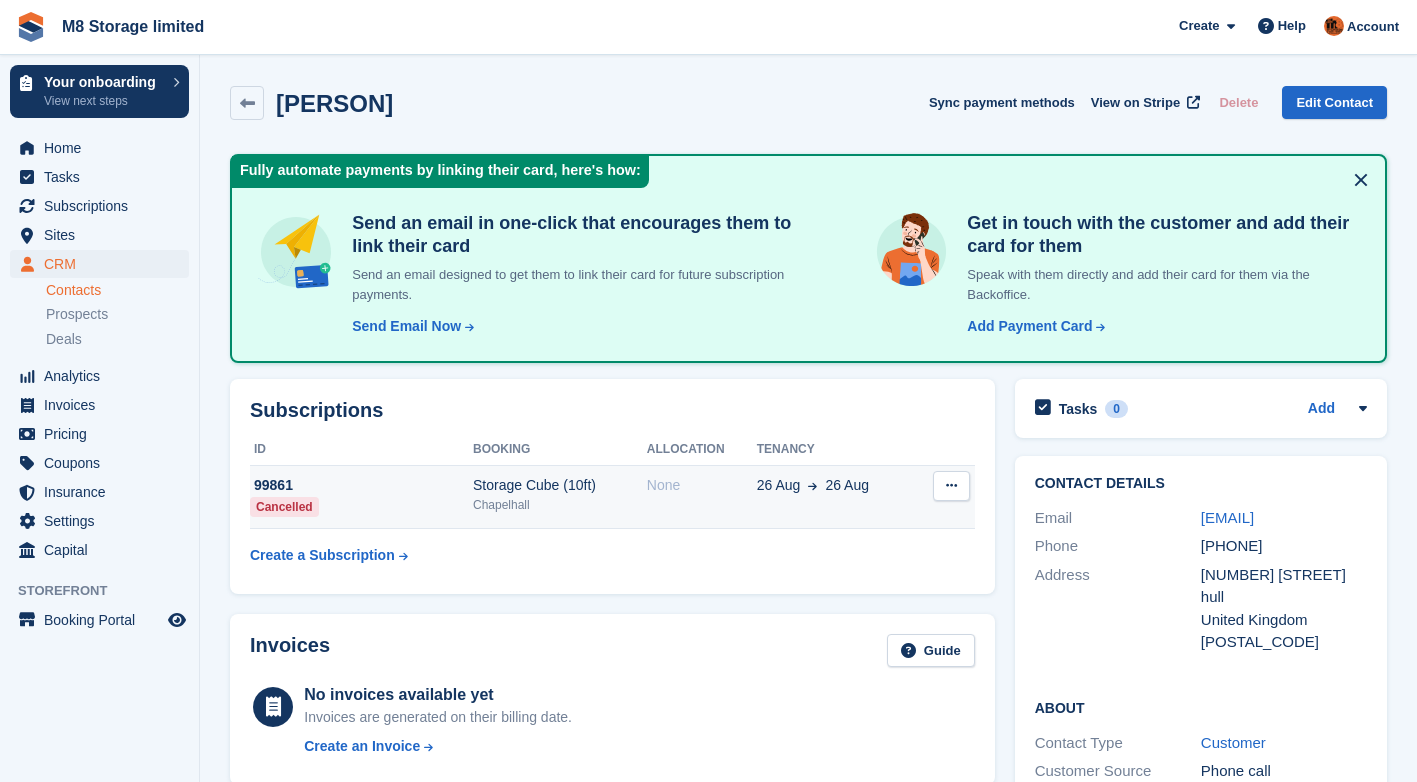 click at bounding box center (951, 485) 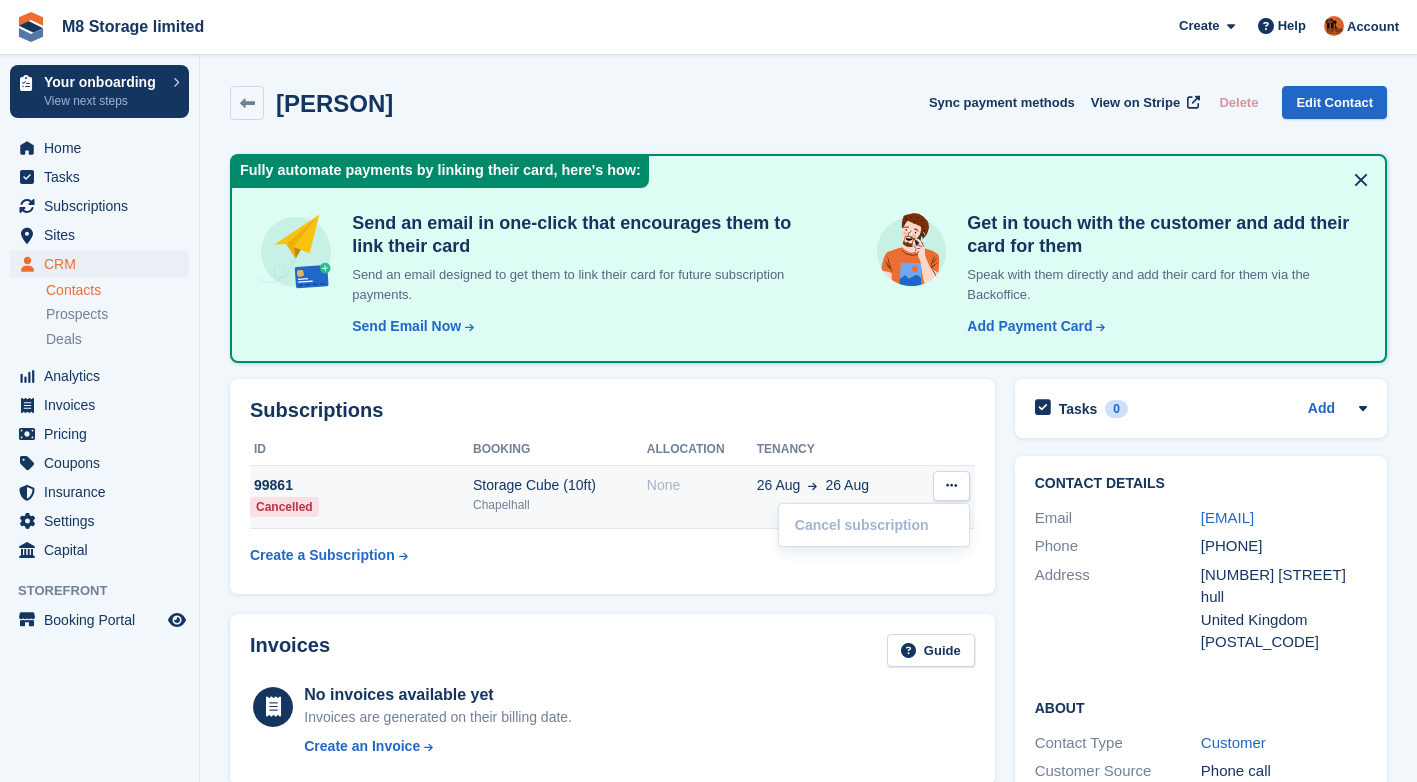 click on "None" at bounding box center (702, 485) 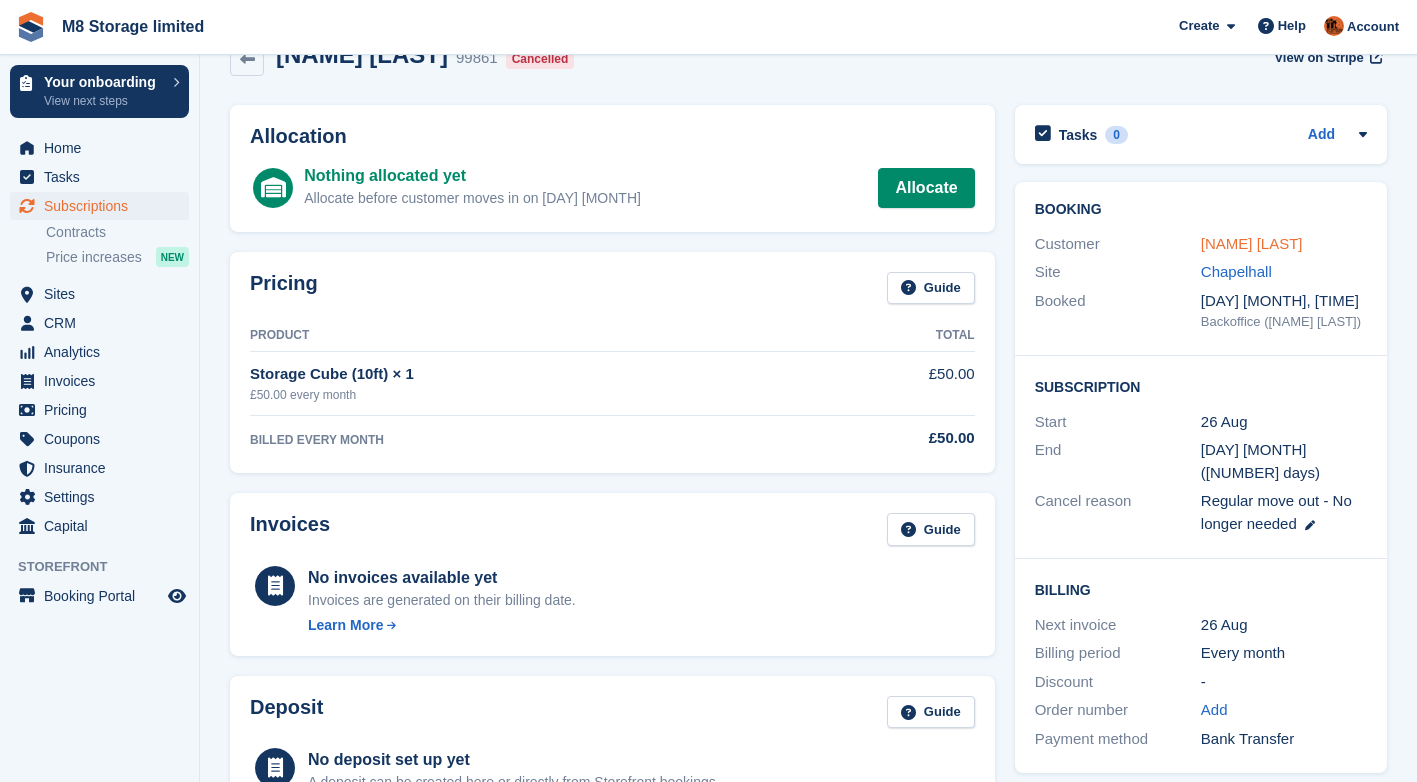 scroll, scrollTop: 0, scrollLeft: 0, axis: both 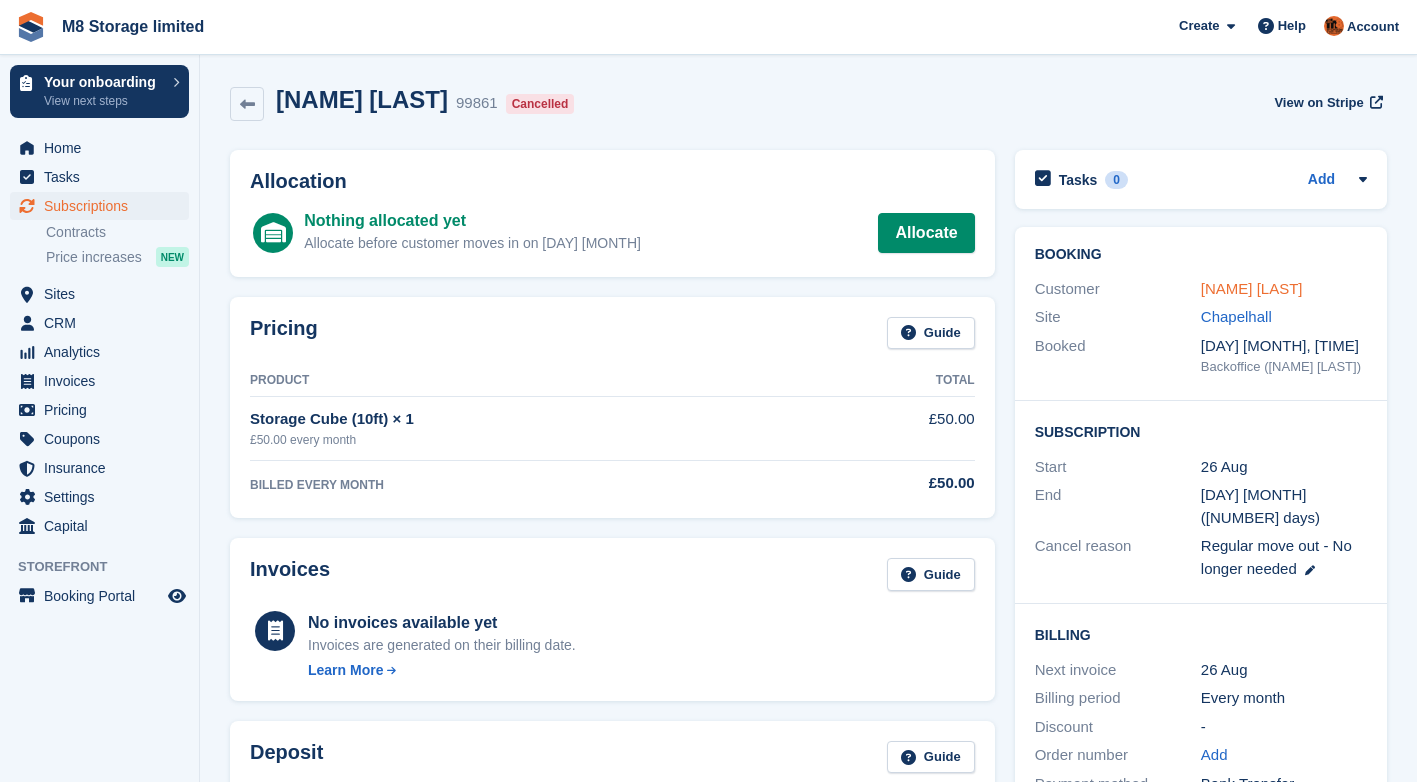 click on "[NAME] [LAST]" at bounding box center [1252, 288] 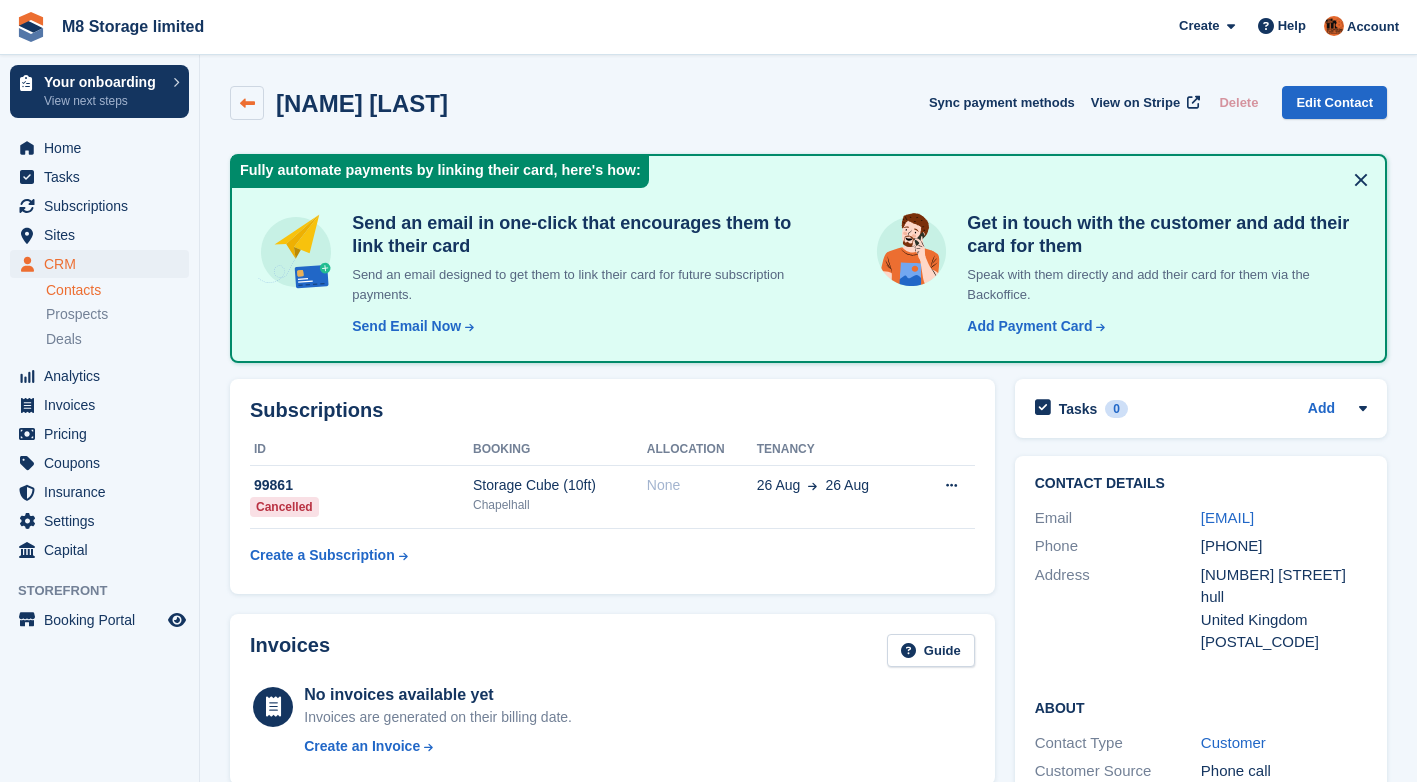 click at bounding box center (247, 103) 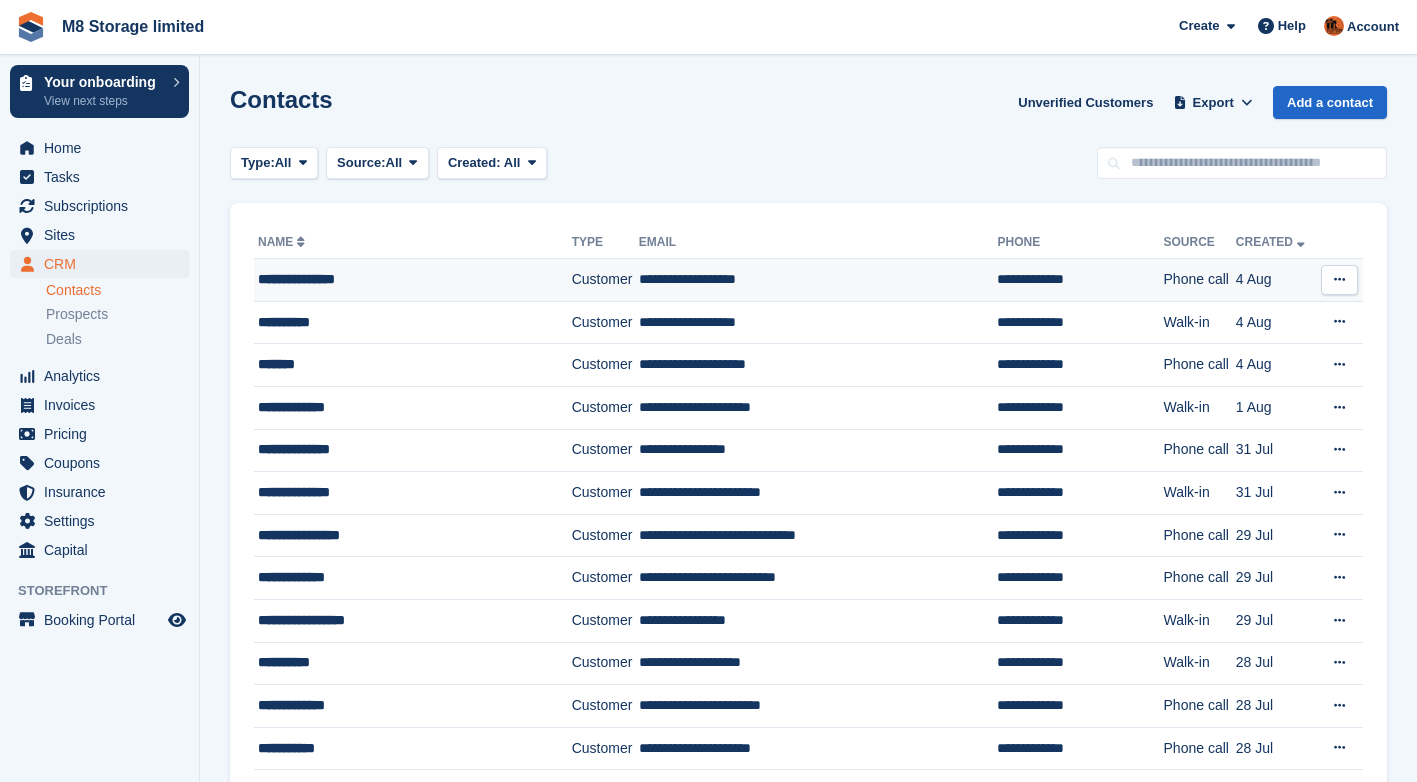 click at bounding box center [1339, 279] 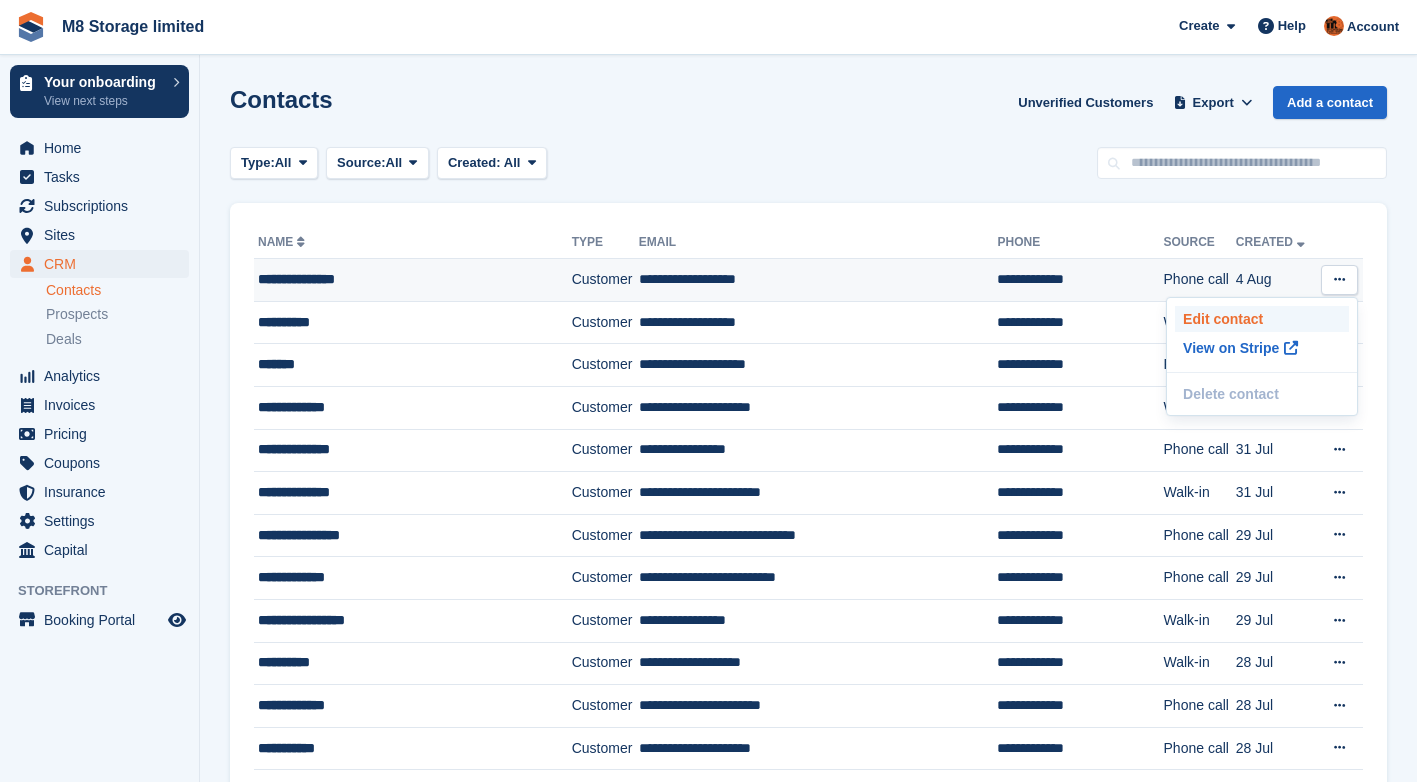 click on "Edit contact" at bounding box center [1262, 319] 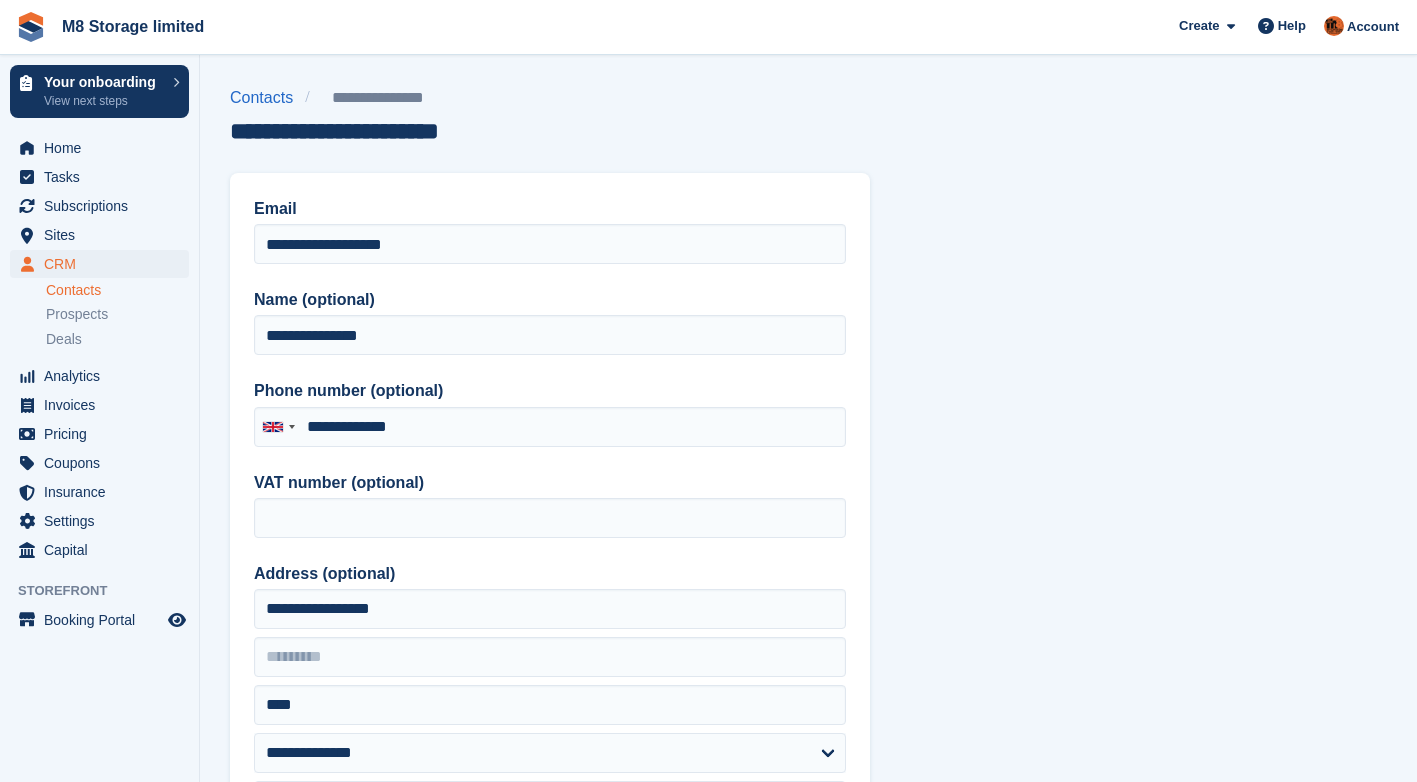 type on "**********" 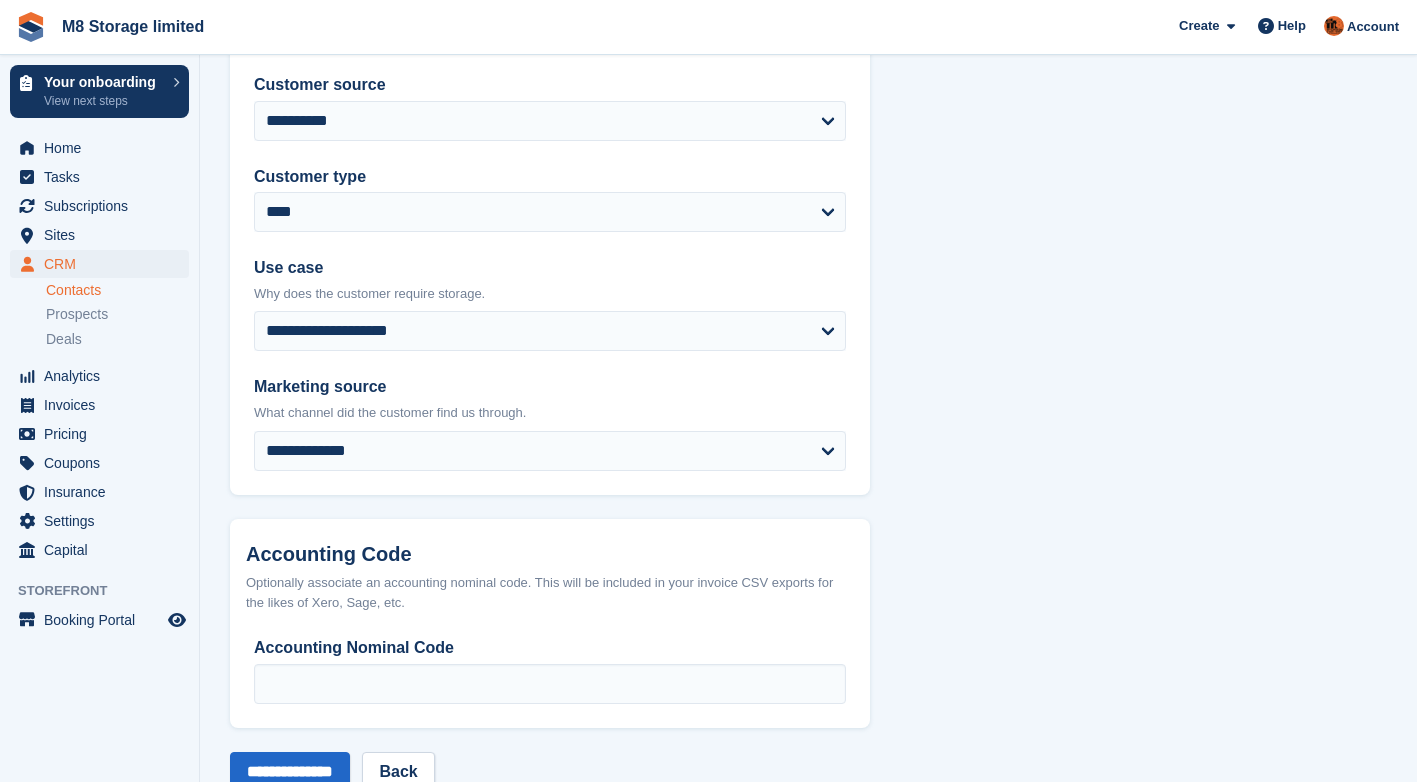scroll, scrollTop: 922, scrollLeft: 0, axis: vertical 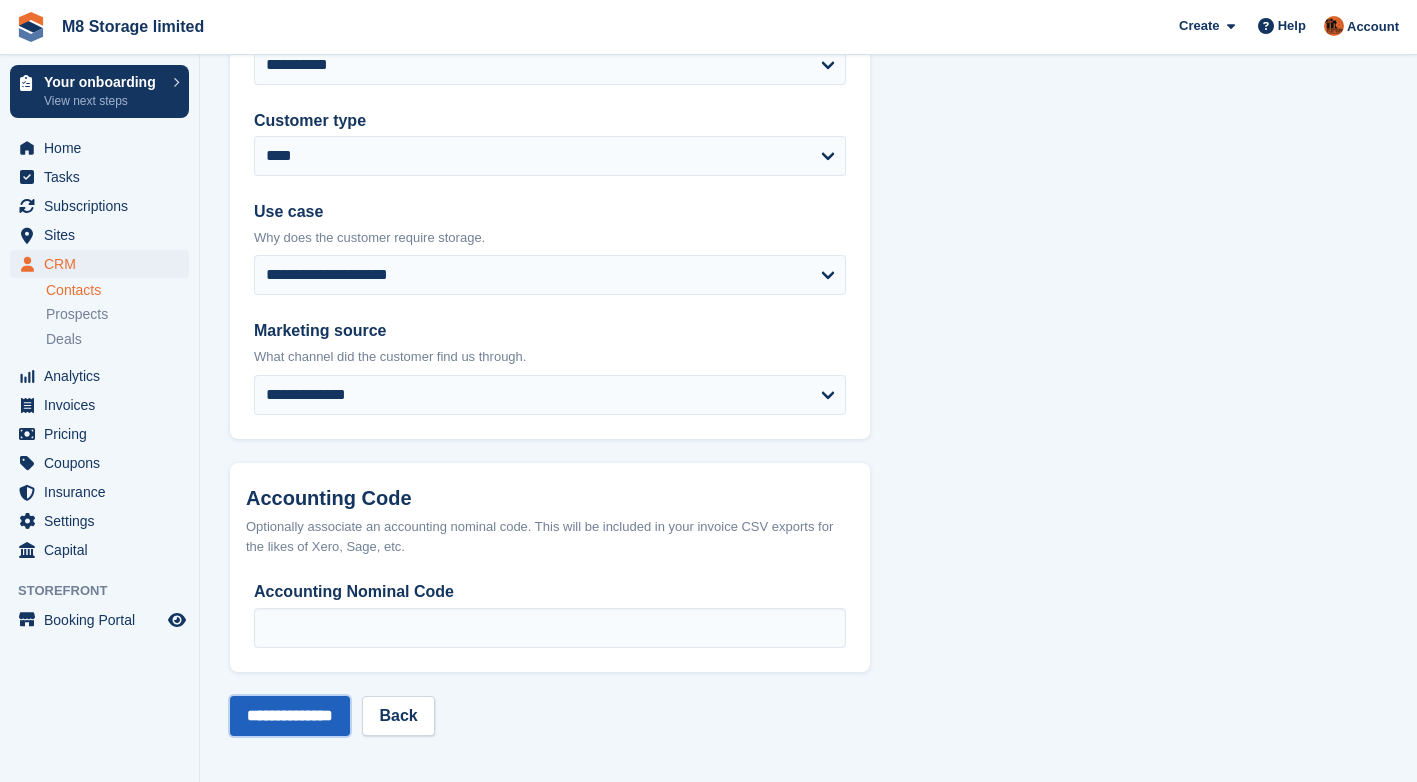 click on "**********" at bounding box center [290, 716] 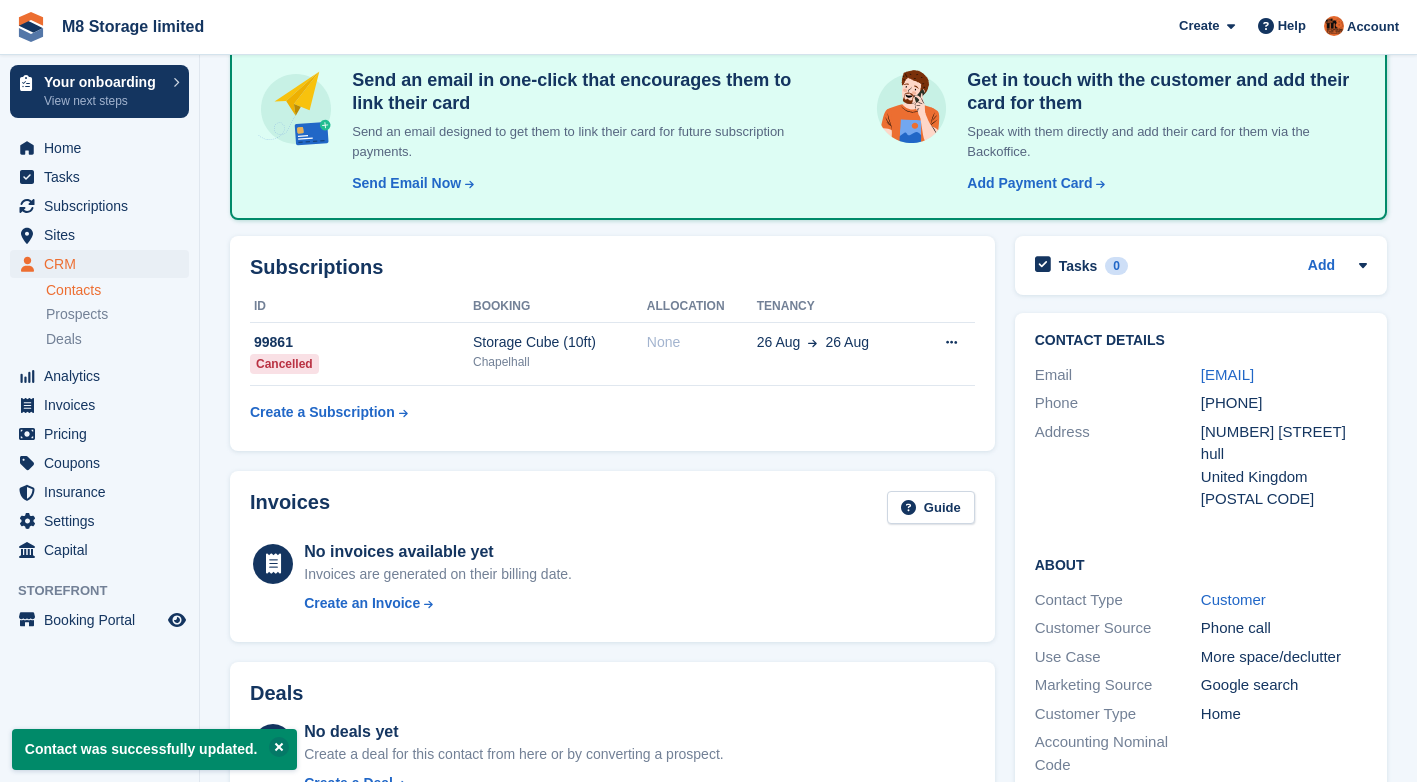 scroll, scrollTop: 0, scrollLeft: 0, axis: both 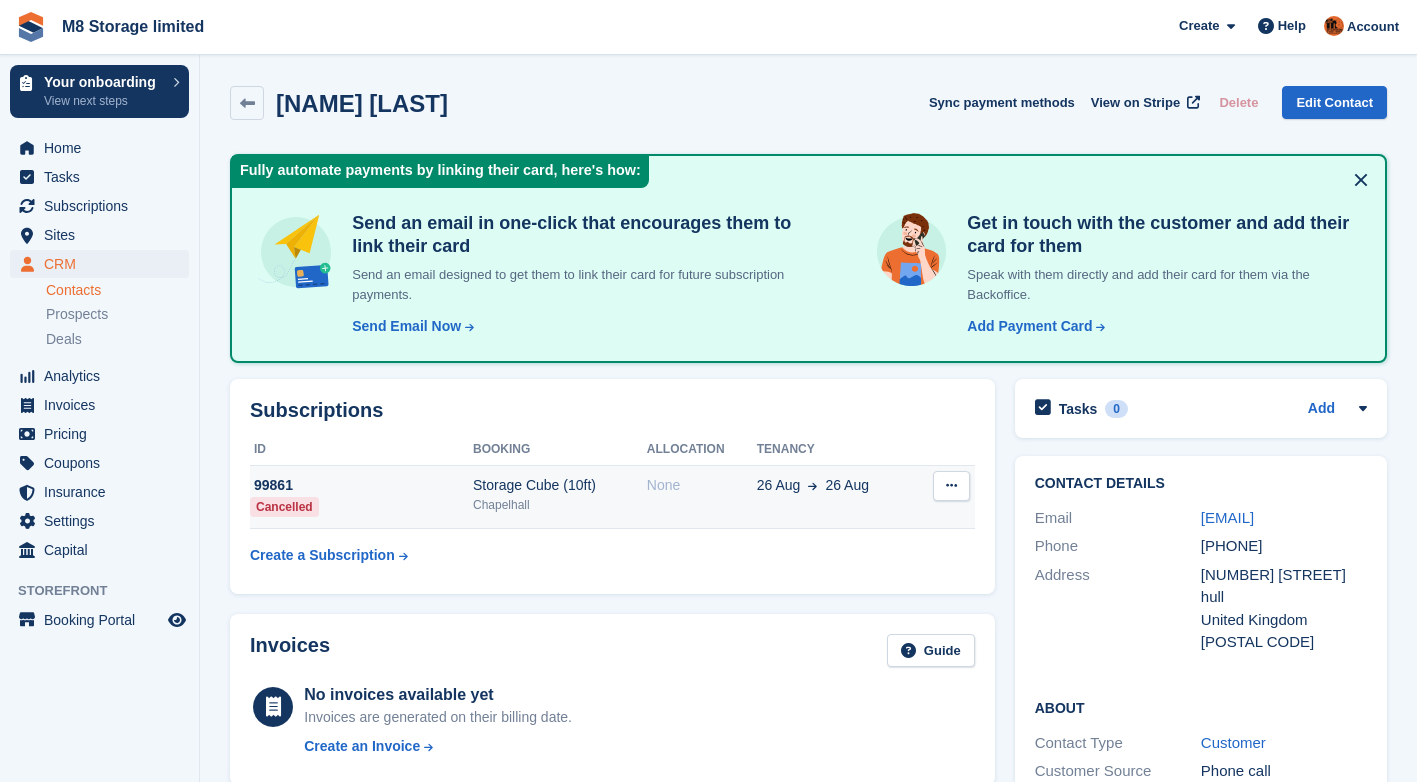 click at bounding box center (951, 486) 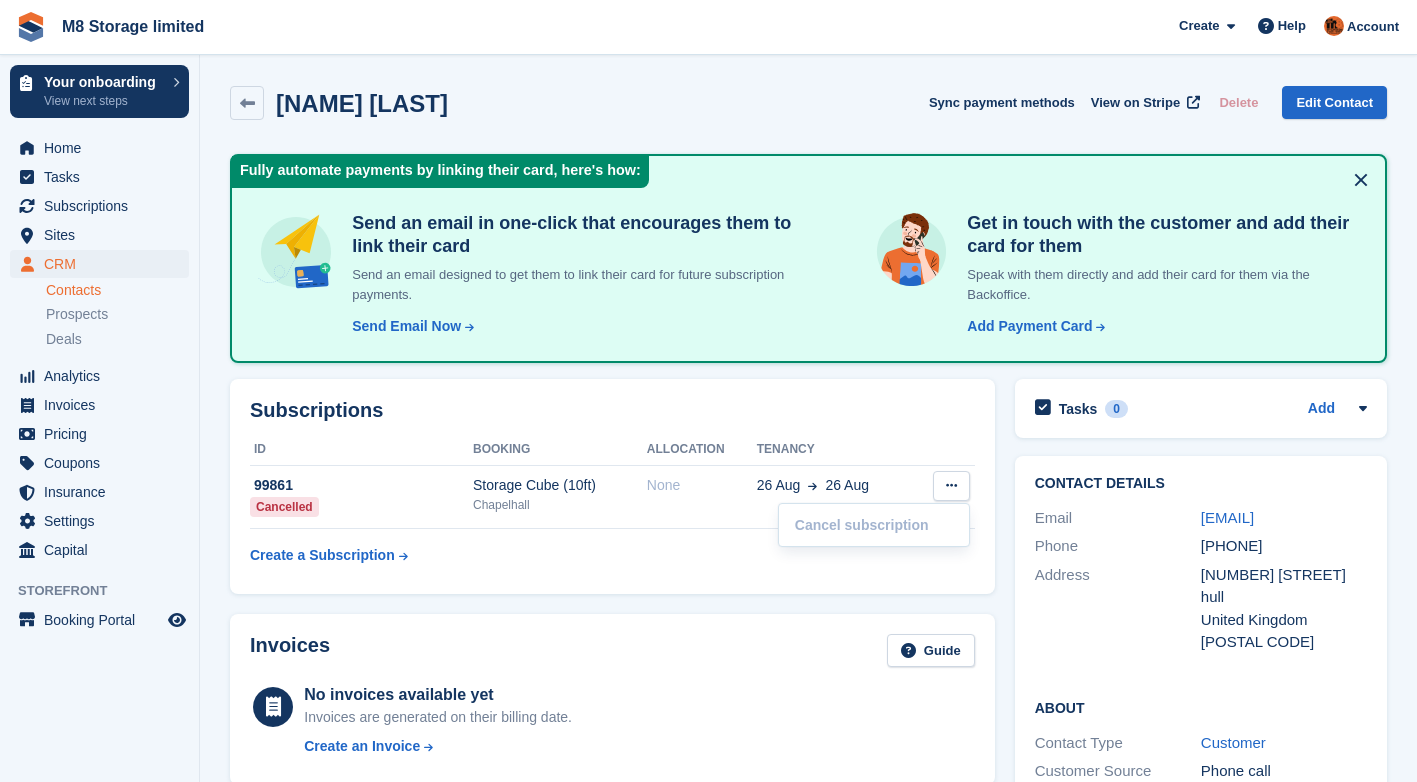 click on "Contacts" at bounding box center (117, 290) 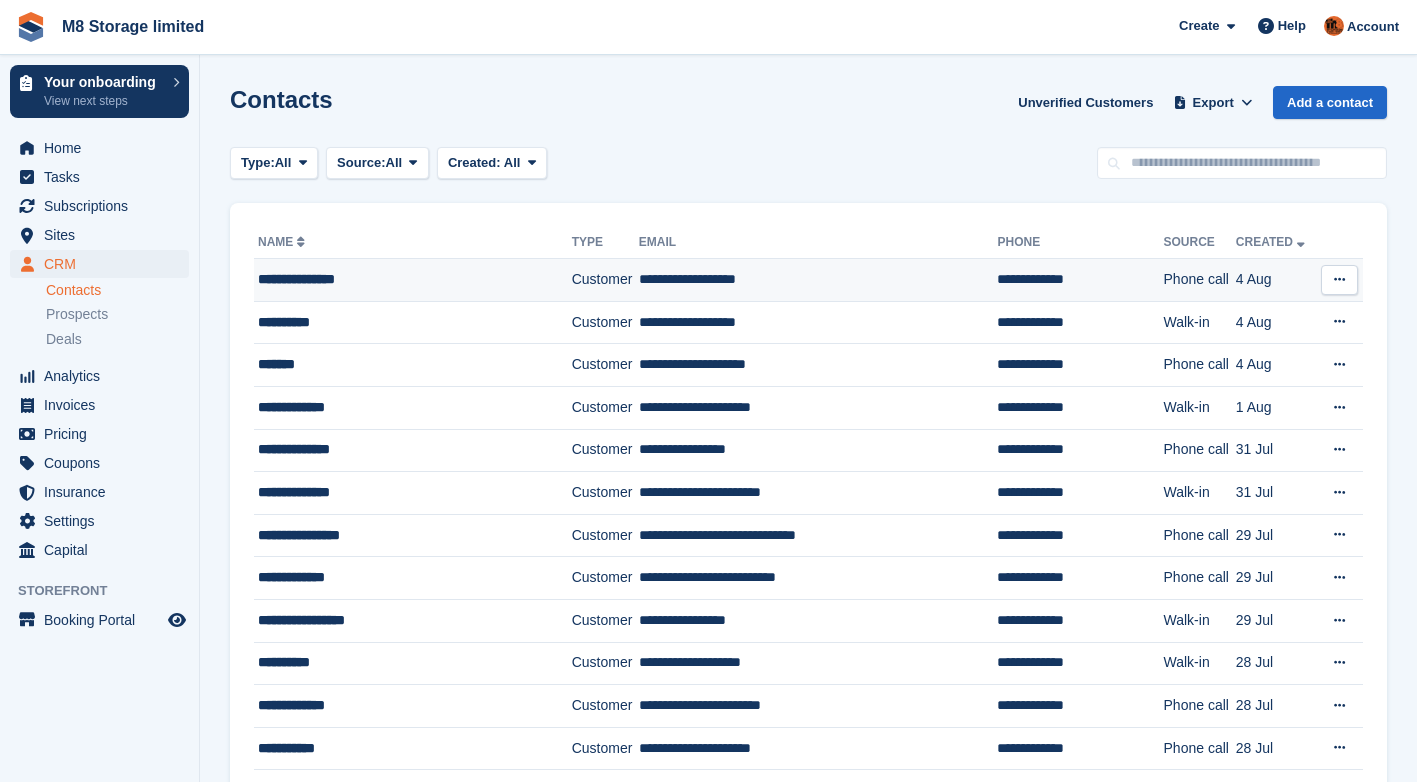 click at bounding box center (1339, 280) 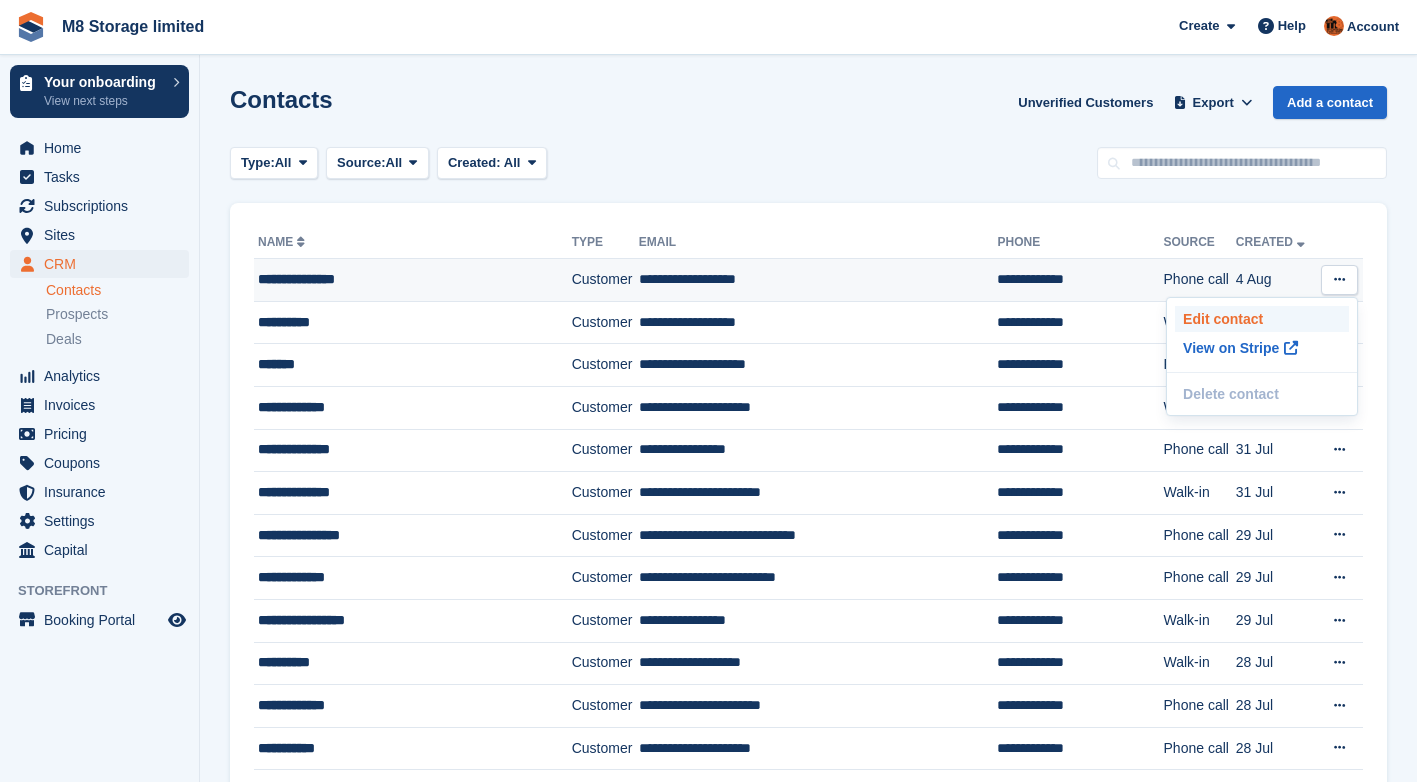 click on "Edit contact" at bounding box center (1262, 319) 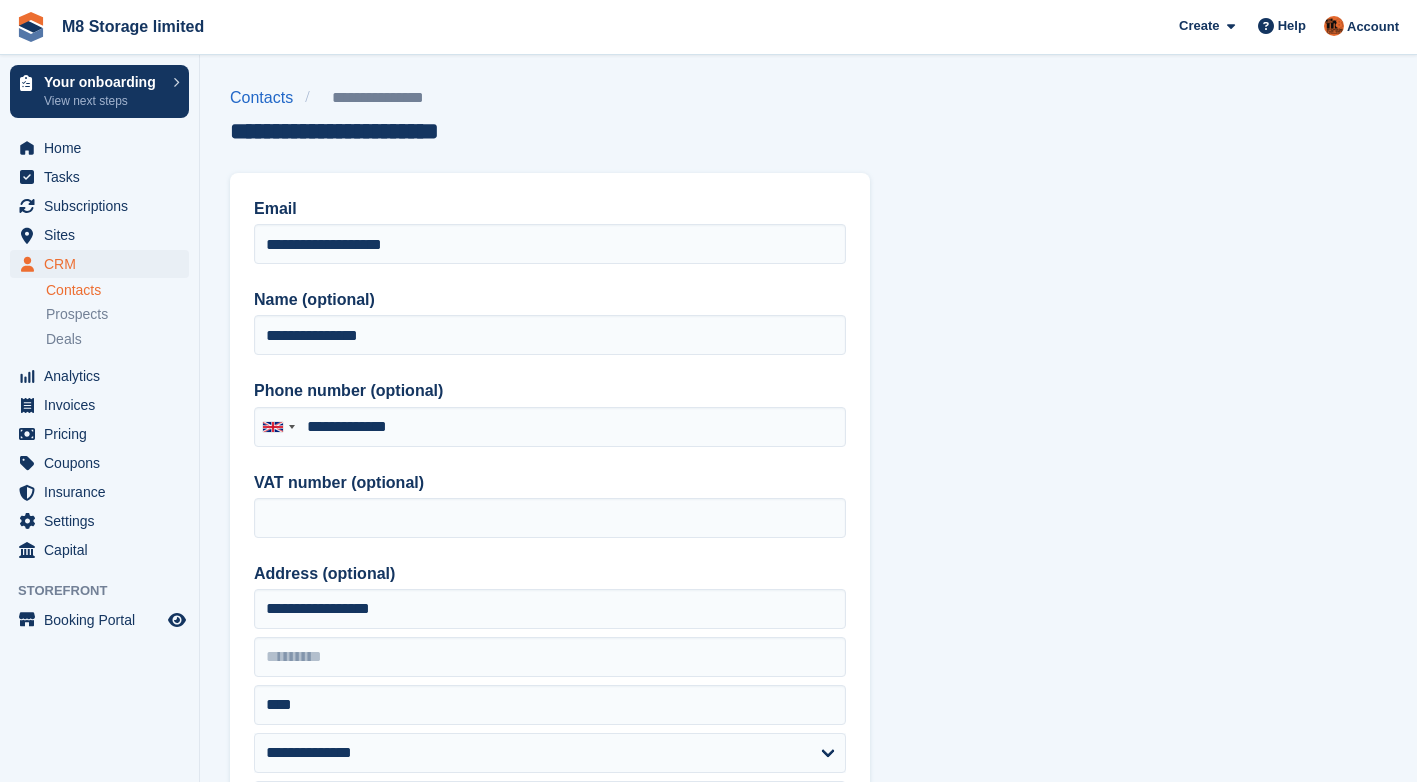 type on "**********" 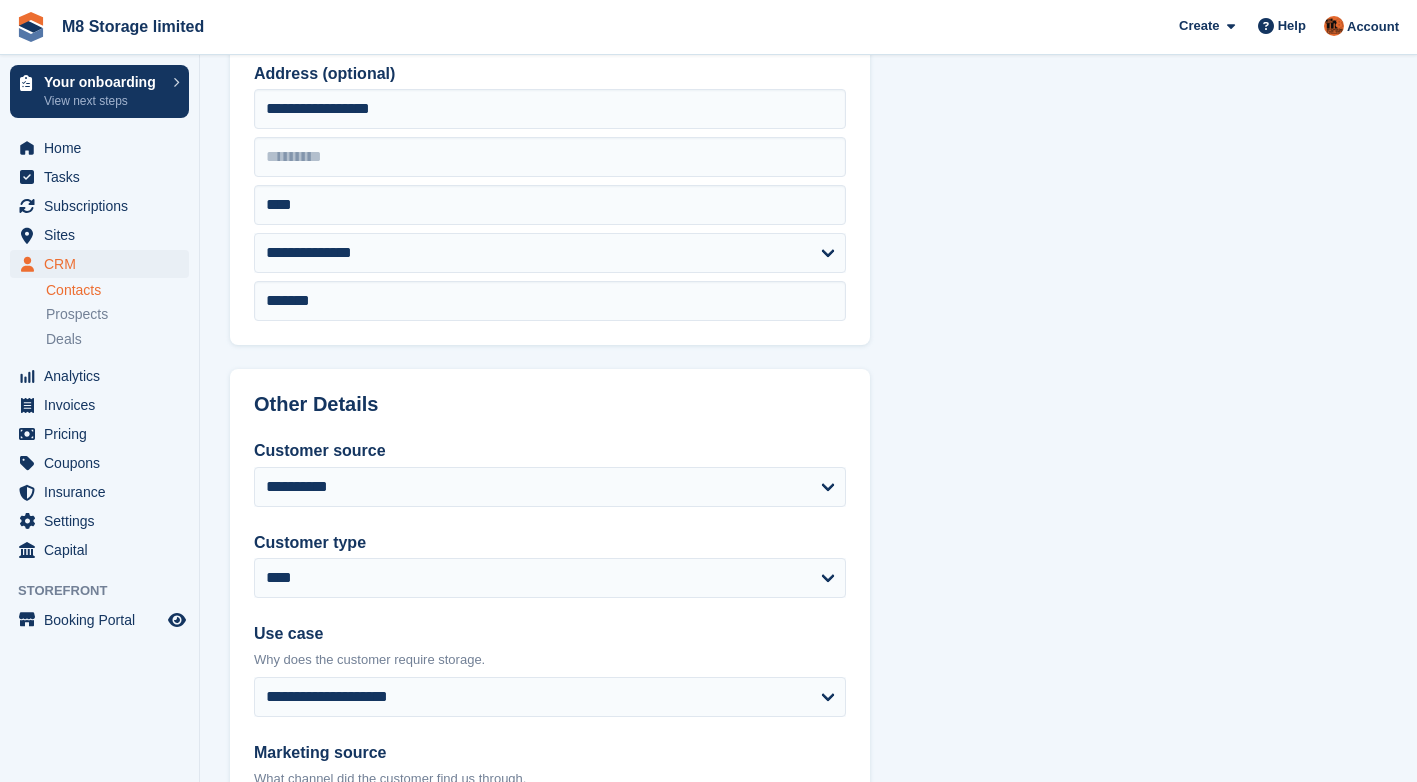 scroll, scrollTop: 922, scrollLeft: 0, axis: vertical 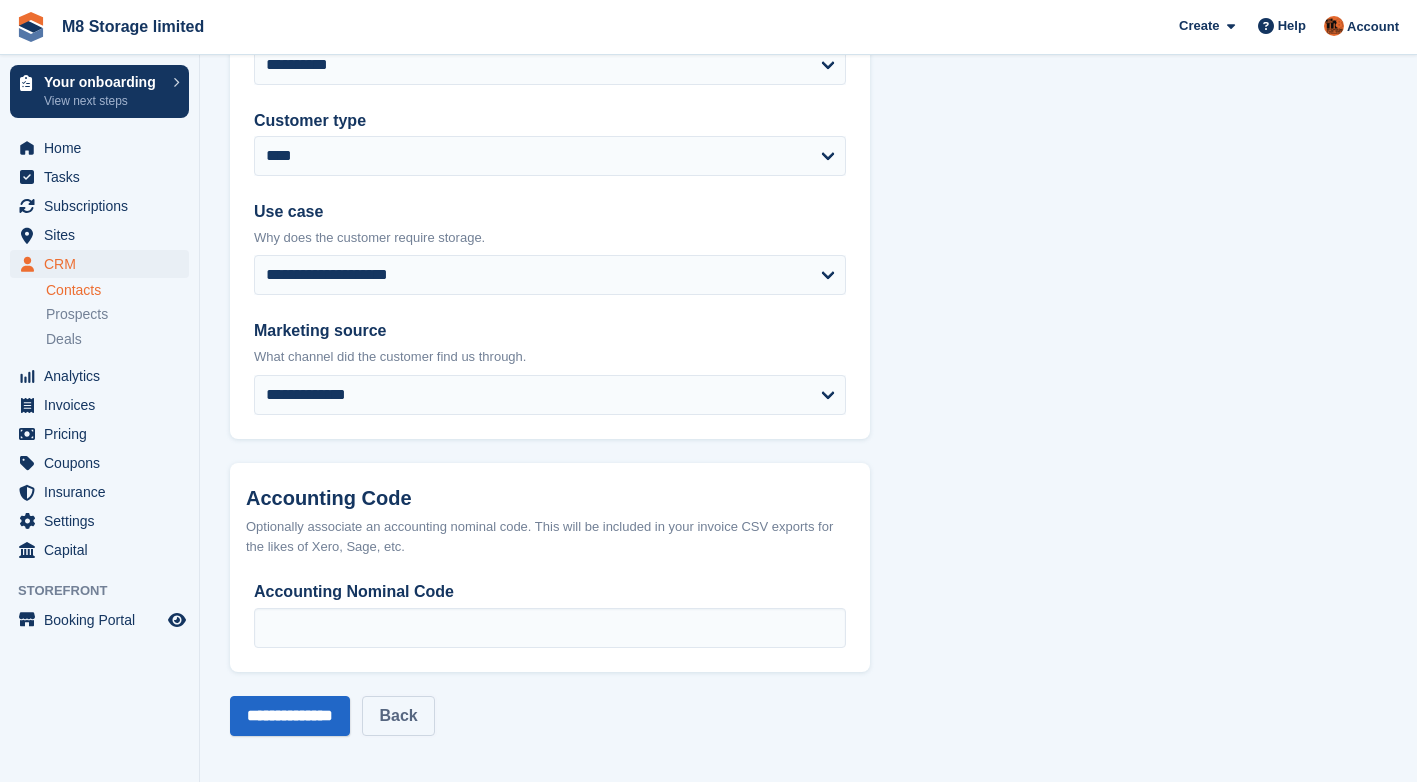 click on "Back" at bounding box center (398, 716) 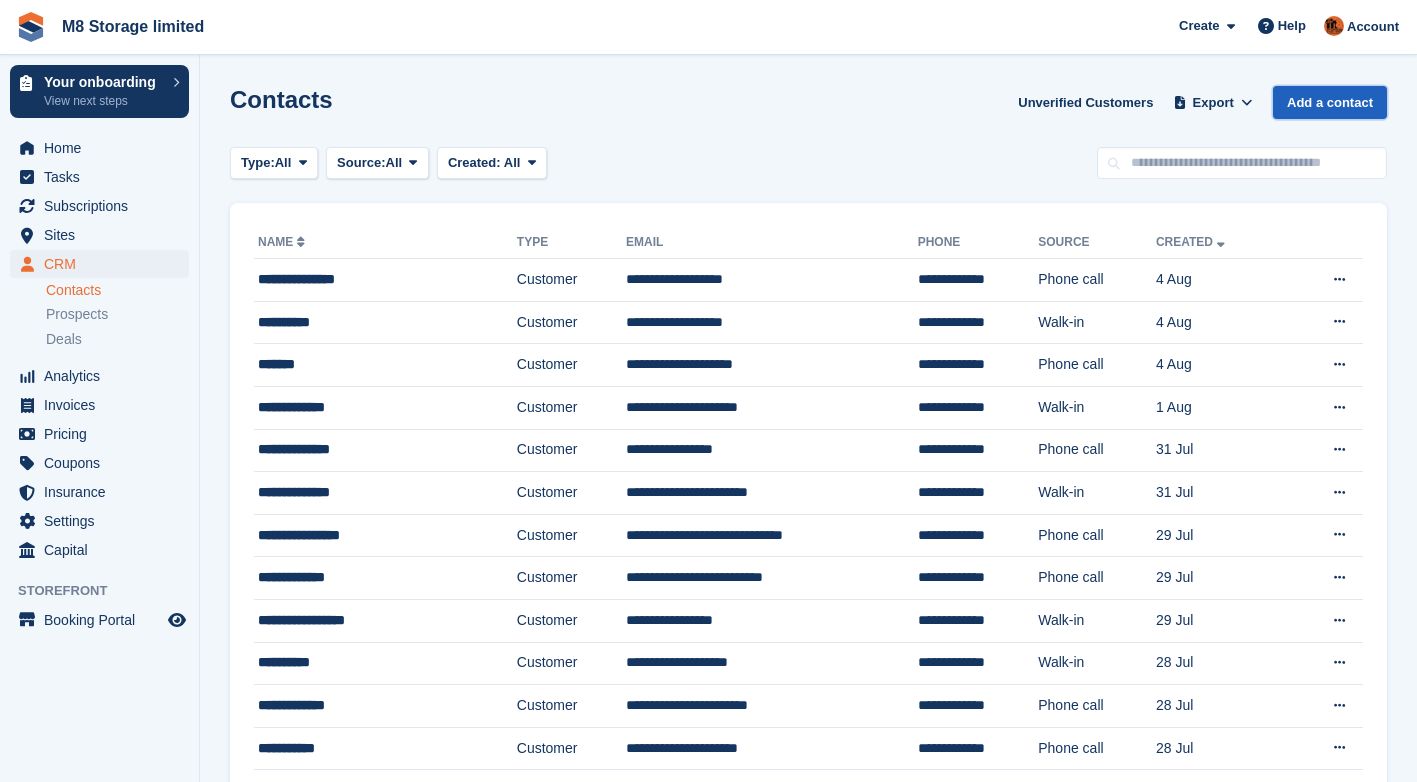 click on "Add a contact" at bounding box center (1330, 102) 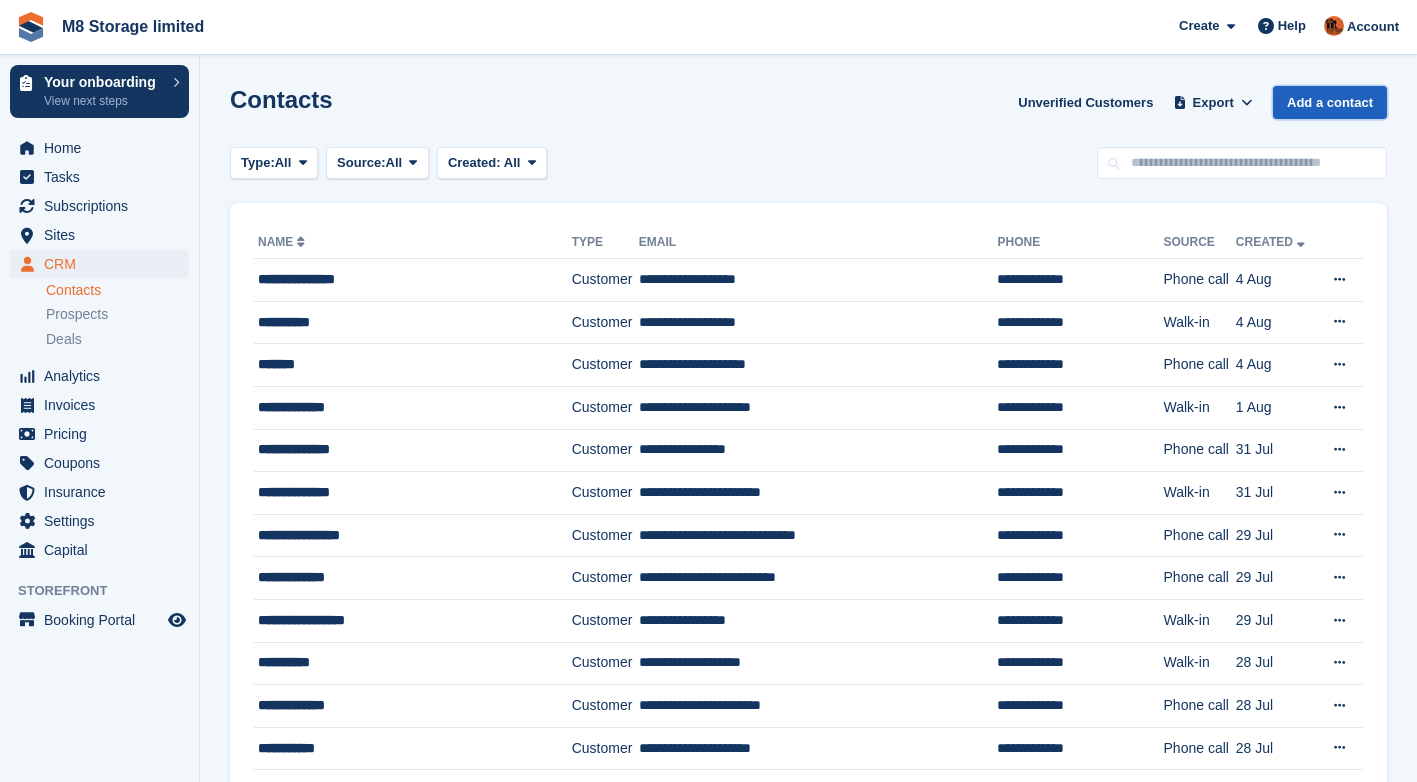 scroll, scrollTop: 0, scrollLeft: 0, axis: both 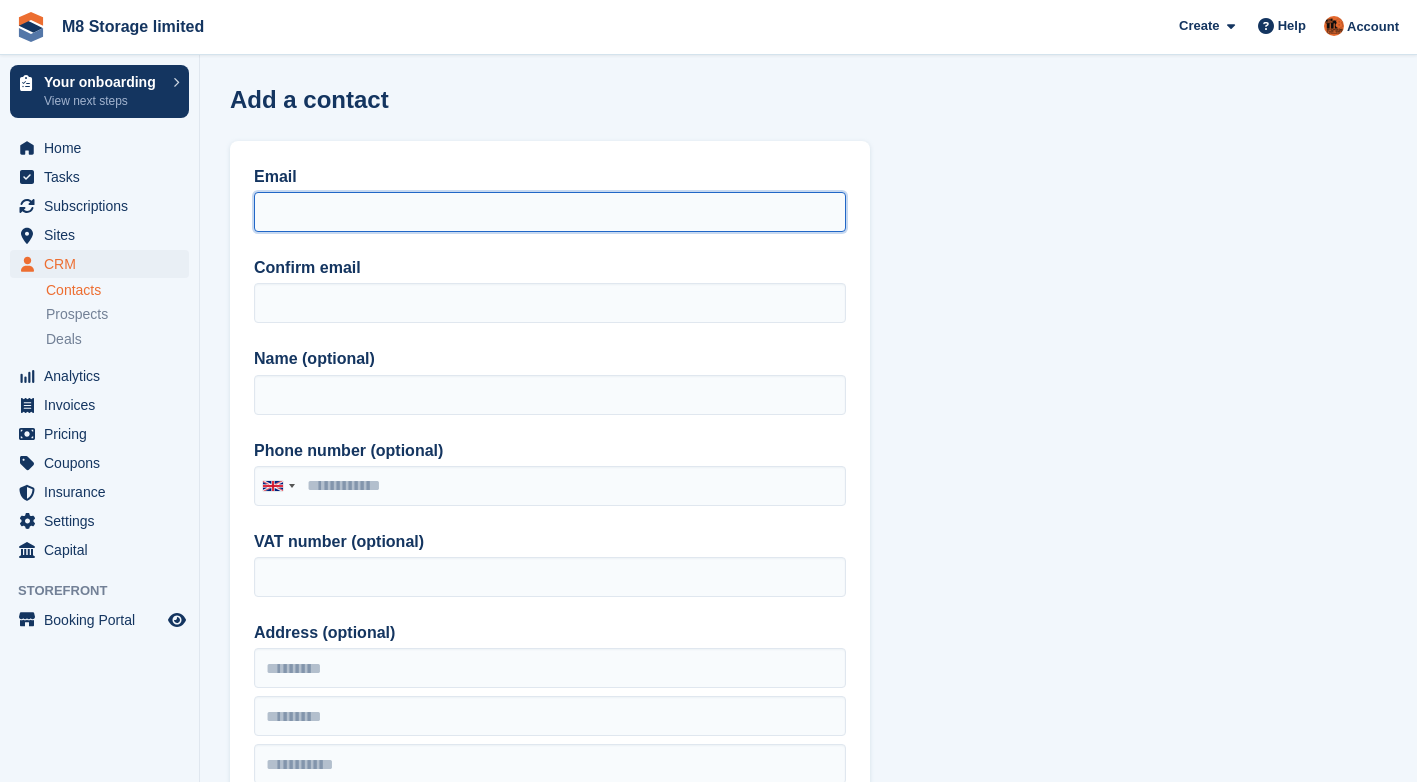 click on "Email" at bounding box center [550, 212] 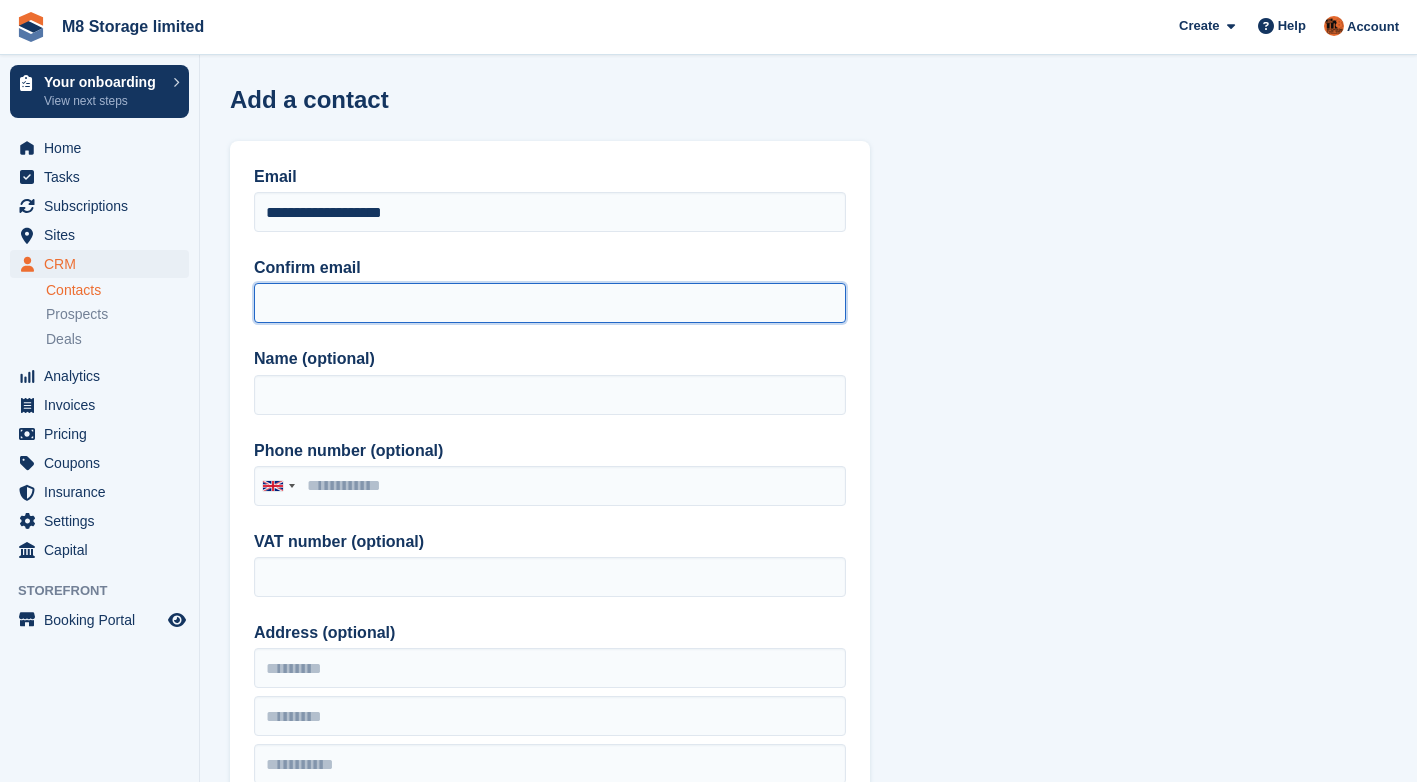 type on "**********" 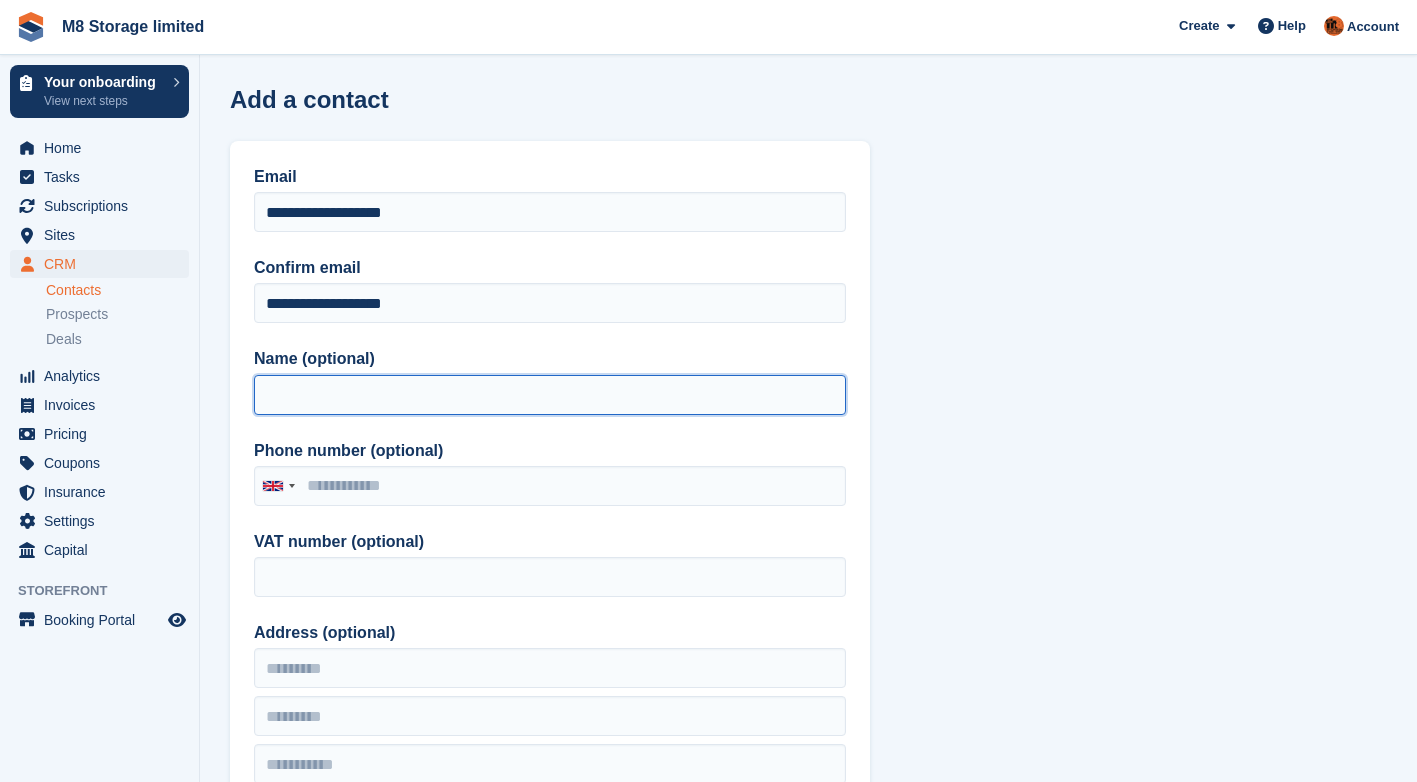 type on "**********" 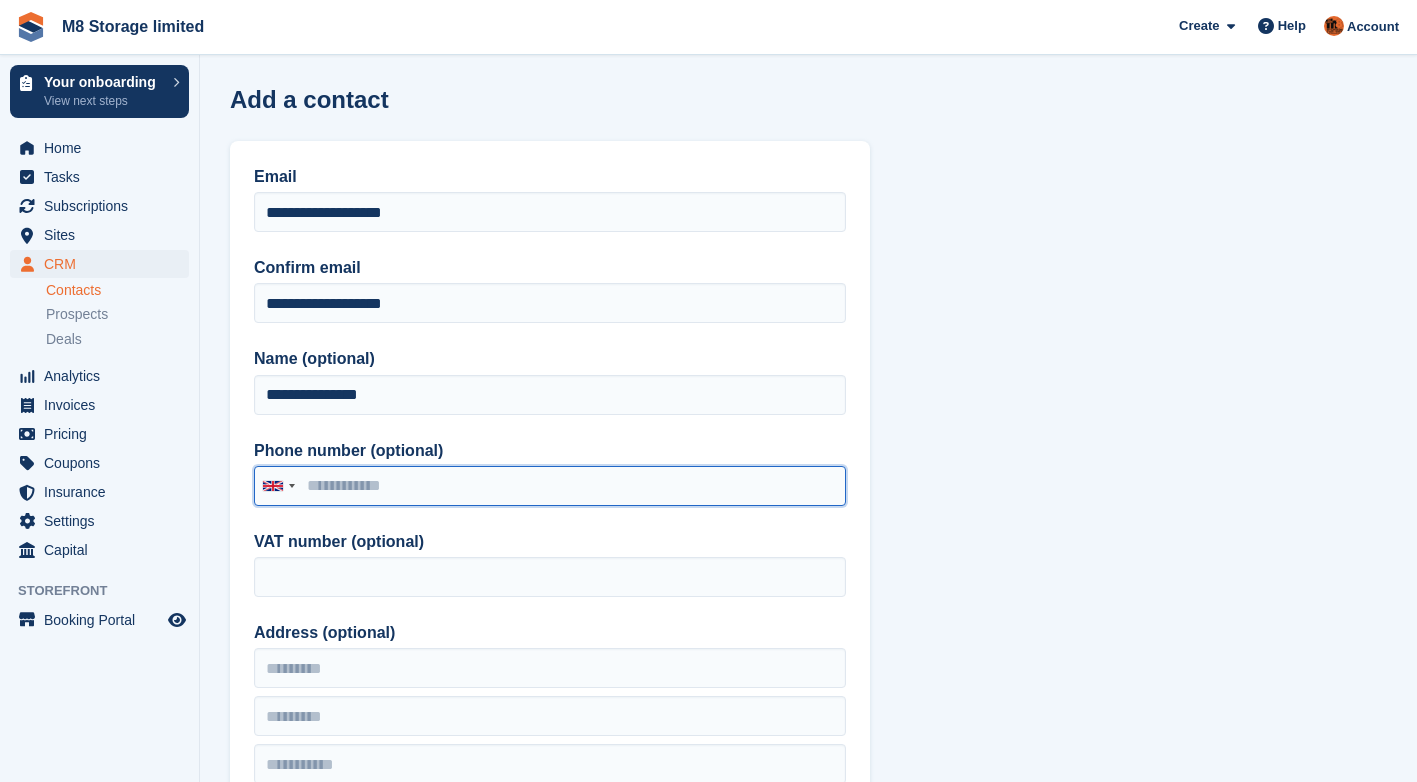 type on "**********" 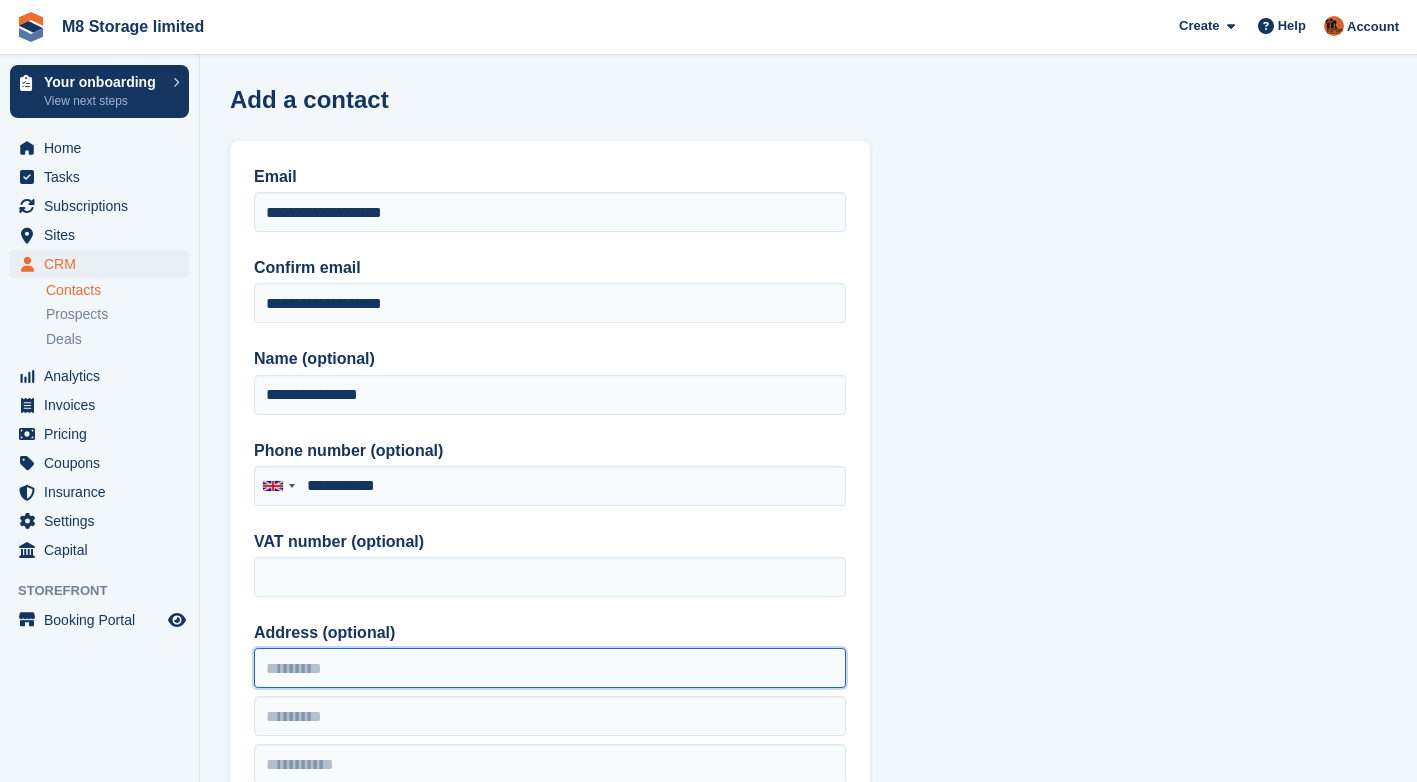 type on "**********" 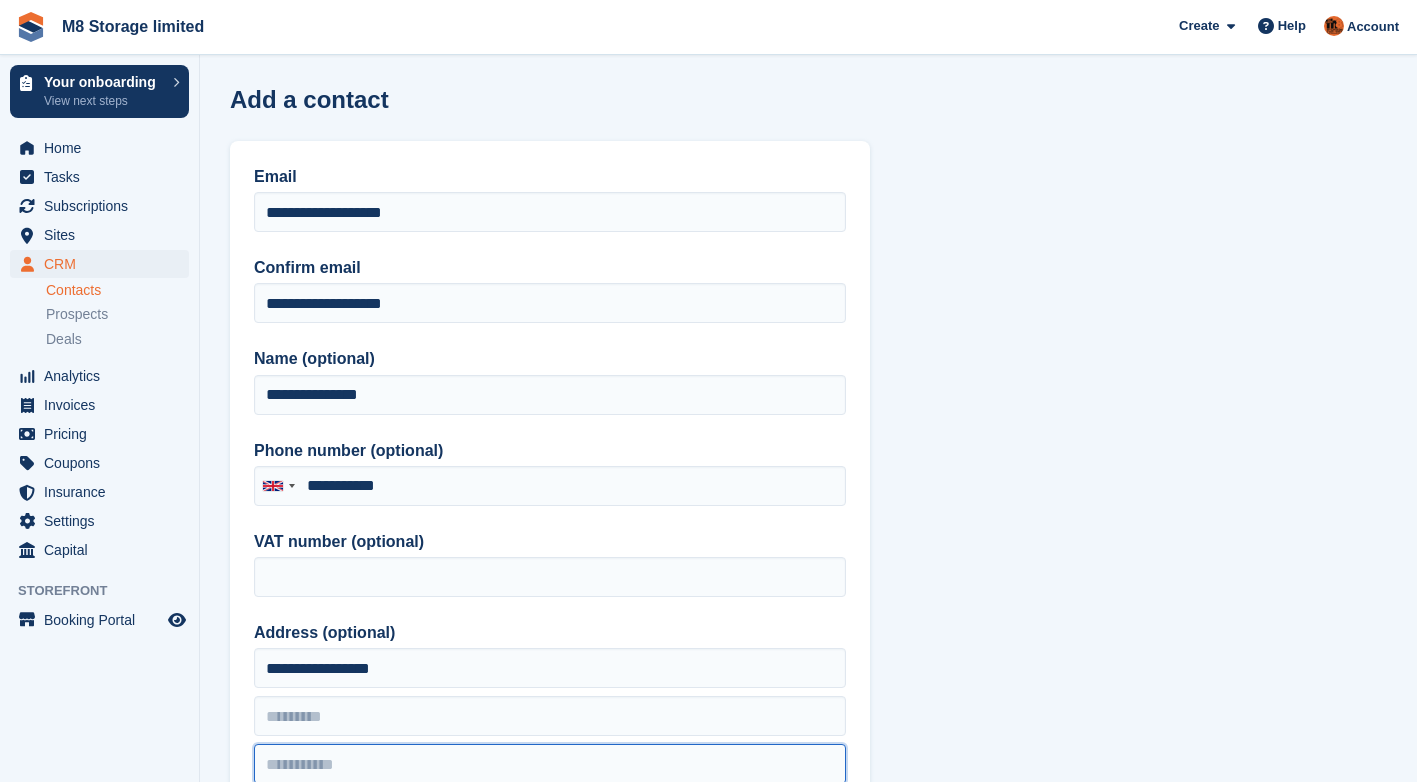 type on "****" 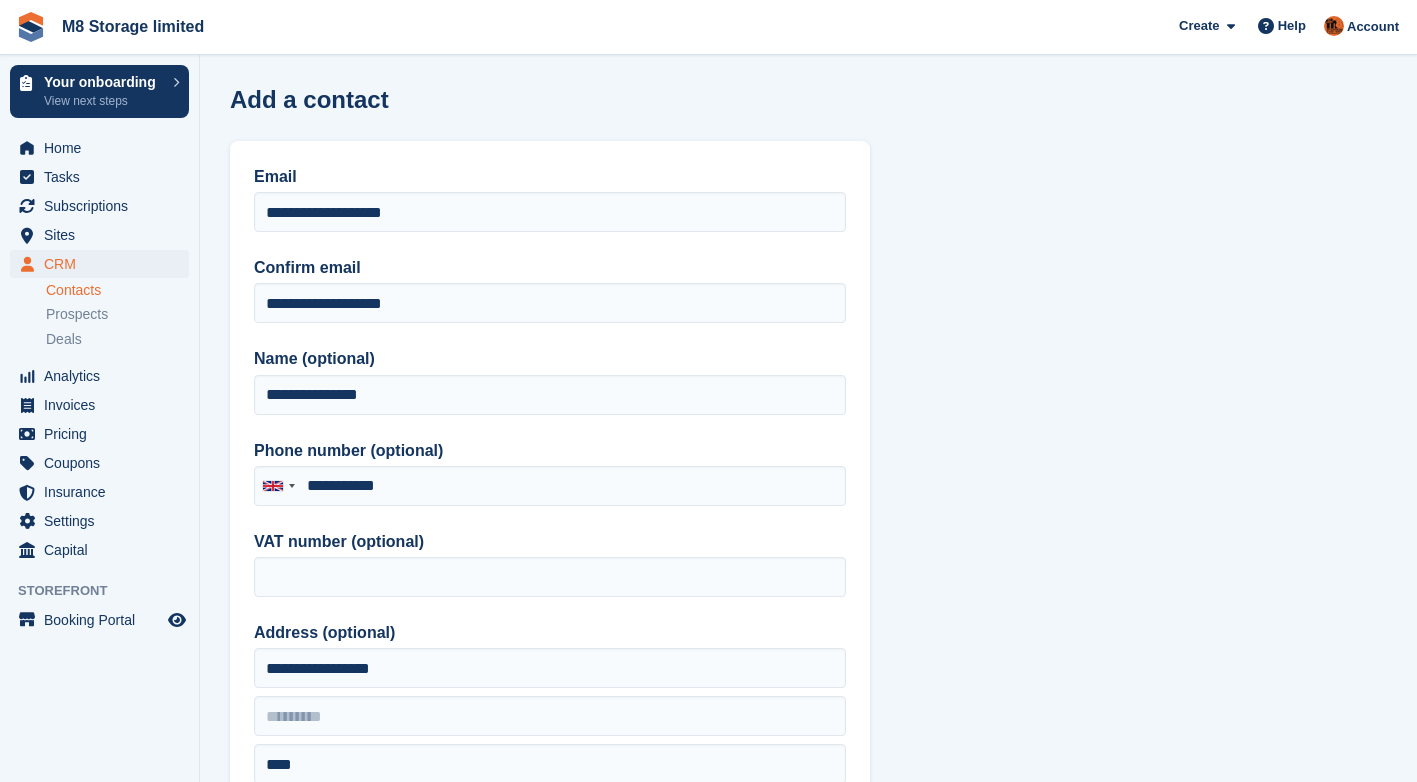 type on "*******" 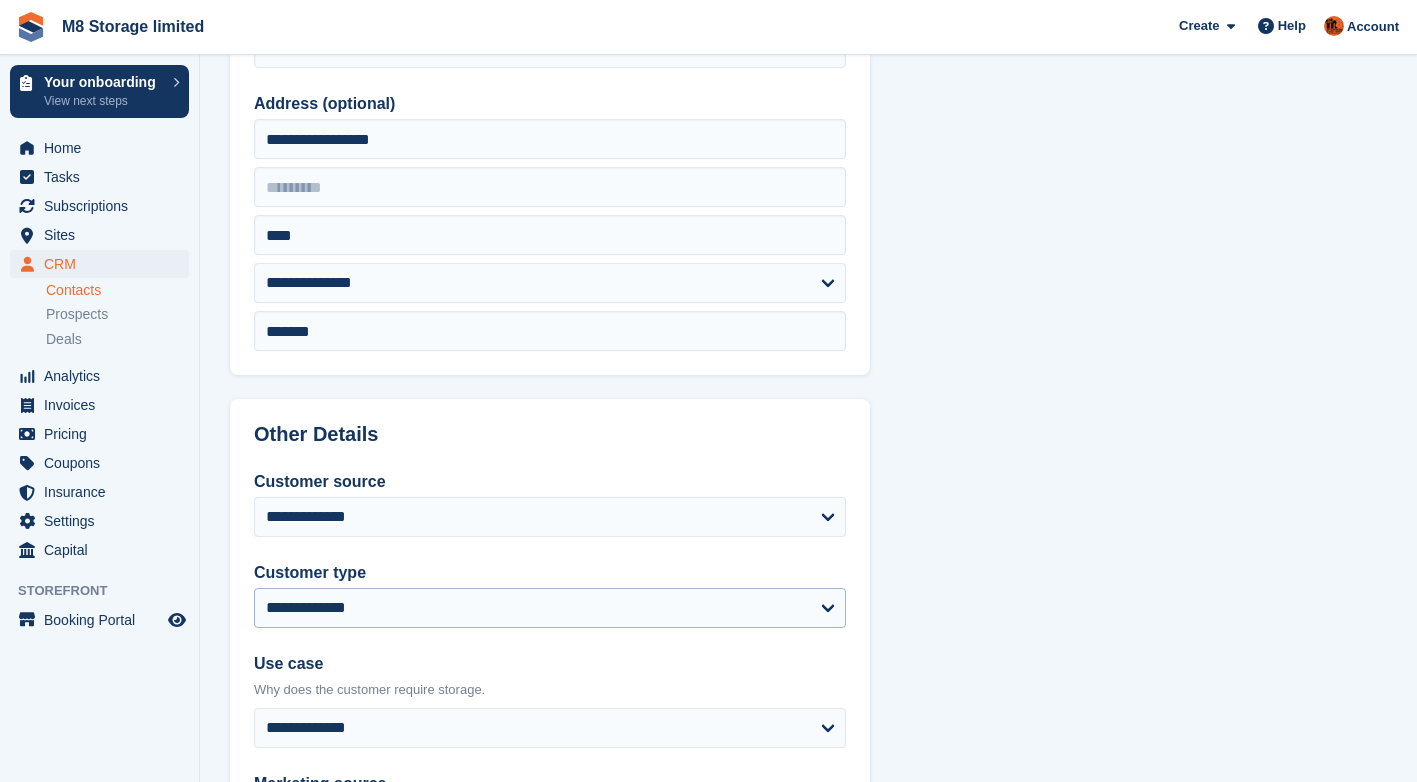 scroll, scrollTop: 600, scrollLeft: 0, axis: vertical 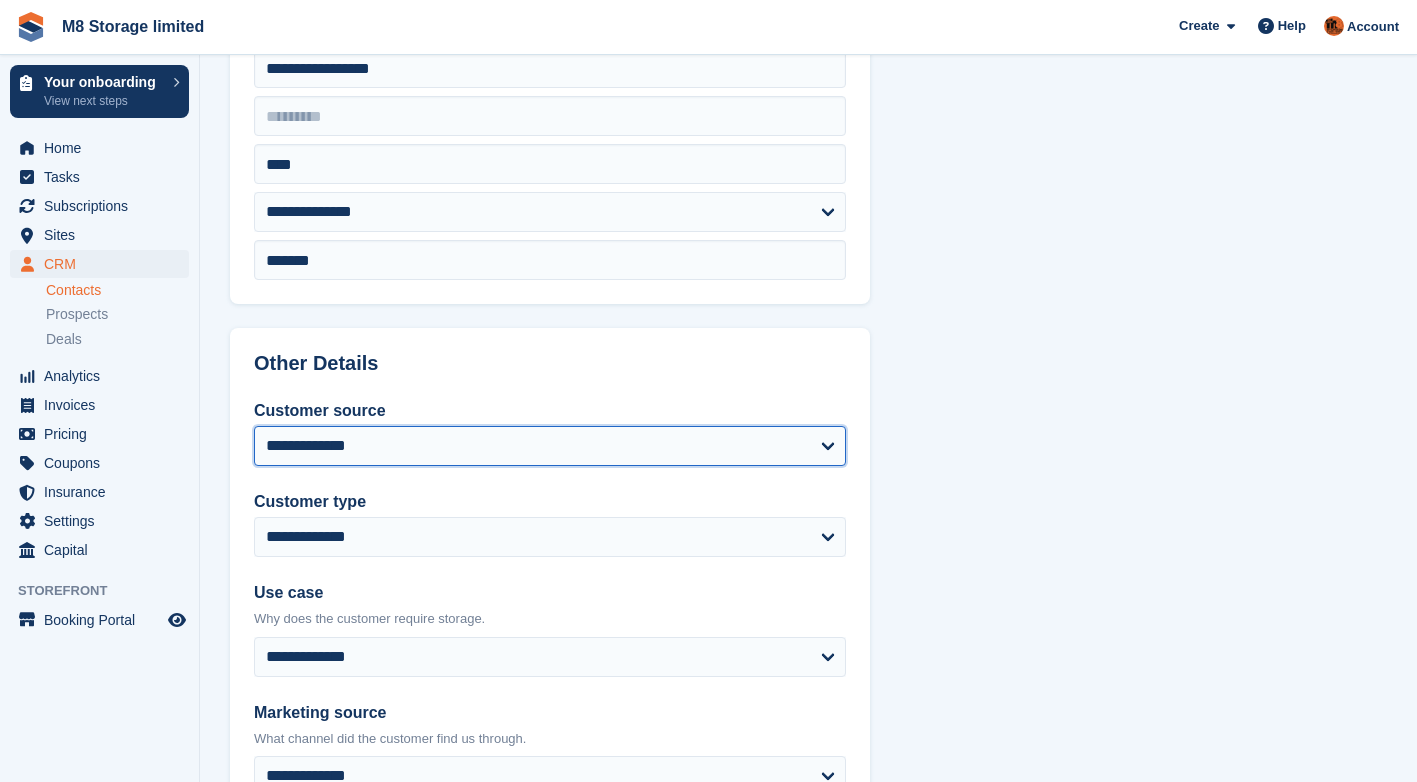 click on "**********" at bounding box center (550, 446) 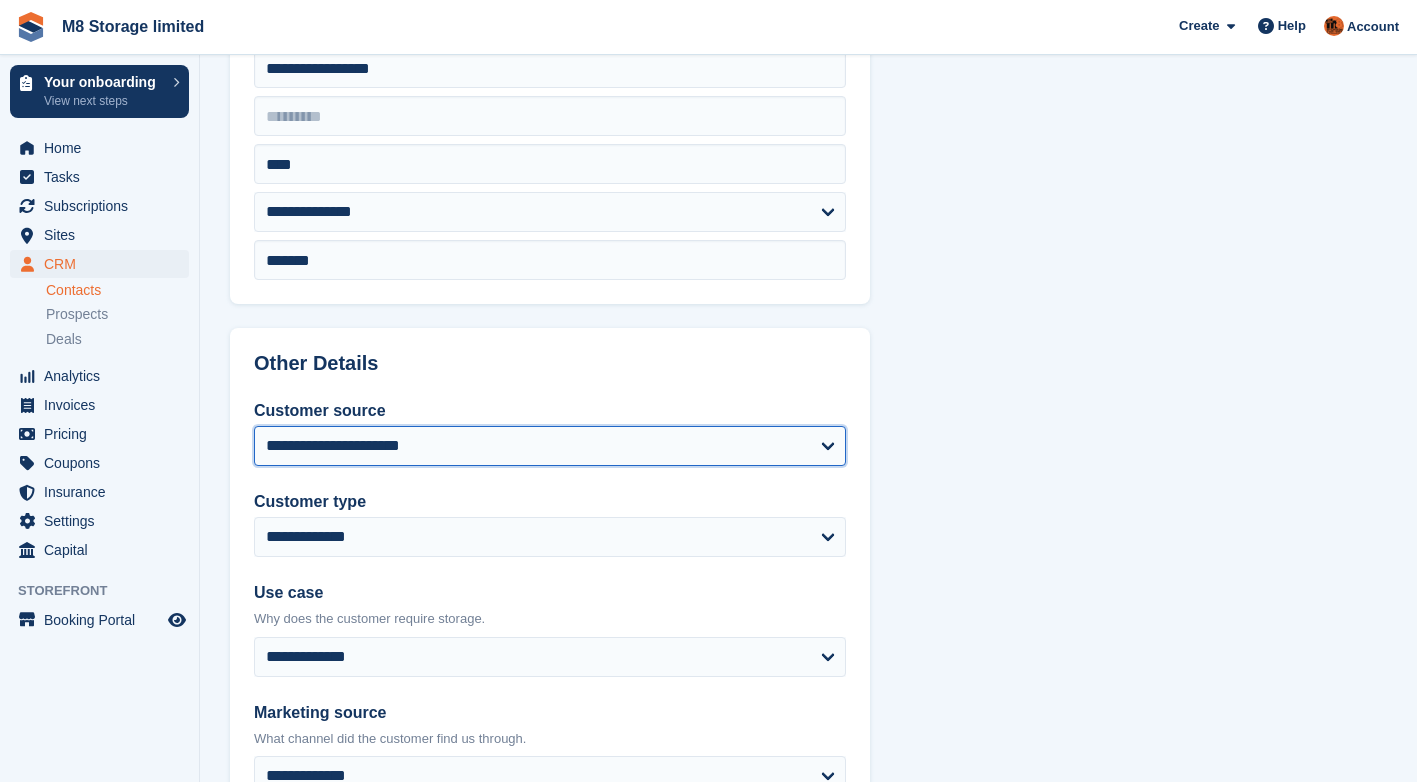 click on "**********" at bounding box center (550, 446) 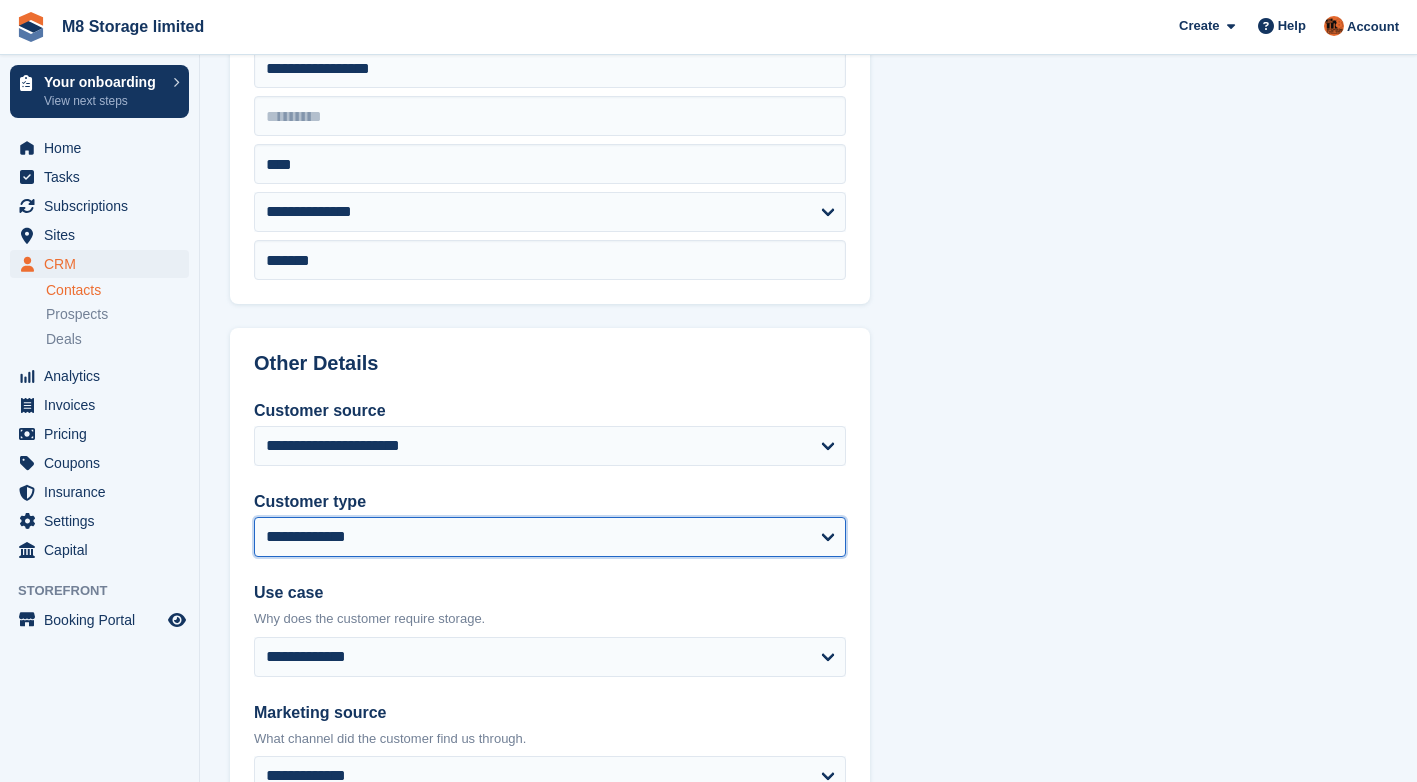 click on "**********" at bounding box center (550, 537) 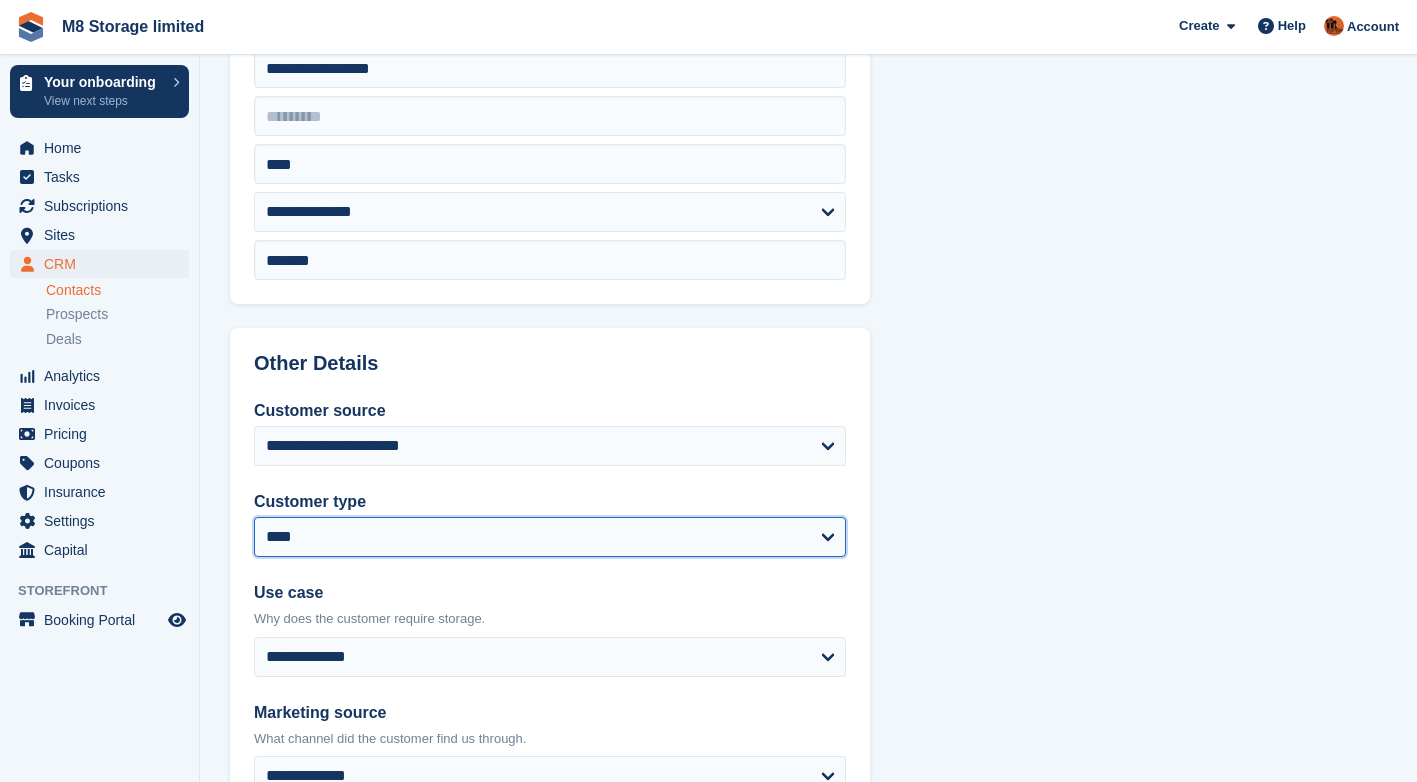 click on "**********" at bounding box center (550, 537) 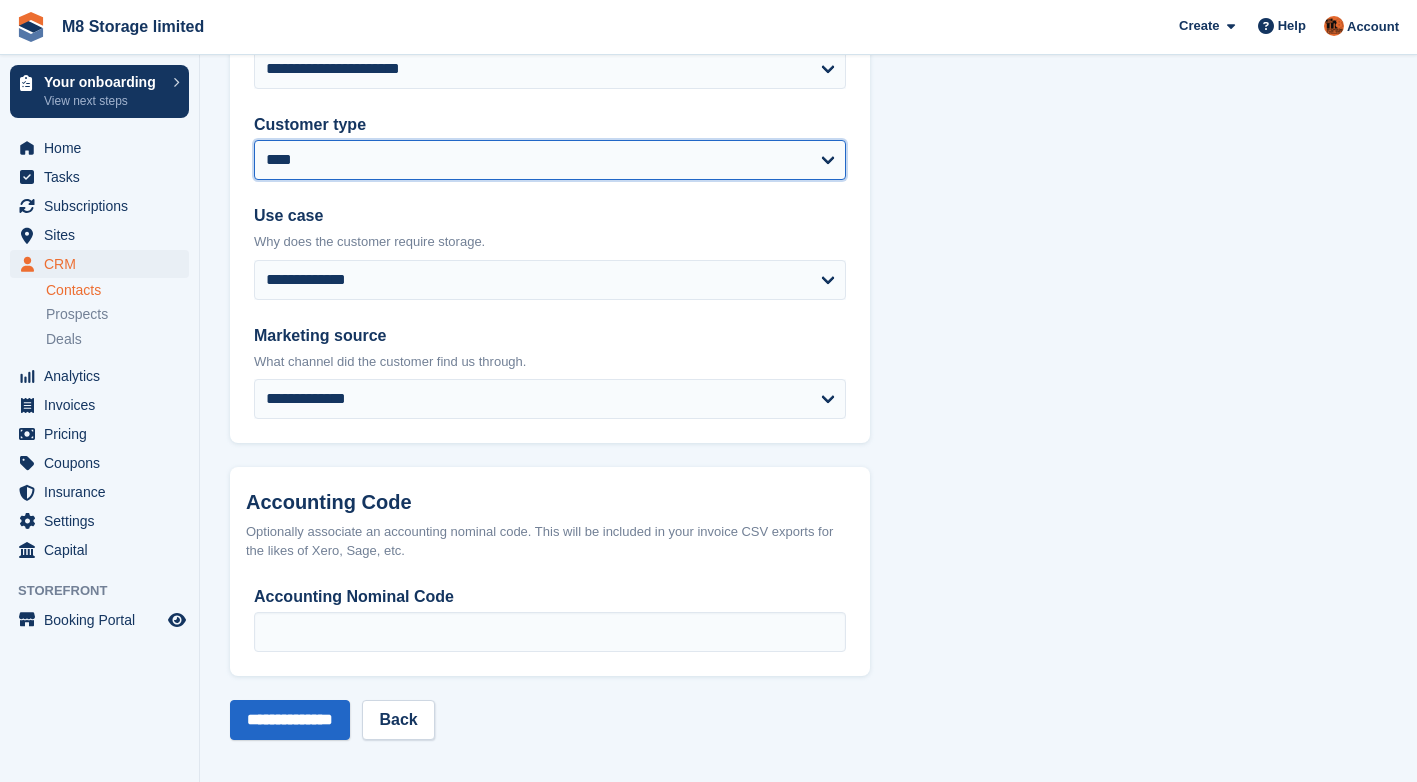 scroll, scrollTop: 981, scrollLeft: 0, axis: vertical 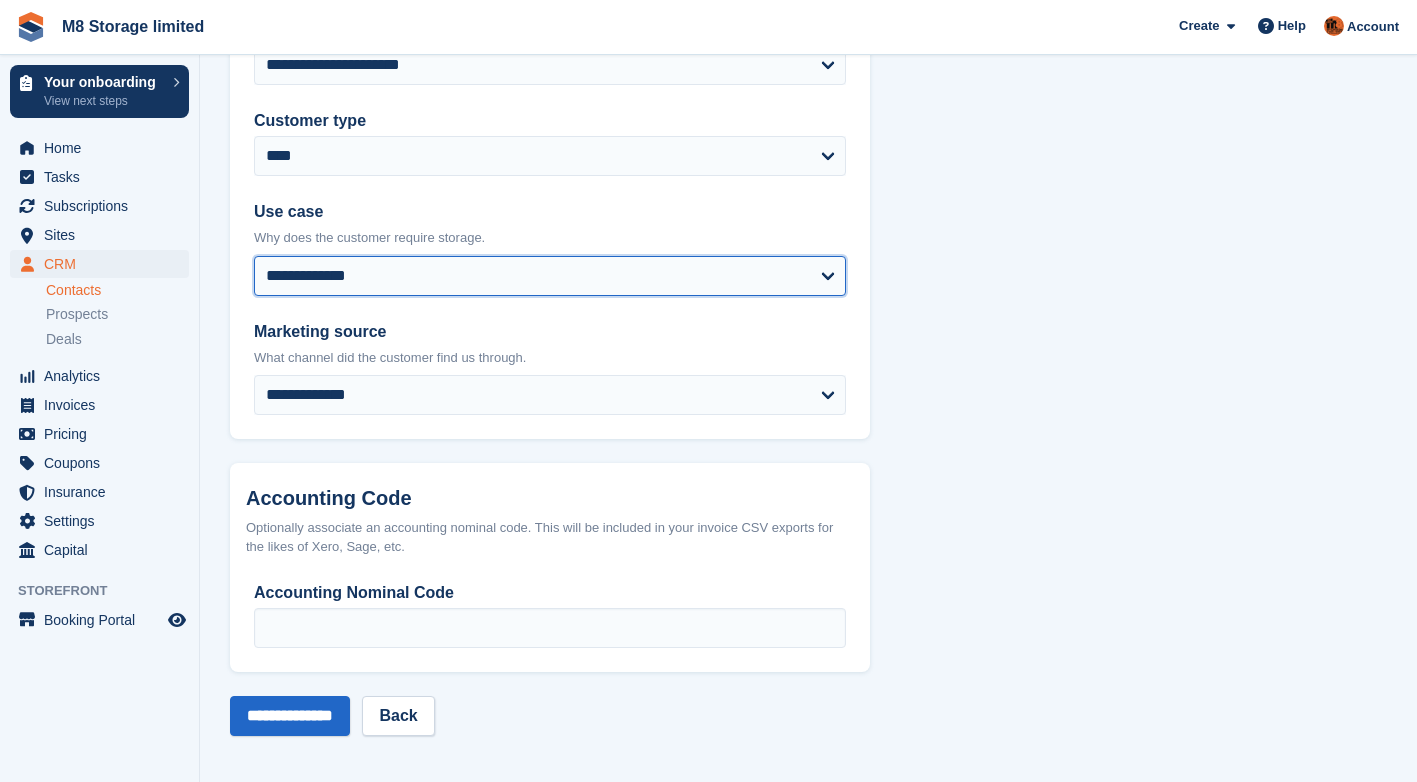 click on "**********" at bounding box center (550, 276) 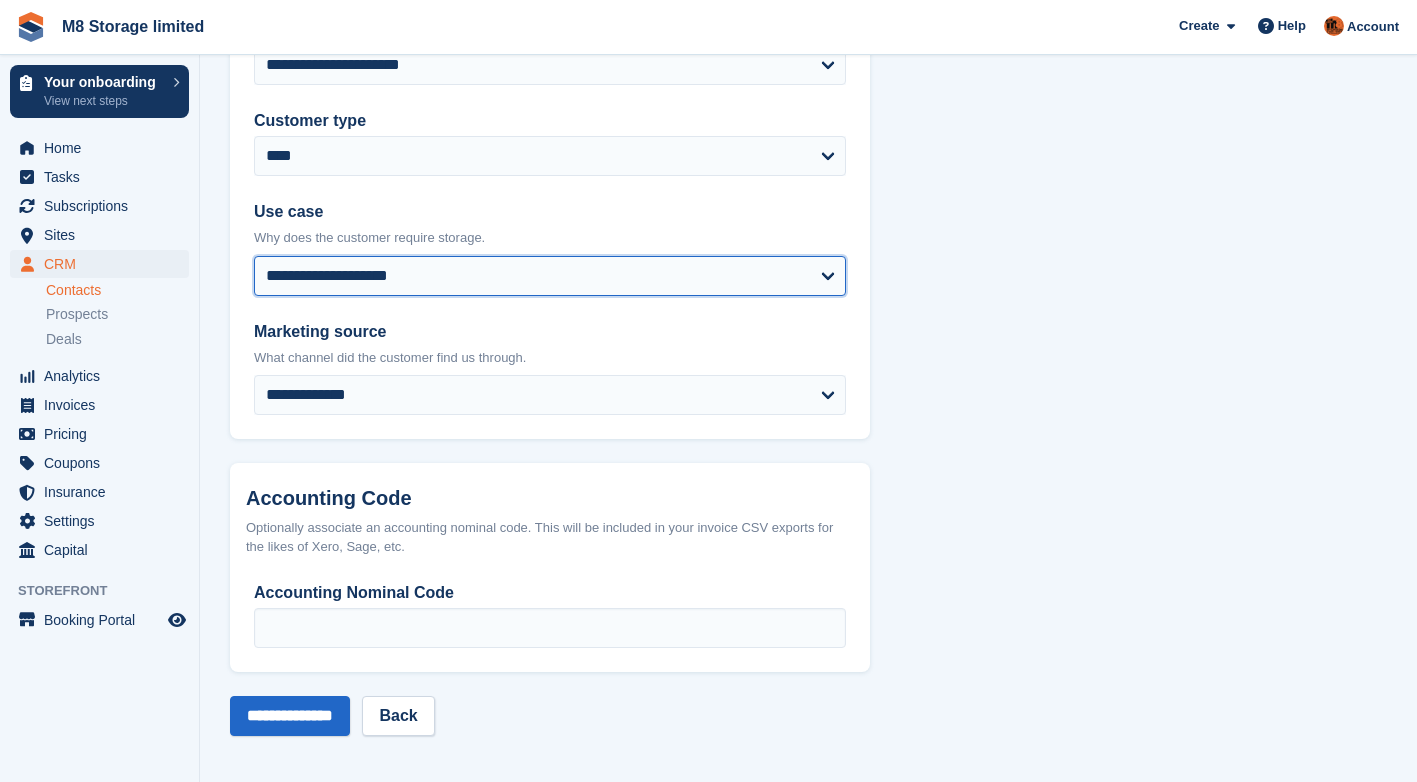 click on "**********" at bounding box center (550, 276) 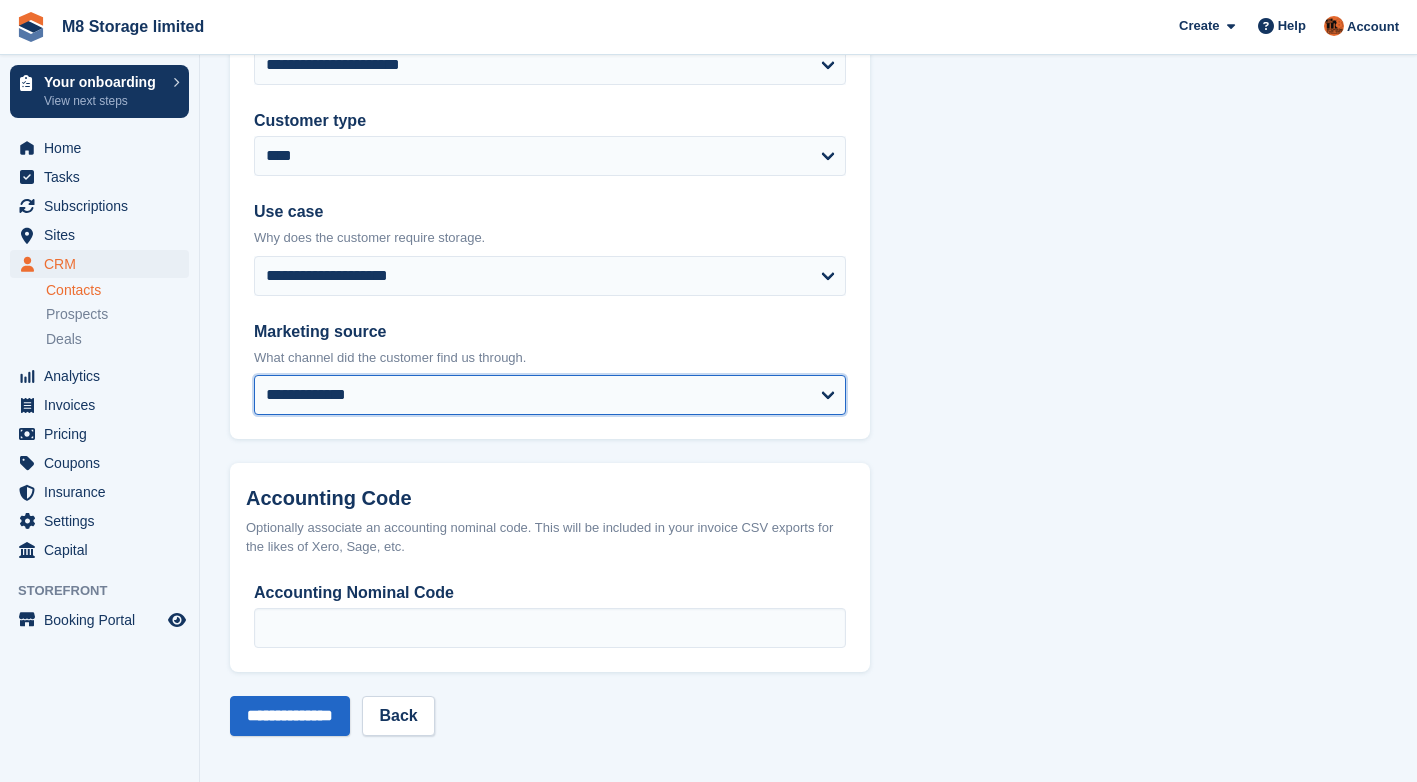 click on "**********" at bounding box center [550, 395] 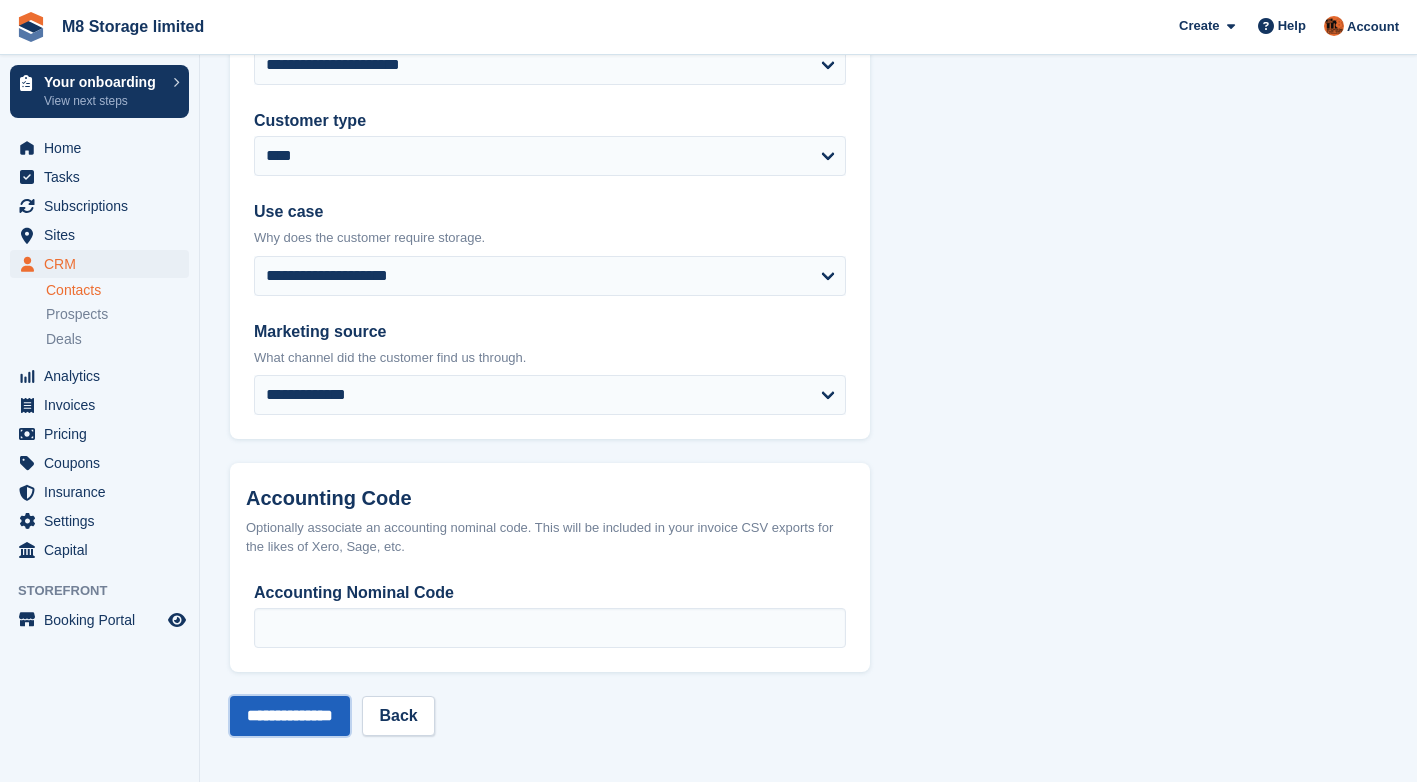 click on "**********" at bounding box center [290, 716] 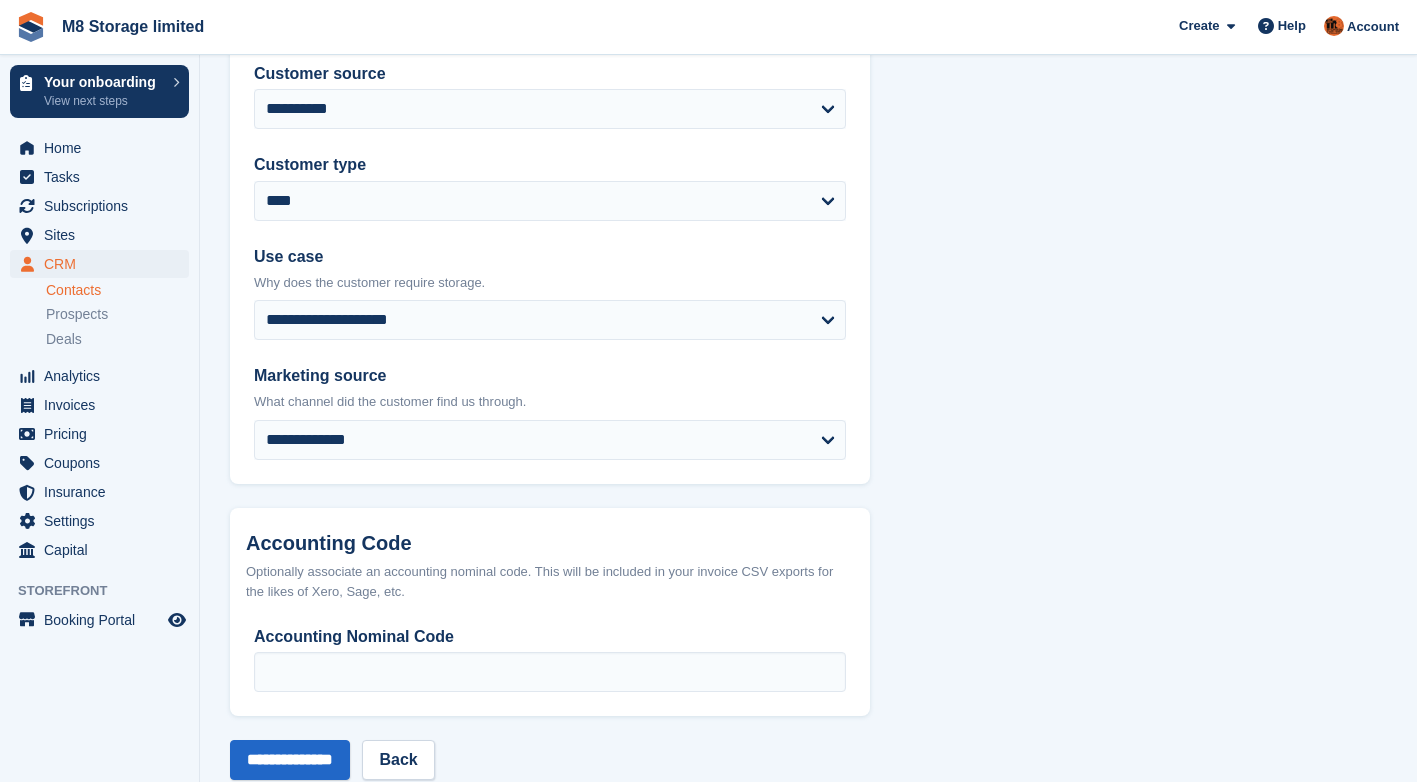 scroll, scrollTop: 1140, scrollLeft: 0, axis: vertical 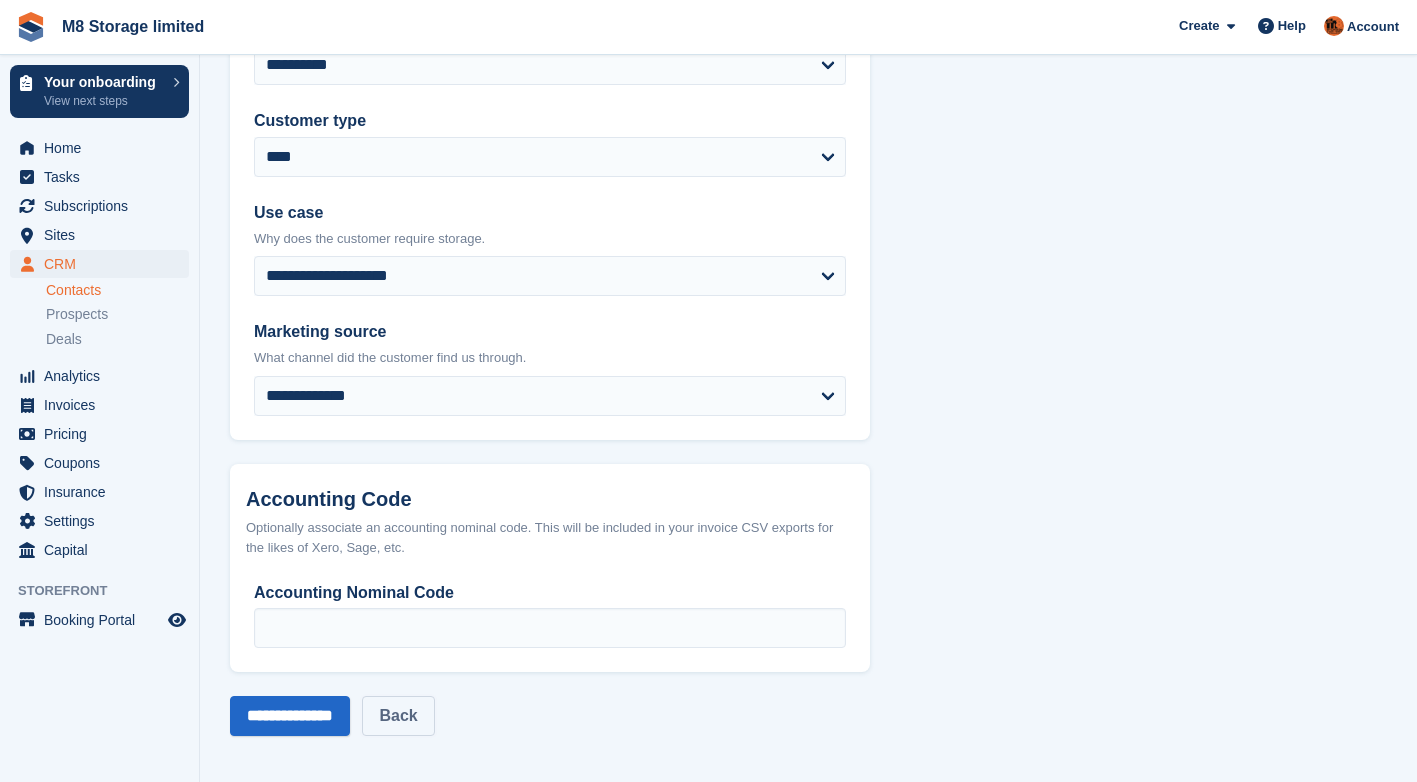 click on "Back" at bounding box center [398, 716] 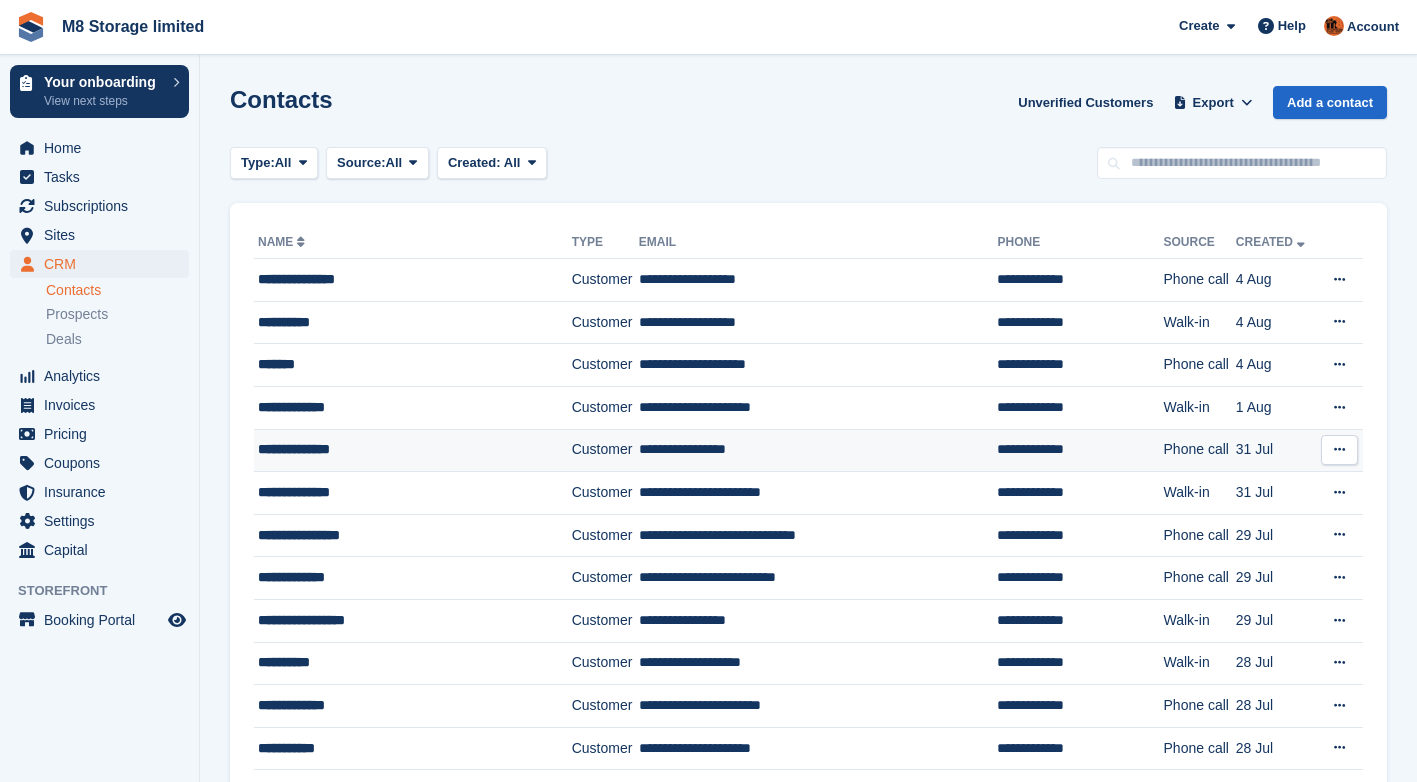 scroll, scrollTop: 0, scrollLeft: 0, axis: both 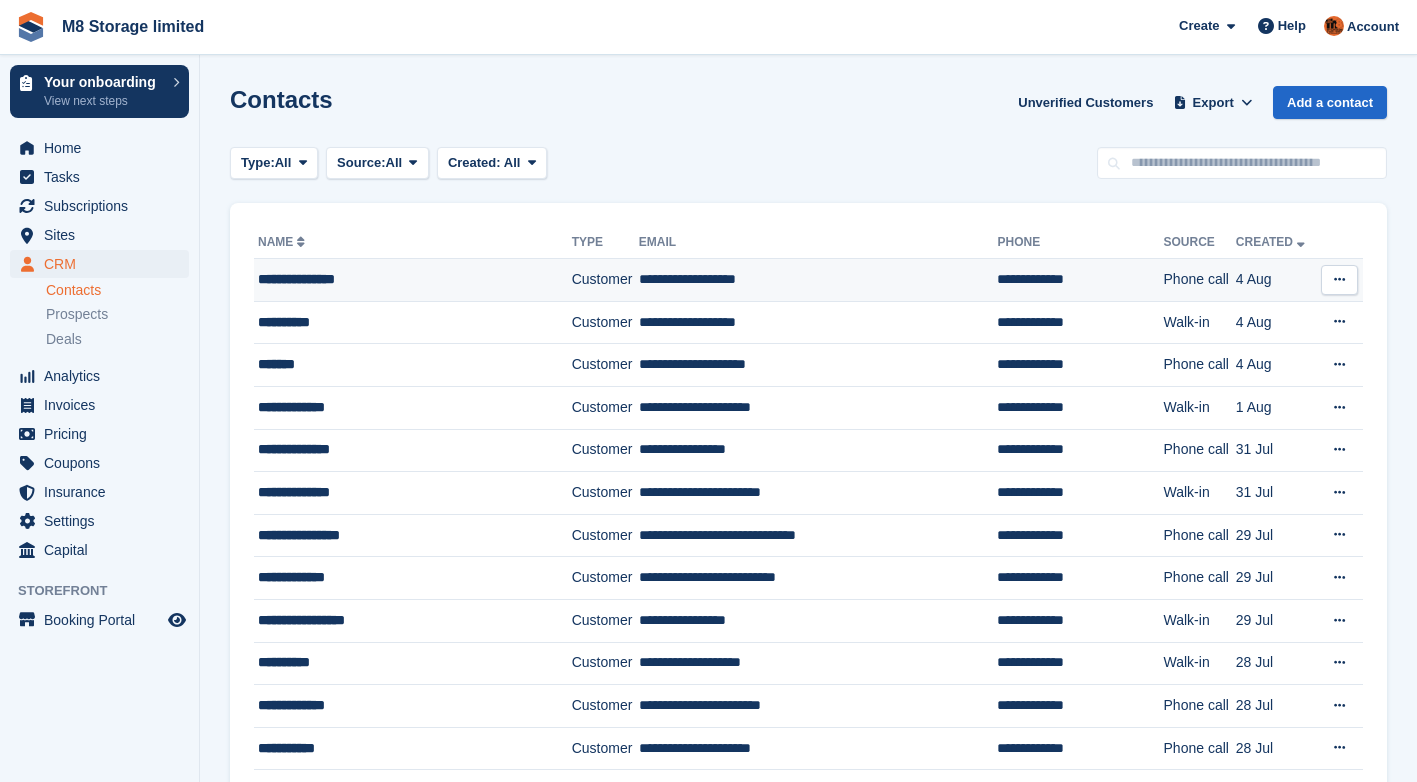 click on "Customer" at bounding box center (605, 280) 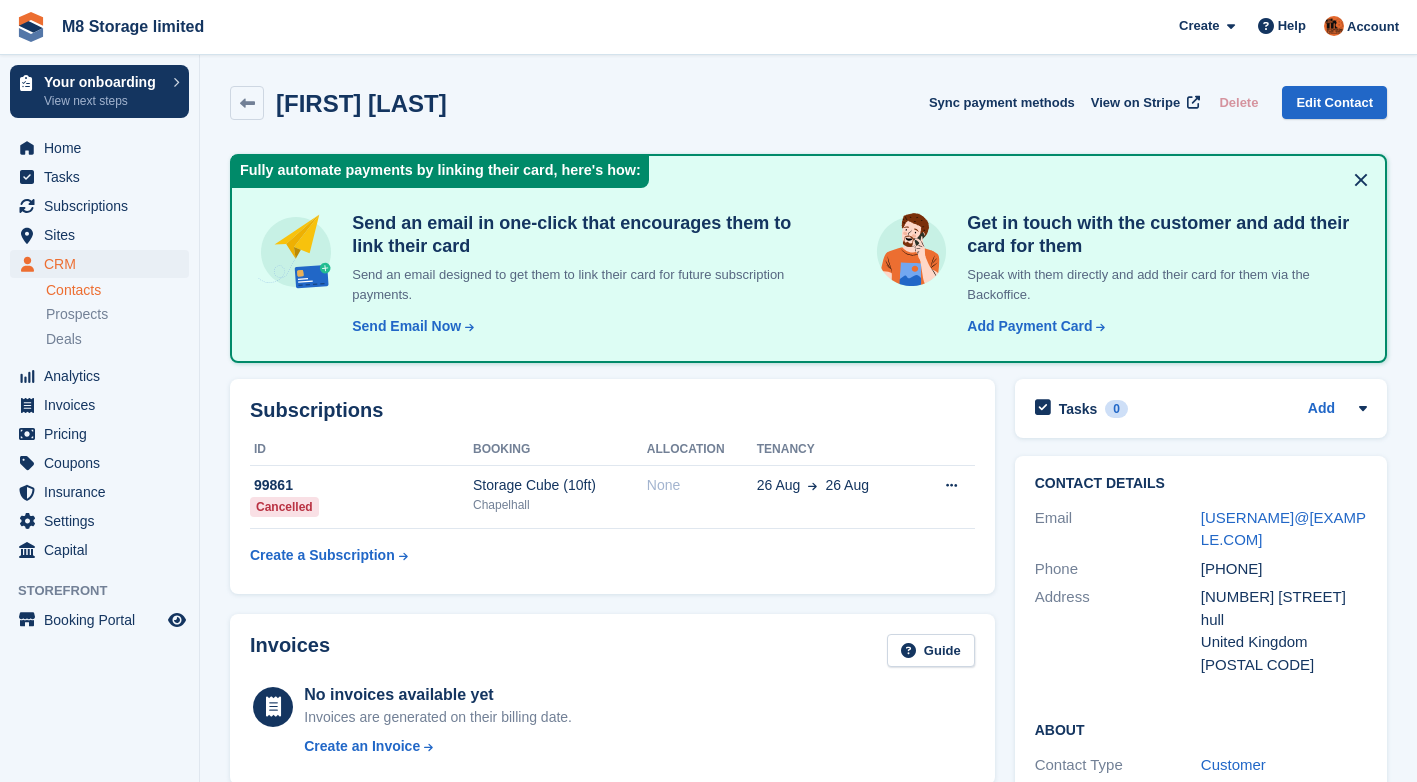 scroll, scrollTop: 0, scrollLeft: 0, axis: both 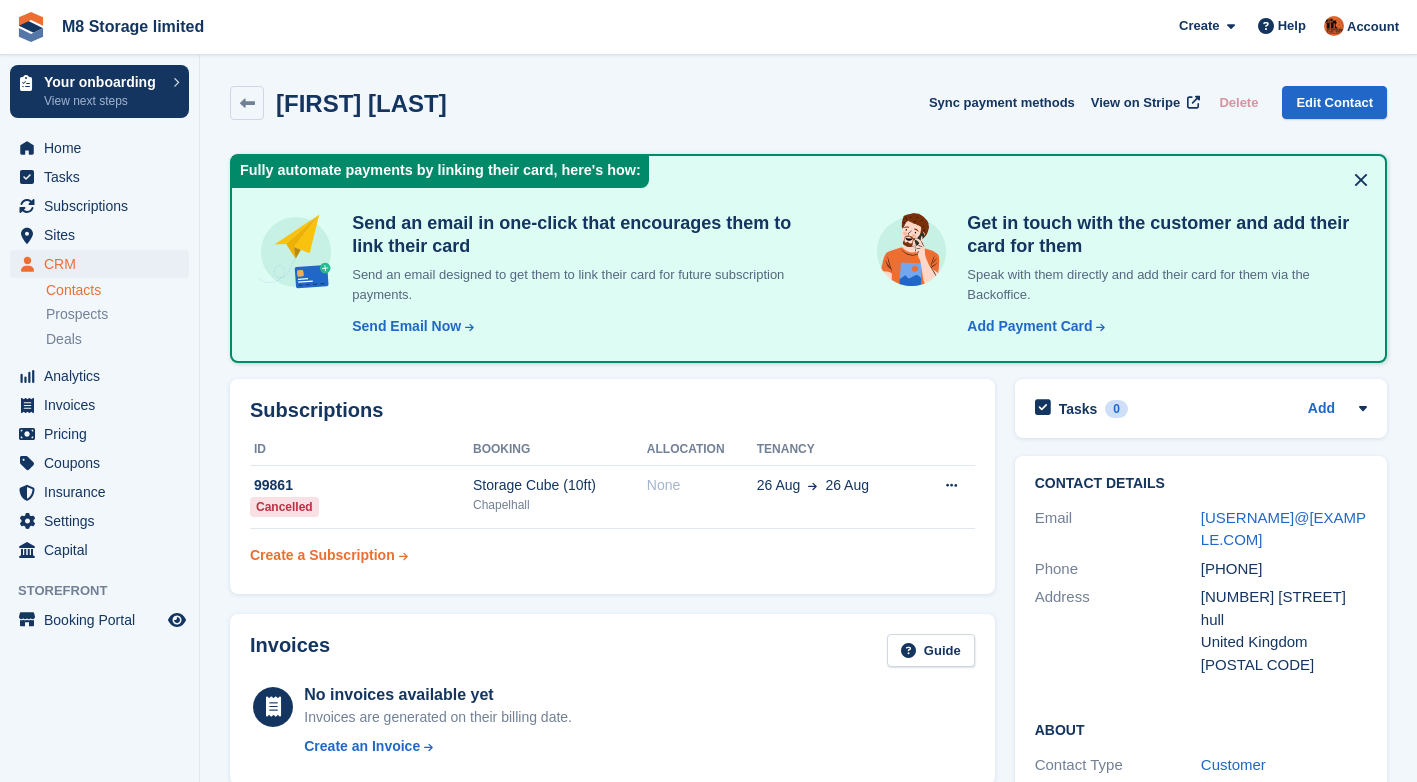 click on "Create a Subscription" at bounding box center (322, 555) 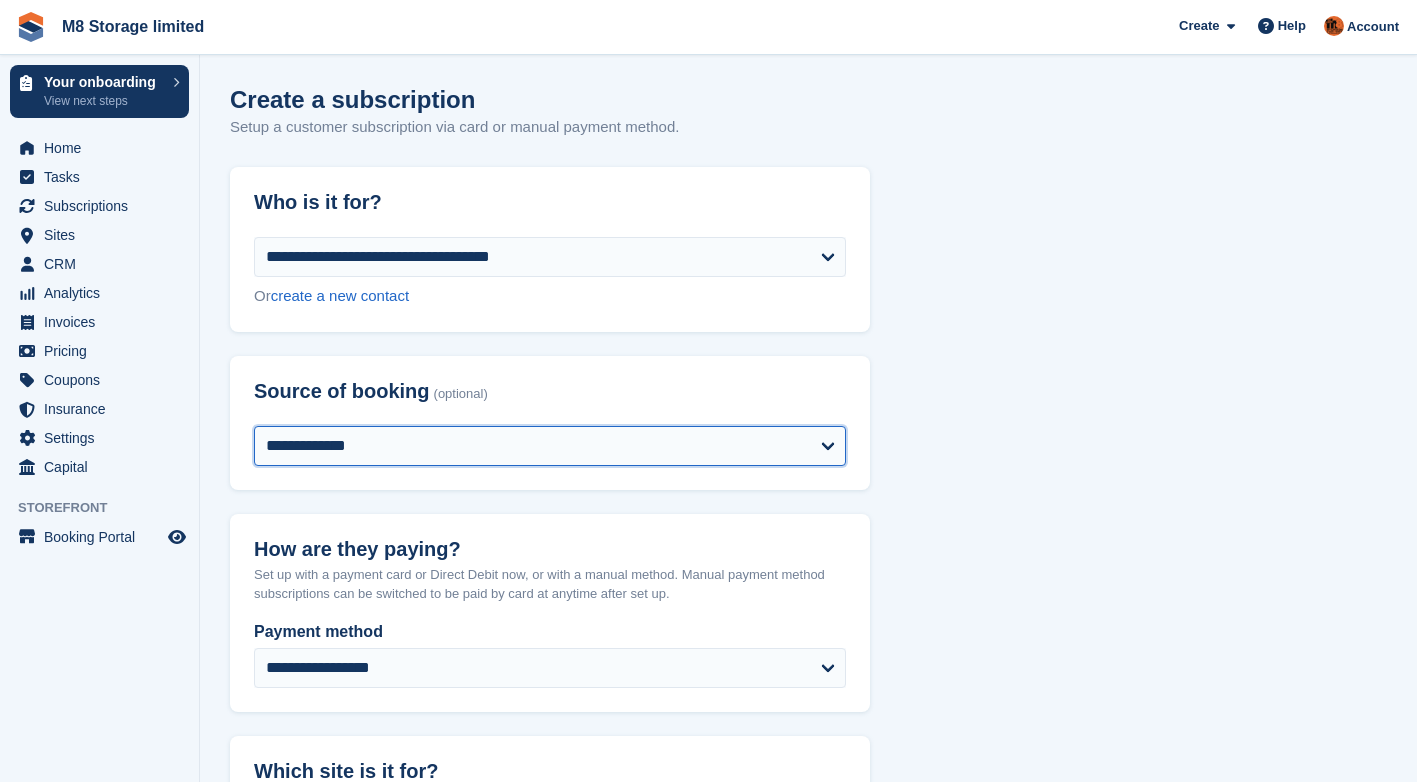 click on "**********" at bounding box center (550, 446) 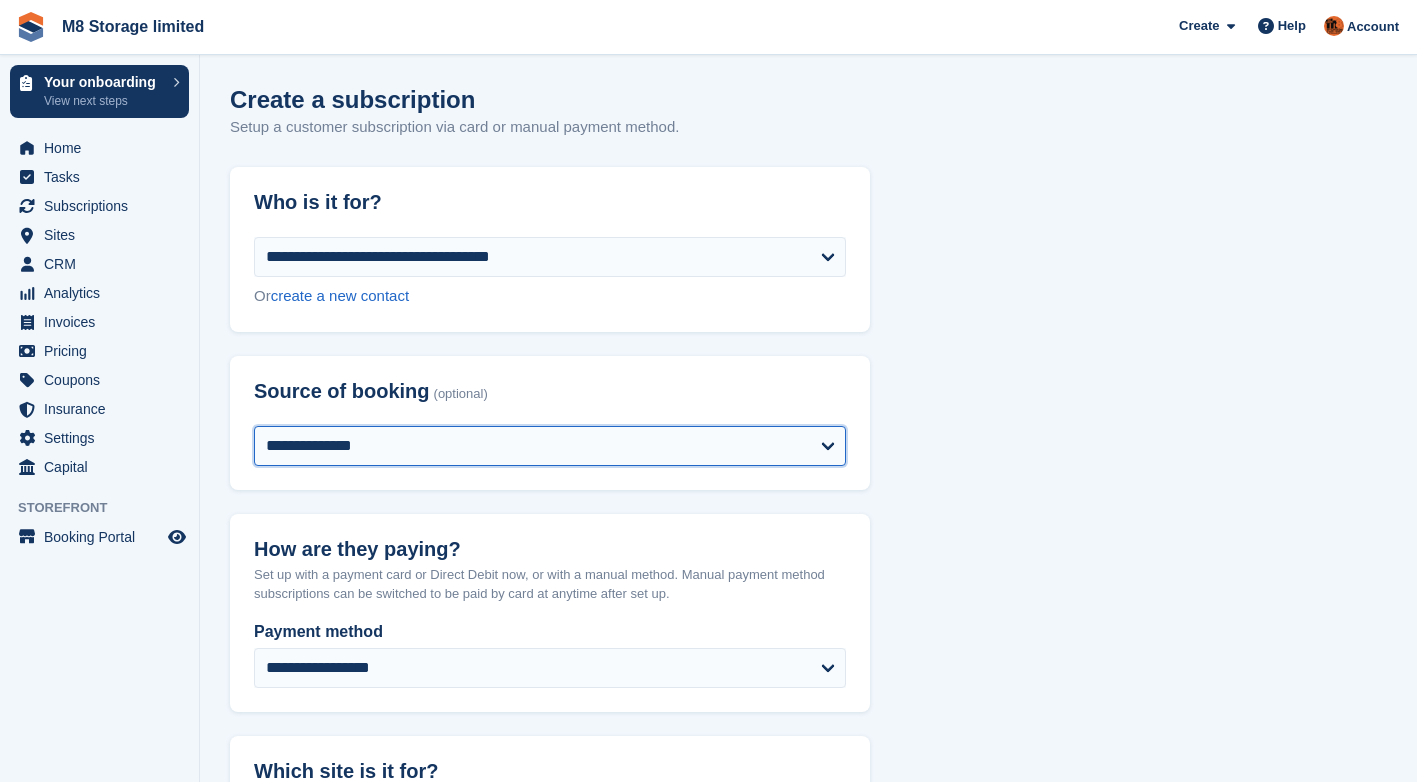 click on "**********" at bounding box center [550, 446] 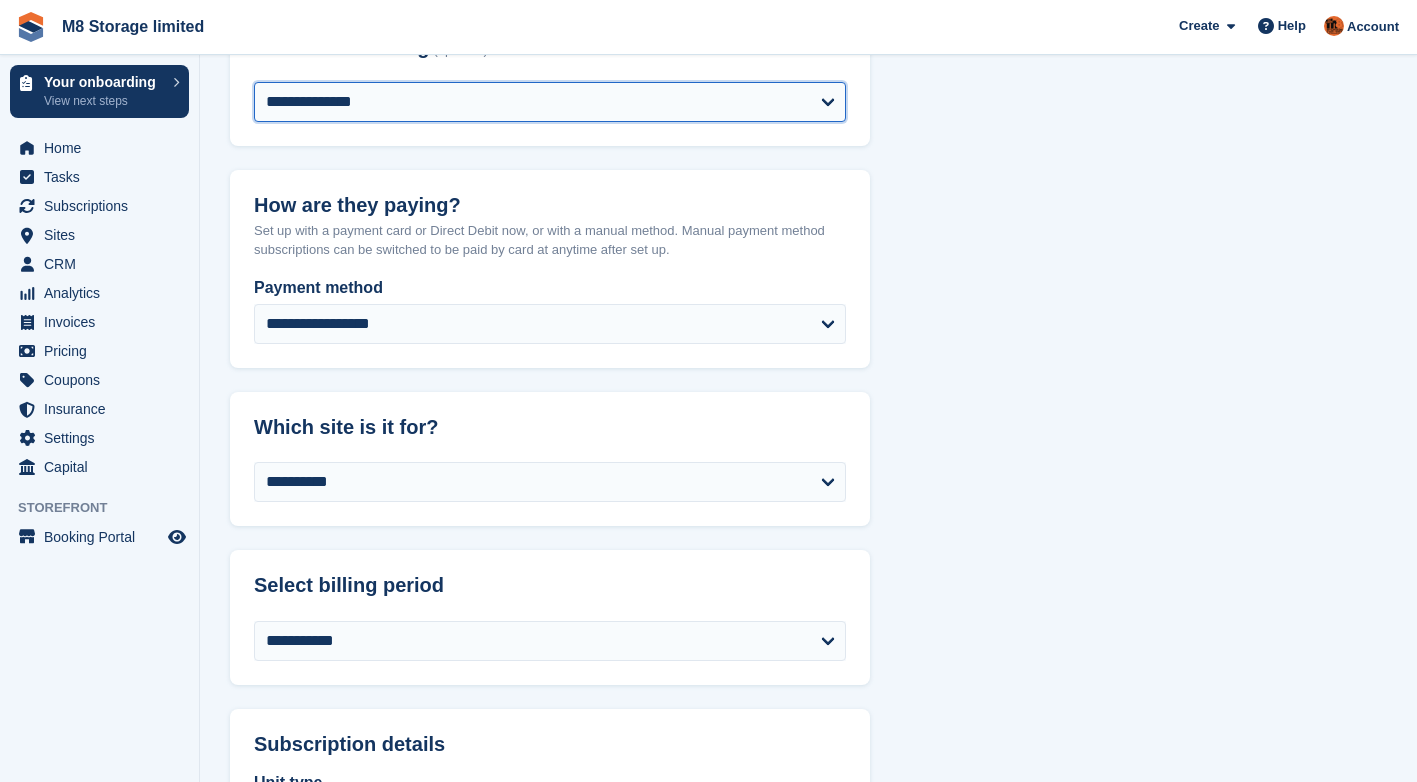 scroll, scrollTop: 400, scrollLeft: 0, axis: vertical 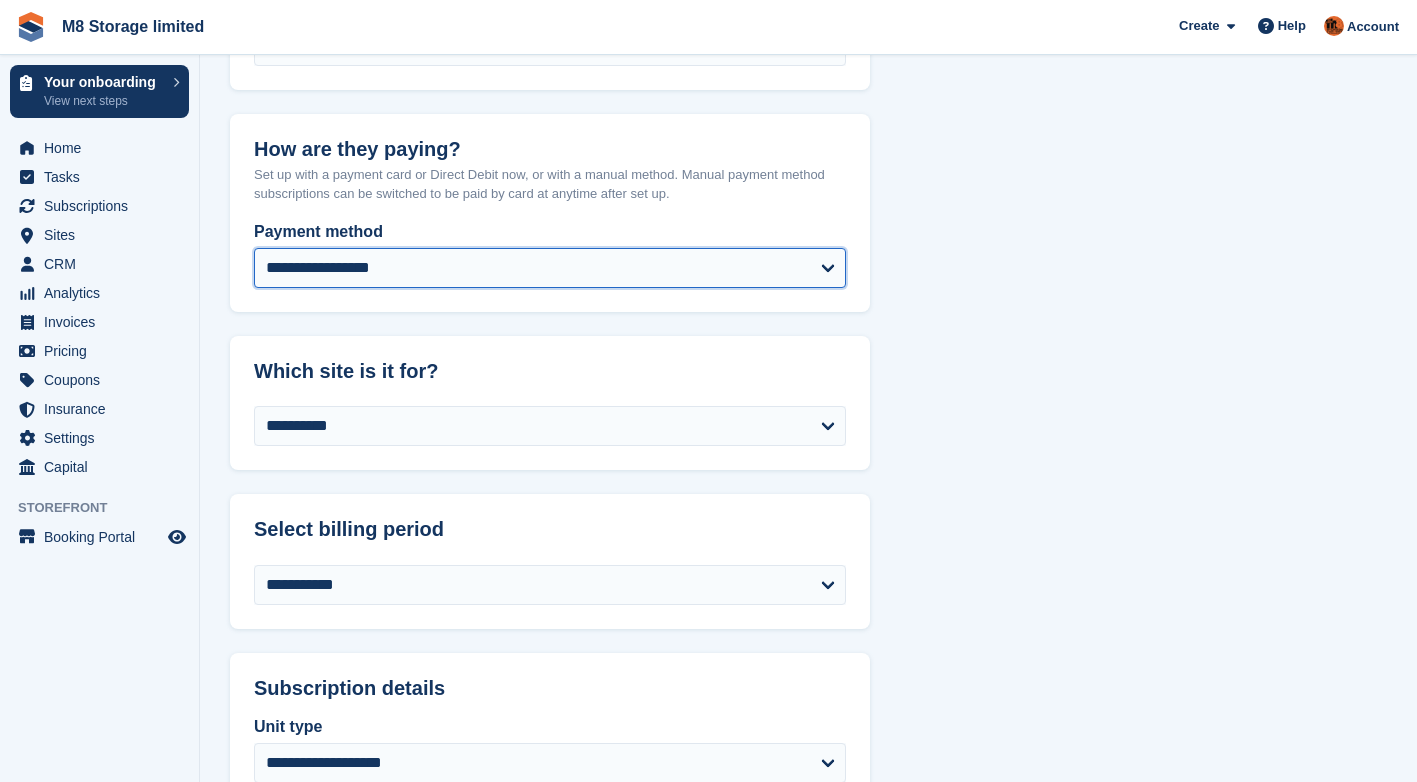 click on "**********" at bounding box center [550, 268] 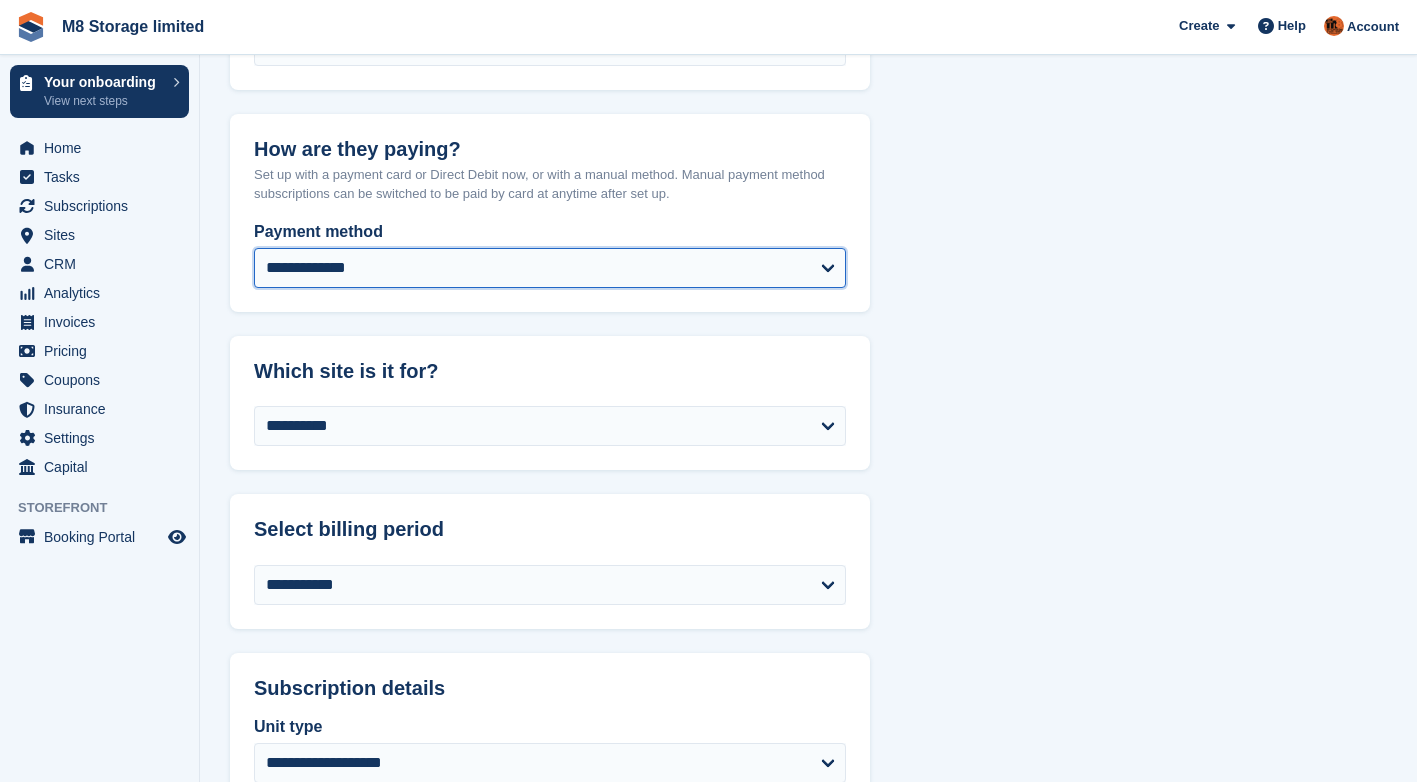 click on "**********" at bounding box center [550, 268] 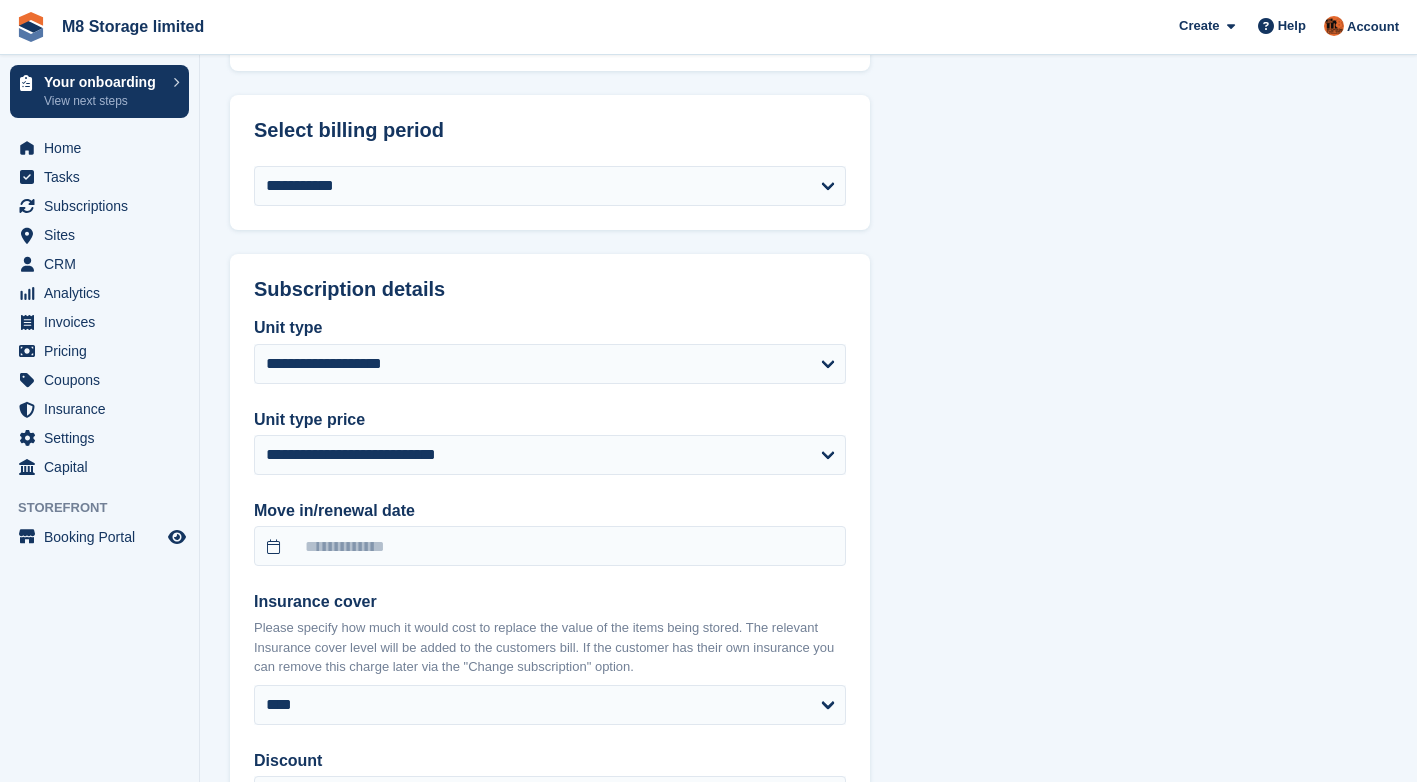 scroll, scrollTop: 800, scrollLeft: 0, axis: vertical 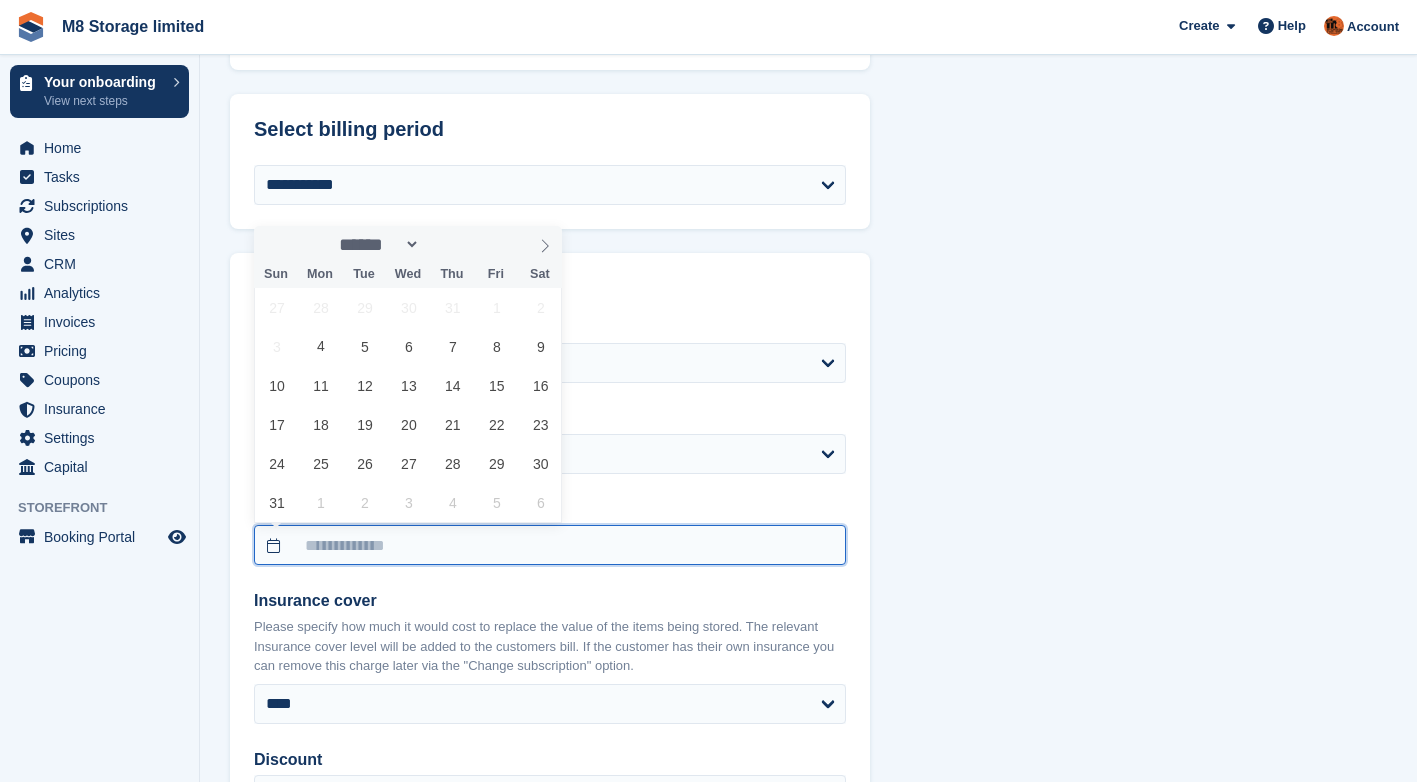 click at bounding box center [550, 545] 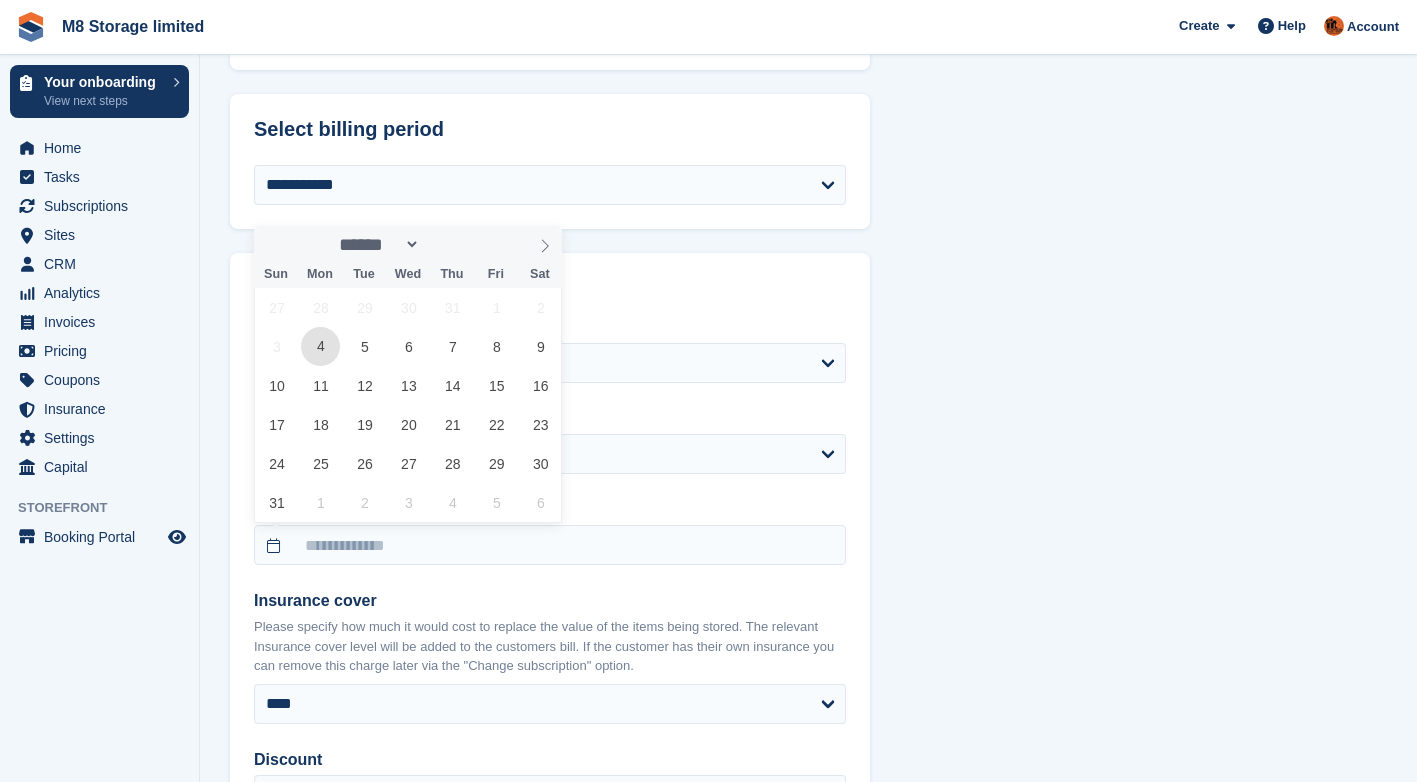 click on "4" at bounding box center [320, 346] 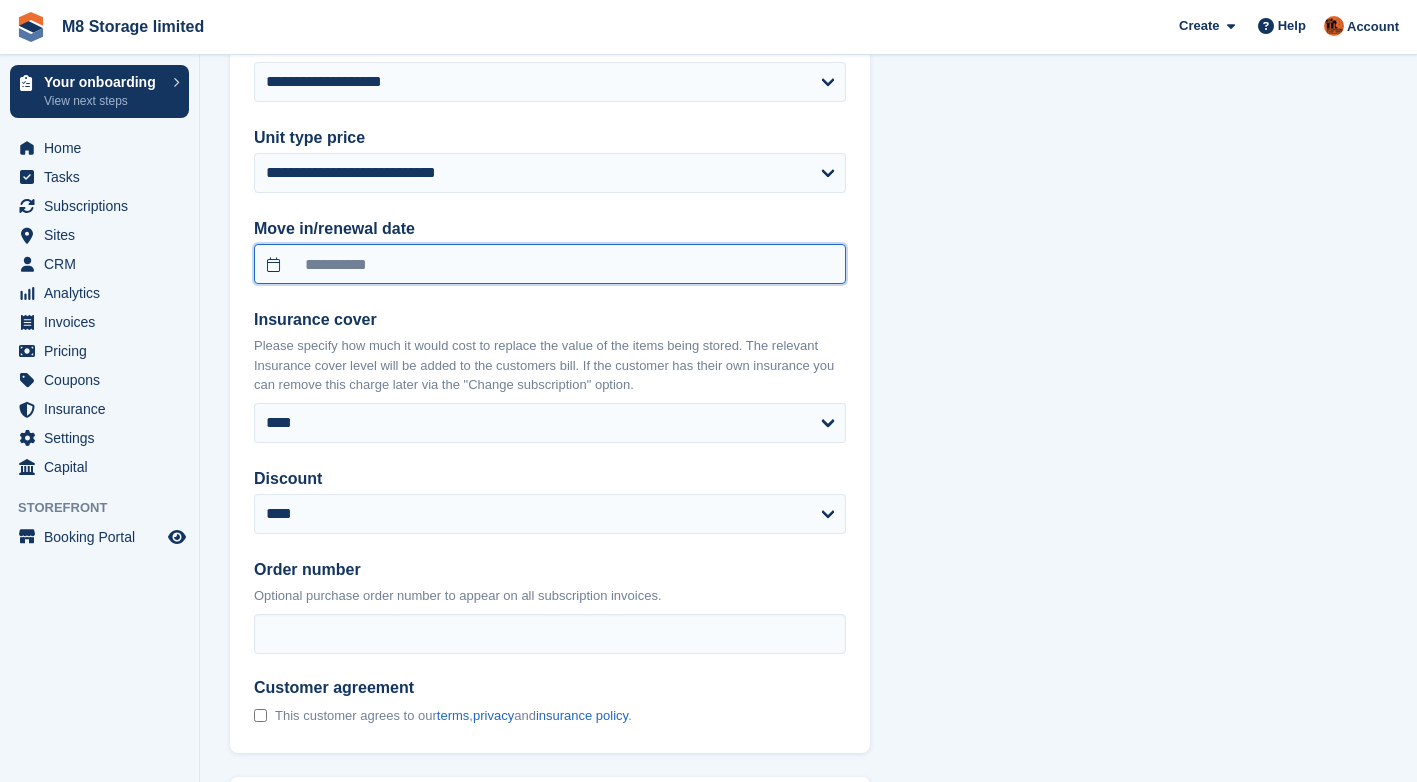 scroll, scrollTop: 1100, scrollLeft: 0, axis: vertical 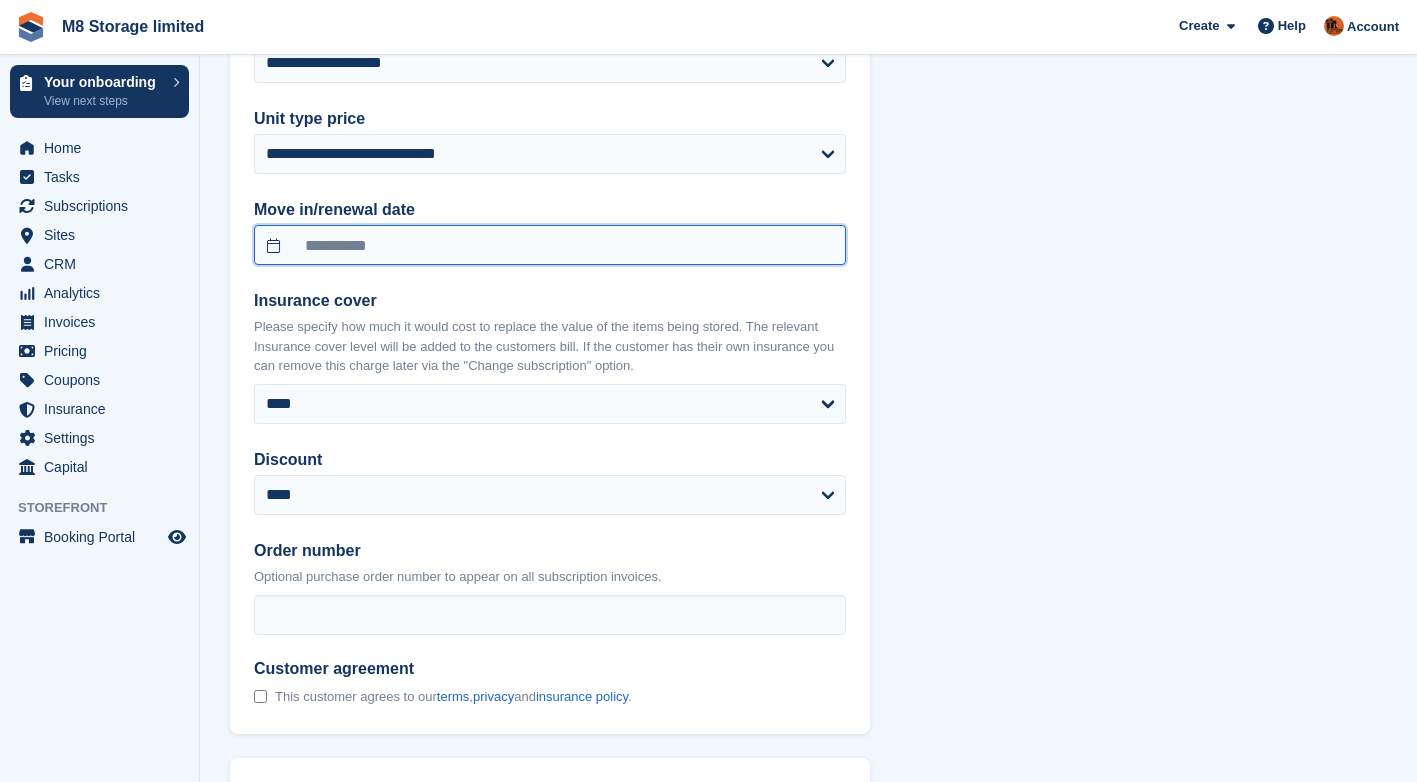 click on "**********" at bounding box center [550, 245] 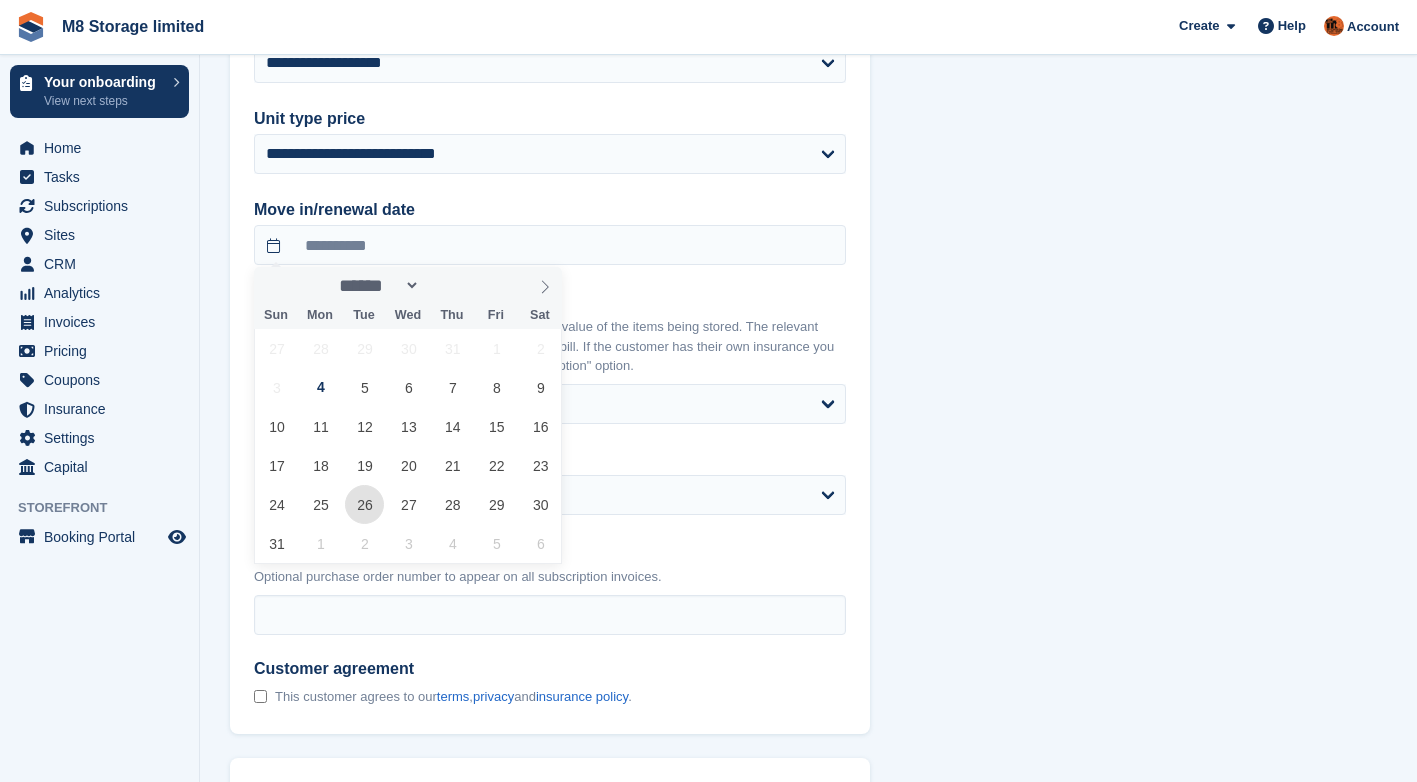 click on "26" at bounding box center [364, 504] 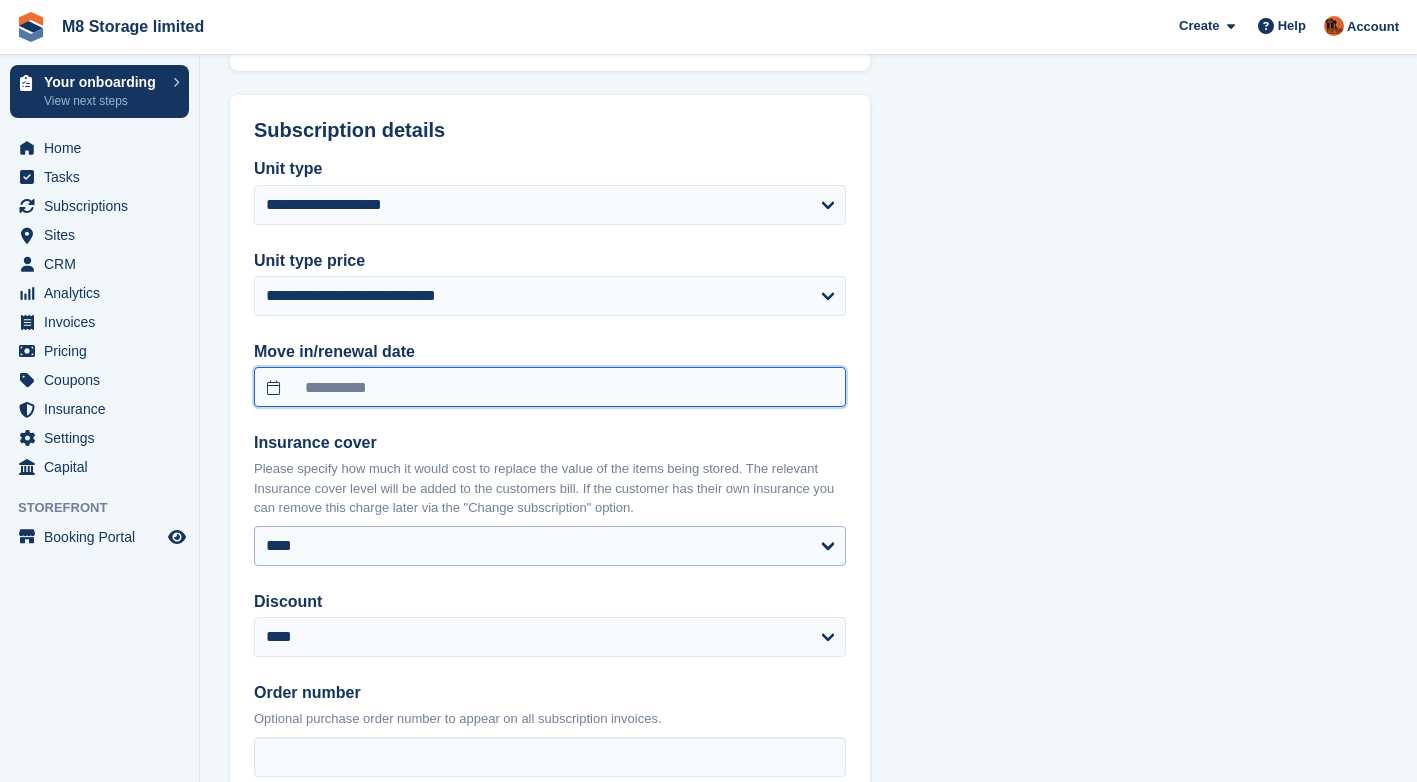 scroll, scrollTop: 900, scrollLeft: 0, axis: vertical 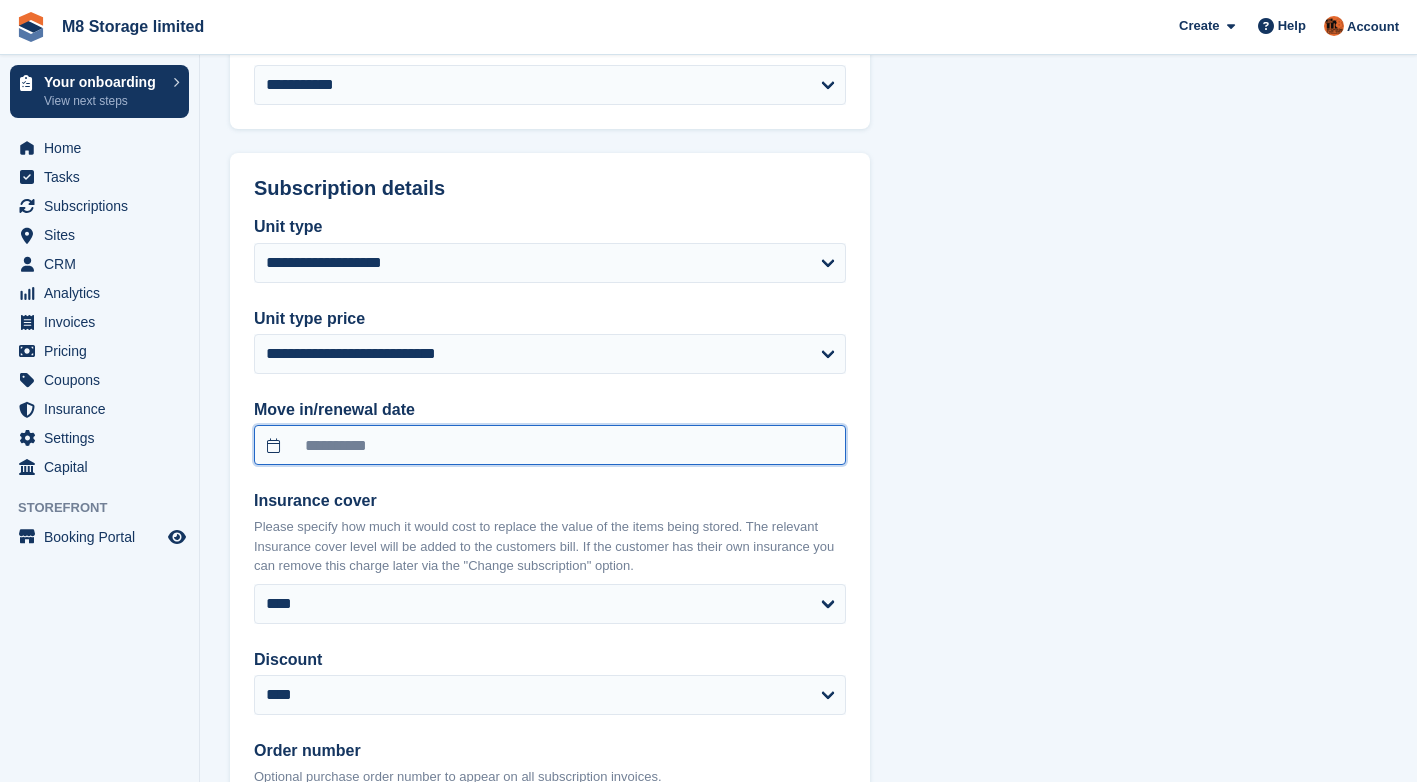 click on "**********" at bounding box center (550, 445) 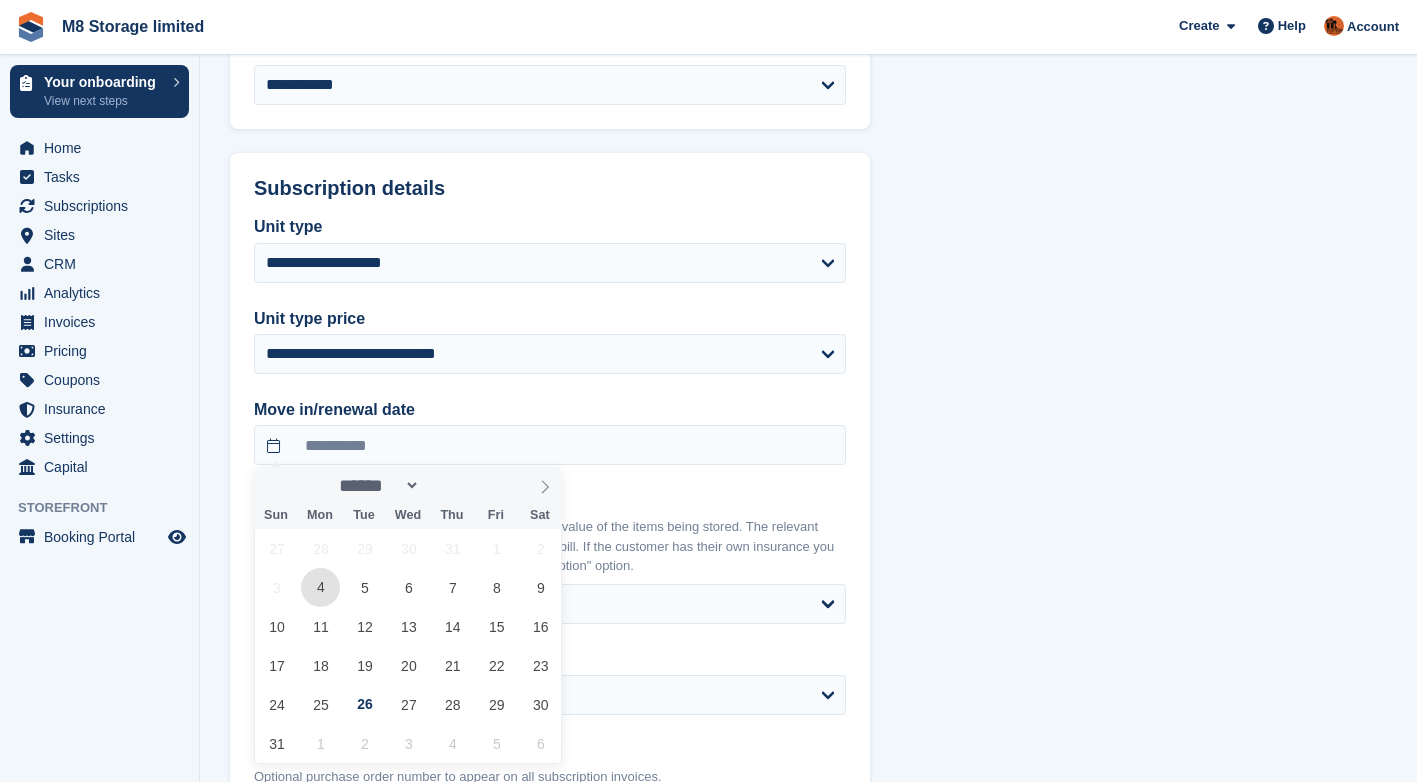 click on "4" at bounding box center [320, 587] 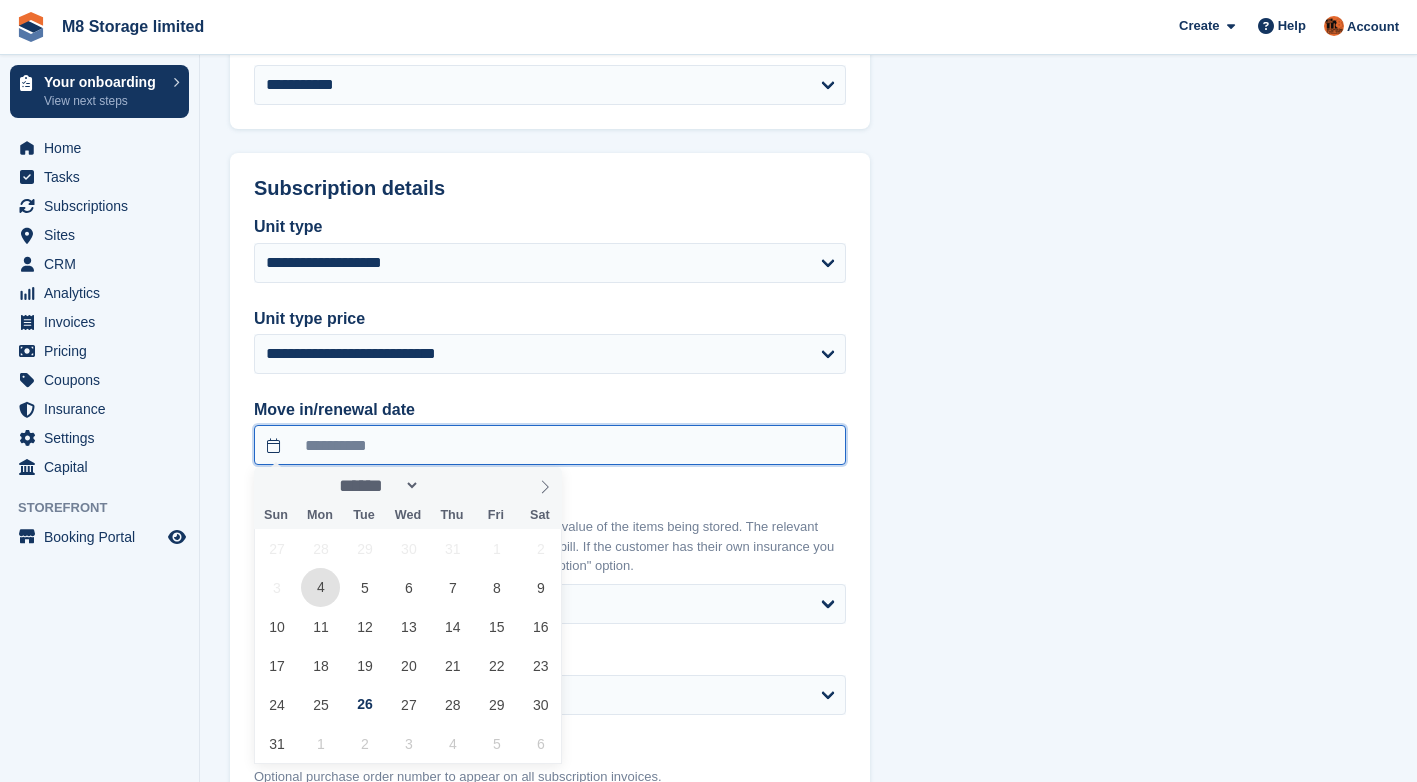 type on "**********" 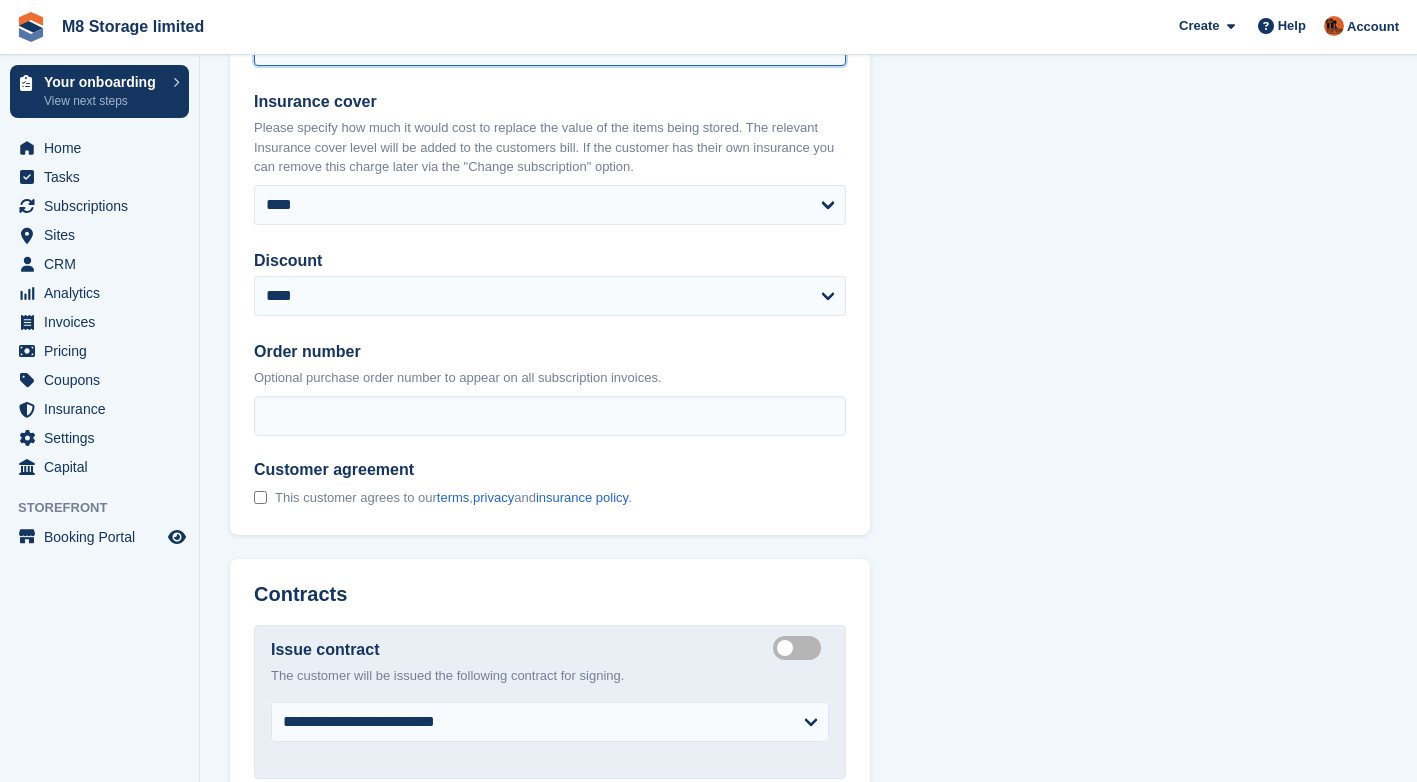 scroll, scrollTop: 1300, scrollLeft: 0, axis: vertical 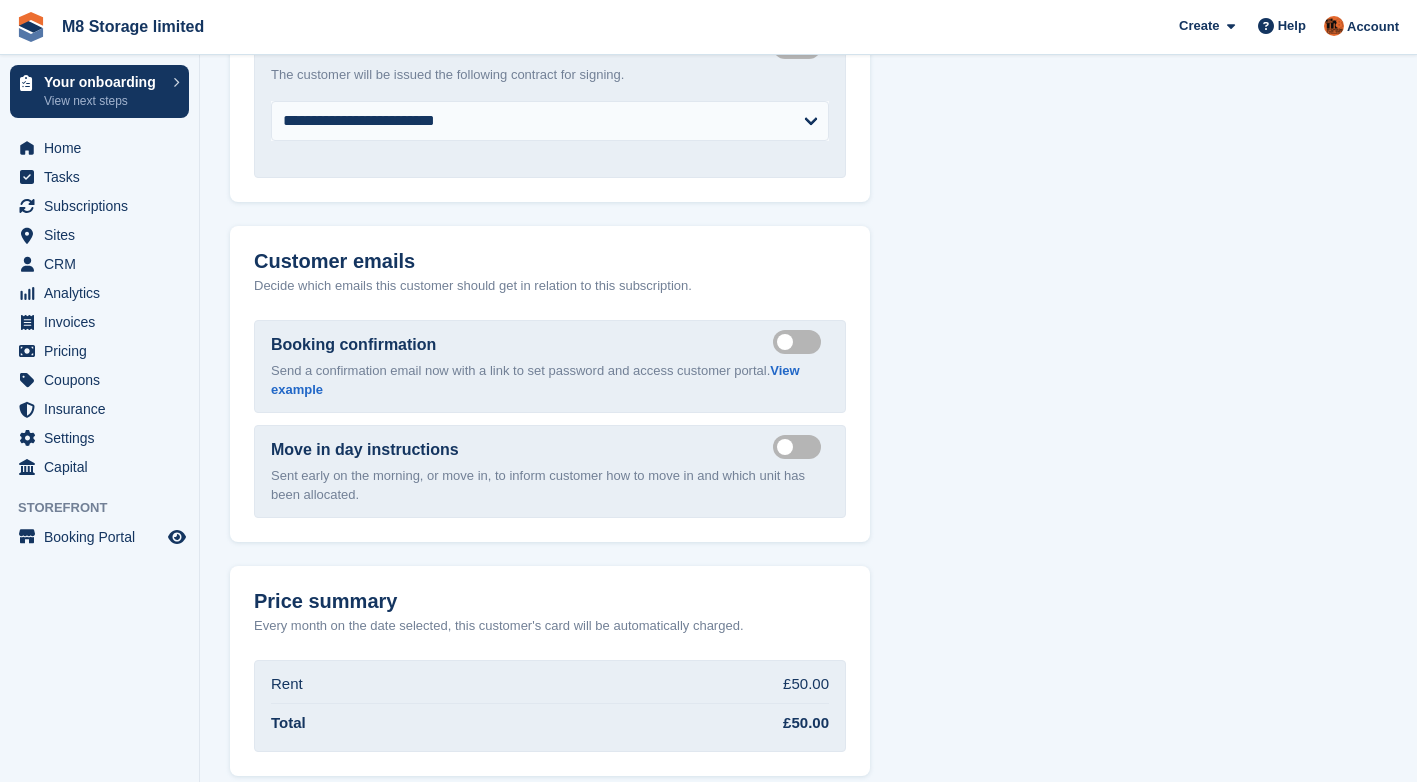 click on "Send move in day email" at bounding box center [801, 447] 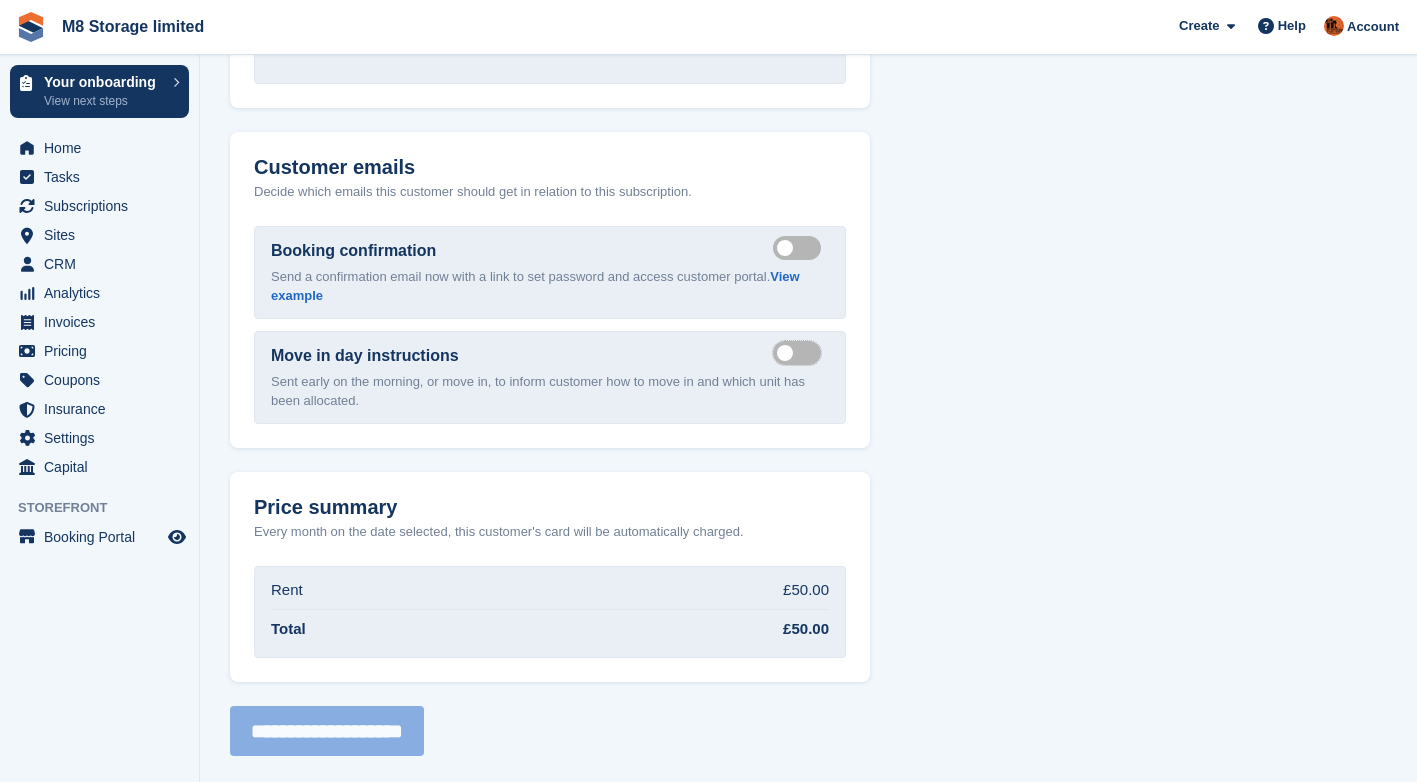 scroll, scrollTop: 1998, scrollLeft: 0, axis: vertical 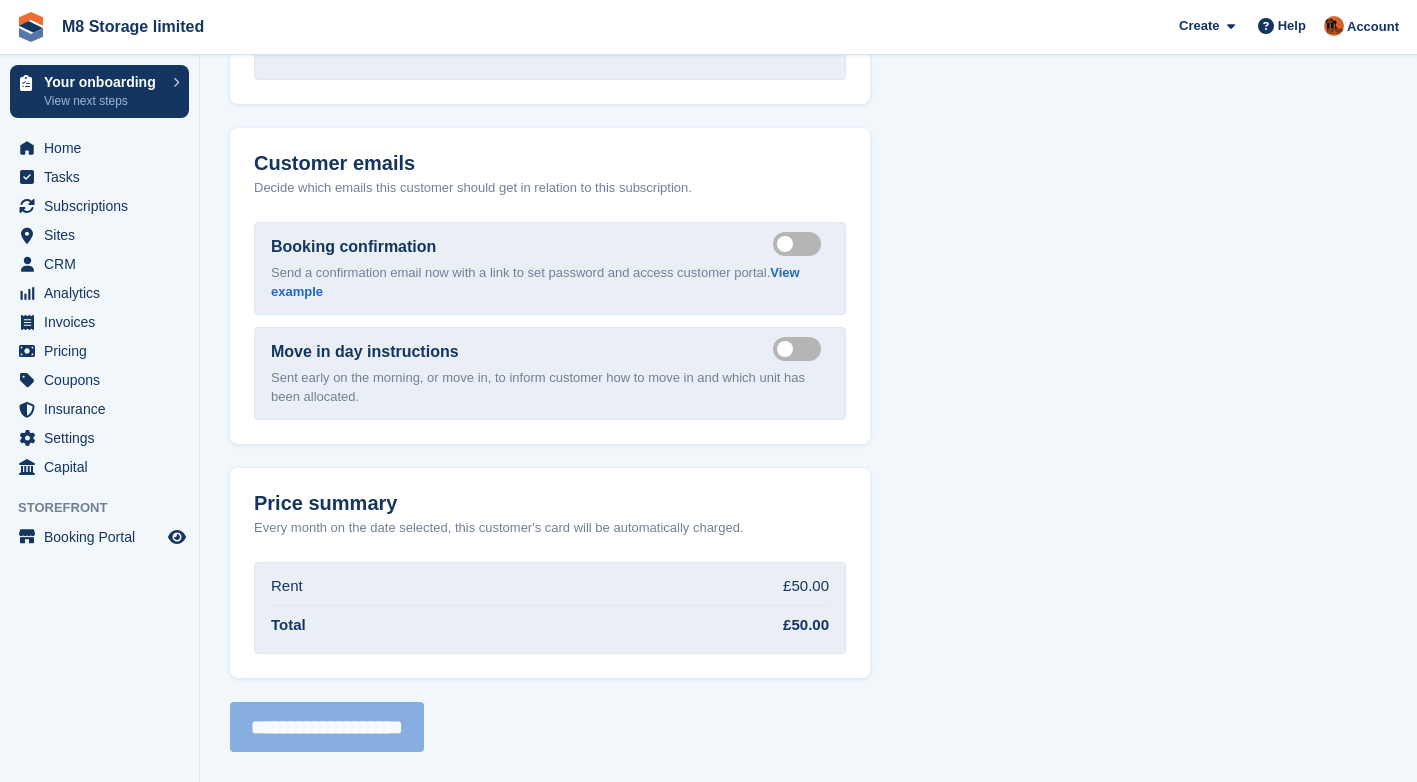 click on "**********" at bounding box center (550, 727) 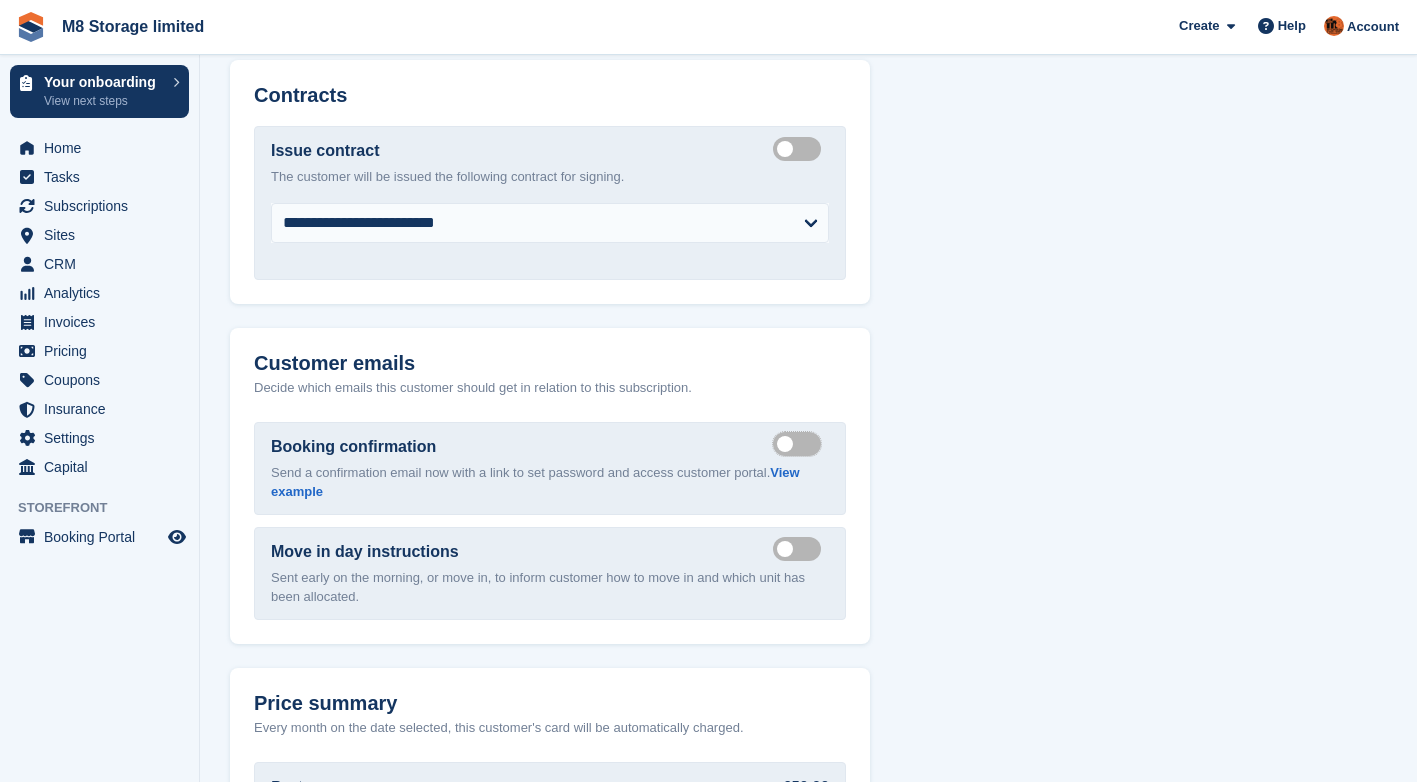 scroll, scrollTop: 1800, scrollLeft: 0, axis: vertical 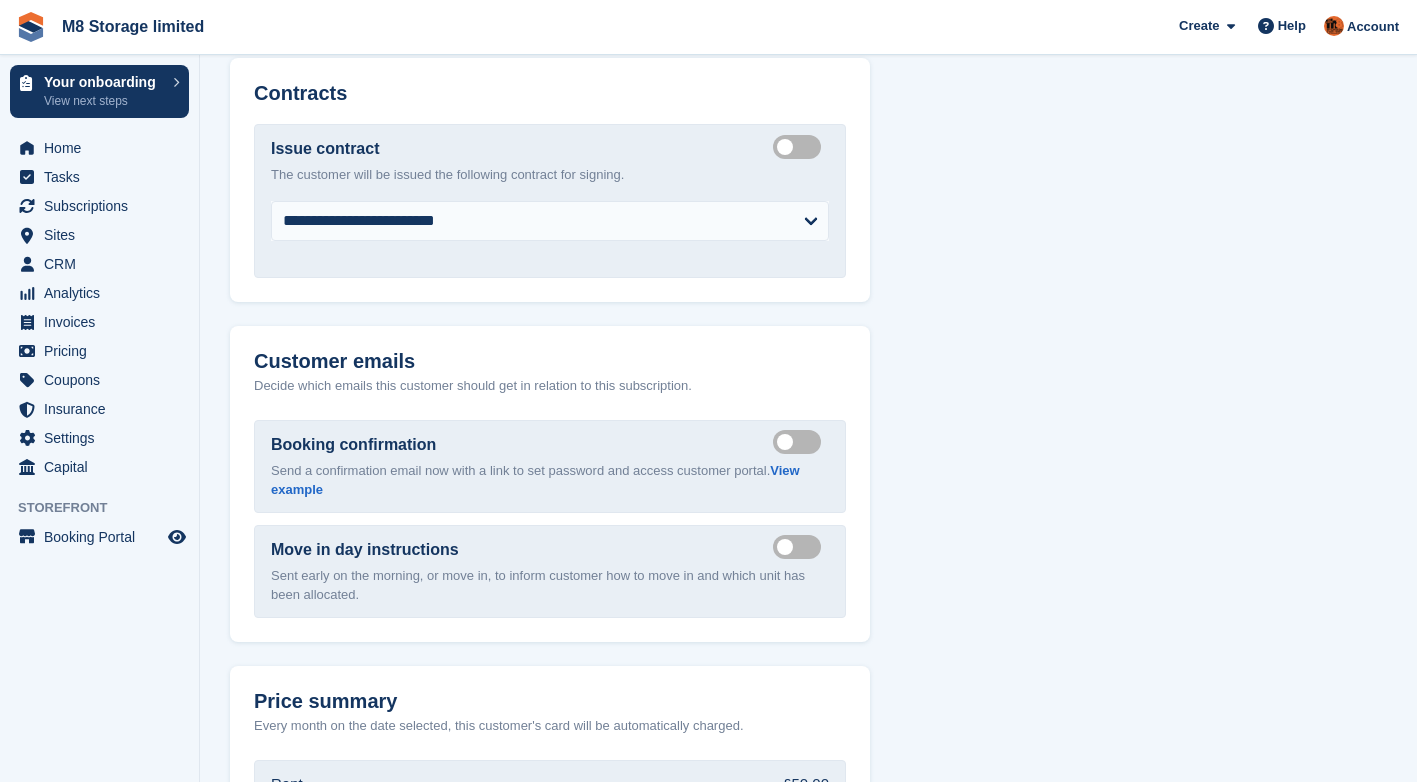 click on "Create integrated contract" at bounding box center [801, 146] 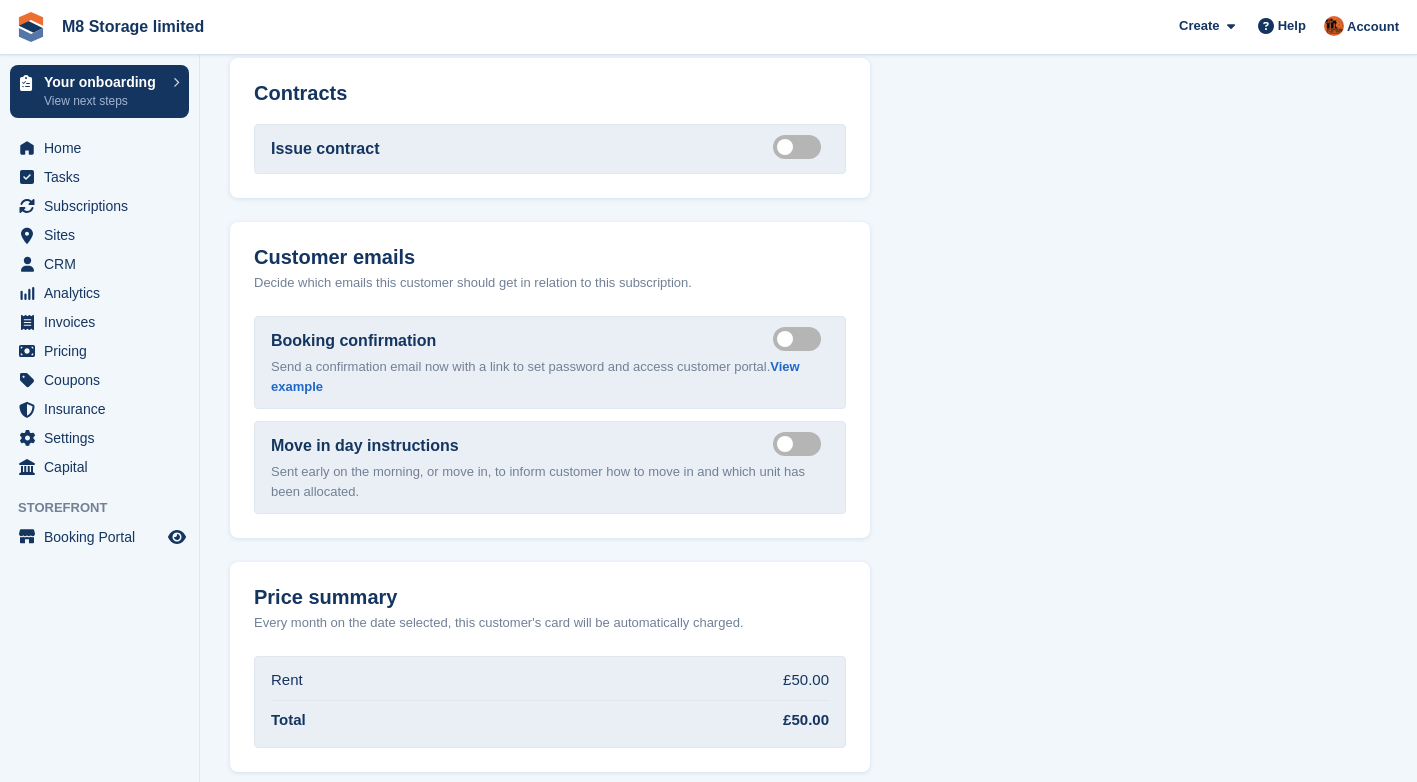 click on "Create integrated contract" at bounding box center (801, 146) 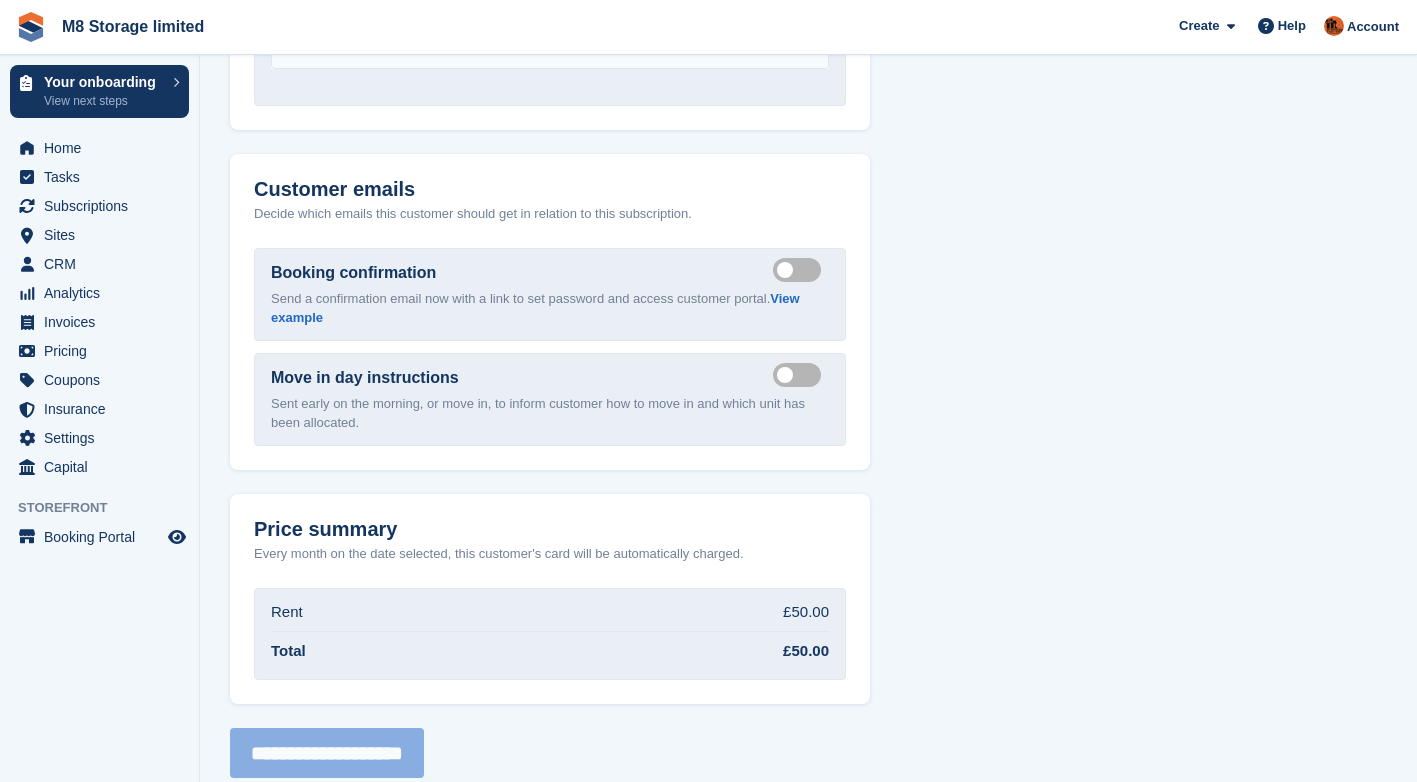 scroll, scrollTop: 1998, scrollLeft: 0, axis: vertical 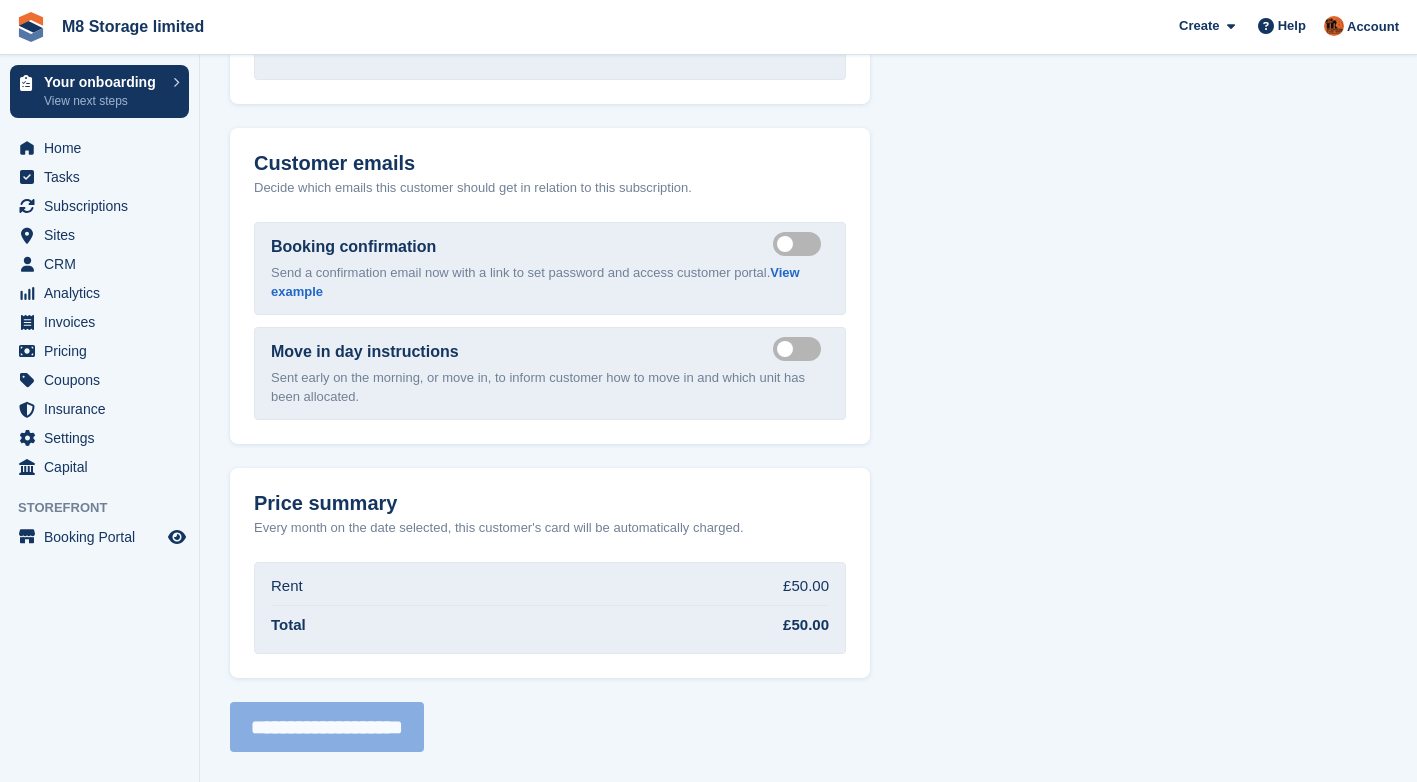 click on "Send booking confirmation email" at bounding box center [801, 244] 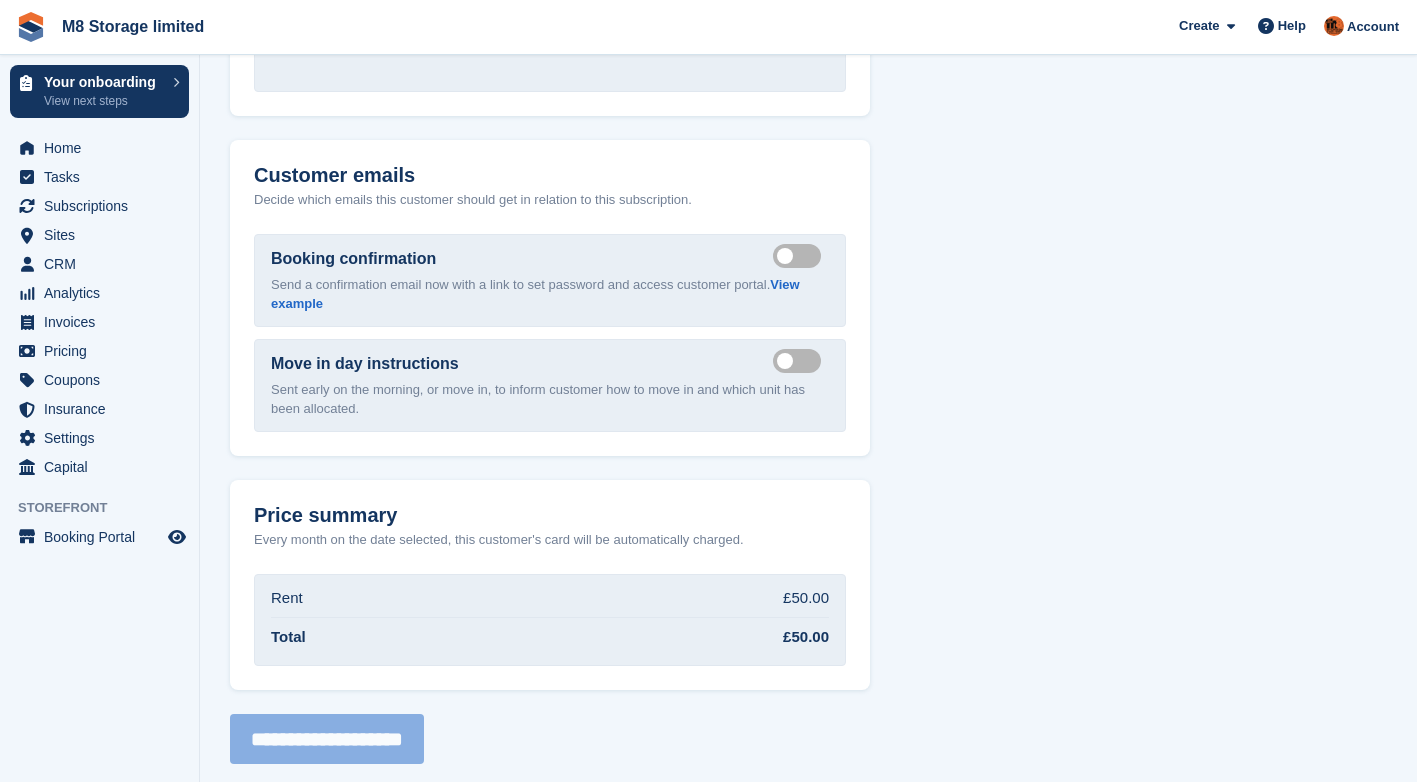 scroll, scrollTop: 1998, scrollLeft: 0, axis: vertical 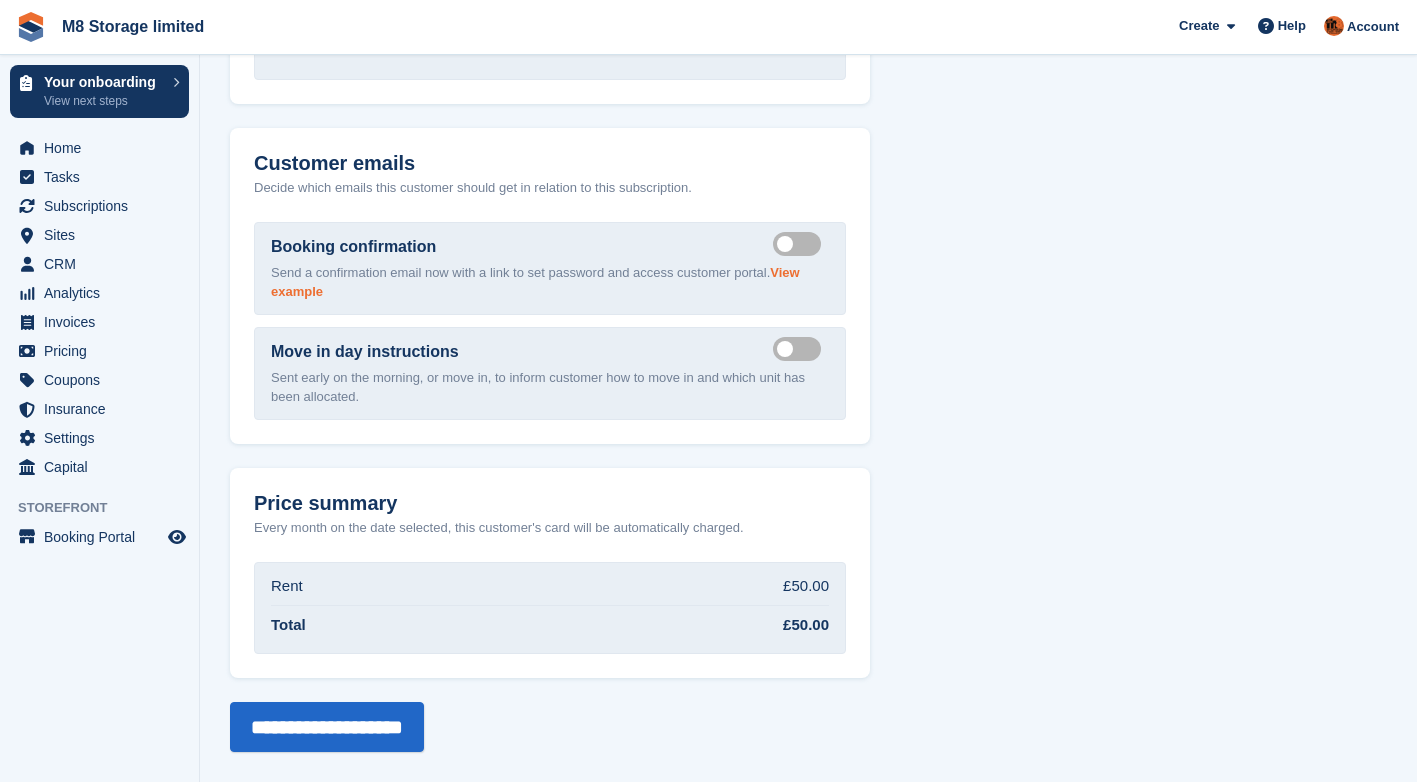 click on "View example" at bounding box center [535, 282] 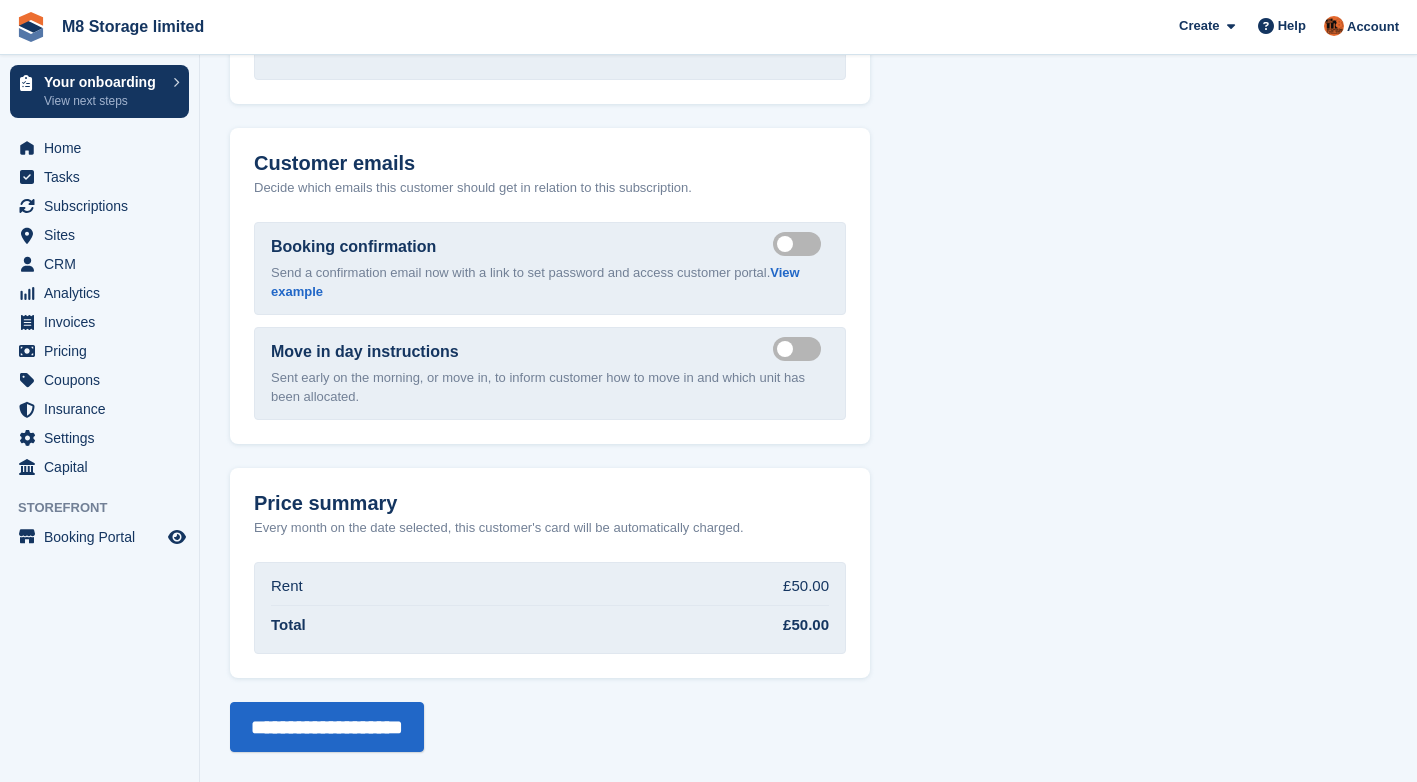 click on "Send move in day email" at bounding box center (801, 349) 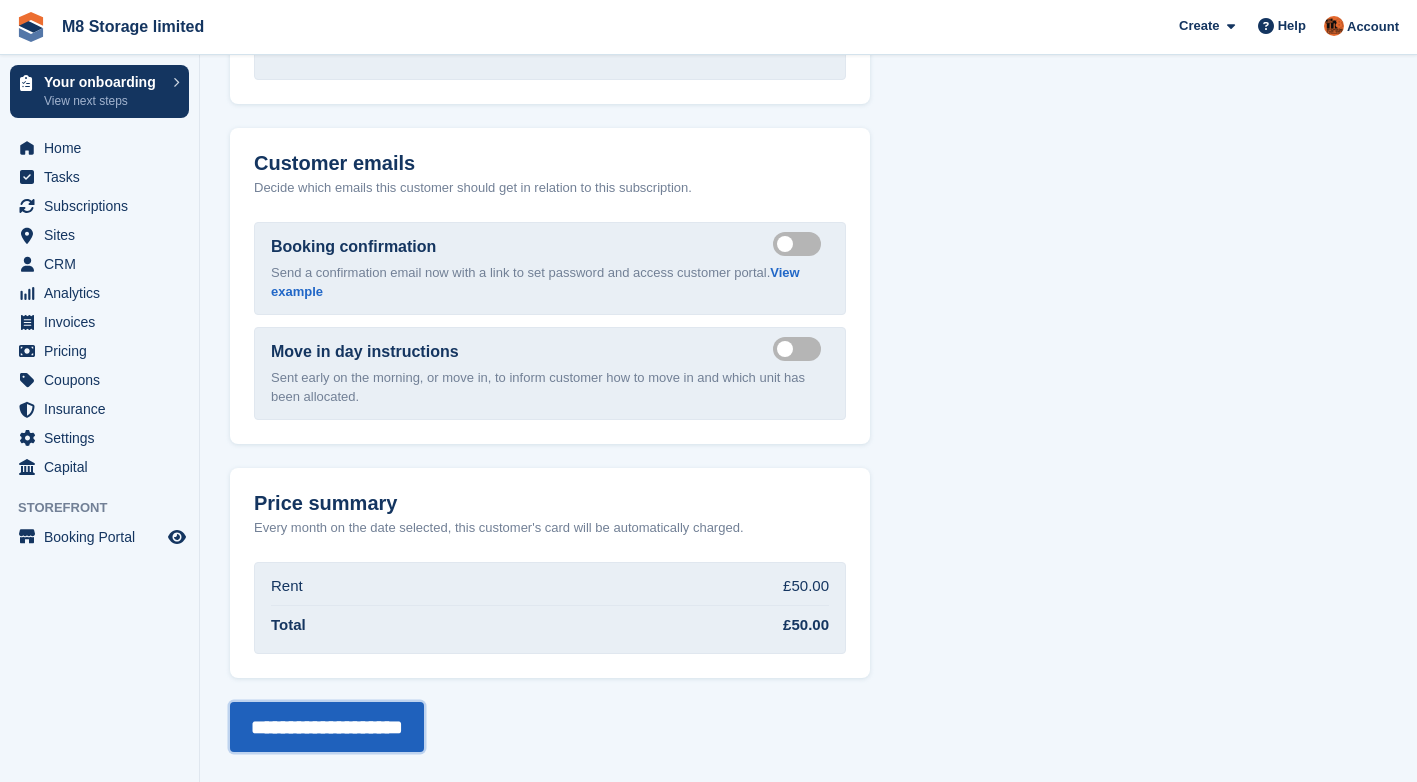 click on "**********" at bounding box center [327, 727] 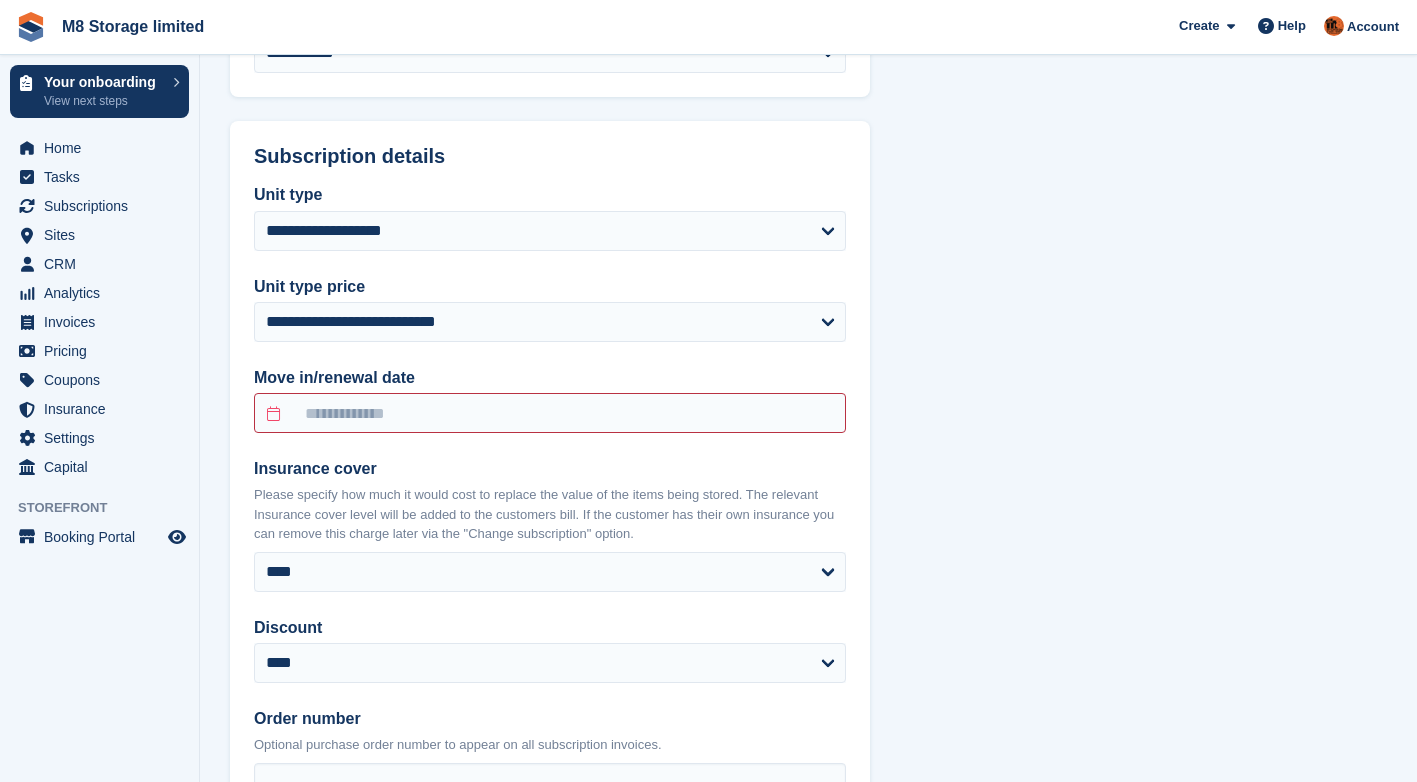 scroll, scrollTop: 1100, scrollLeft: 0, axis: vertical 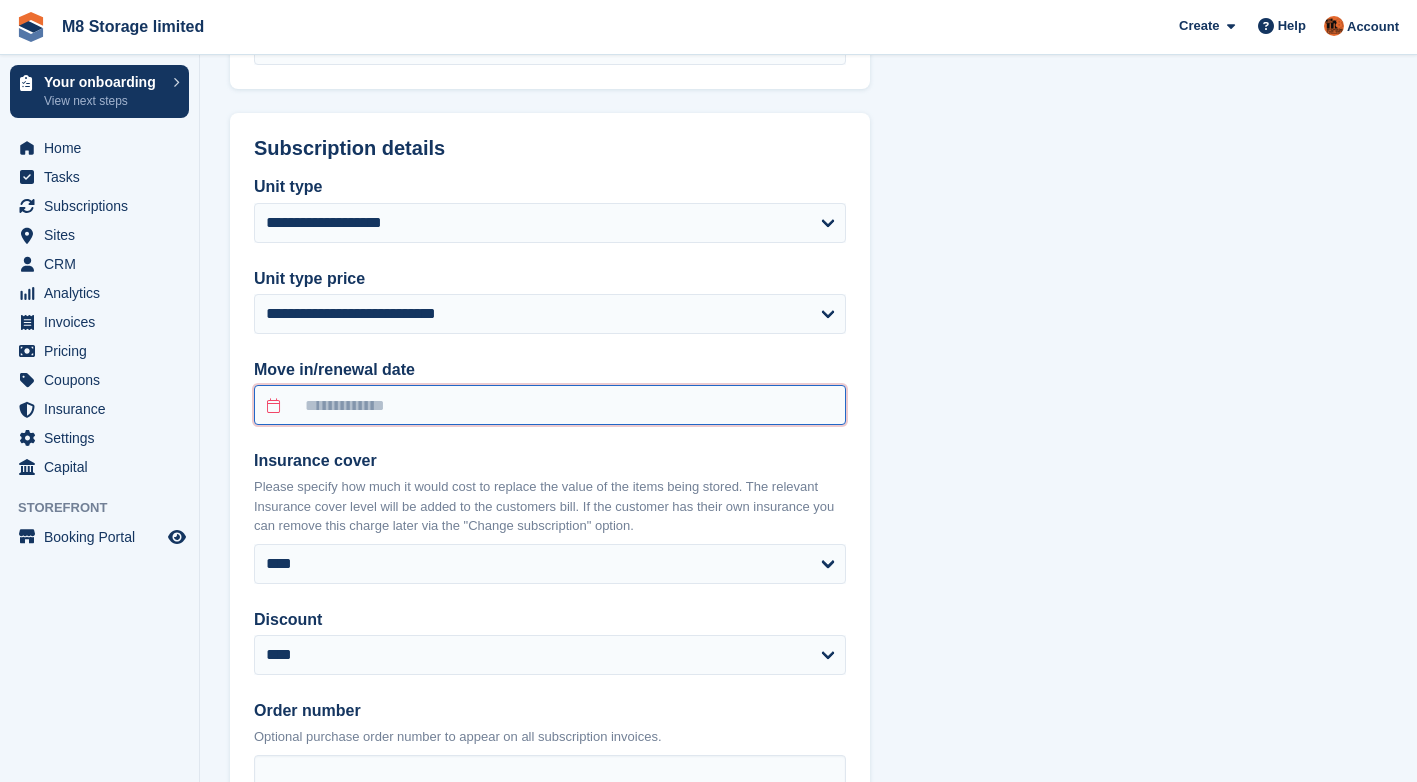 click at bounding box center [550, 405] 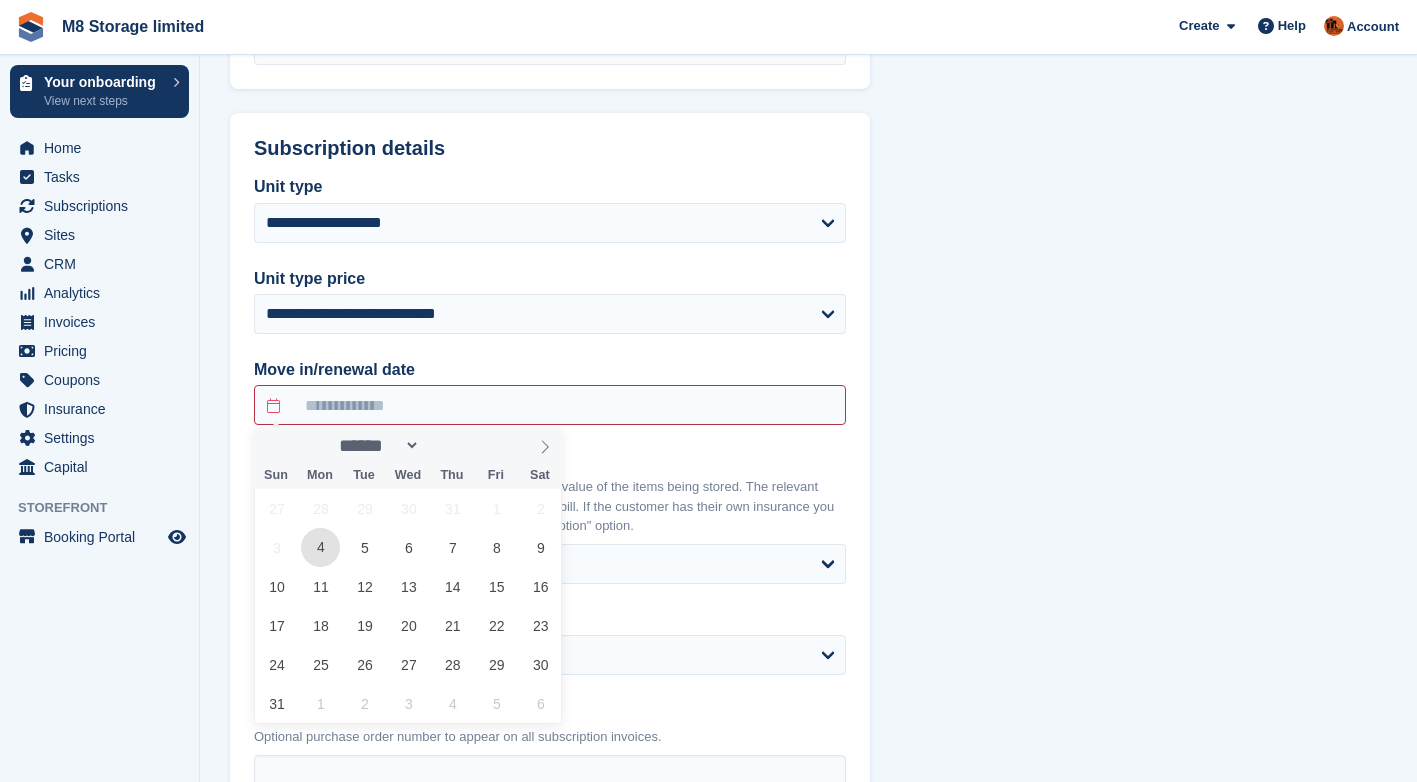 click on "4" at bounding box center (320, 547) 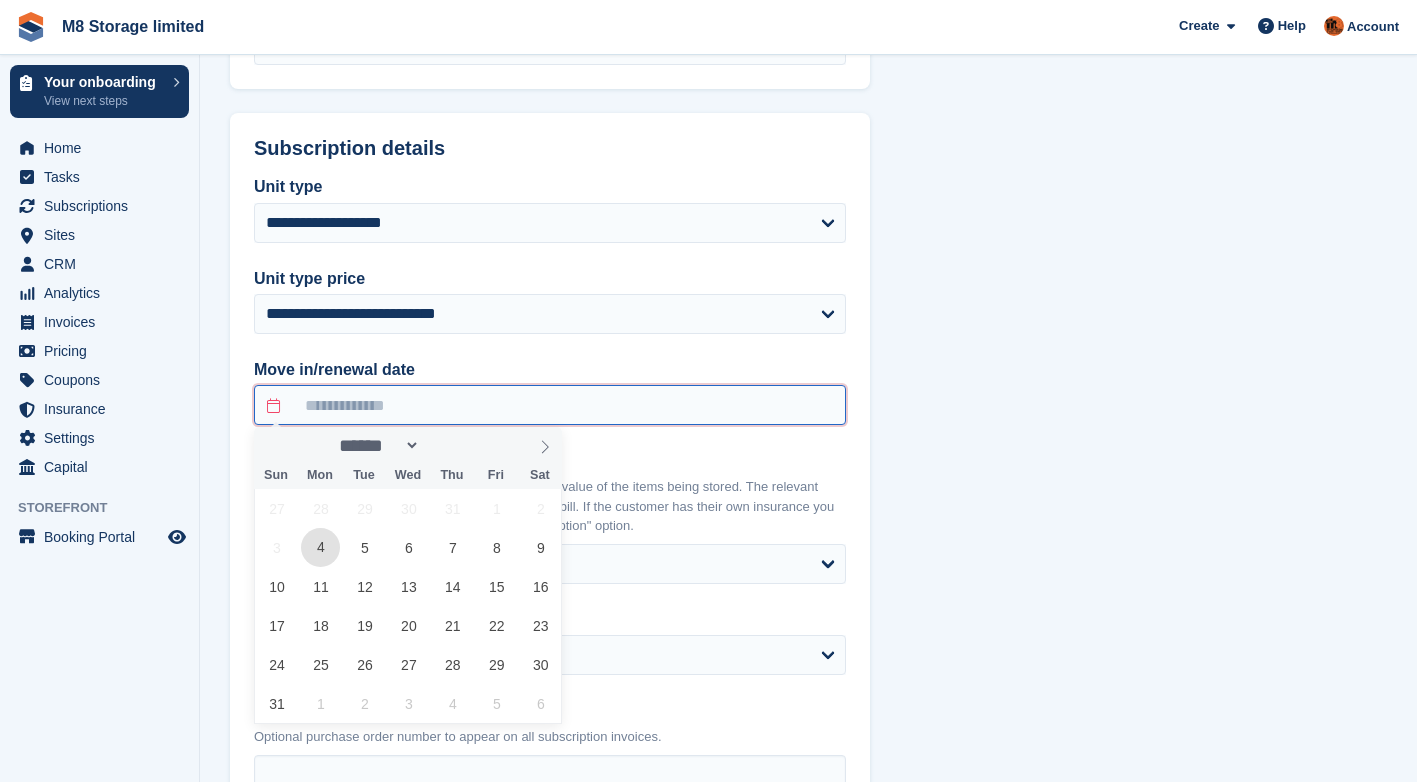 type on "**********" 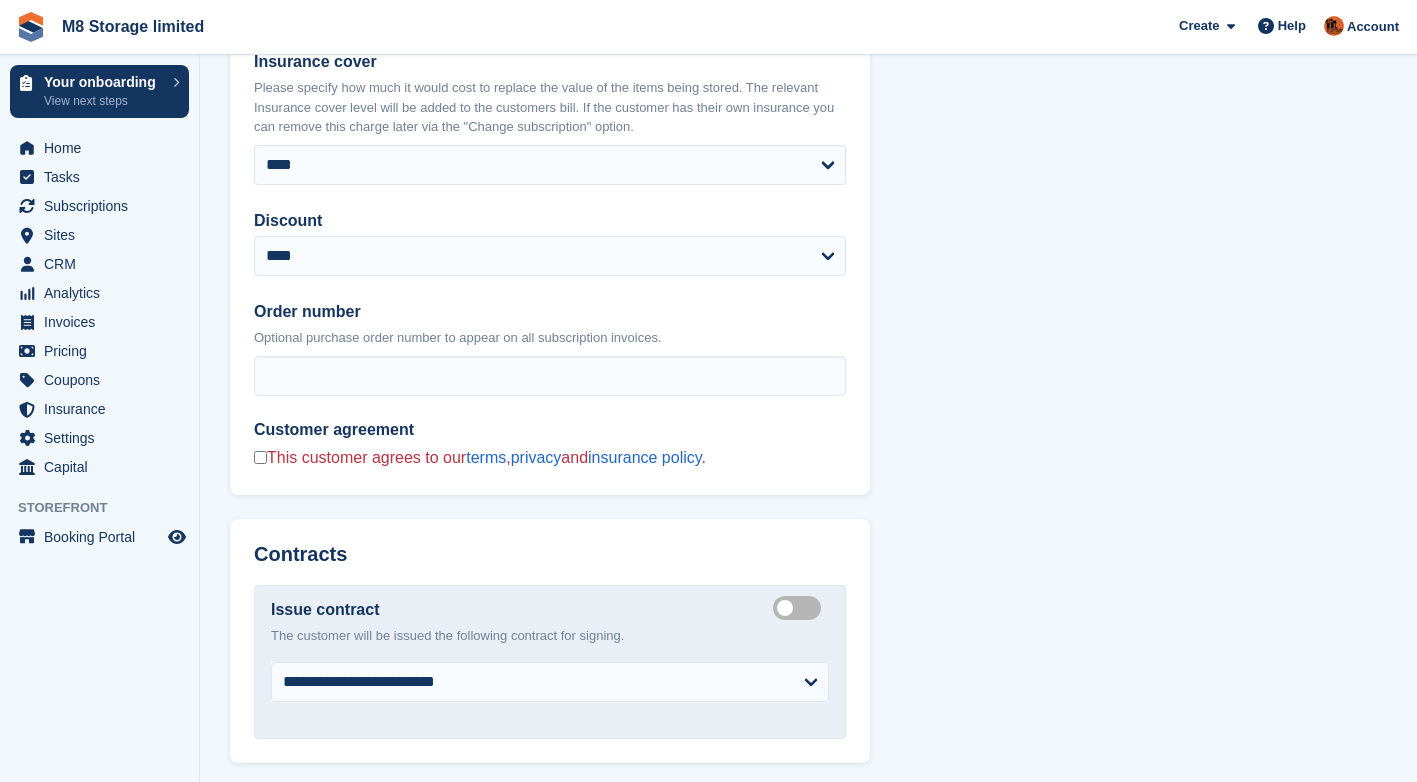 scroll, scrollTop: 1500, scrollLeft: 0, axis: vertical 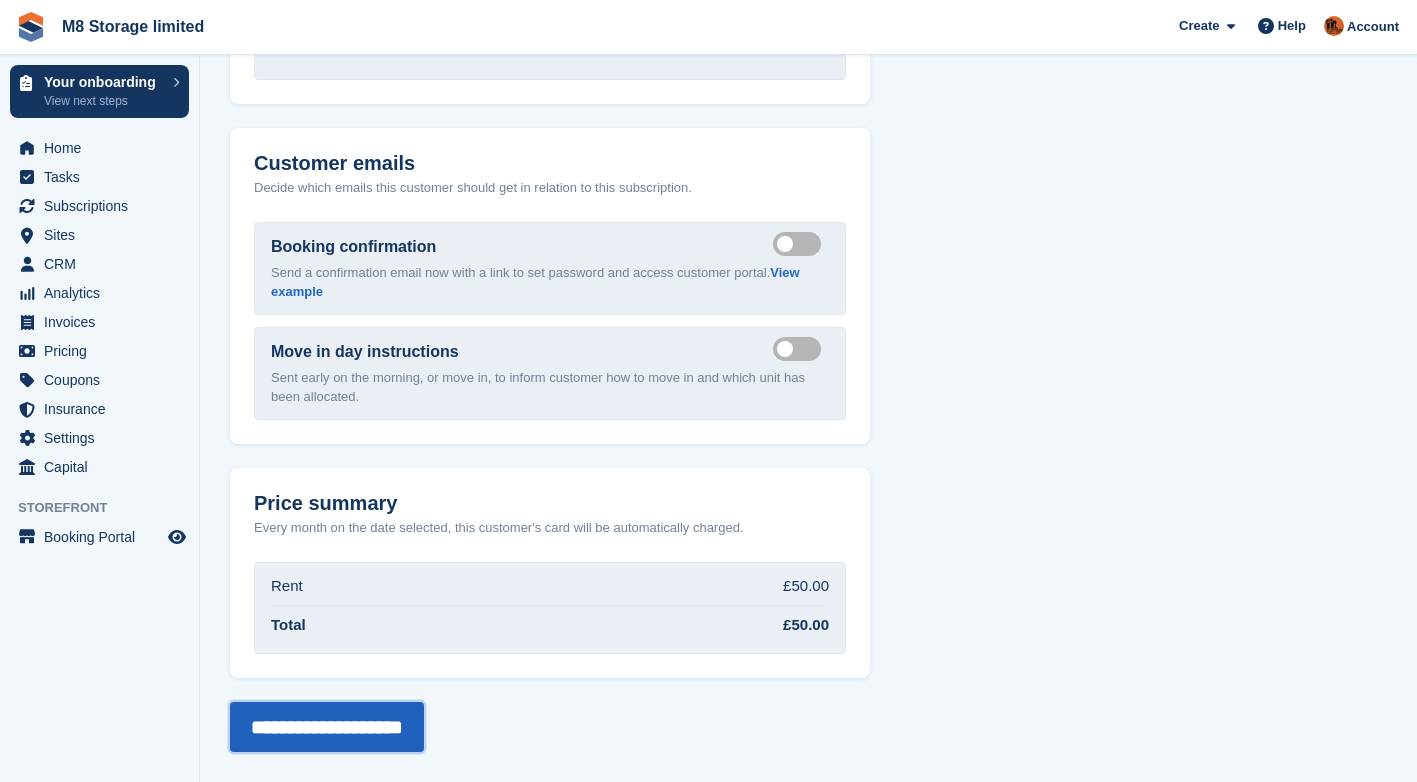 click on "**********" at bounding box center (327, 727) 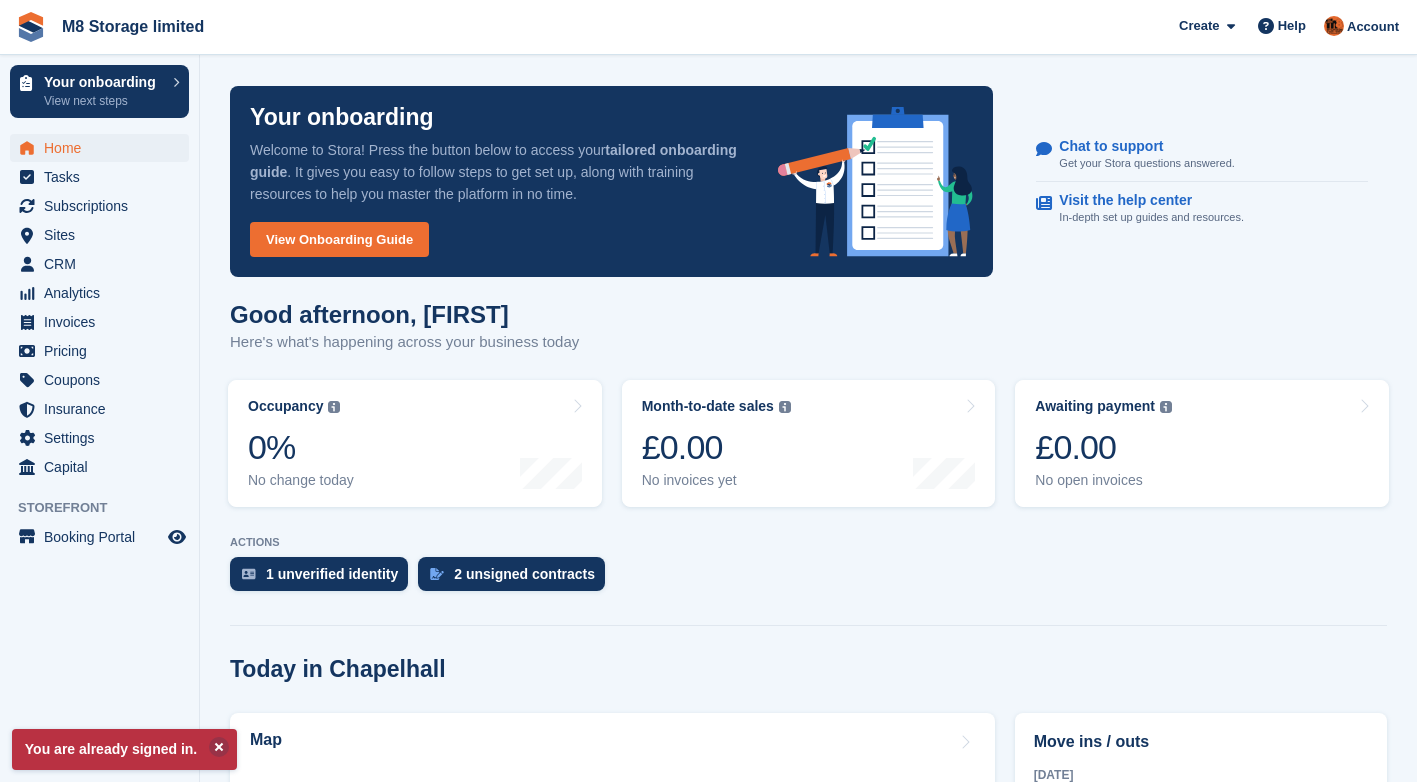 scroll, scrollTop: 0, scrollLeft: 0, axis: both 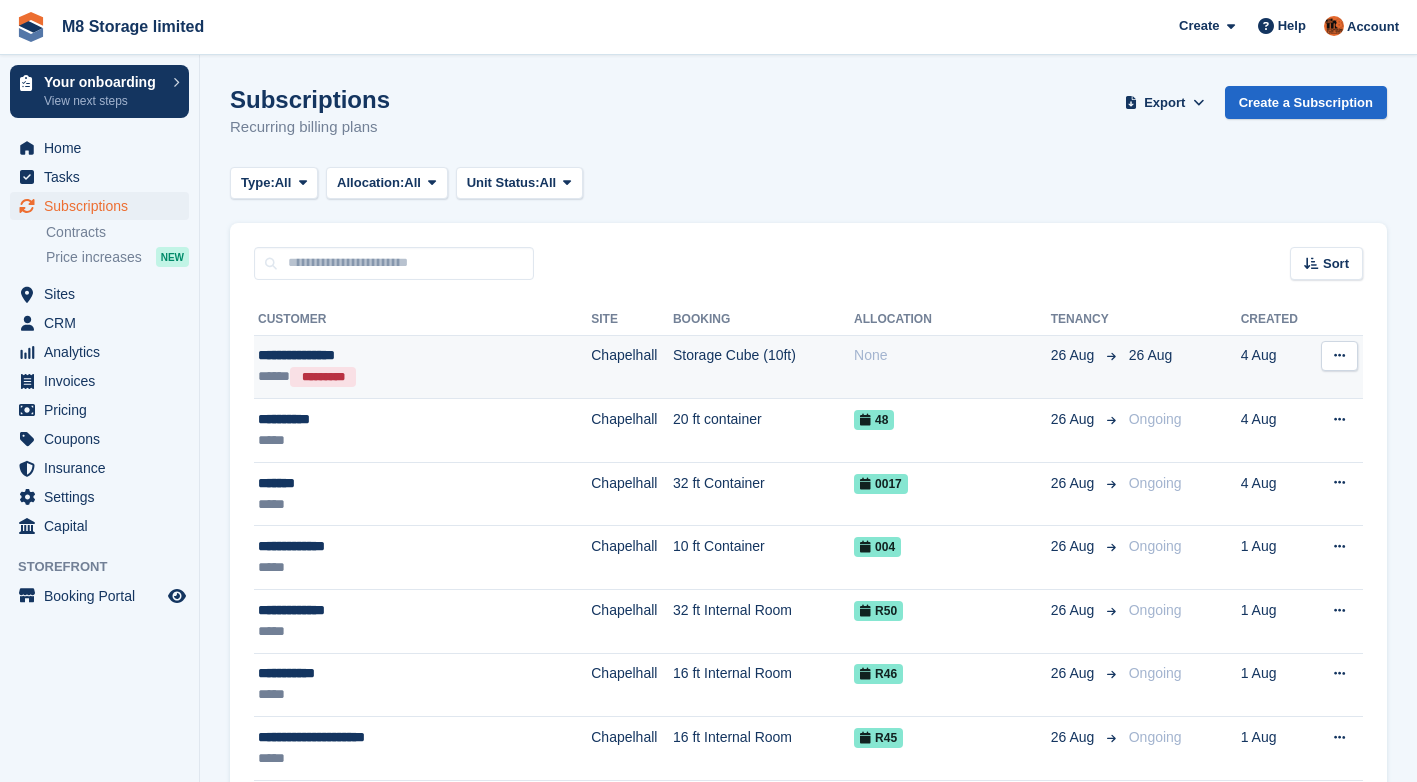 click on "Storage Cube (10ft)" at bounding box center [763, 367] 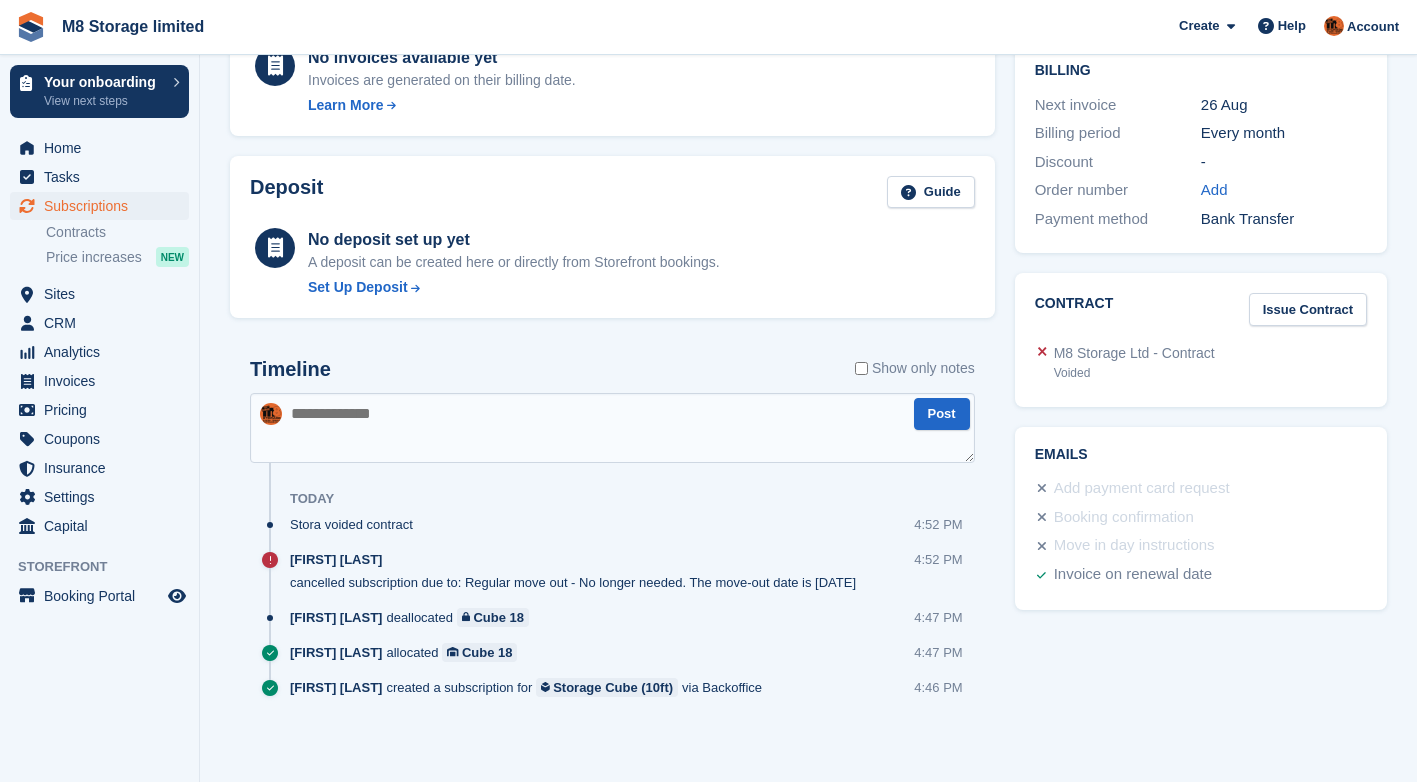 scroll, scrollTop: 566, scrollLeft: 0, axis: vertical 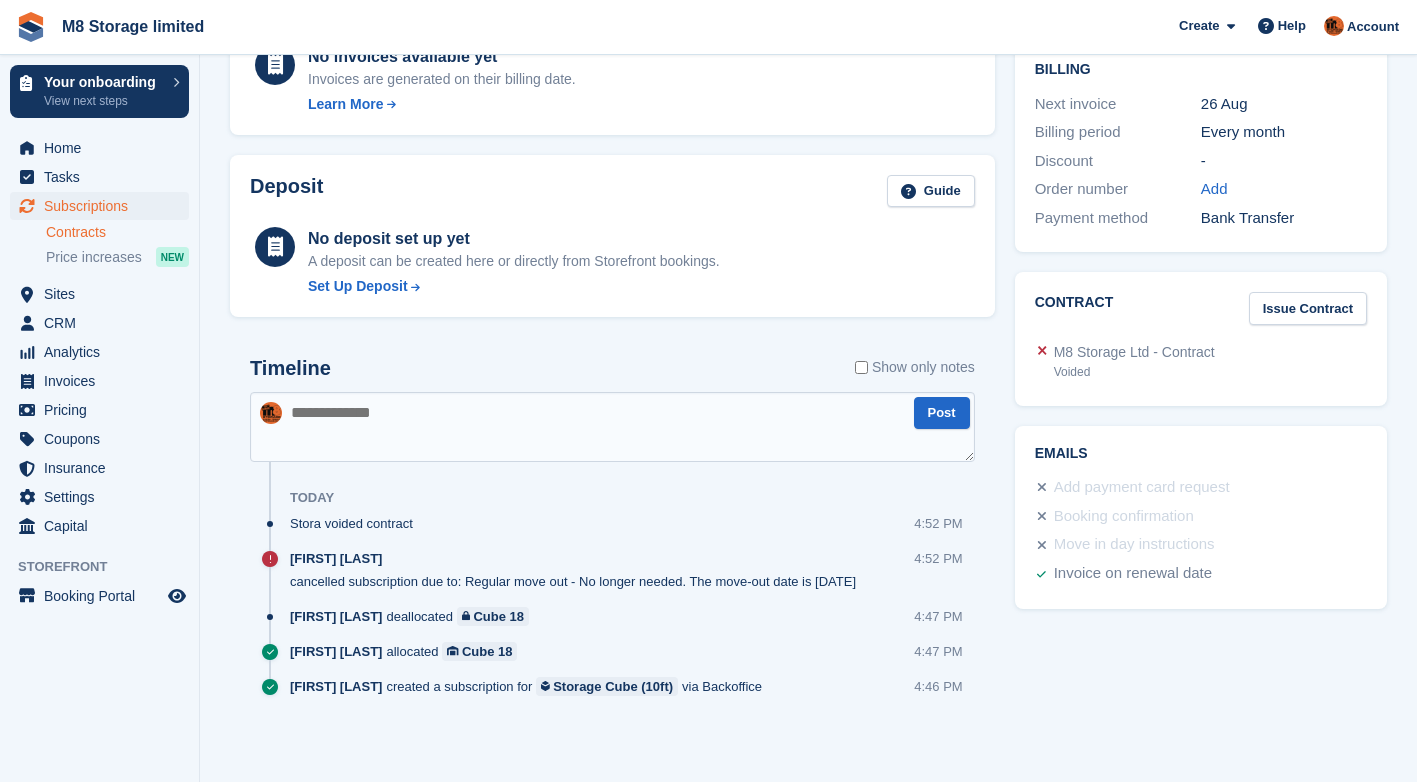 click on "Contracts" at bounding box center (117, 232) 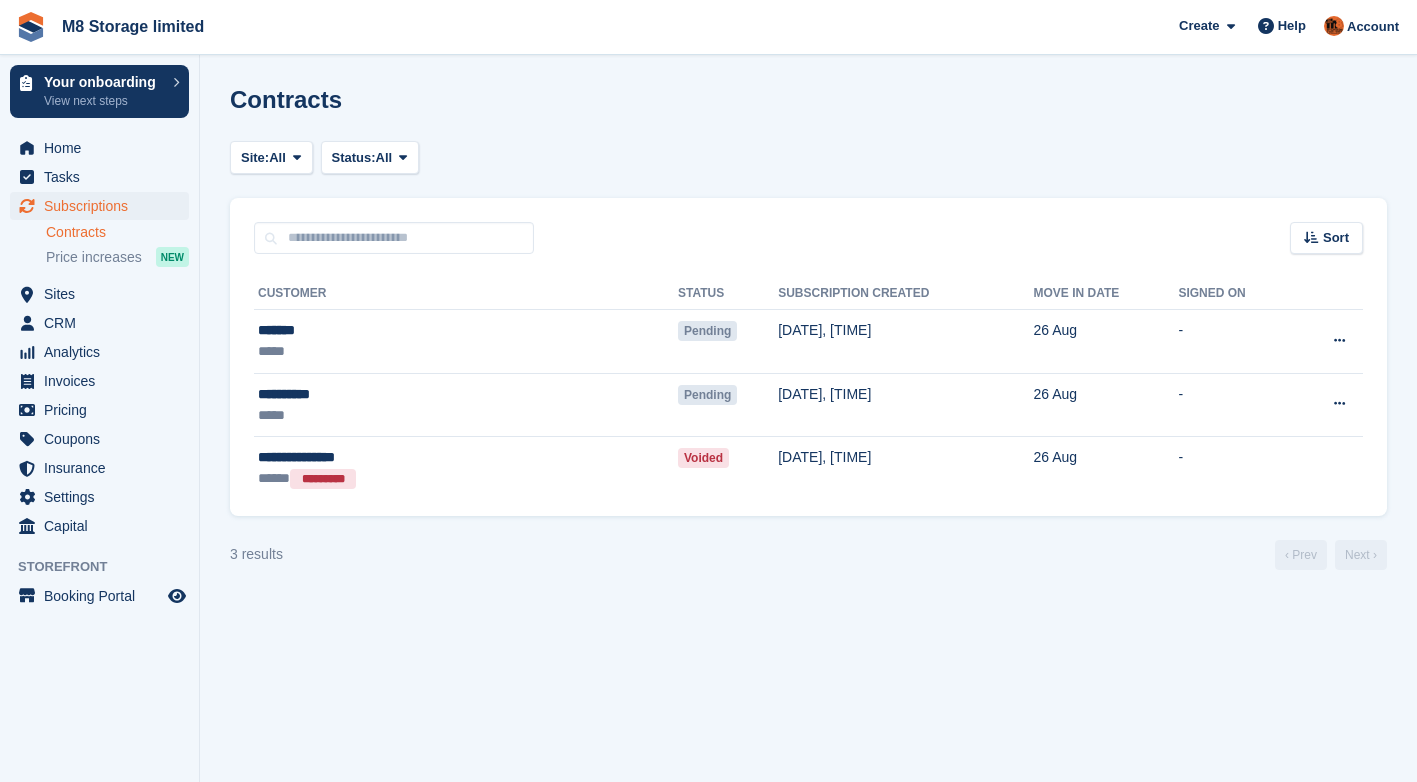 scroll, scrollTop: 0, scrollLeft: 0, axis: both 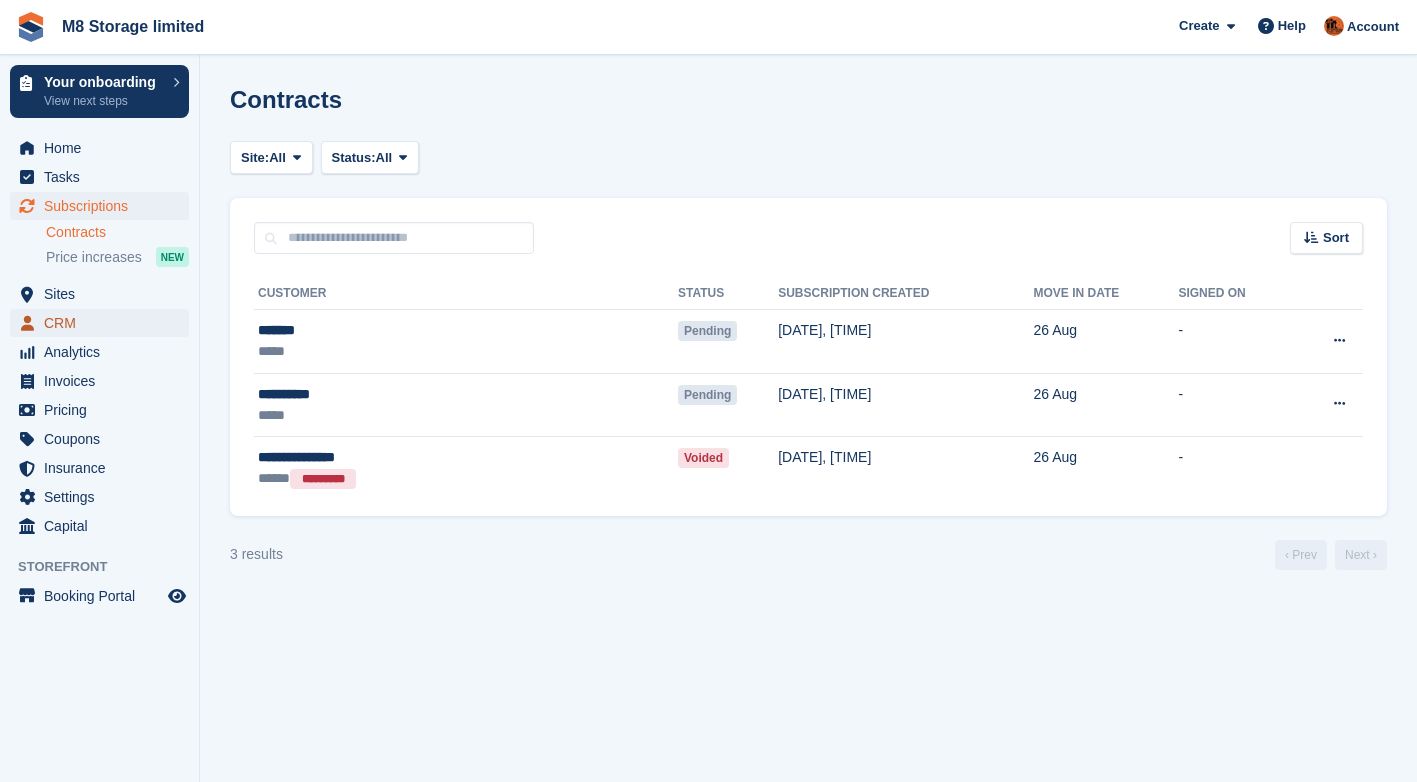 click on "CRM" at bounding box center [104, 323] 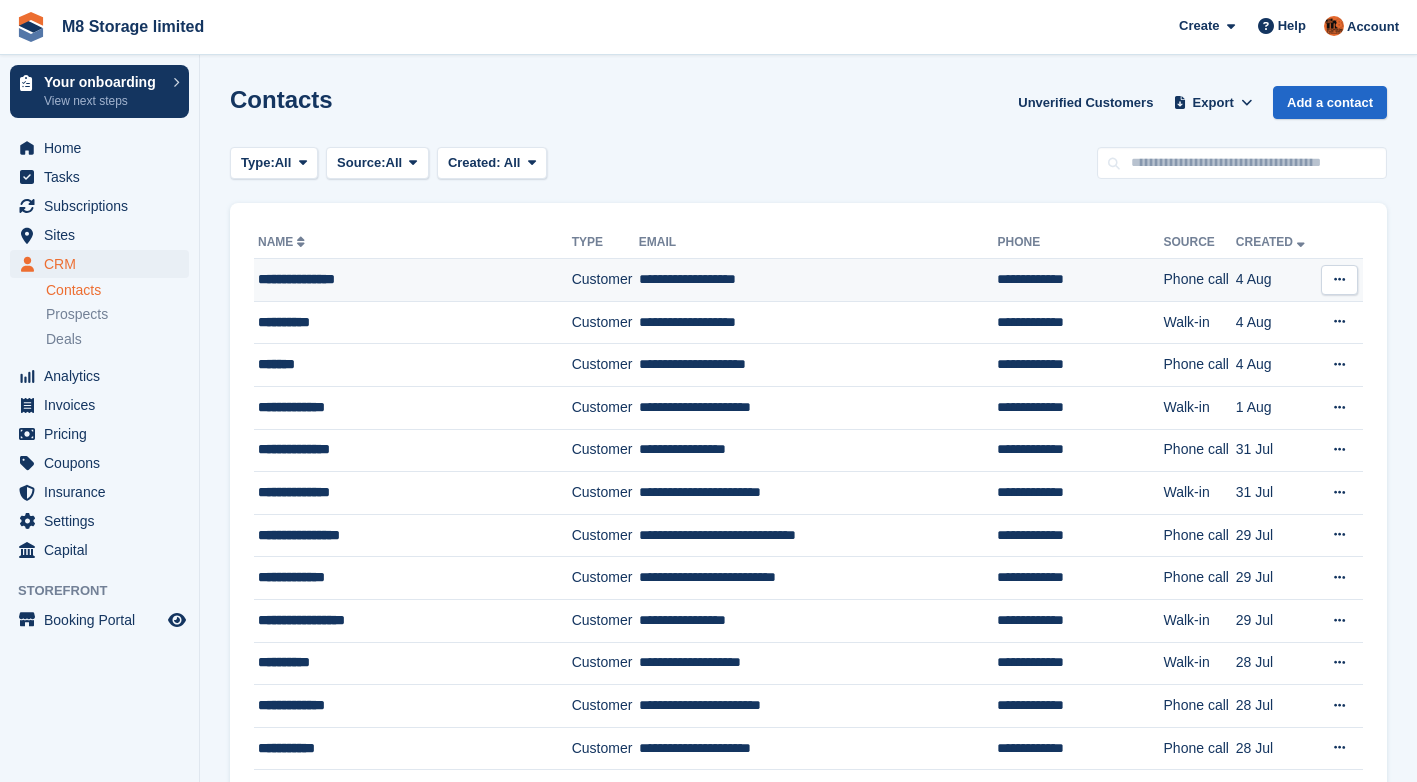 click at bounding box center (1339, 279) 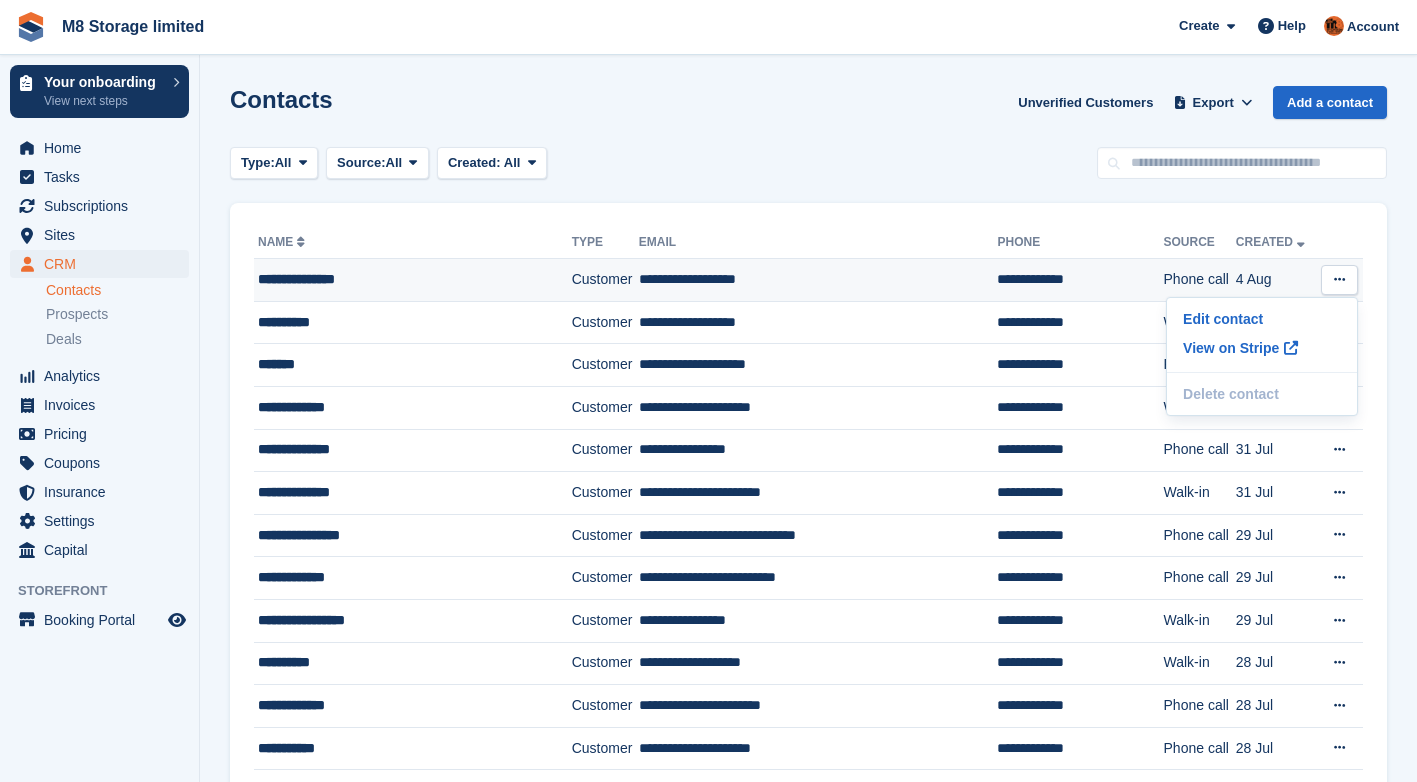 click on "**********" at bounding box center [818, 280] 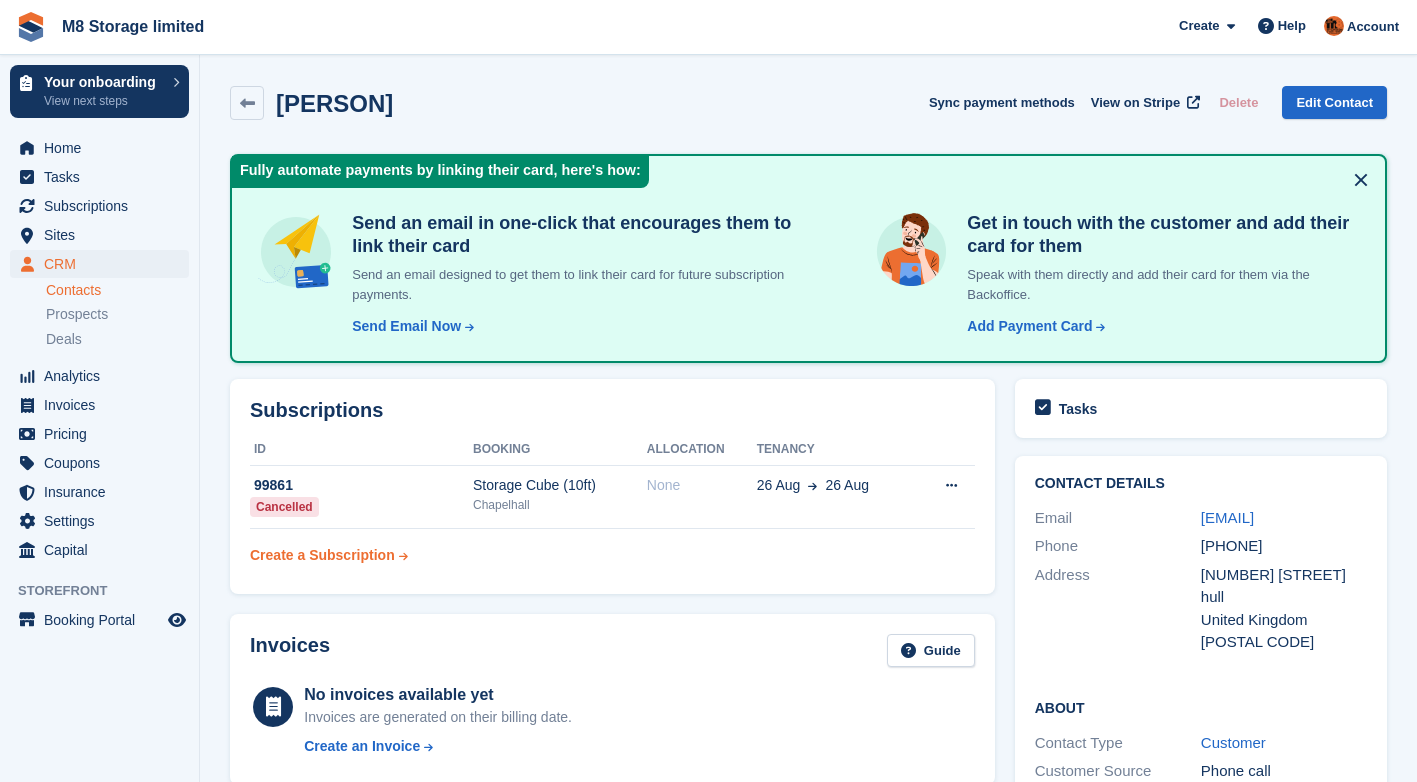 click on "Create a Subscription" at bounding box center [322, 555] 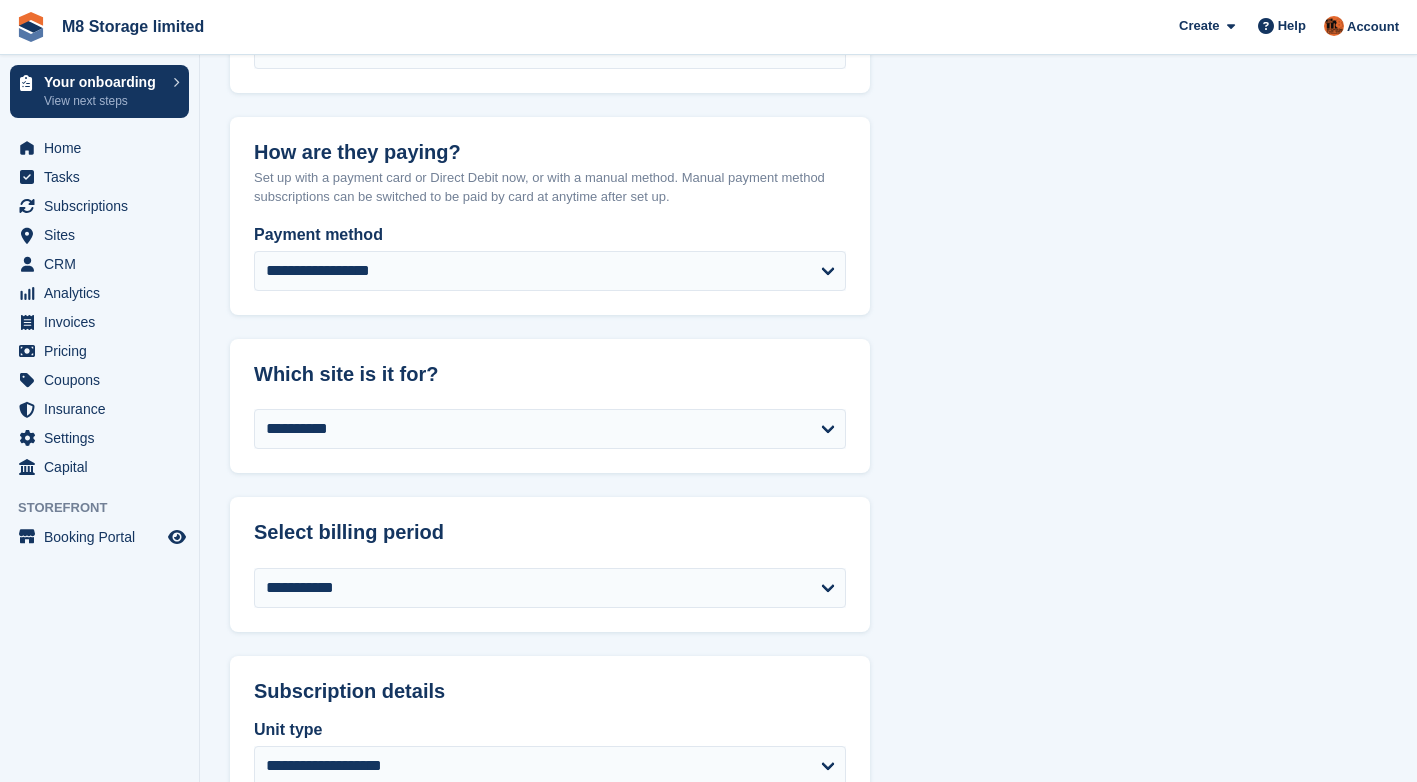 scroll, scrollTop: 400, scrollLeft: 0, axis: vertical 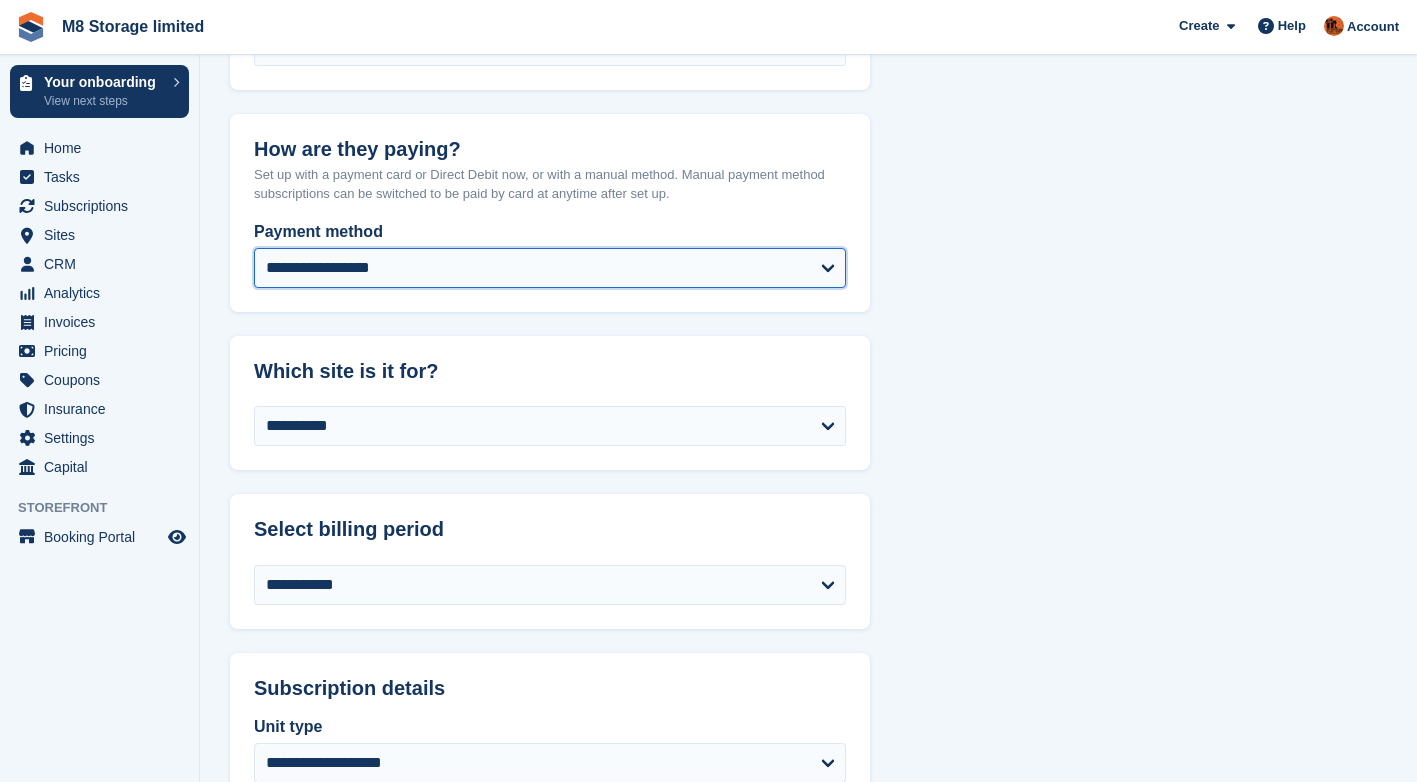click on "**********" at bounding box center (550, 268) 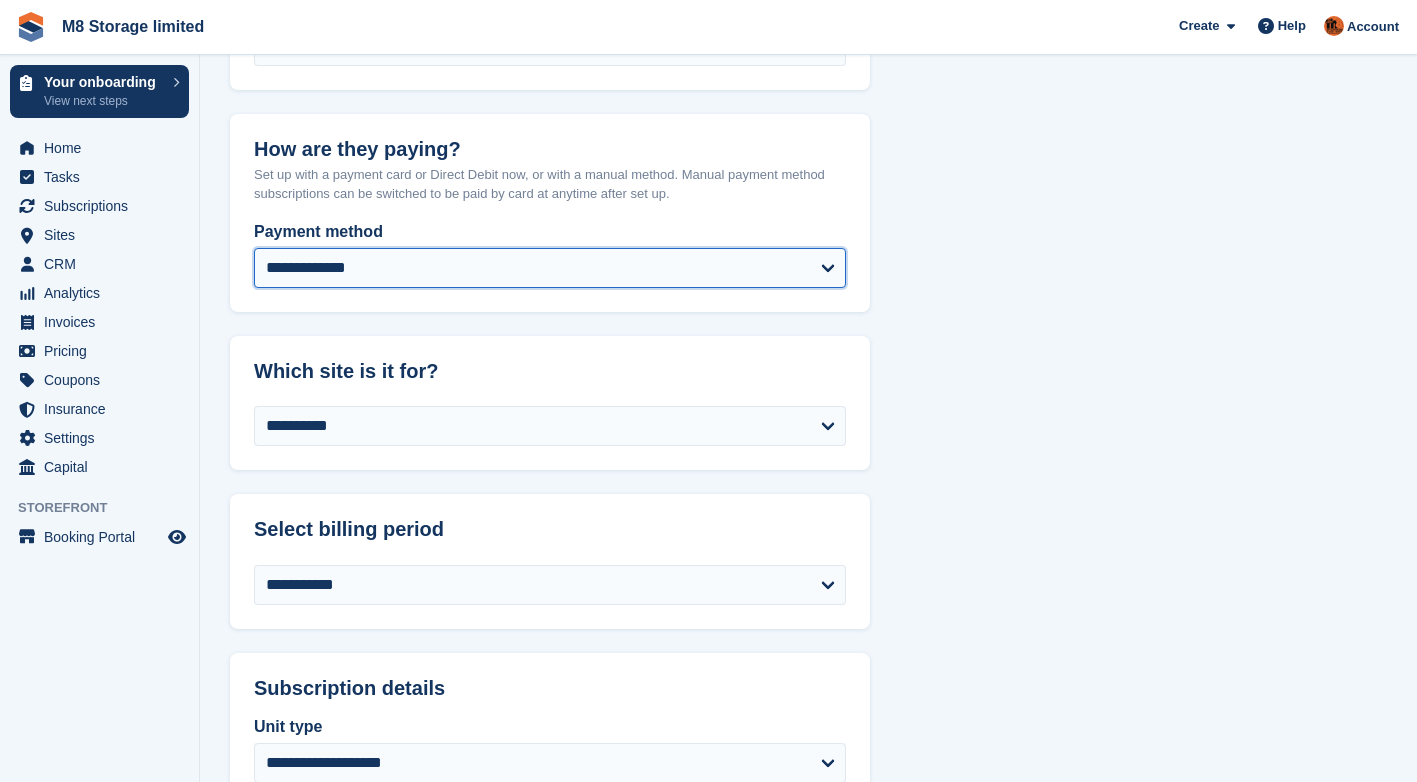click on "**********" at bounding box center [550, 268] 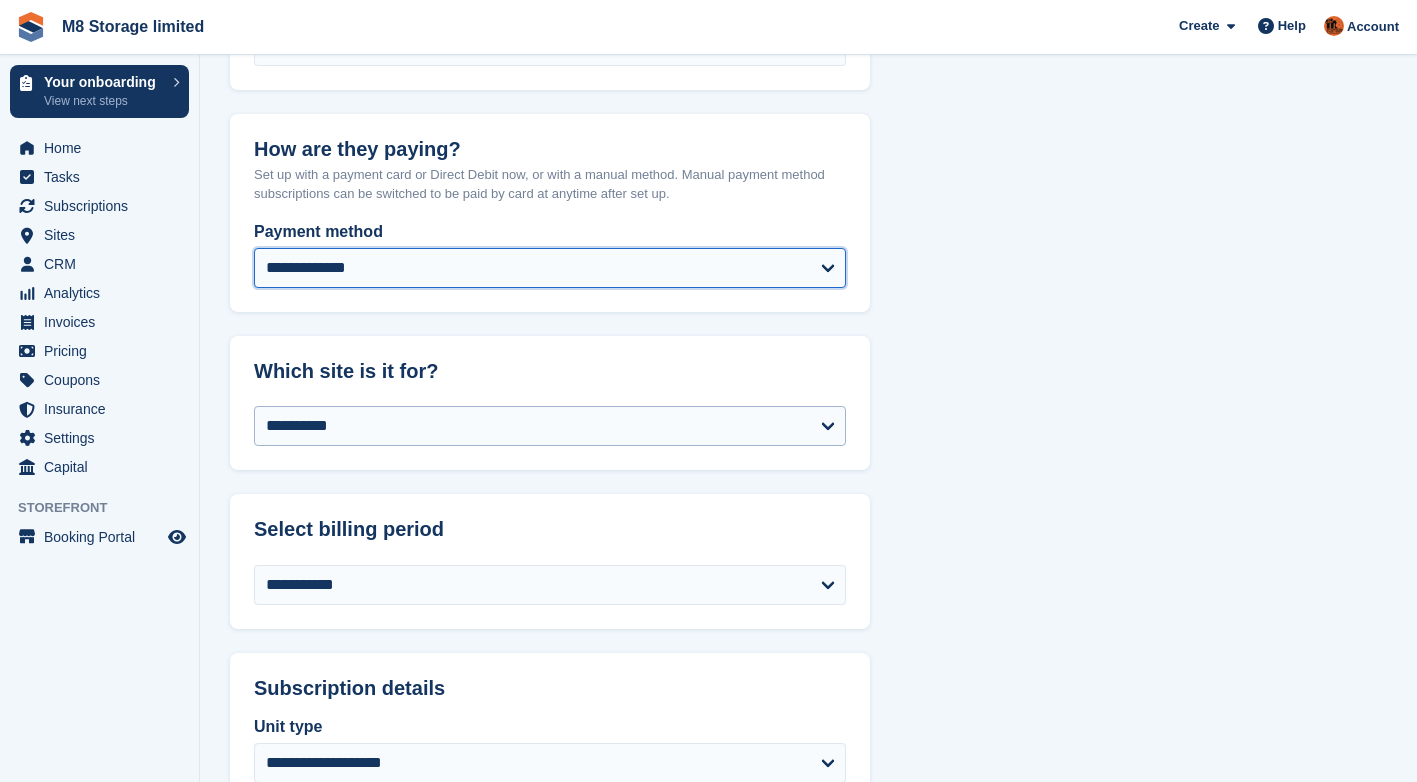 select on "******" 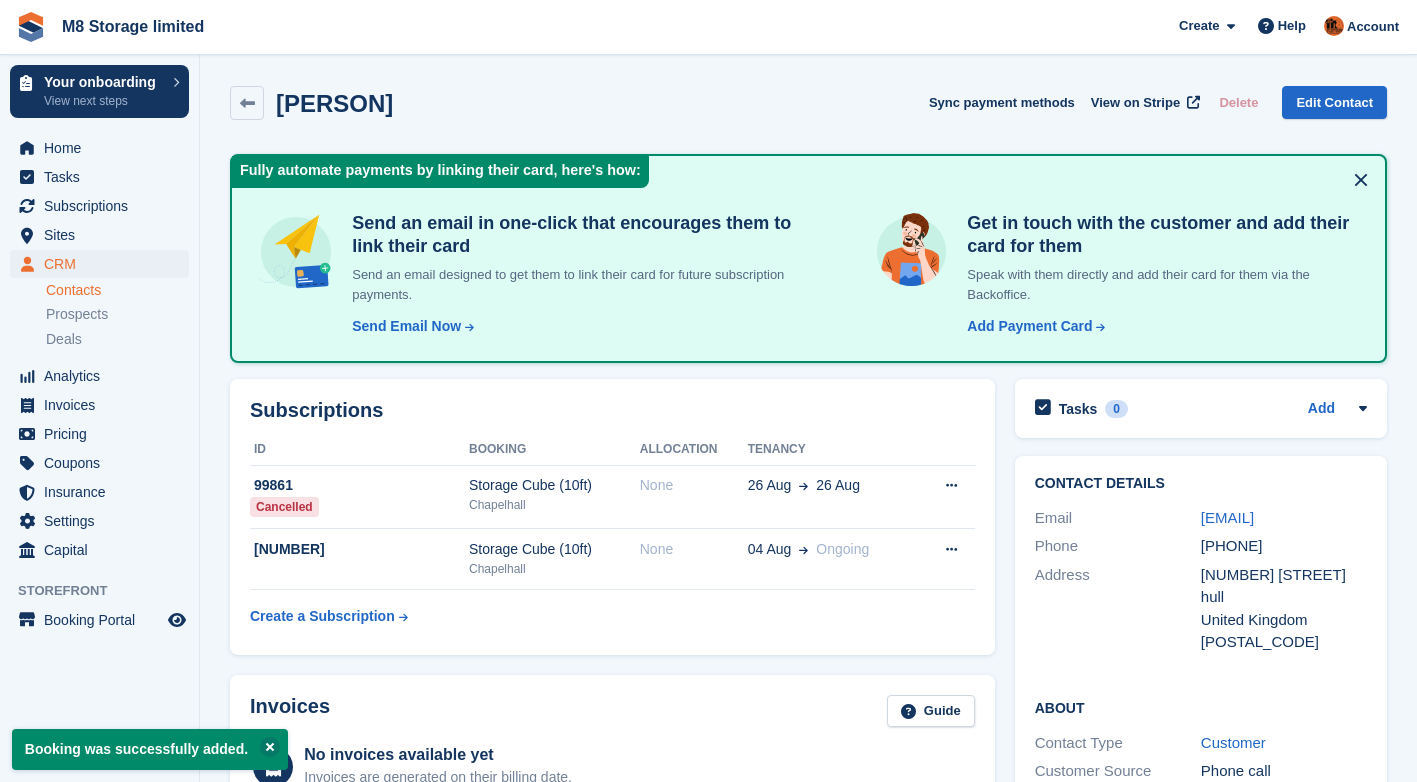 scroll, scrollTop: 0, scrollLeft: 0, axis: both 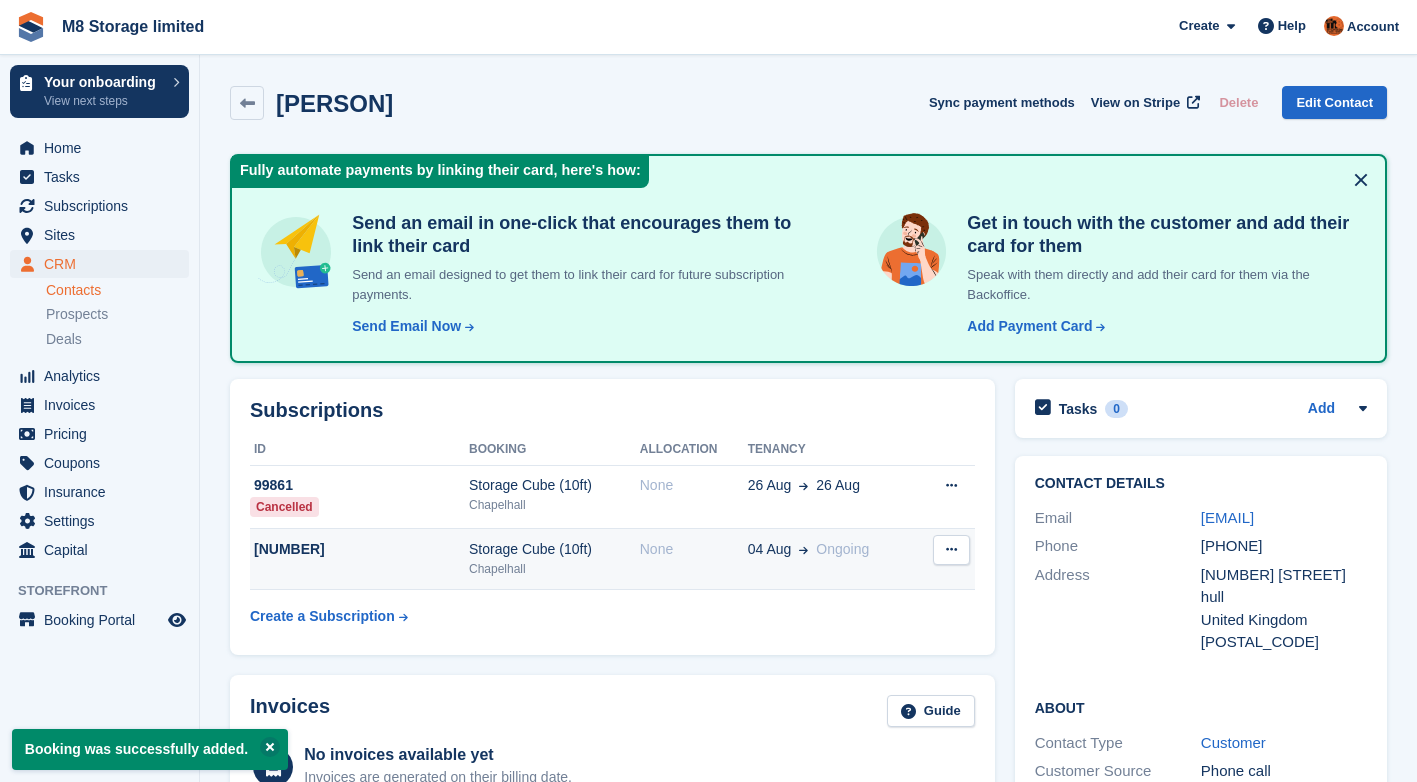 click on "None" at bounding box center (694, 549) 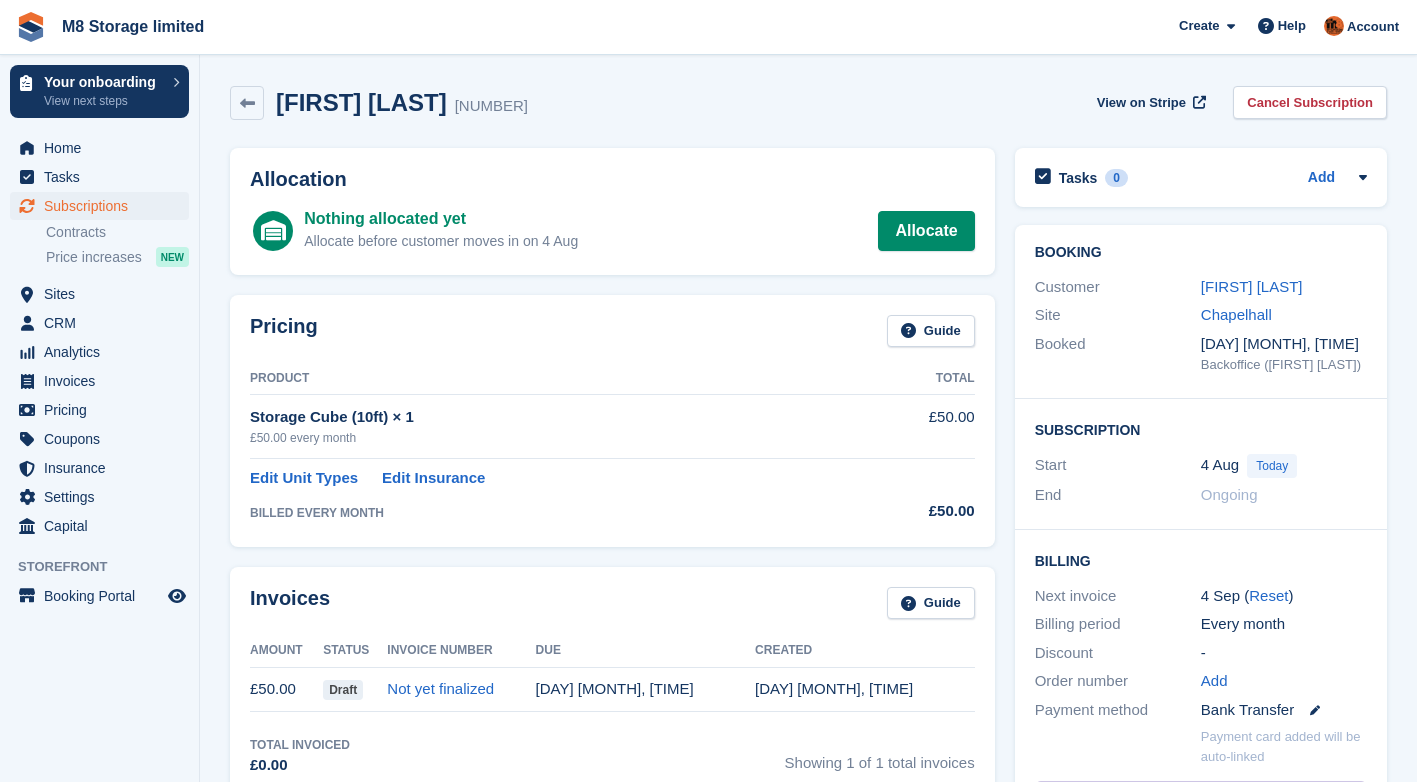 scroll, scrollTop: 0, scrollLeft: 0, axis: both 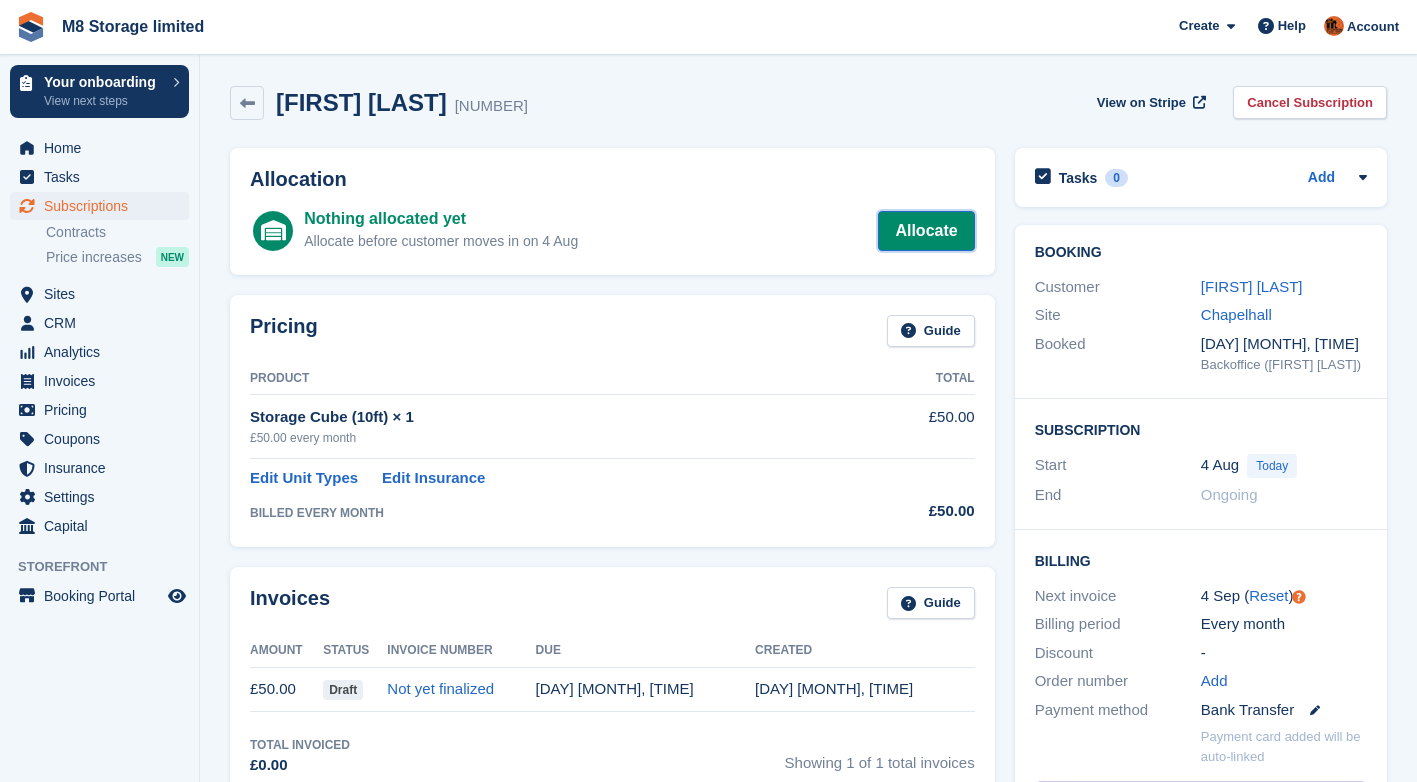 click on "Allocate" at bounding box center (926, 231) 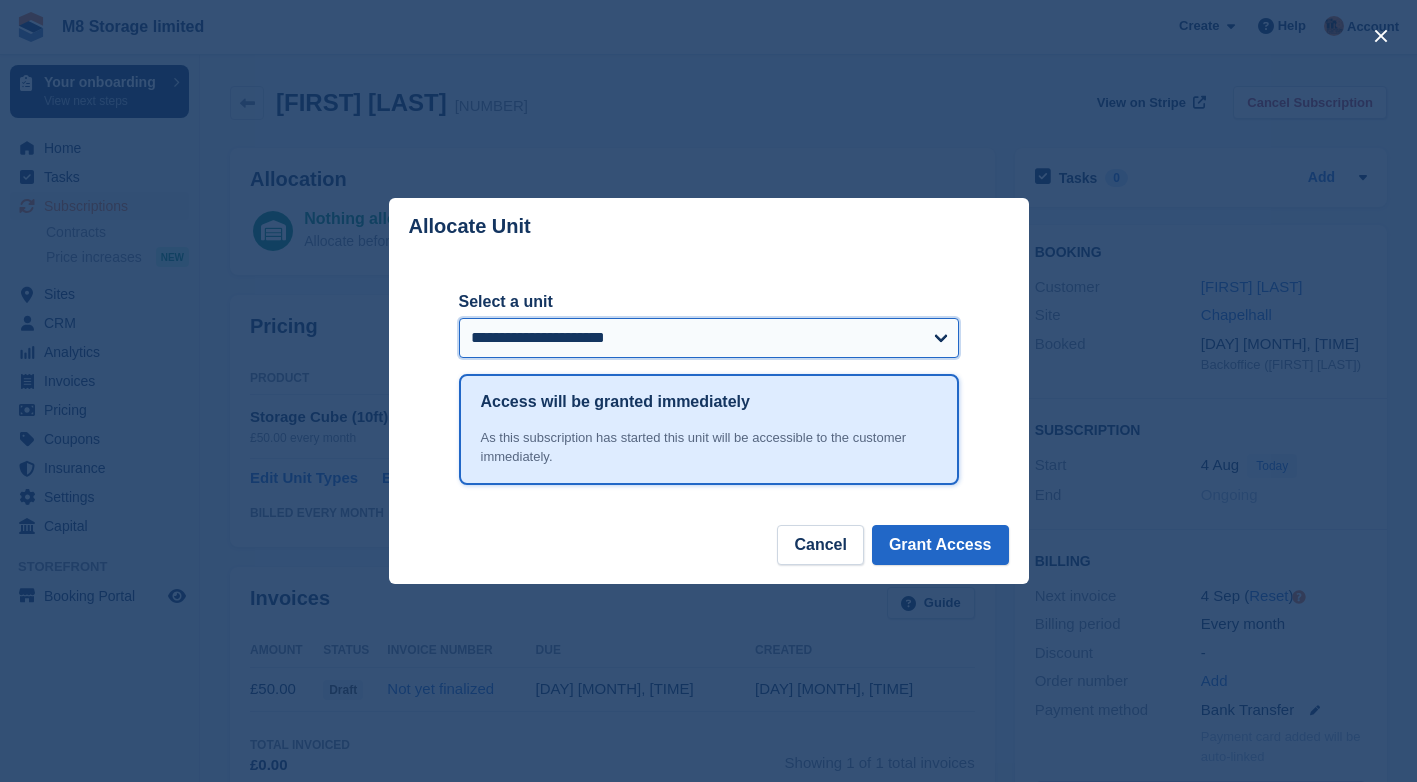 click on "**********" at bounding box center (709, 338) 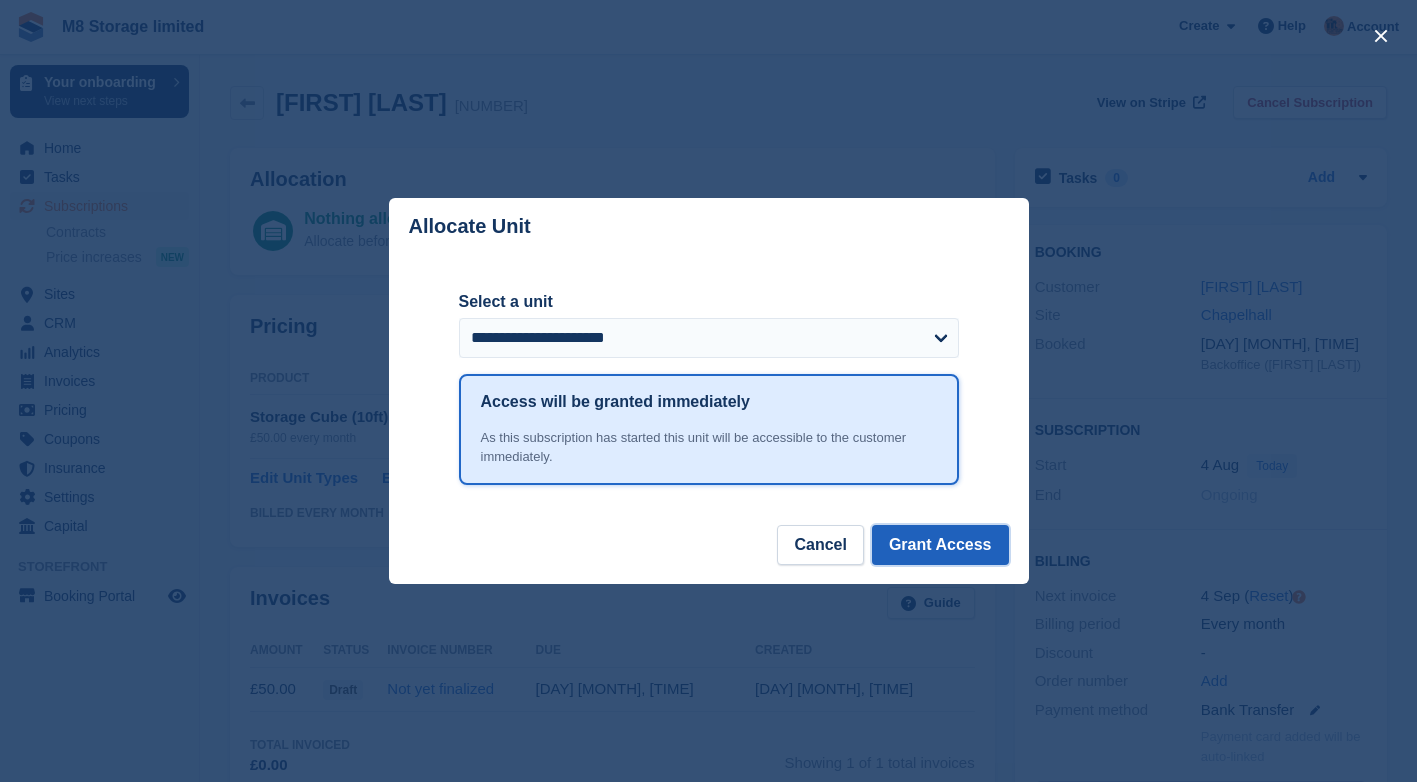 click on "Grant Access" at bounding box center (940, 545) 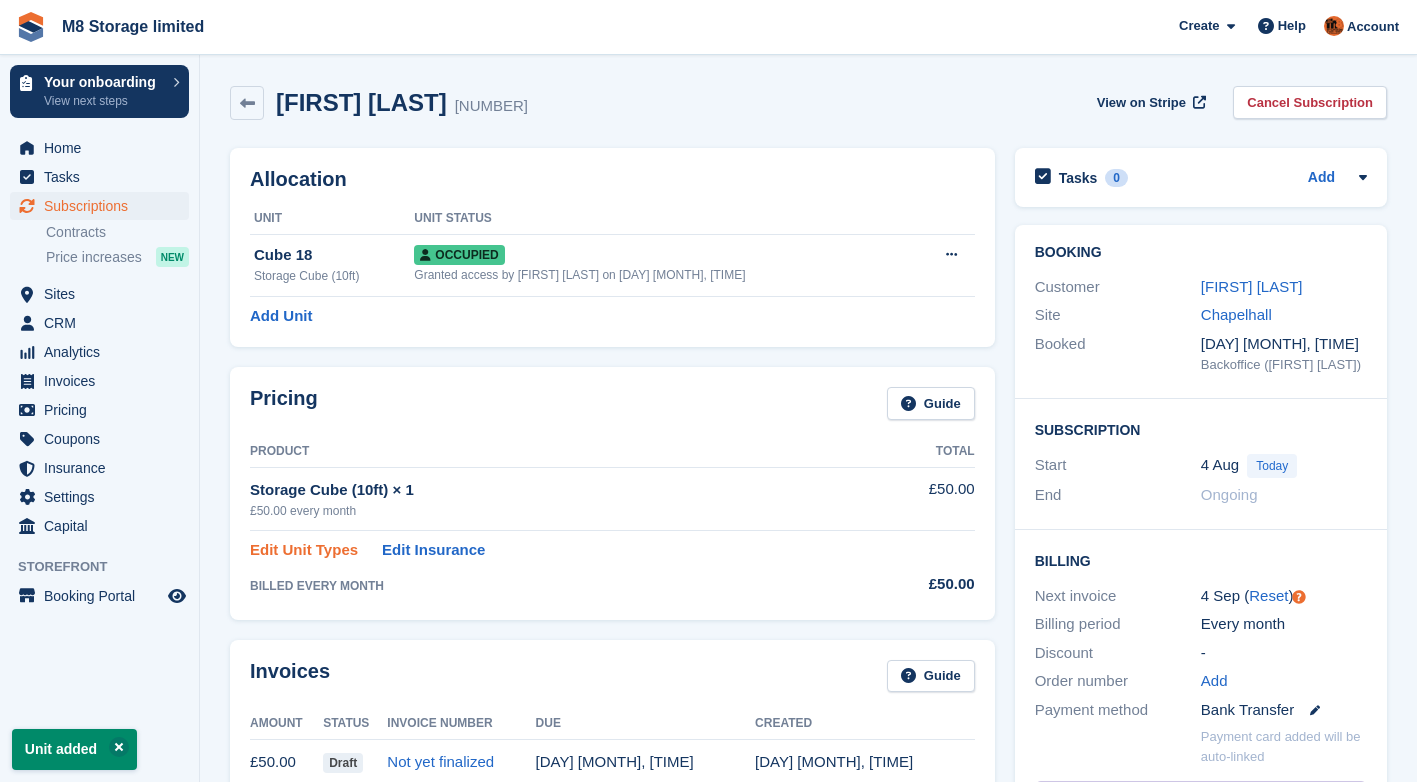 click on "Edit Unit Types" at bounding box center (304, 550) 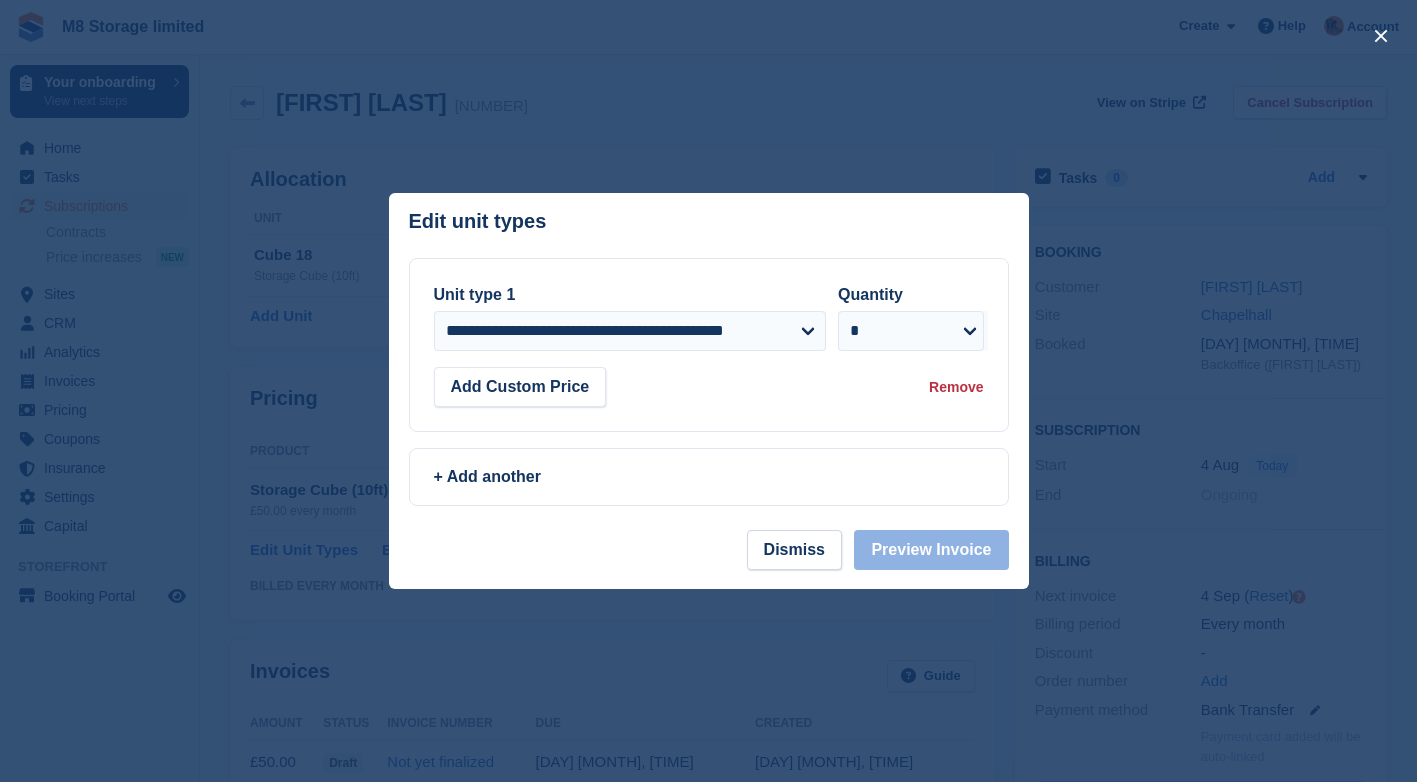 click at bounding box center [708, 391] 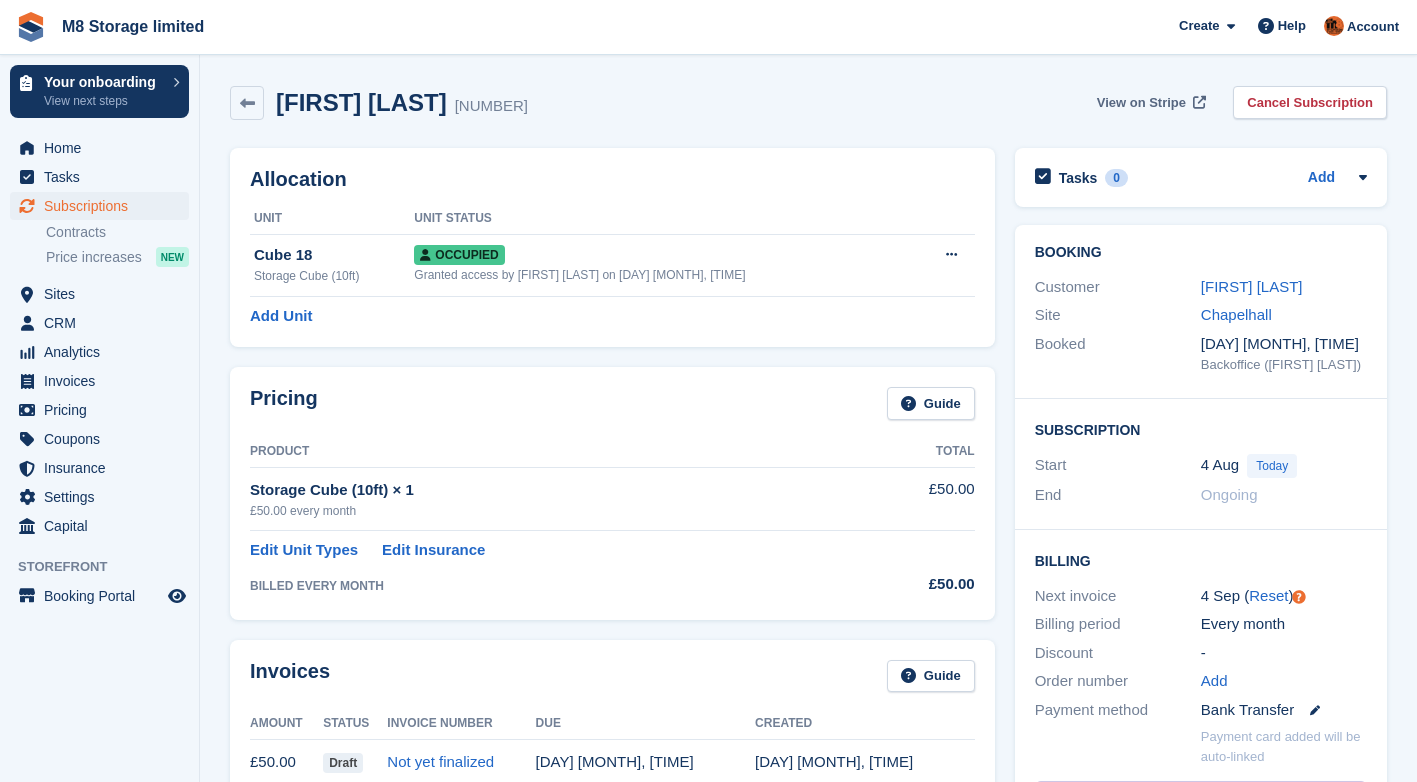 click on "View on Stripe" at bounding box center [1141, 103] 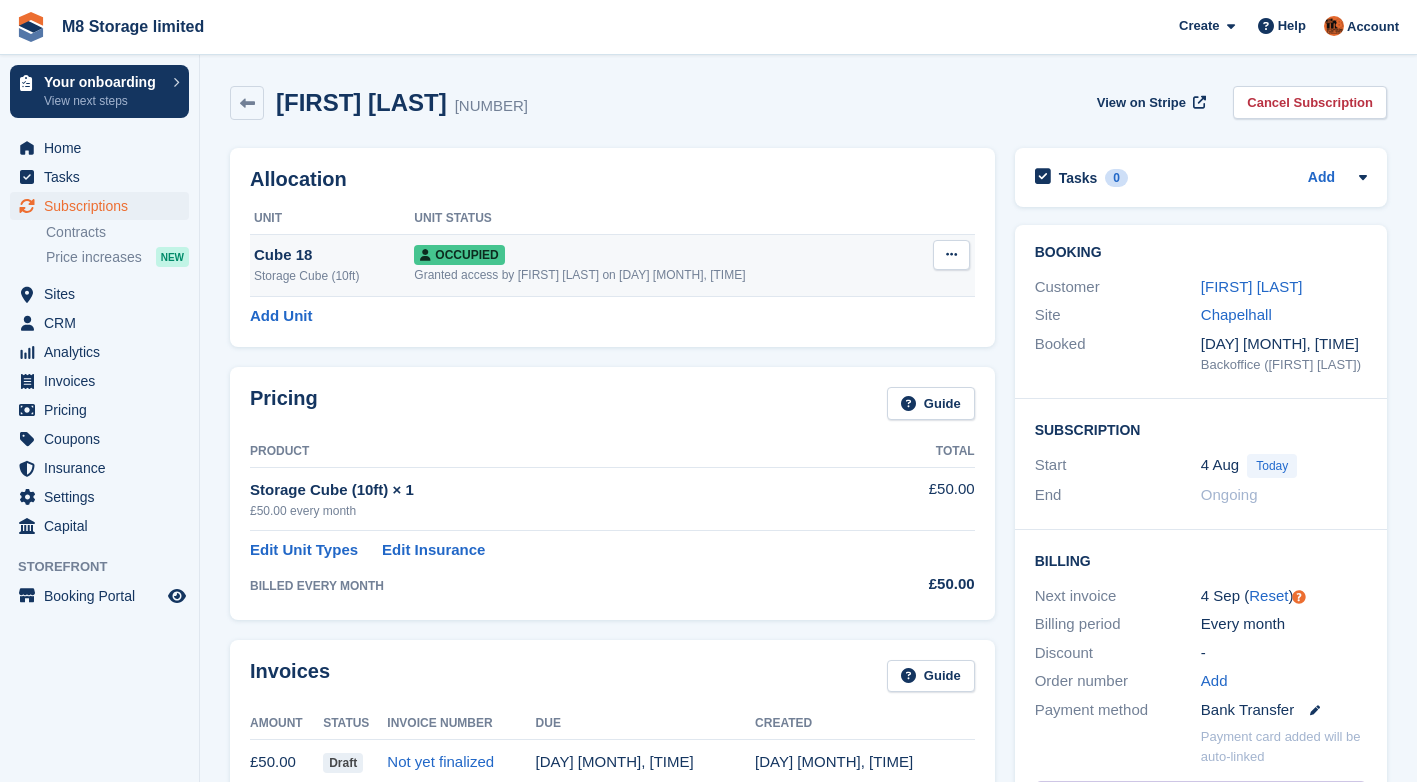 click at bounding box center [951, 254] 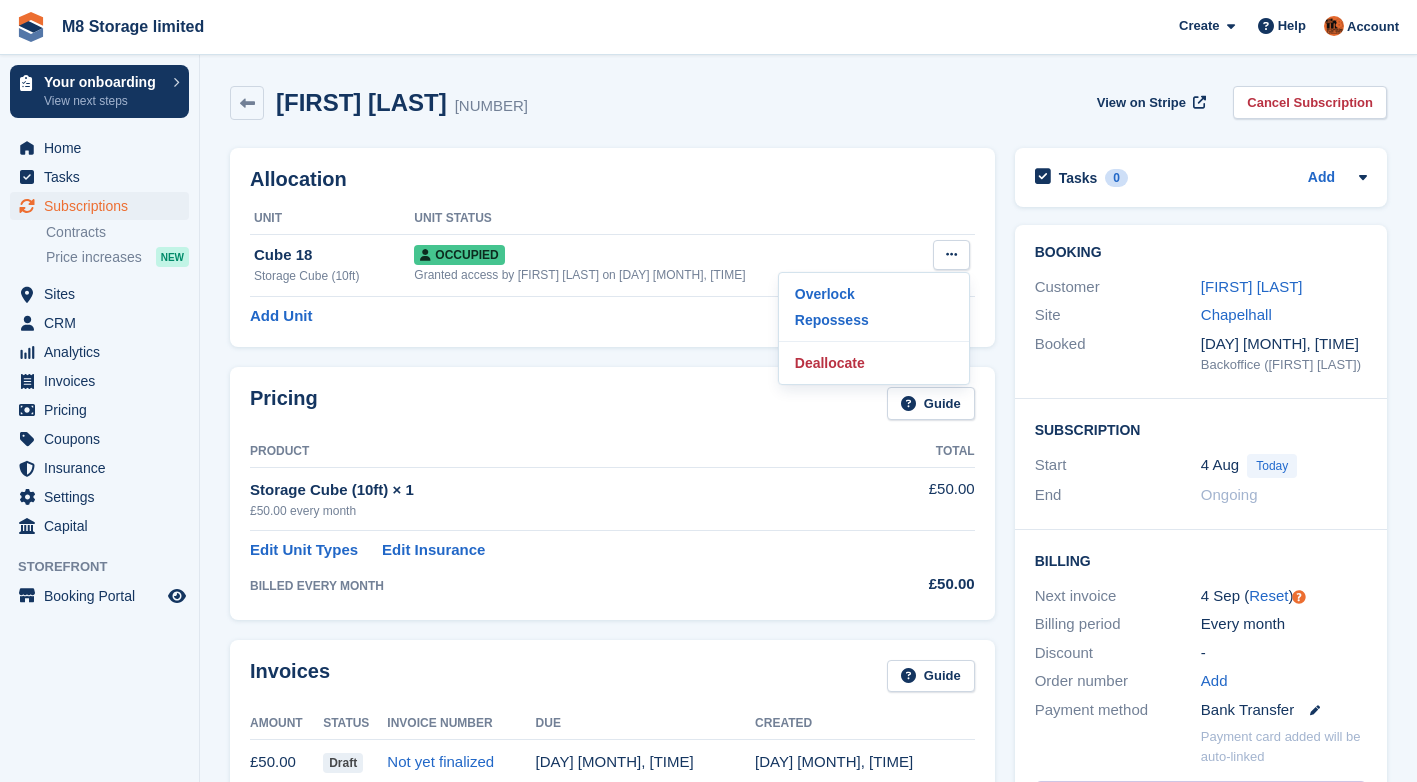 click on "Allocation" at bounding box center (612, 179) 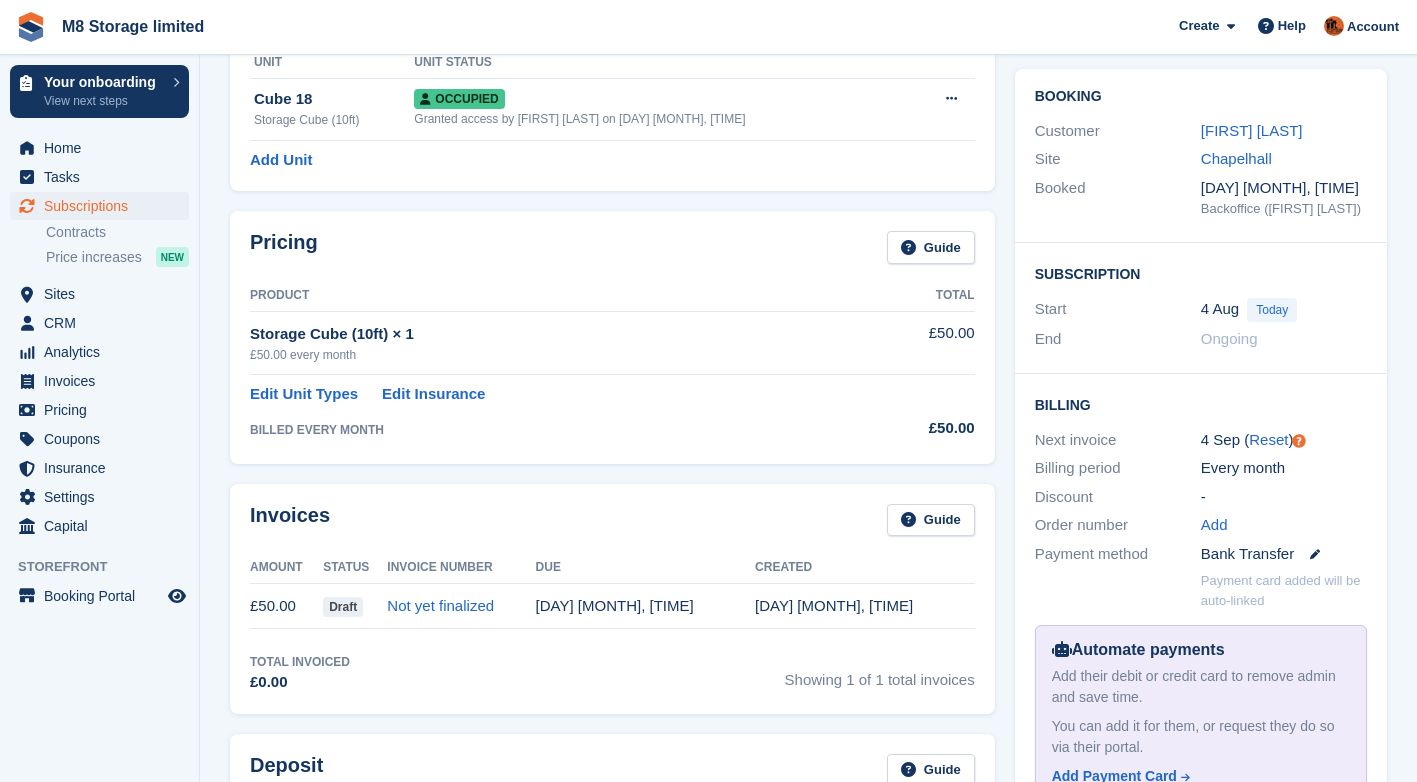 scroll, scrollTop: 200, scrollLeft: 0, axis: vertical 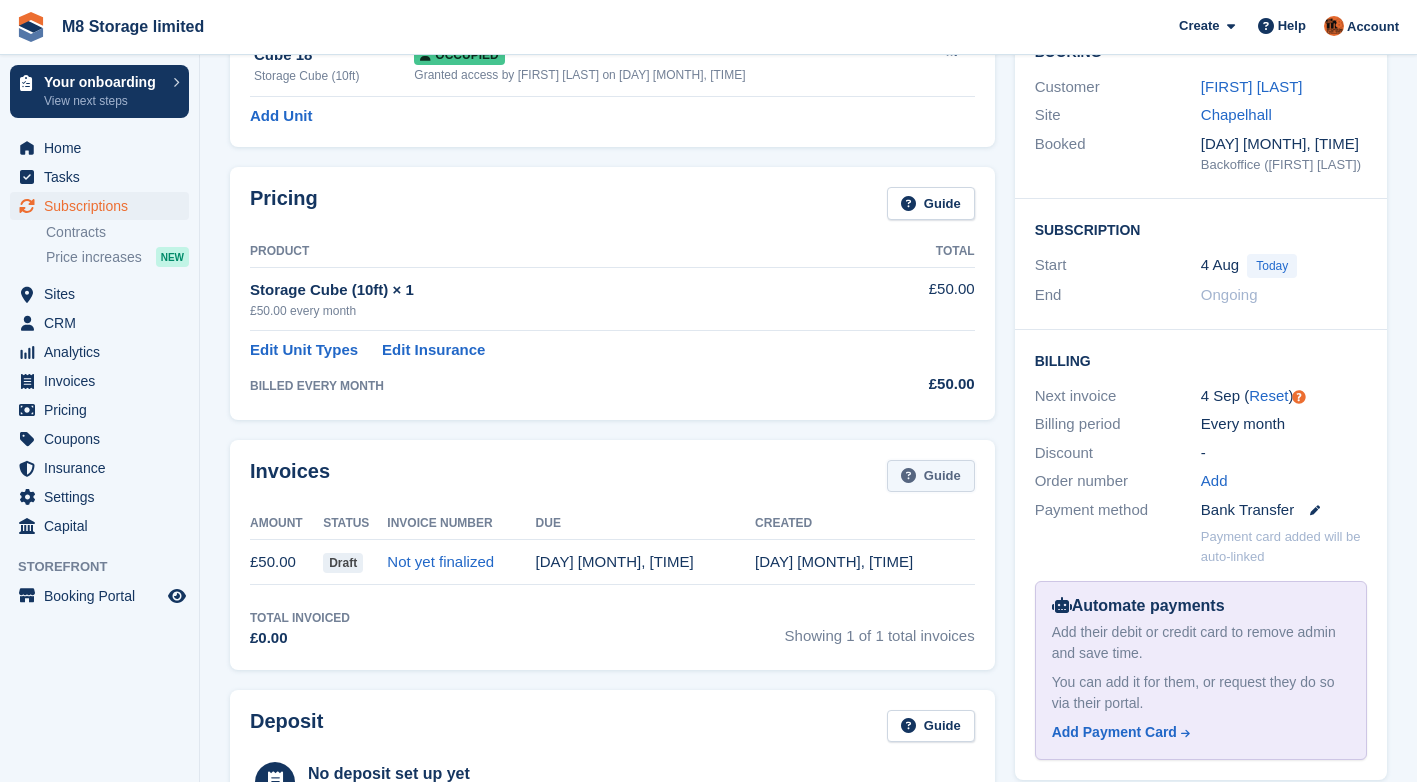 click on "Guide" at bounding box center [931, 476] 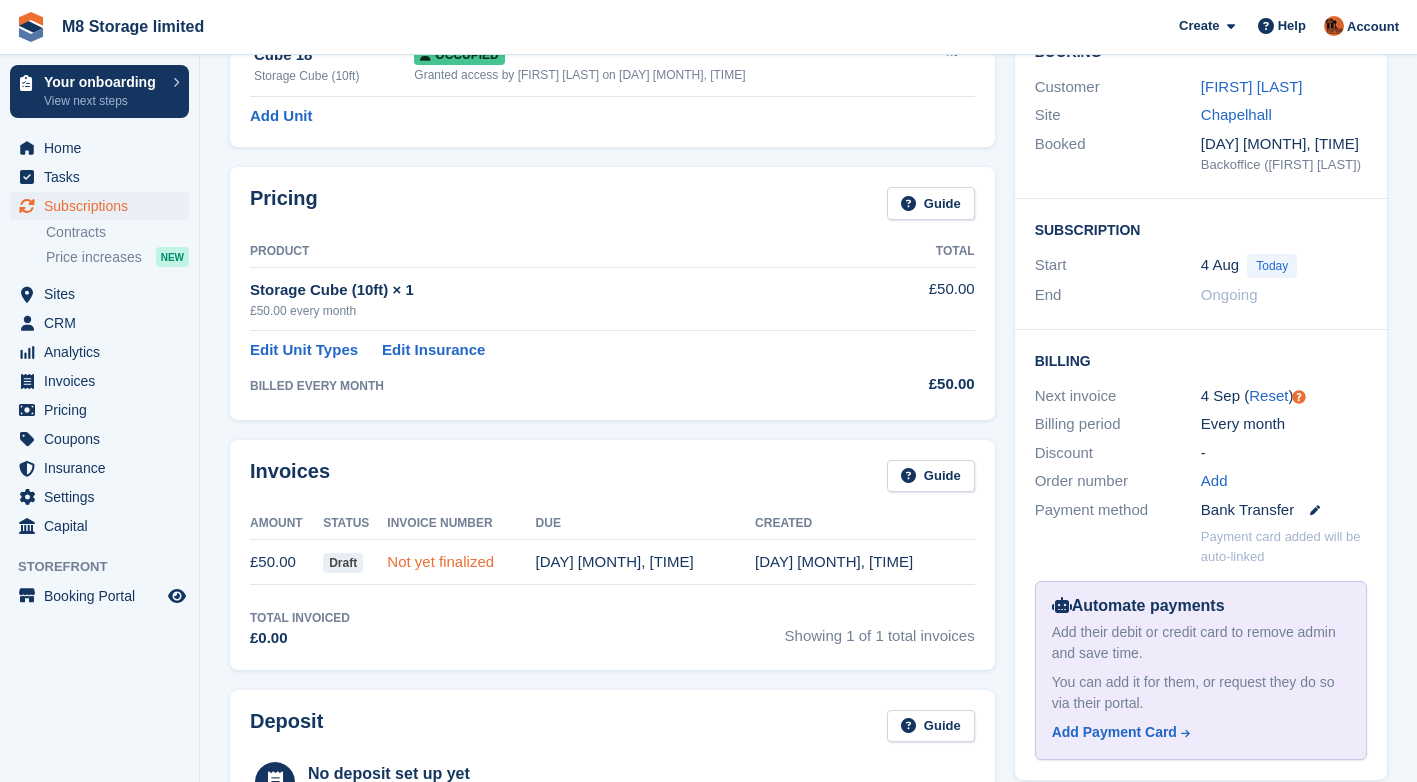 click on "Not yet finalized" at bounding box center (440, 561) 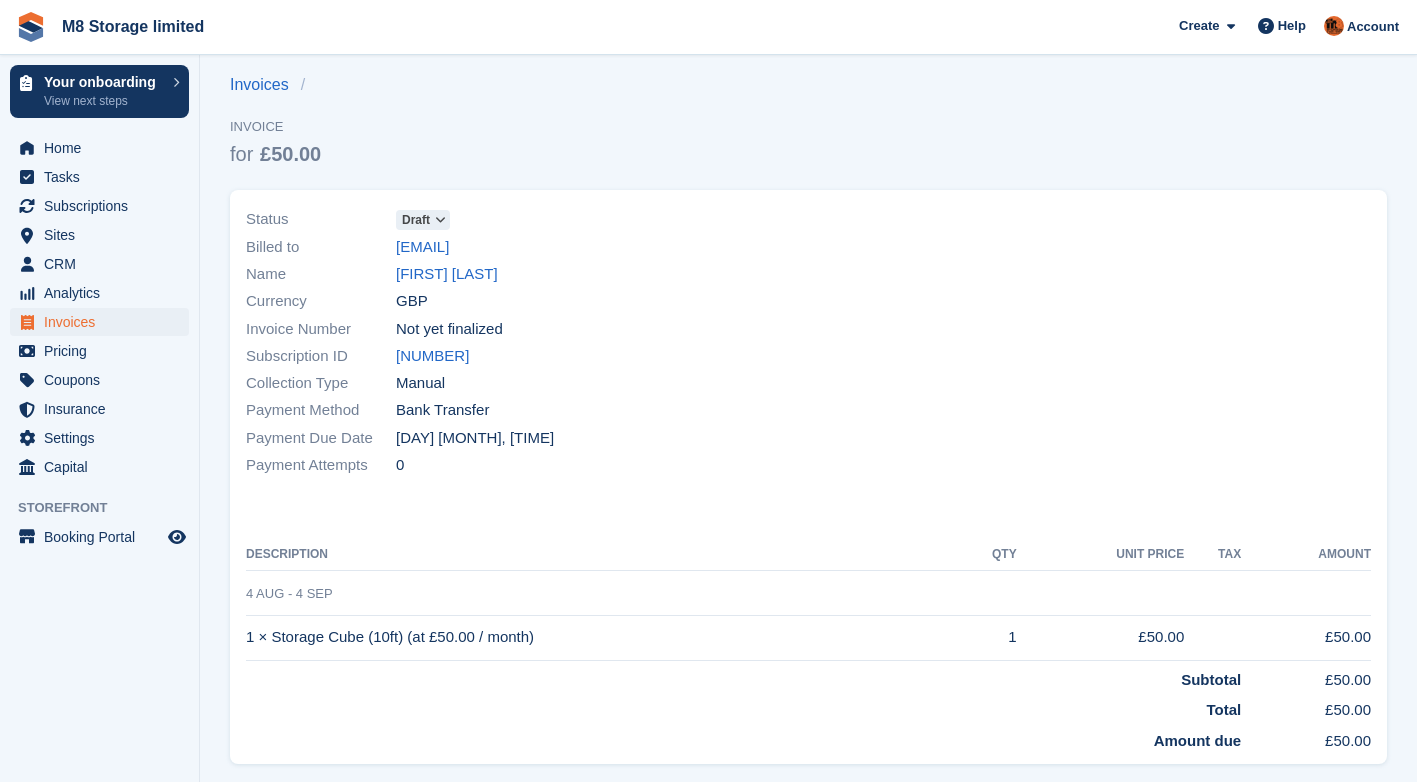 scroll, scrollTop: 53, scrollLeft: 0, axis: vertical 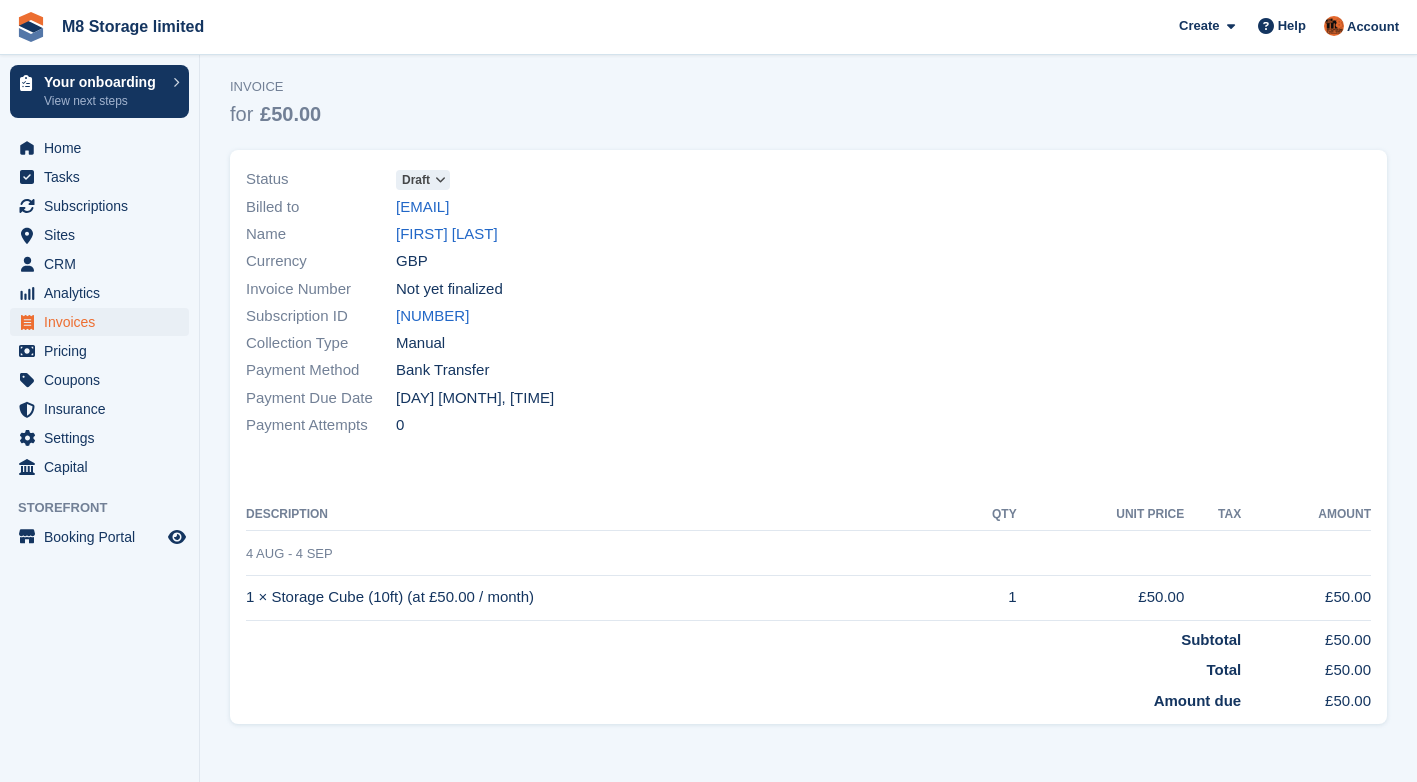 click at bounding box center (440, 180) 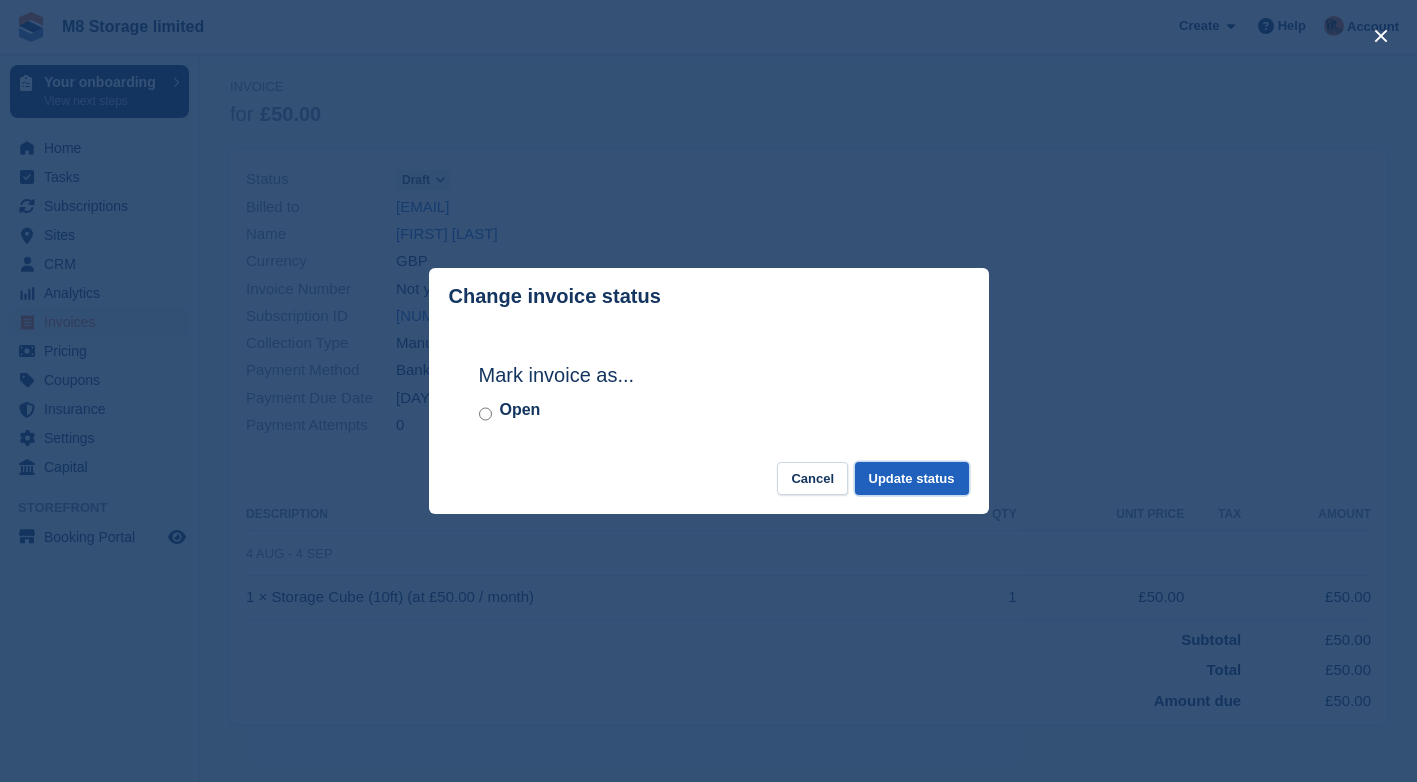 click on "Update status" at bounding box center [912, 478] 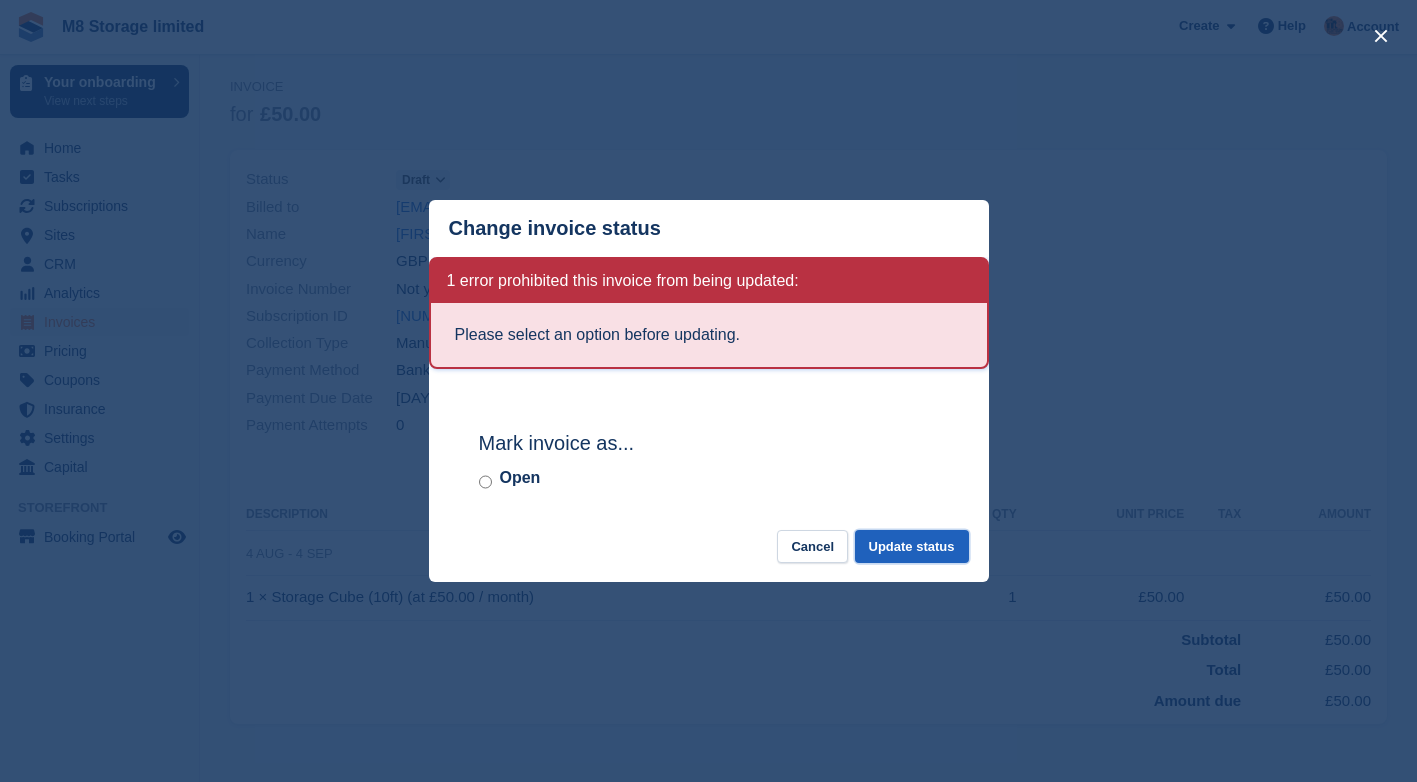 click on "Update status" at bounding box center [912, 546] 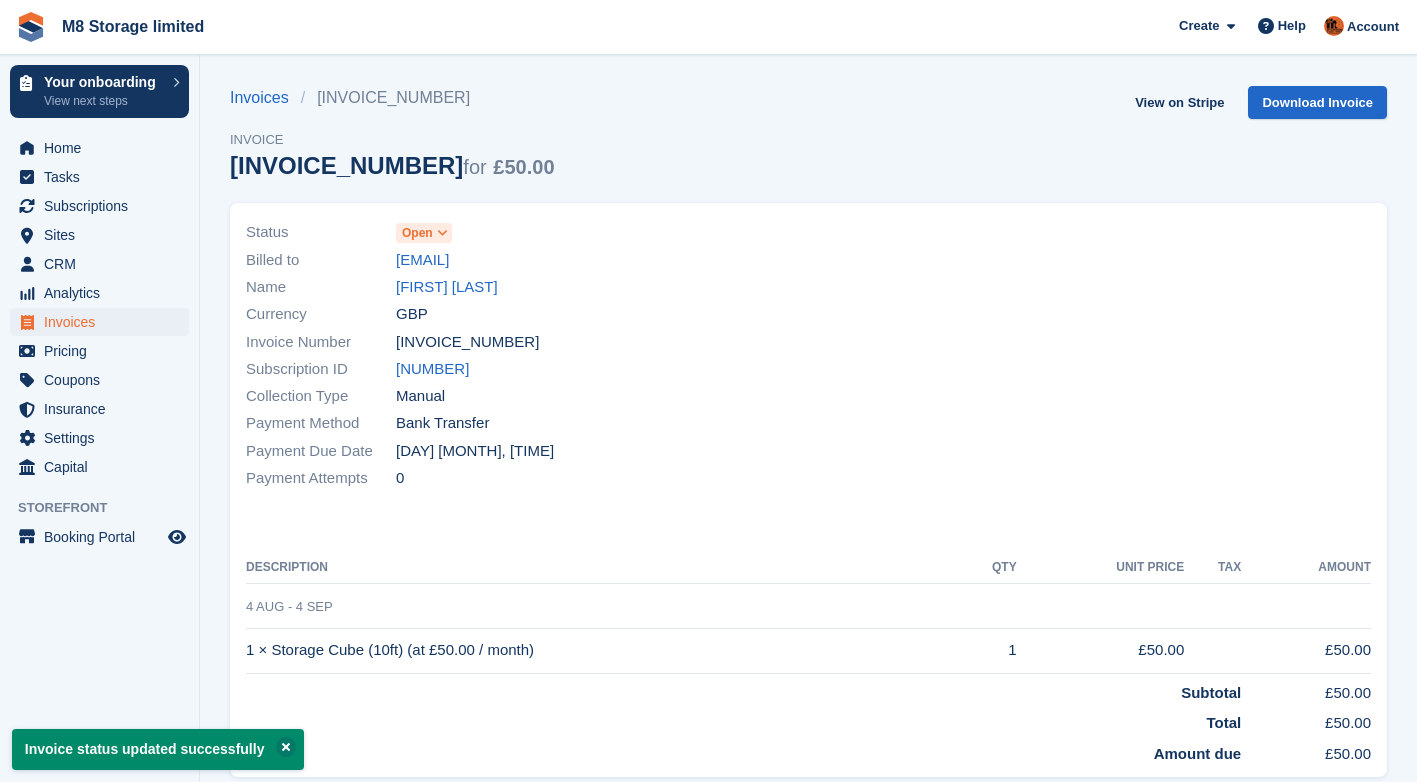 scroll, scrollTop: 53, scrollLeft: 0, axis: vertical 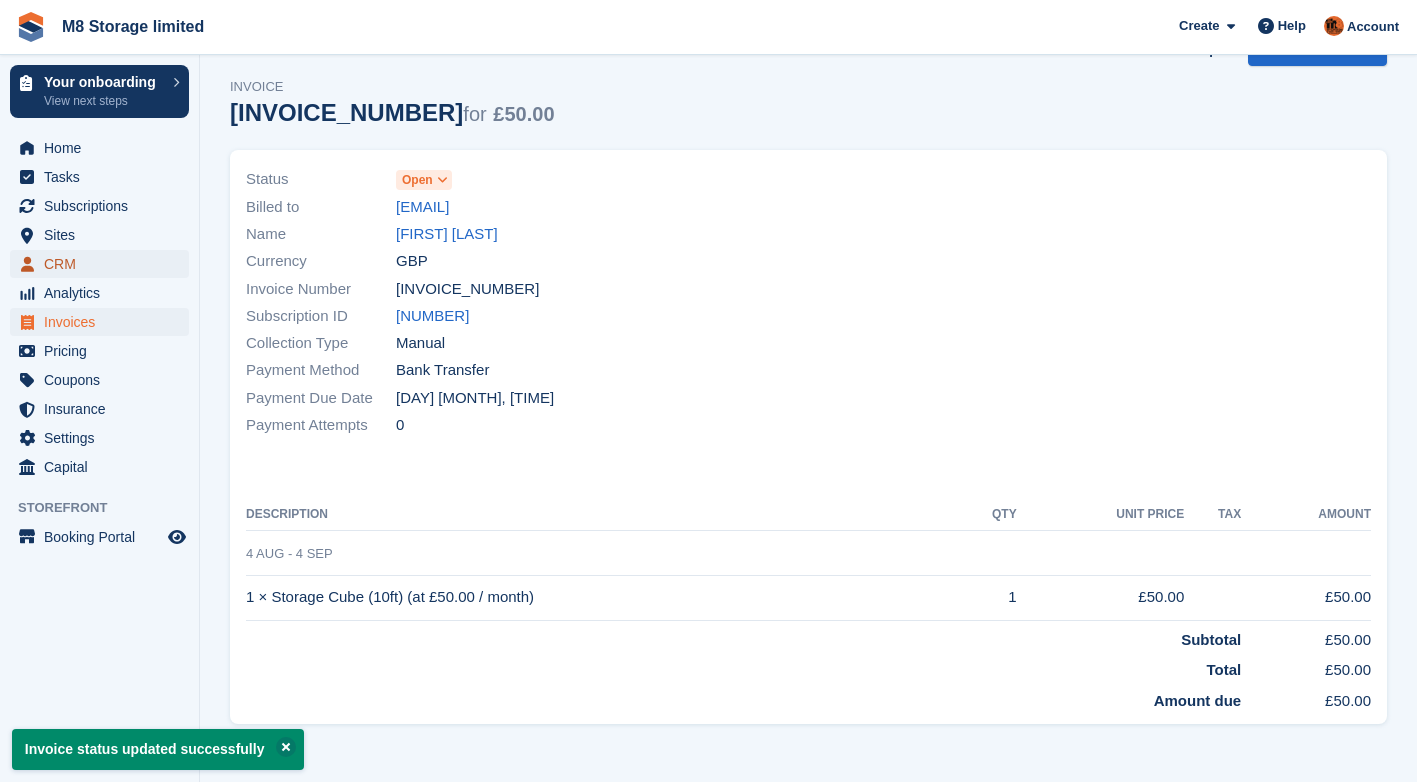 click on "CRM" at bounding box center [104, 264] 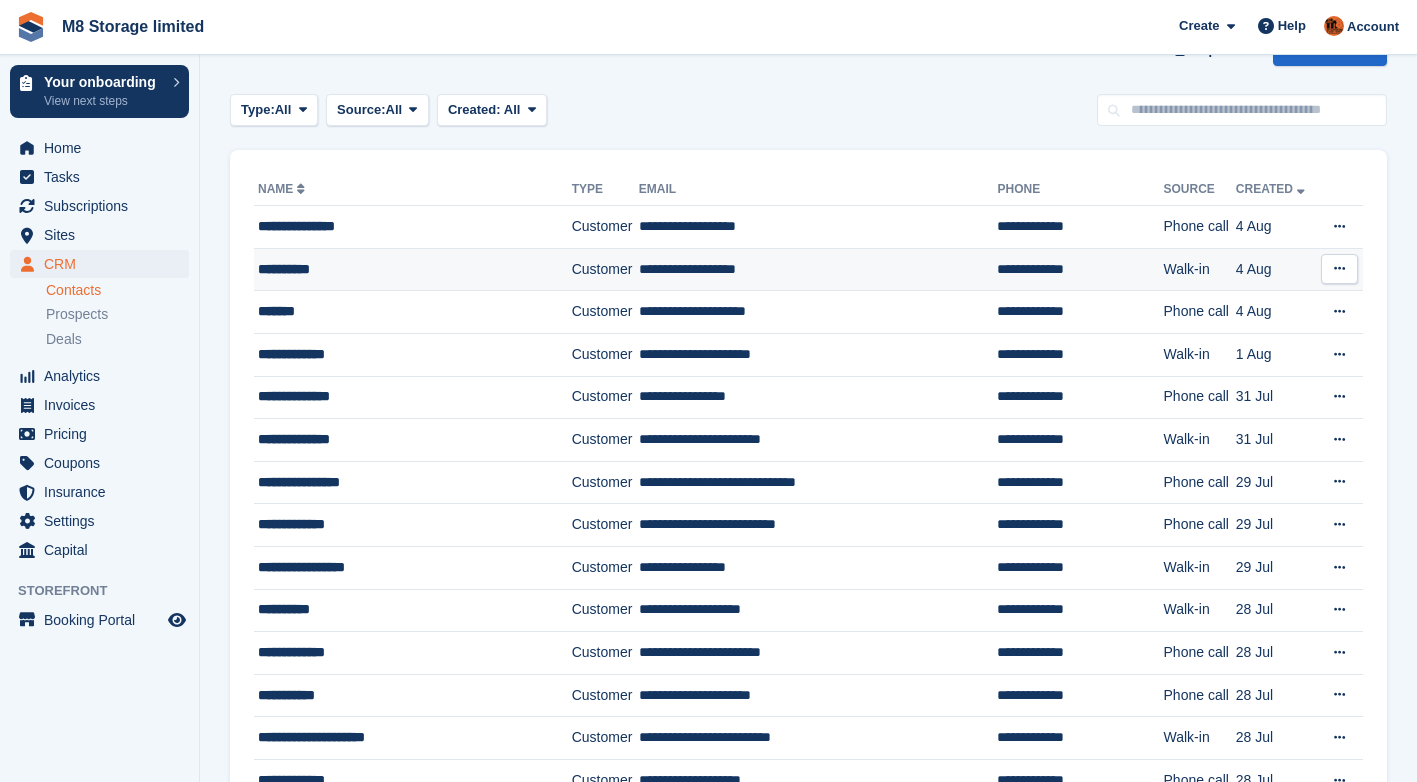 scroll, scrollTop: 0, scrollLeft: 0, axis: both 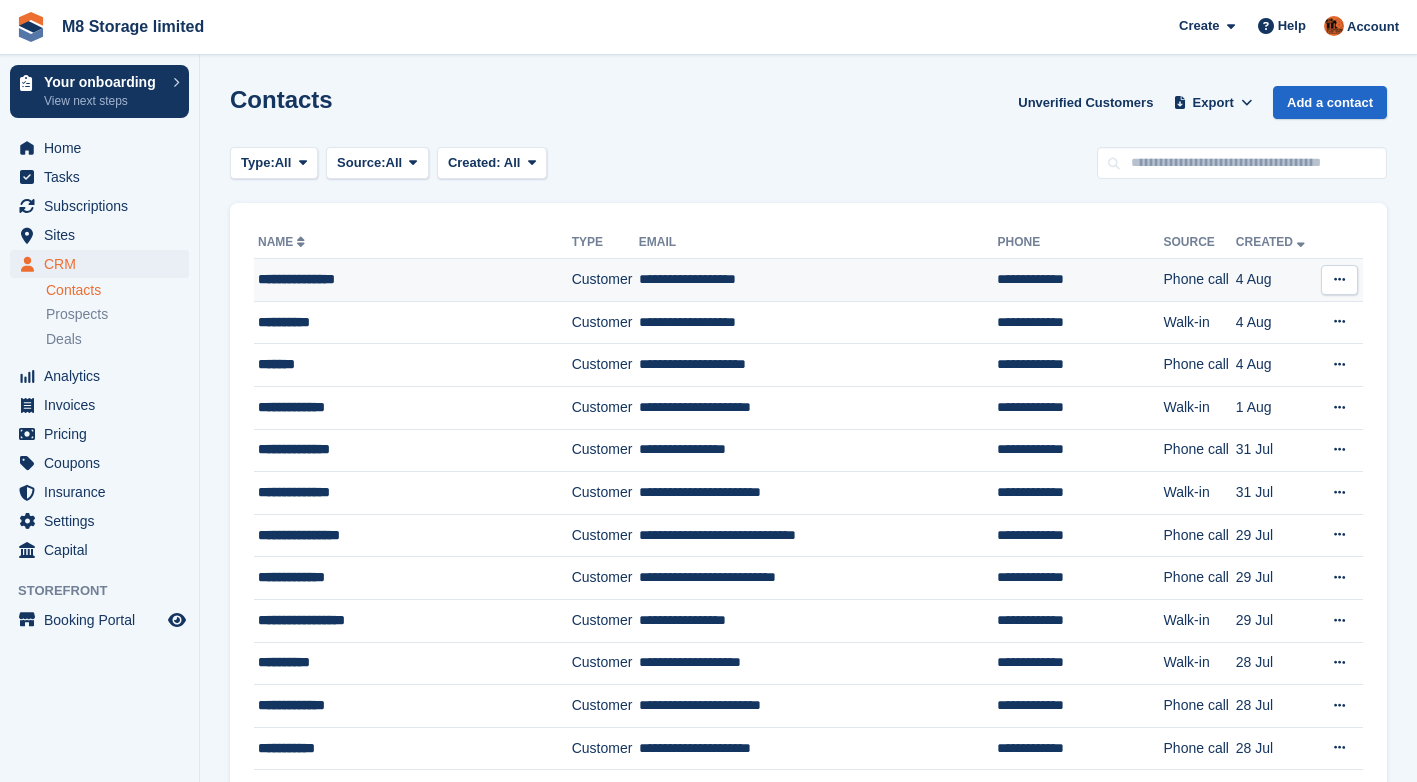 click at bounding box center [1339, 279] 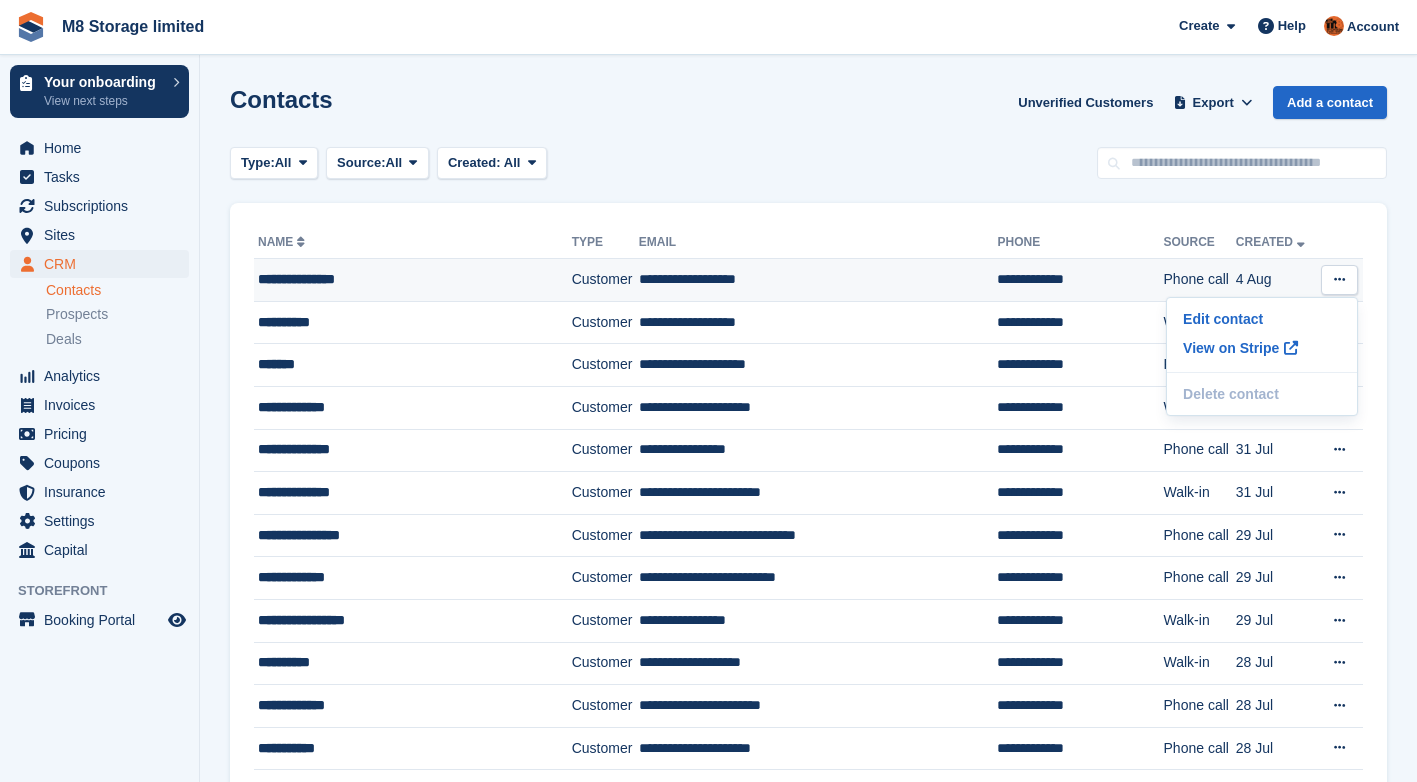 click on "**********" at bounding box center [818, 280] 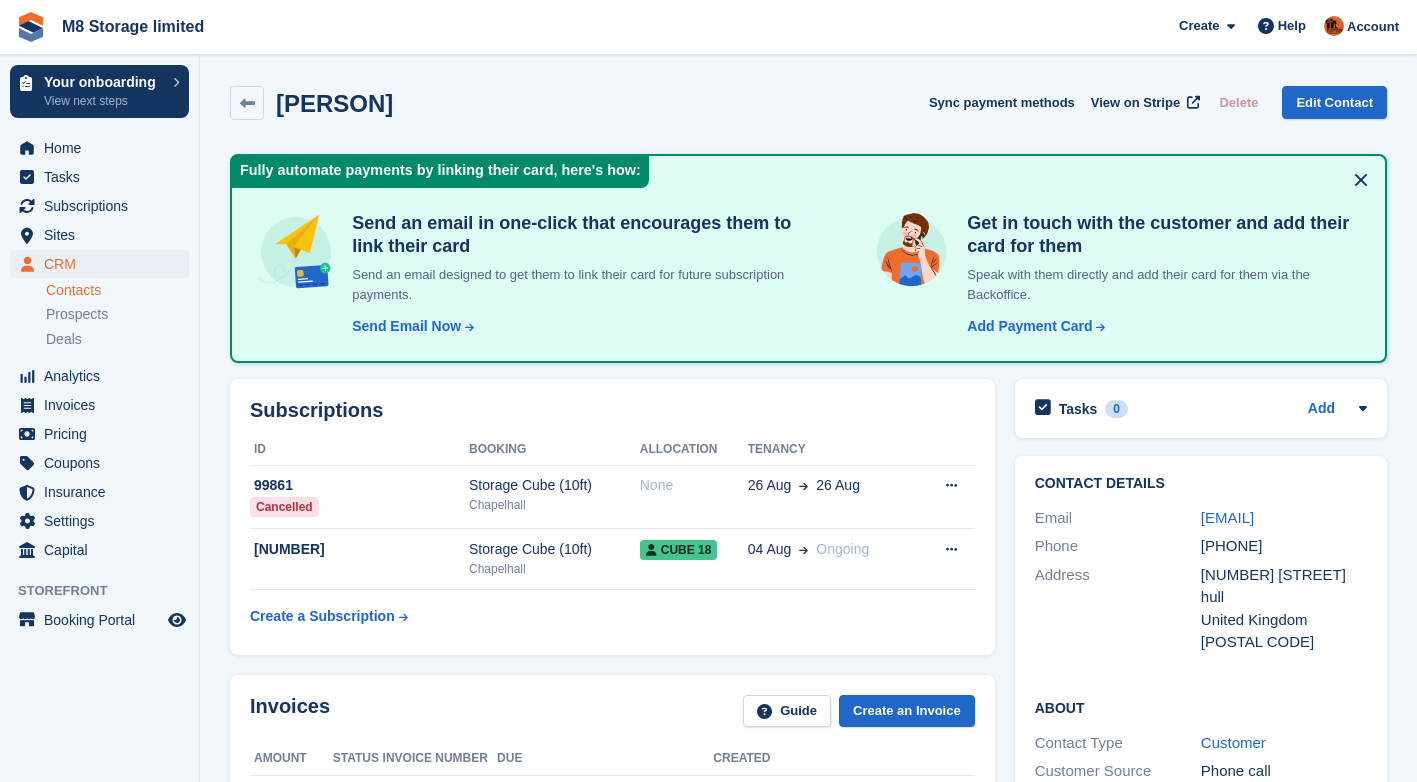 scroll, scrollTop: 0, scrollLeft: 0, axis: both 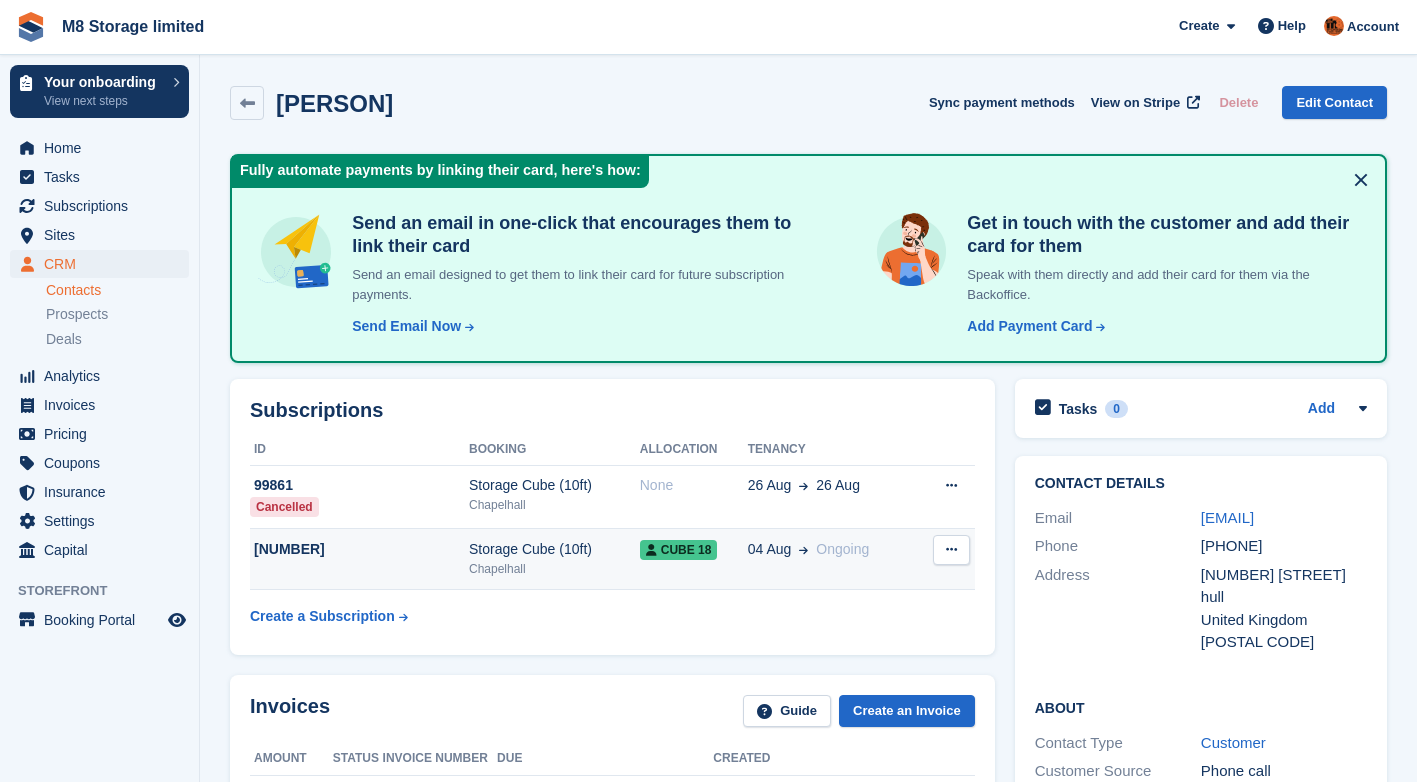 click at bounding box center (951, 550) 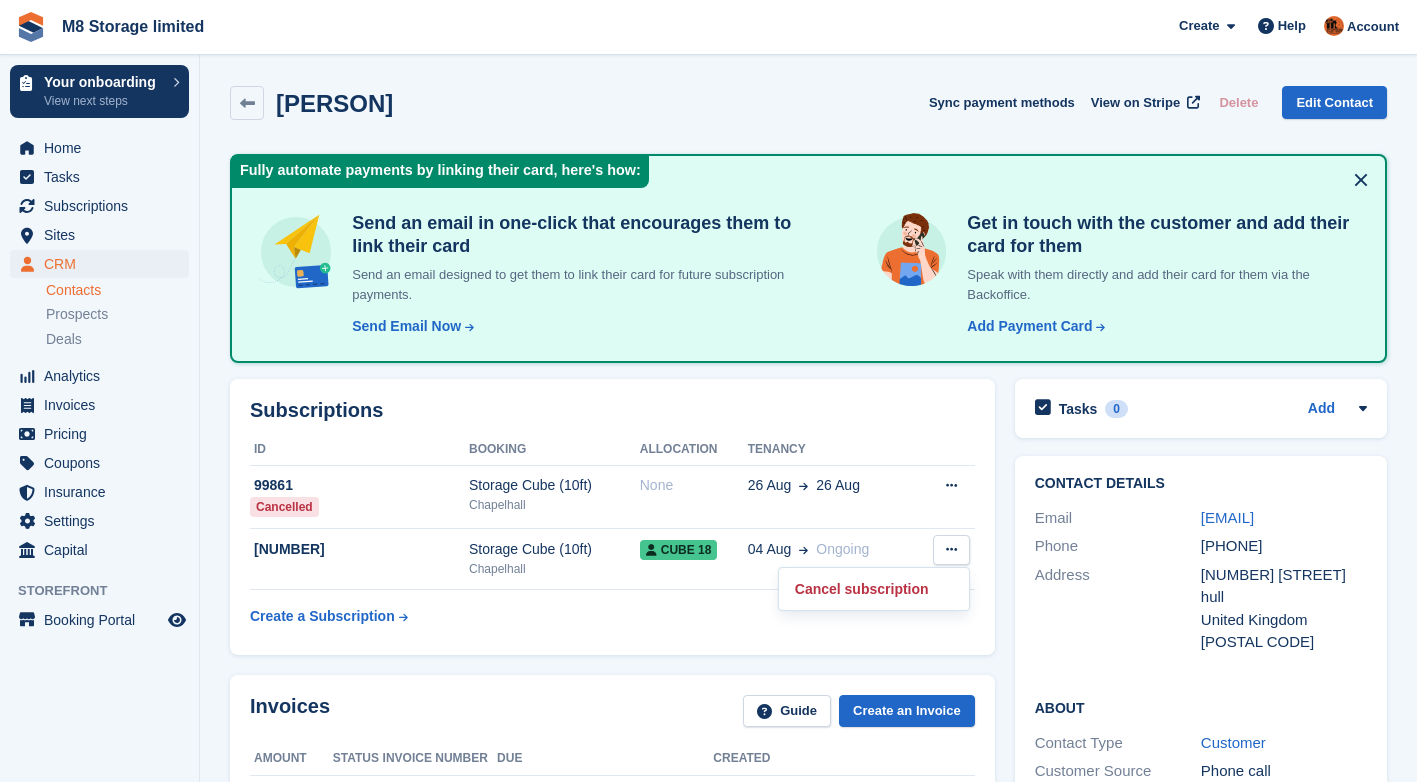 click on "Subscriptions
ID
Booking
Allocation
Tenancy
[NUMBER]
Cancelled
Storage Cube (10ft)
Chapelhall
None
[DD] [MON]
[DD] [MON]
Cancel subscription" at bounding box center [612, 517] 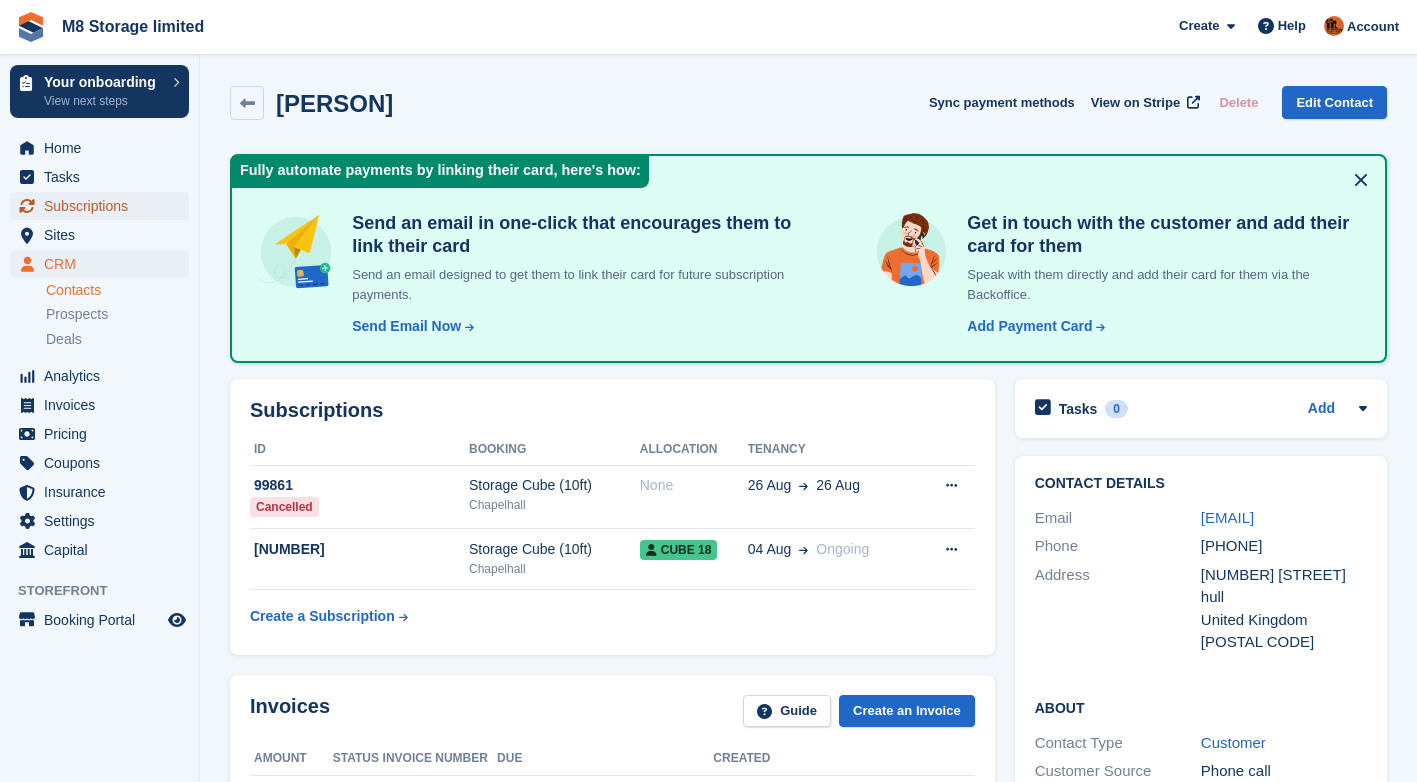 click on "Subscriptions" at bounding box center [104, 206] 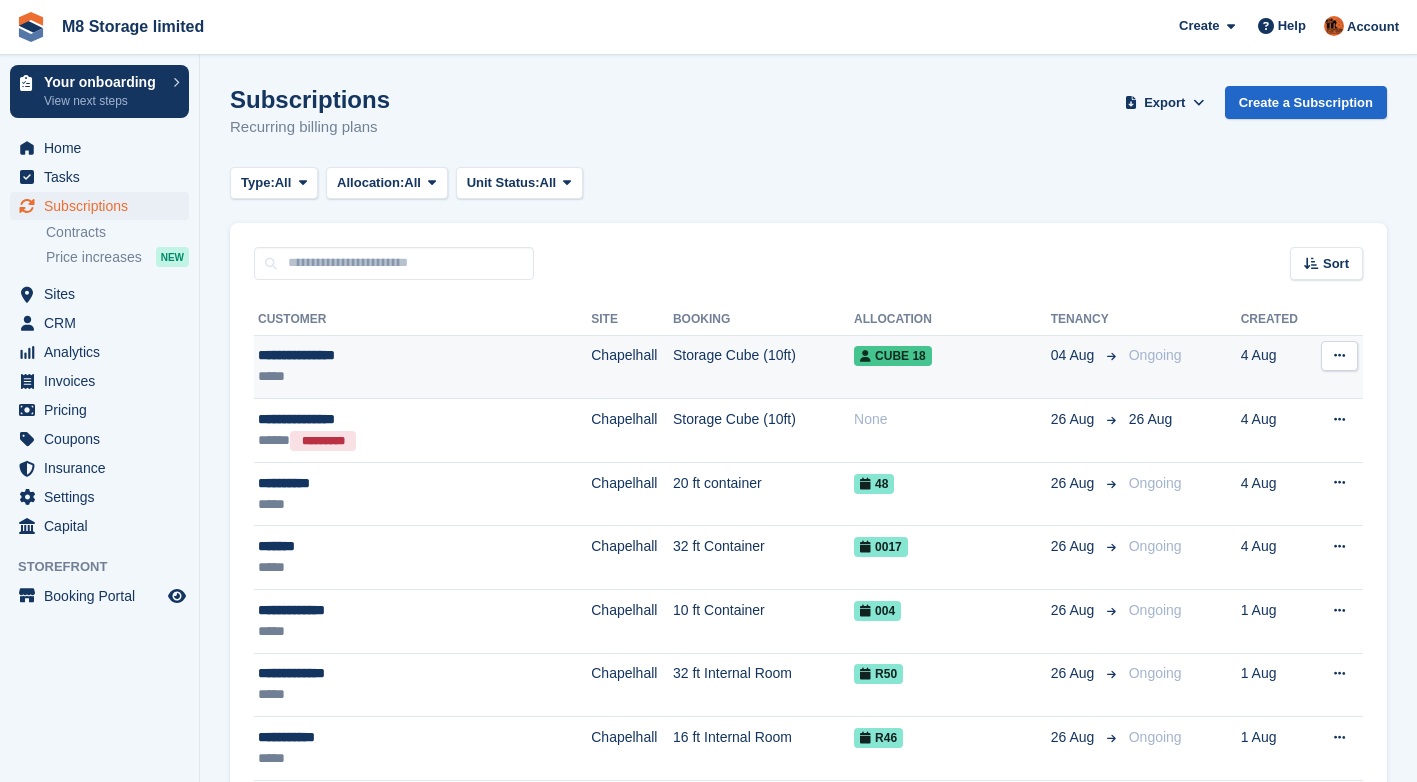 click on "Storage Cube (10ft)" at bounding box center [763, 367] 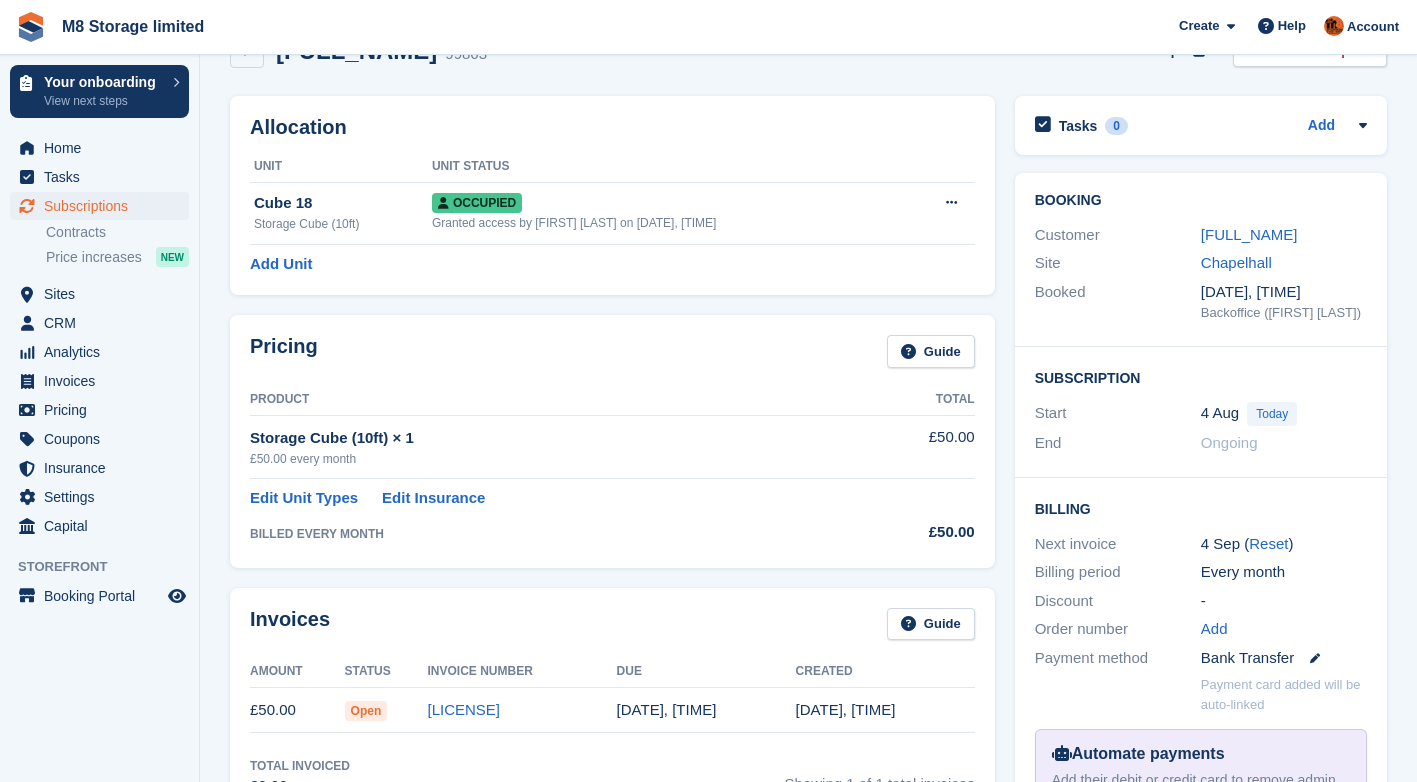 scroll, scrollTop: 0, scrollLeft: 0, axis: both 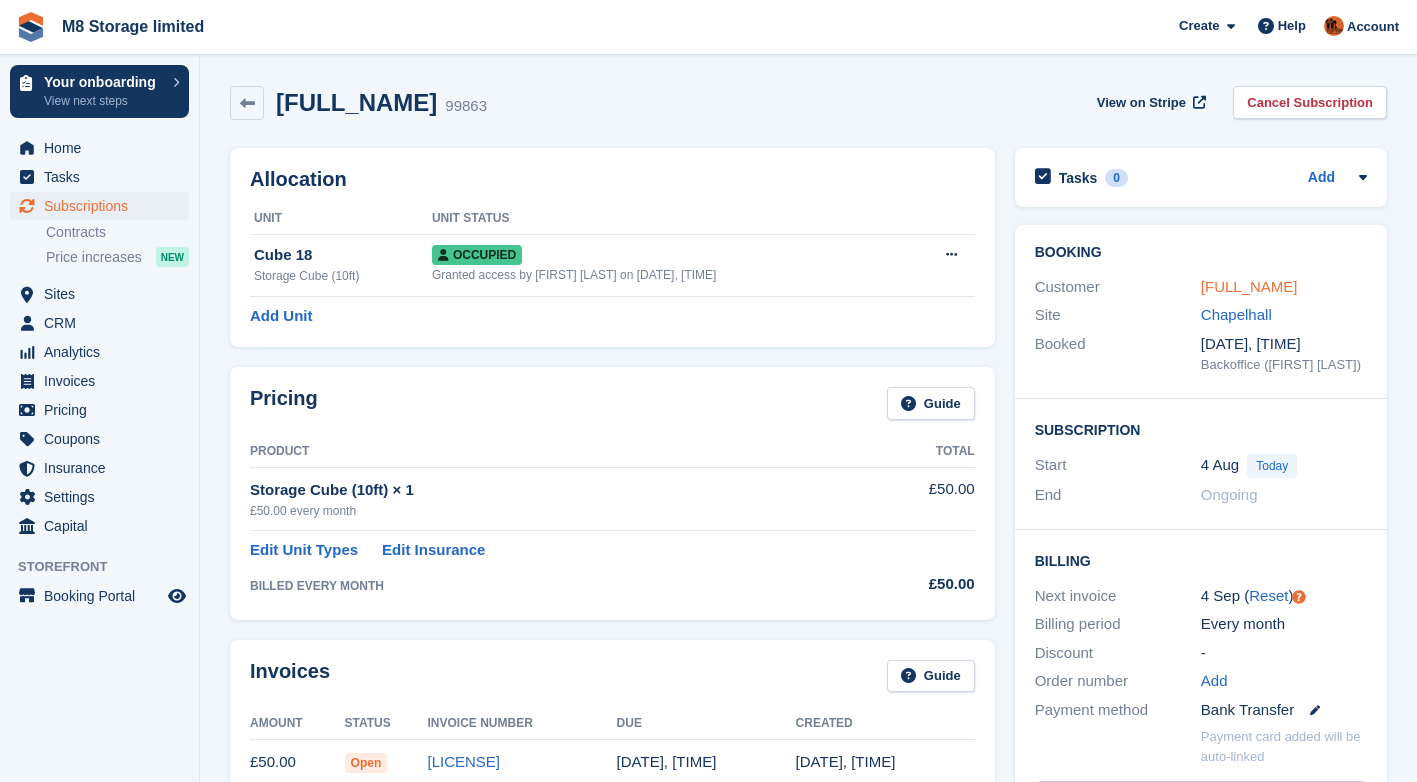 click on "[FULL_NAME]" at bounding box center [1249, 286] 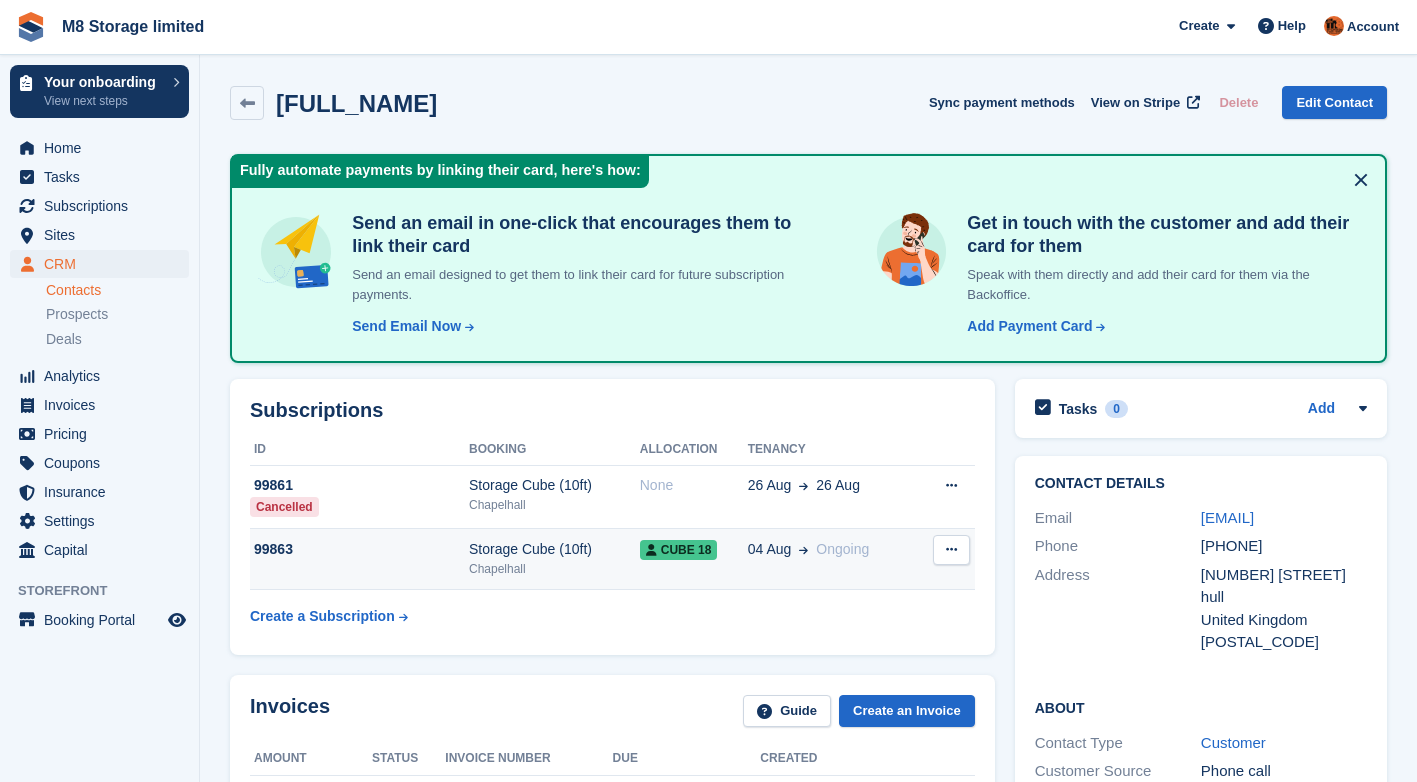 click on "Storage Cube (10ft)" at bounding box center [554, 549] 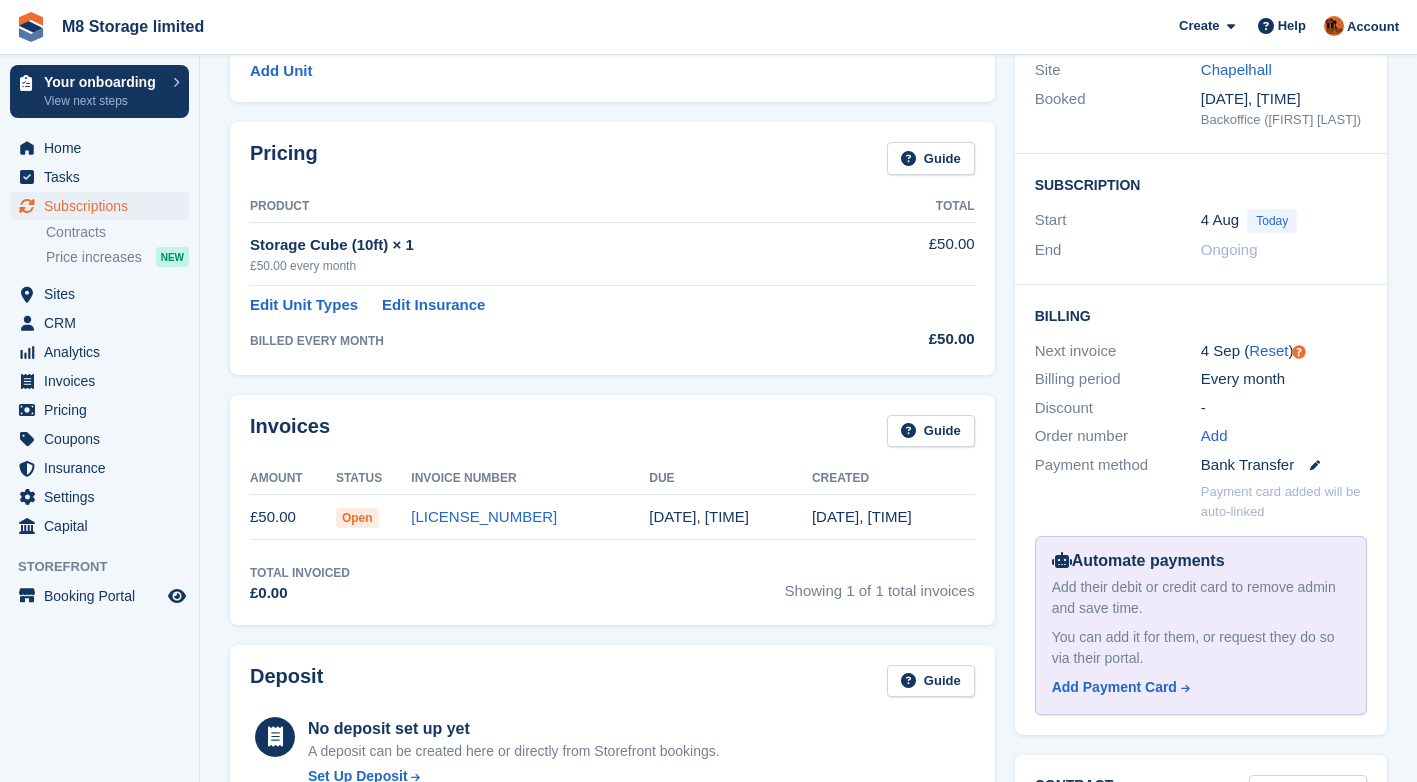 scroll, scrollTop: 200, scrollLeft: 0, axis: vertical 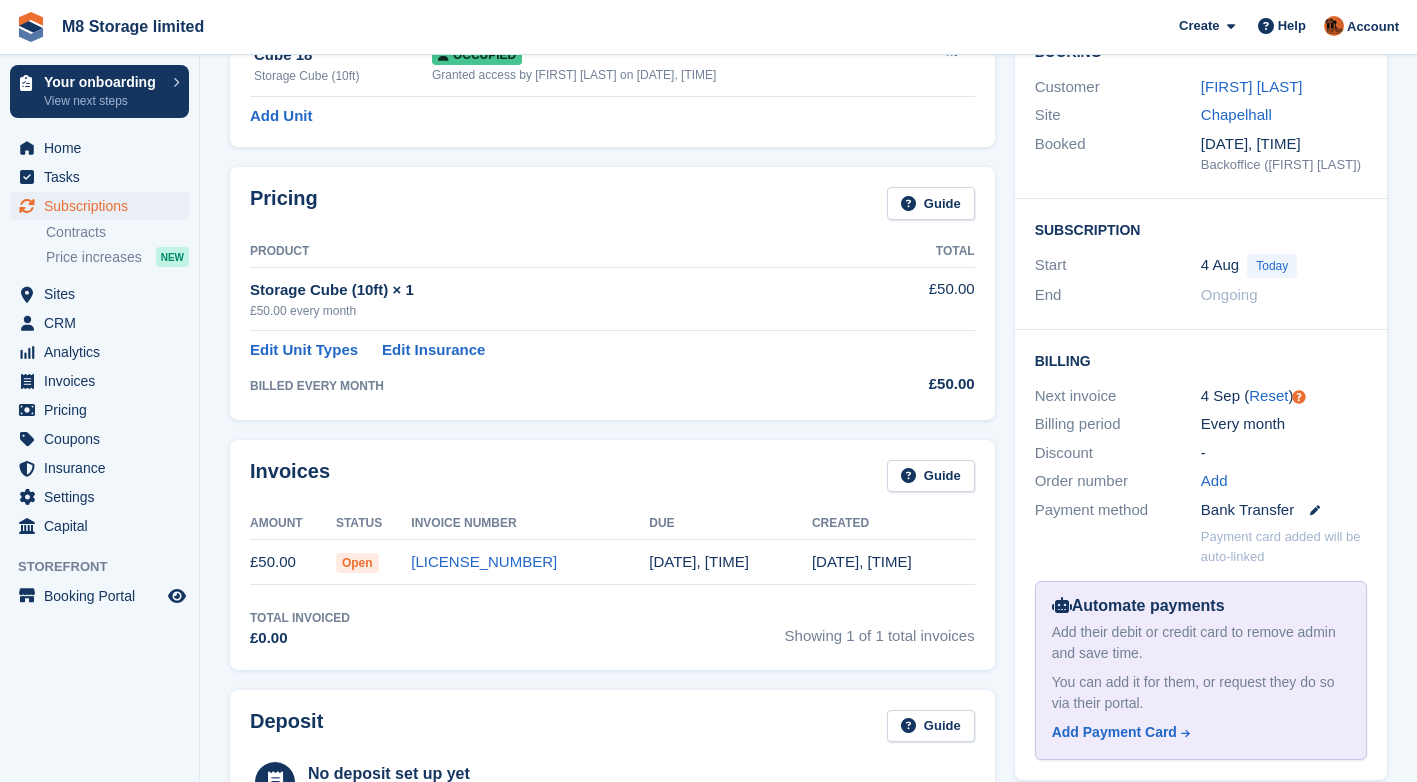 click on "-" at bounding box center (1284, 453) 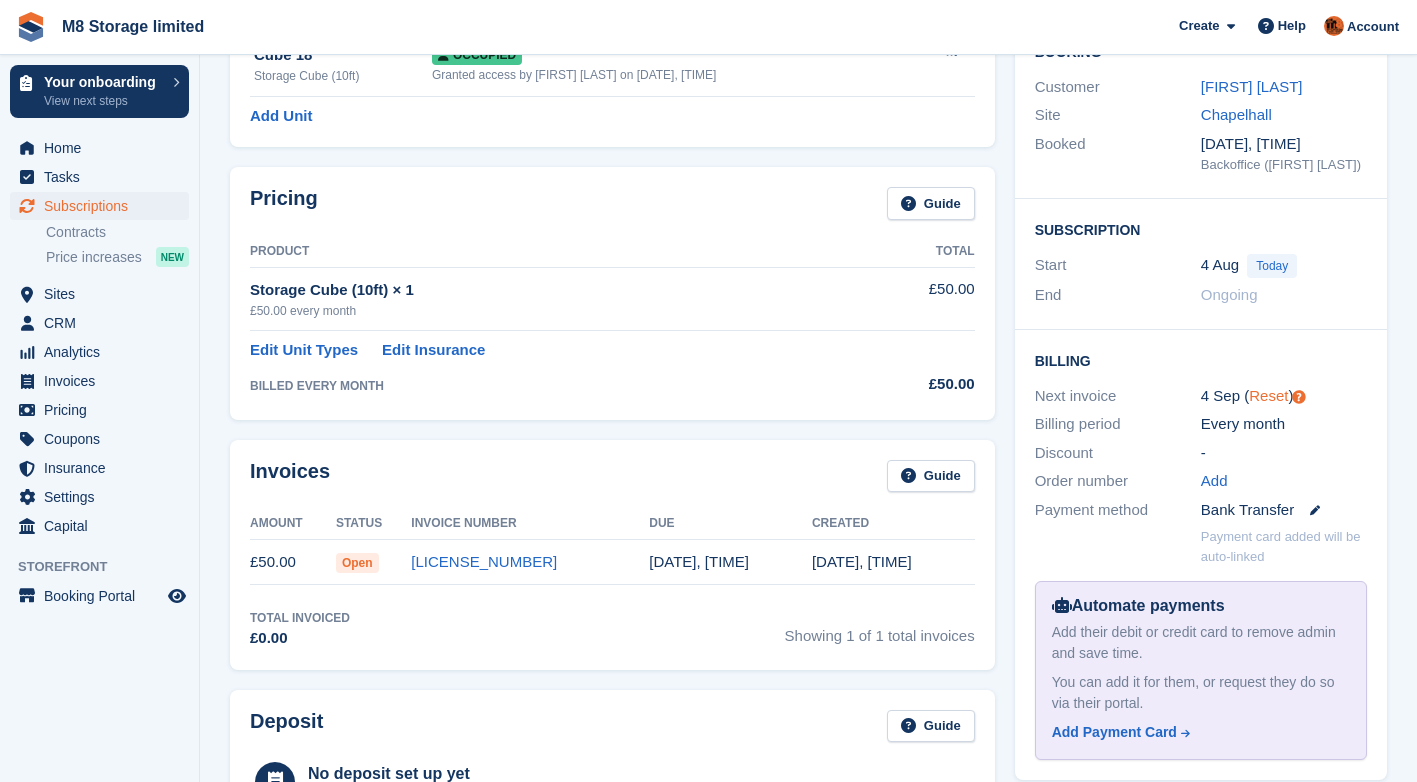 click on "Reset" at bounding box center (1268, 395) 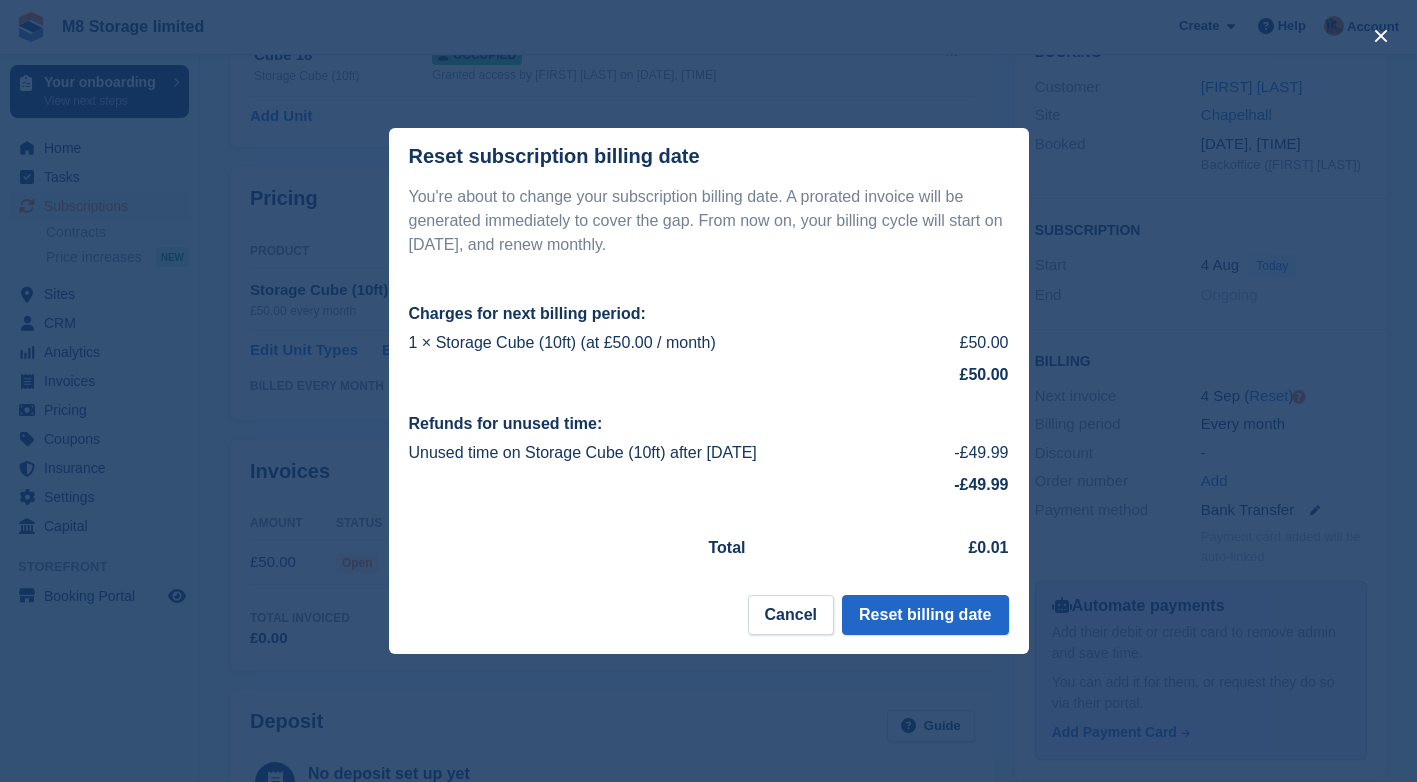 click at bounding box center [708, 391] 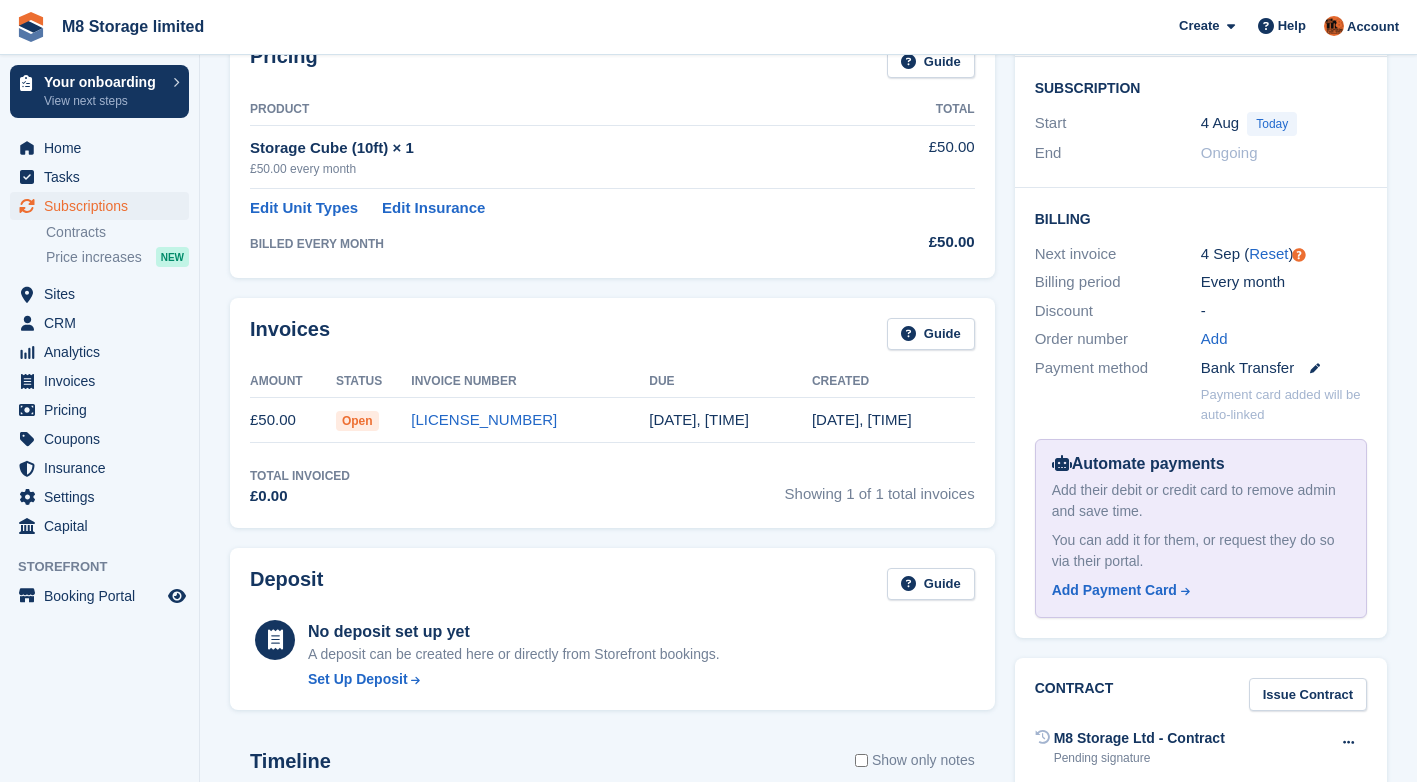 scroll, scrollTop: 400, scrollLeft: 0, axis: vertical 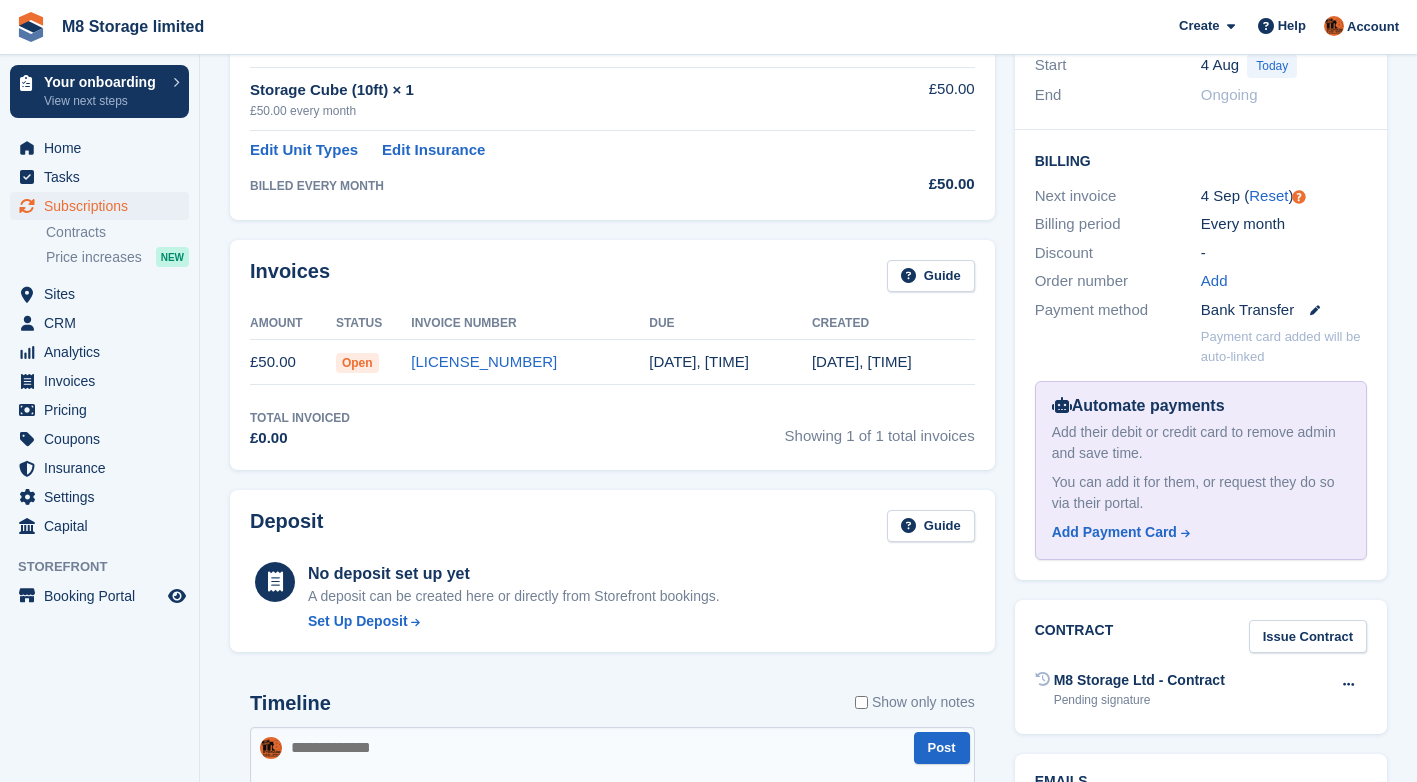 click on "Open" at bounding box center [373, 362] 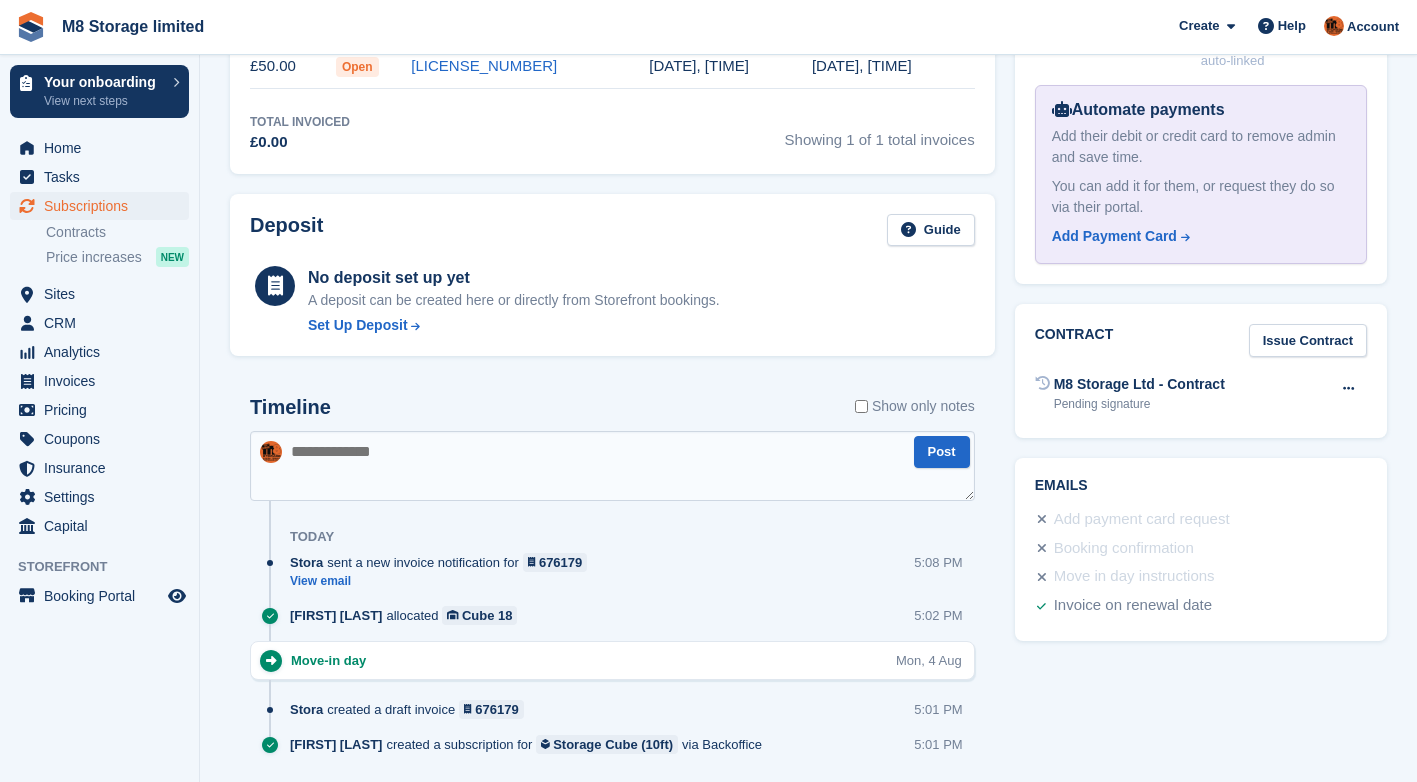 scroll, scrollTop: 700, scrollLeft: 0, axis: vertical 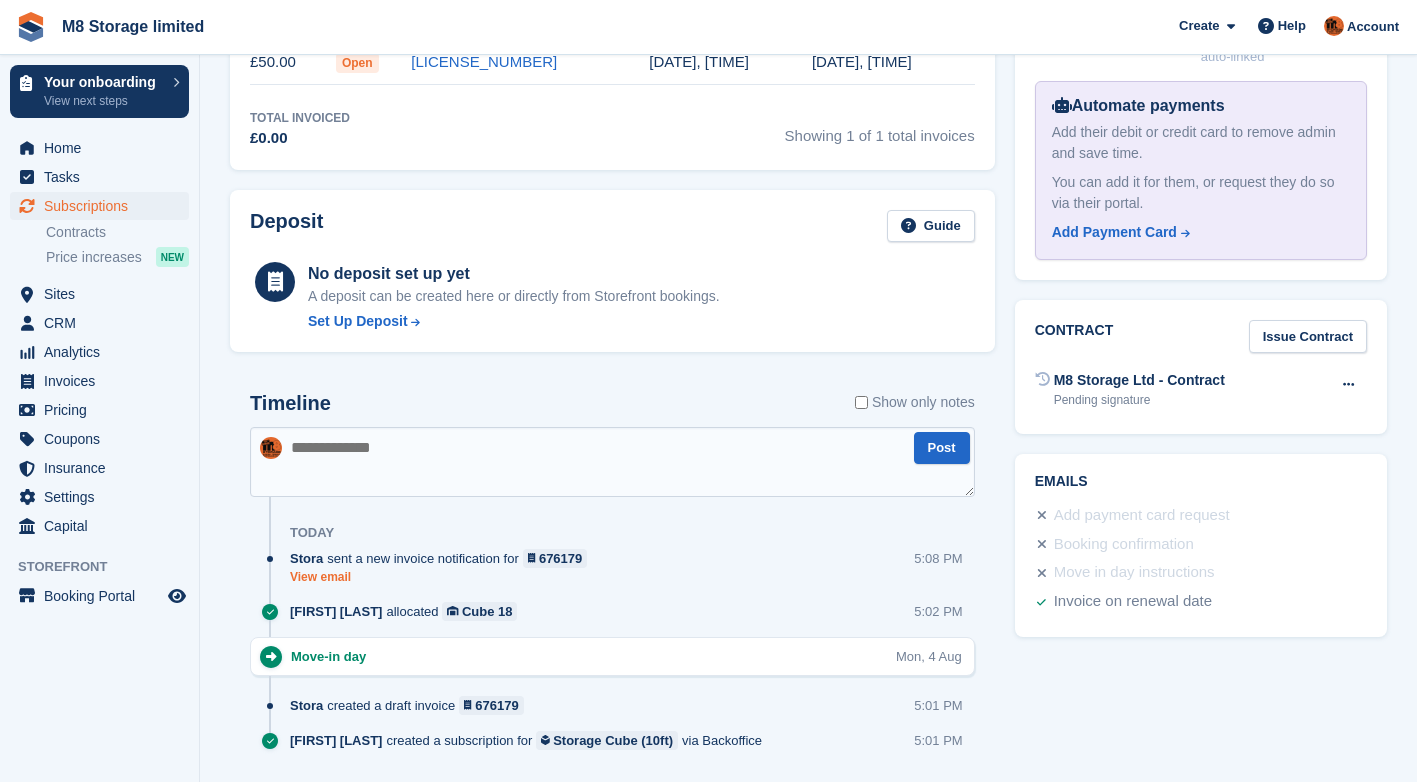 click on "View email" at bounding box center [443, 577] 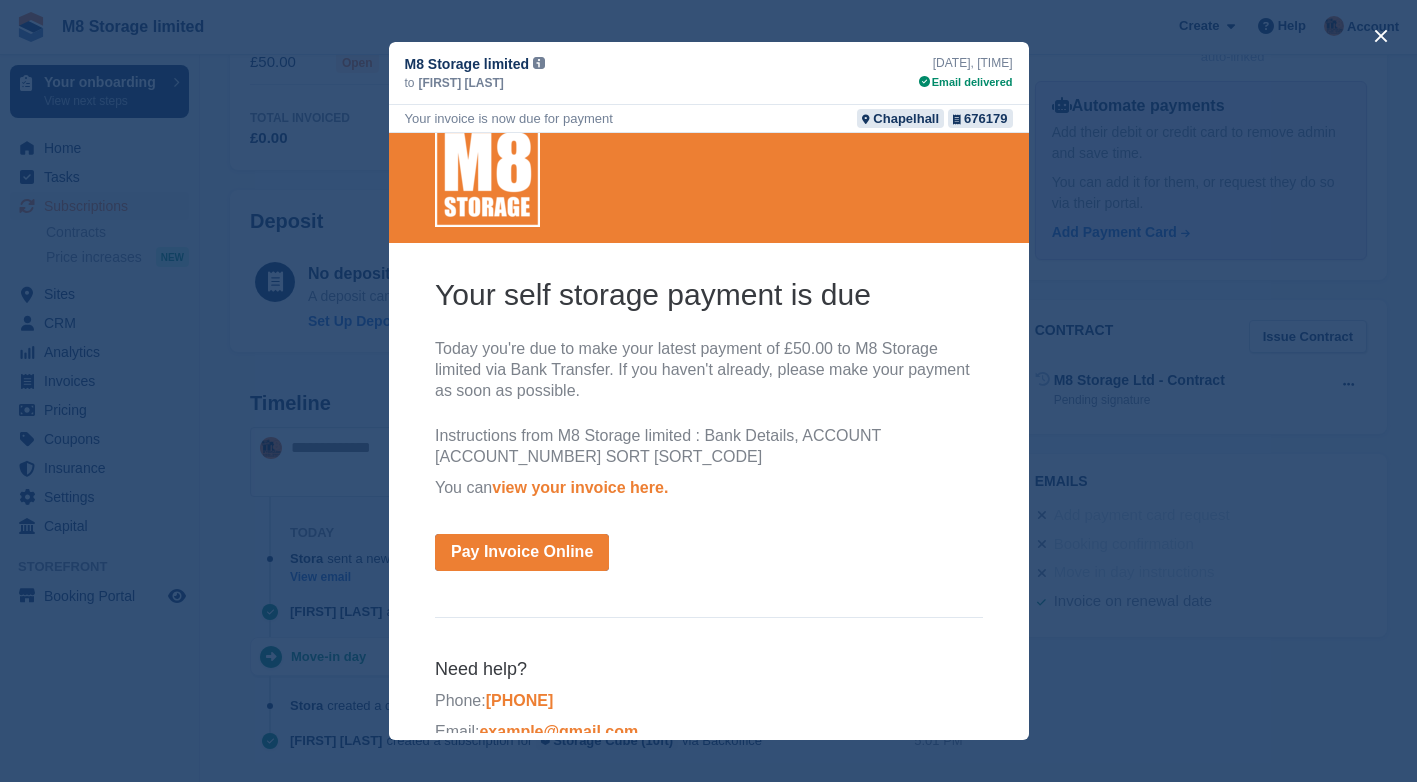 scroll, scrollTop: 0, scrollLeft: 0, axis: both 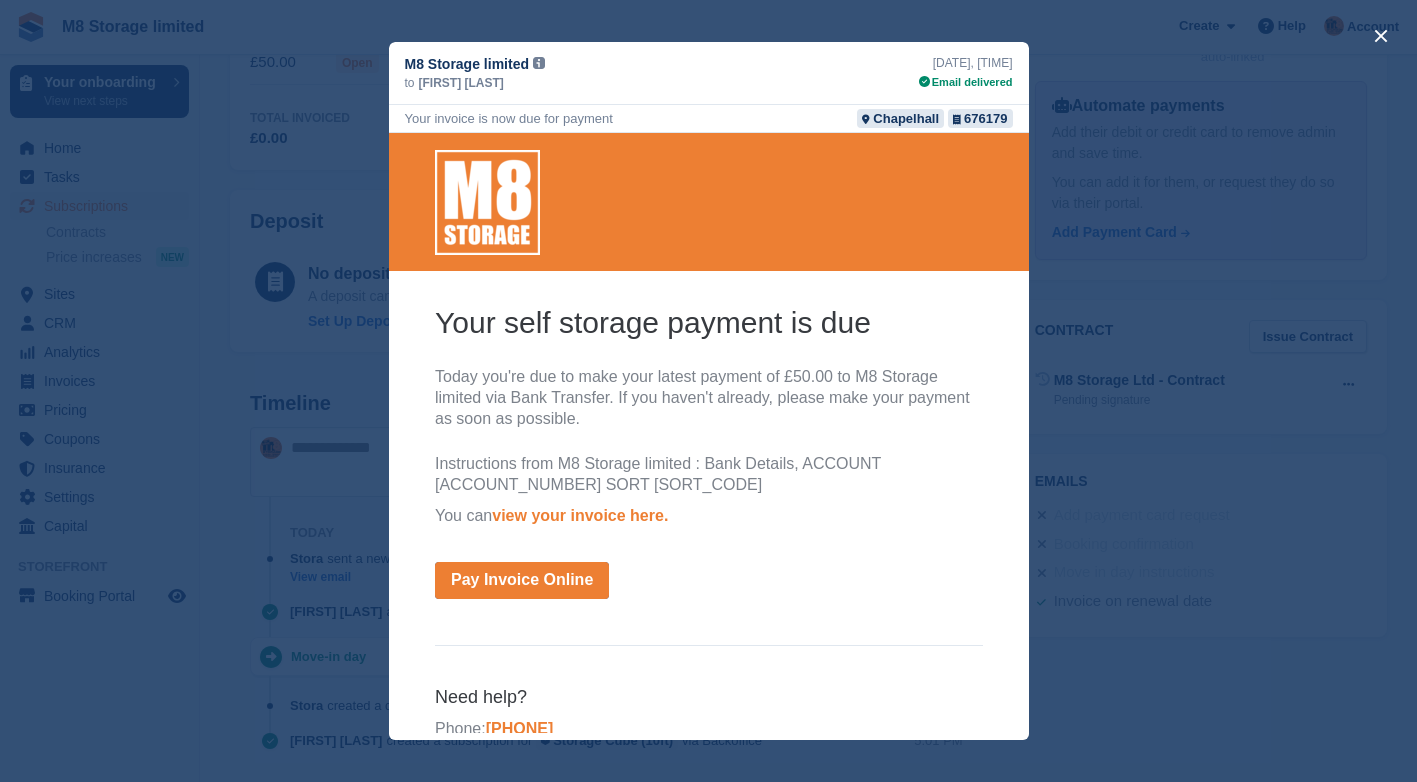click at bounding box center [708, 391] 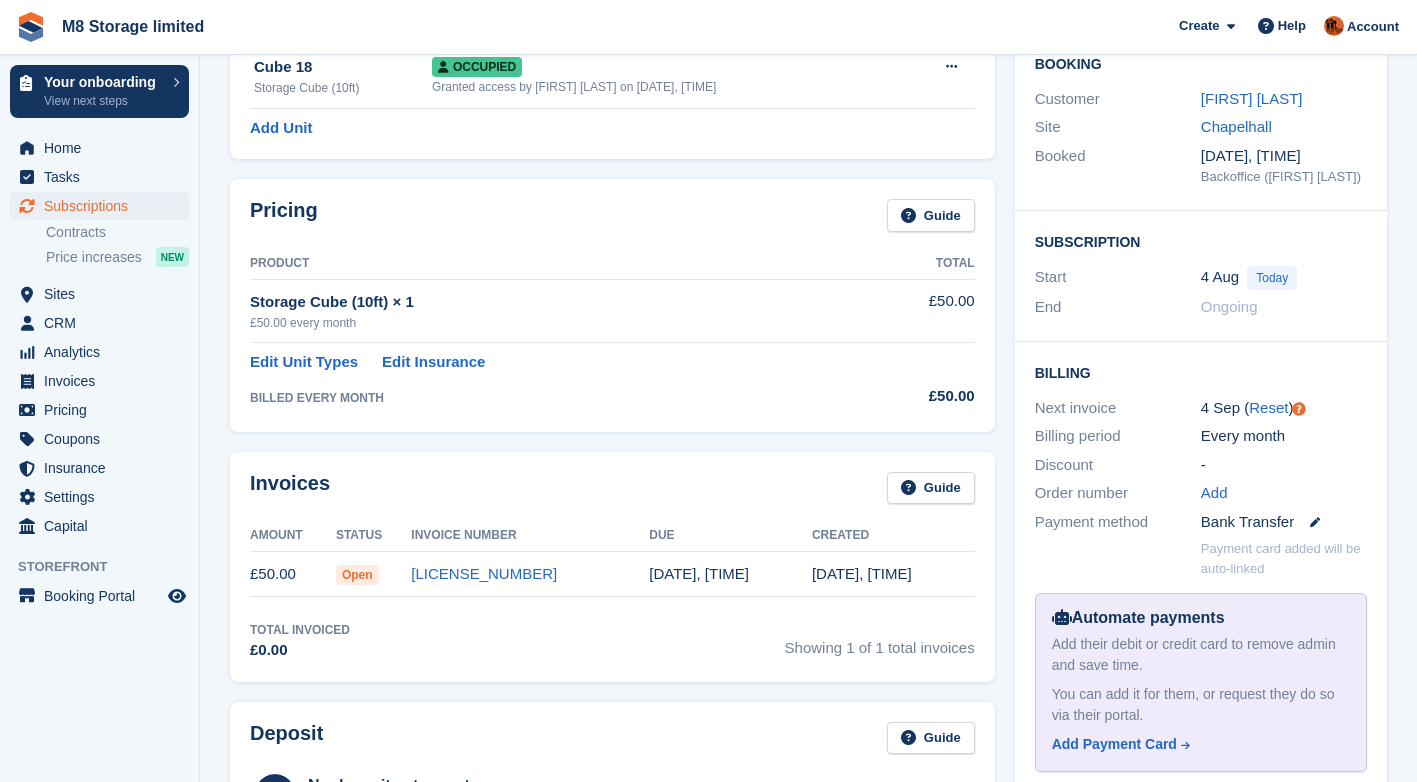 scroll, scrollTop: 0, scrollLeft: 0, axis: both 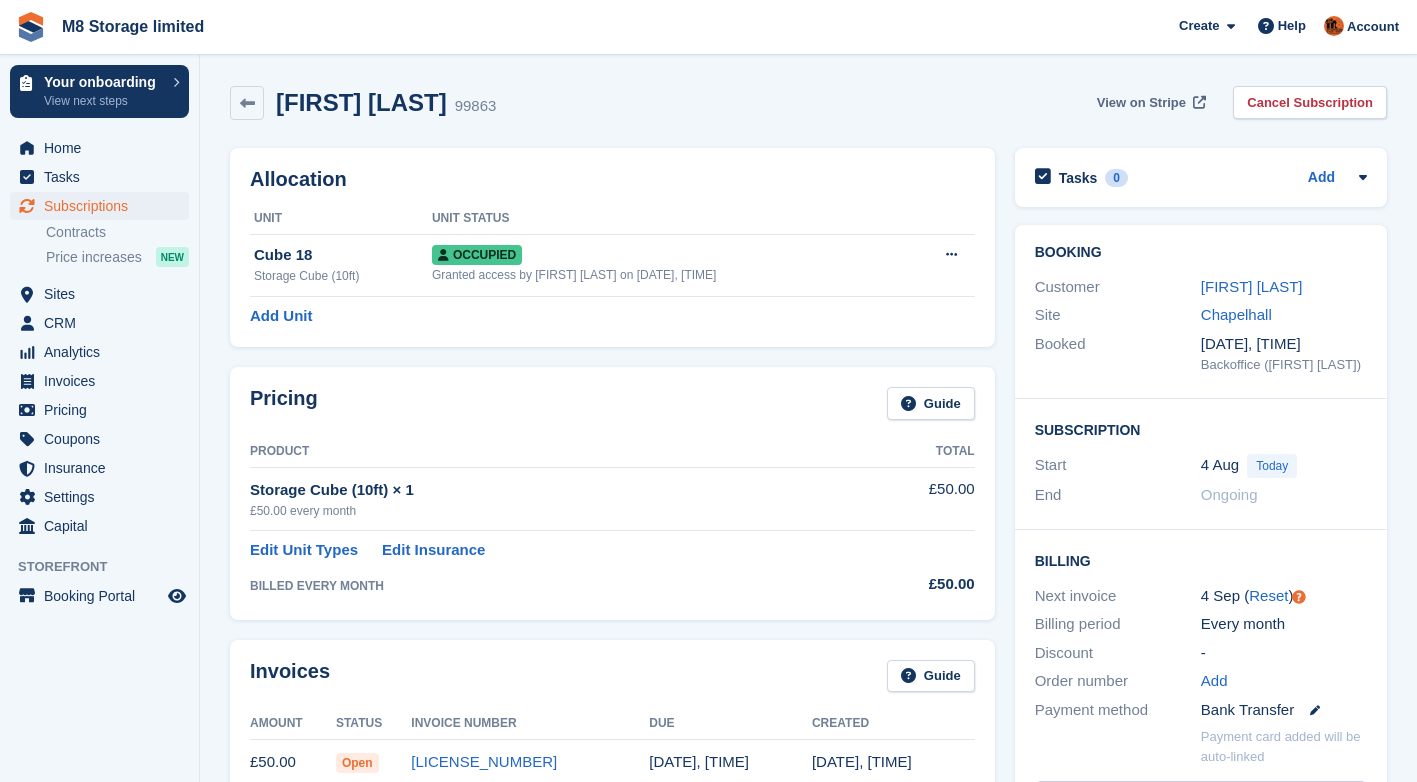 click on "View on Stripe" at bounding box center (1141, 103) 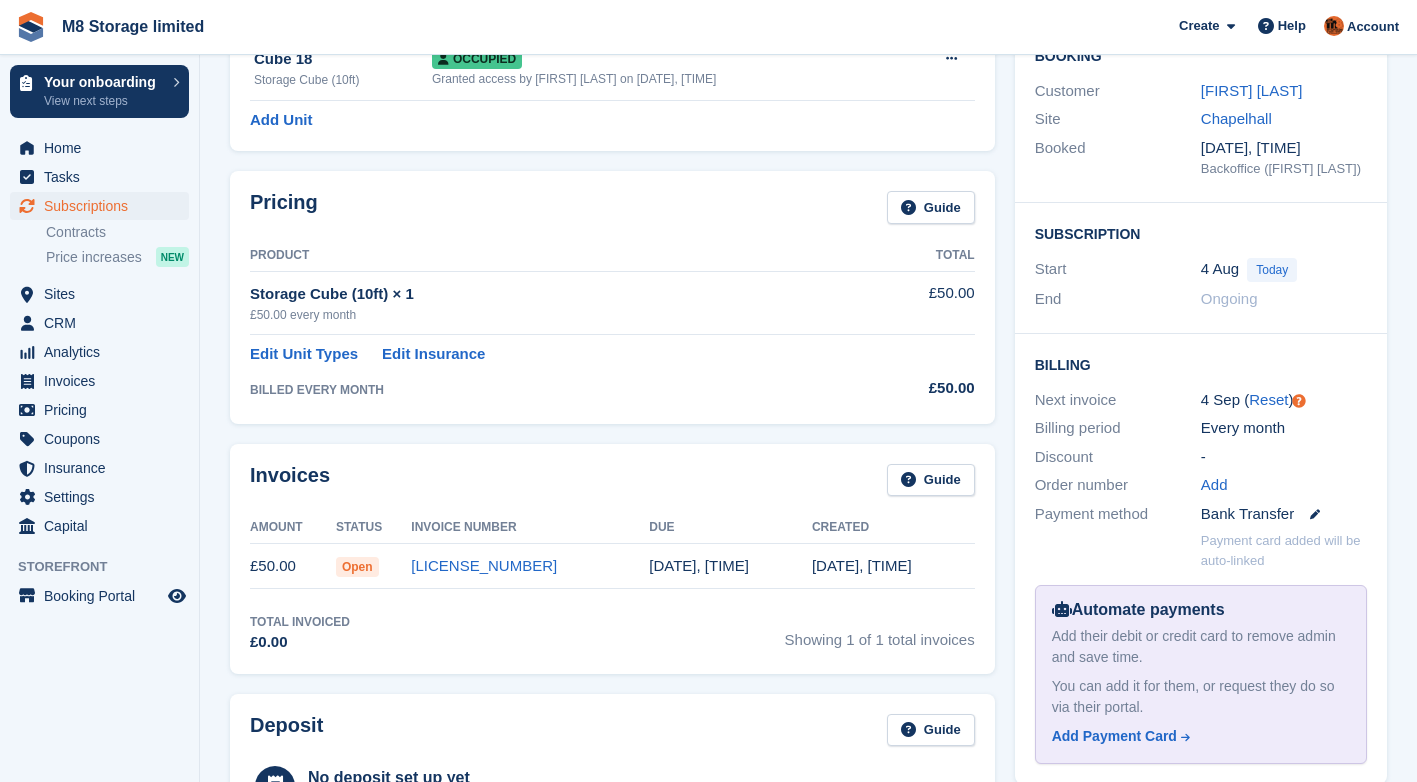 scroll, scrollTop: 200, scrollLeft: 0, axis: vertical 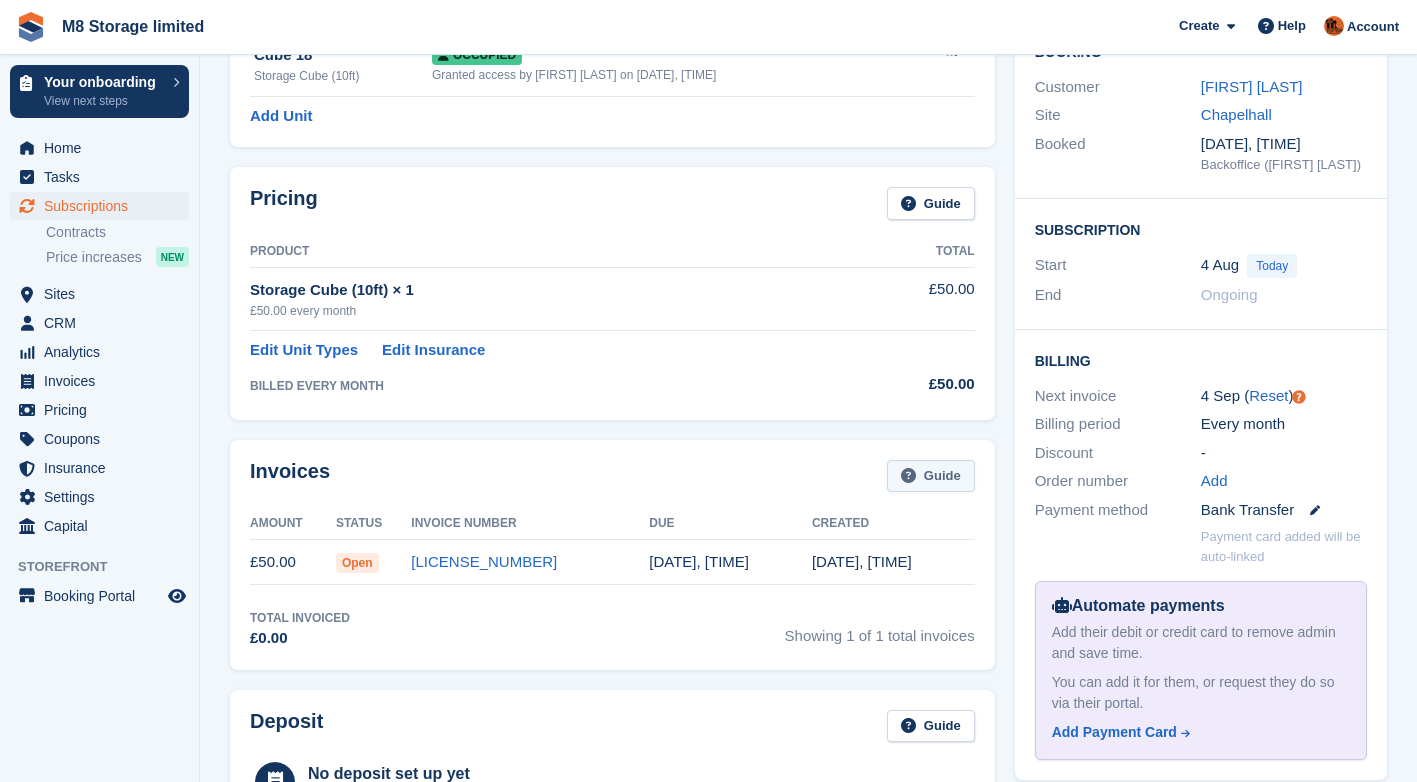 click on "Guide" at bounding box center (931, 476) 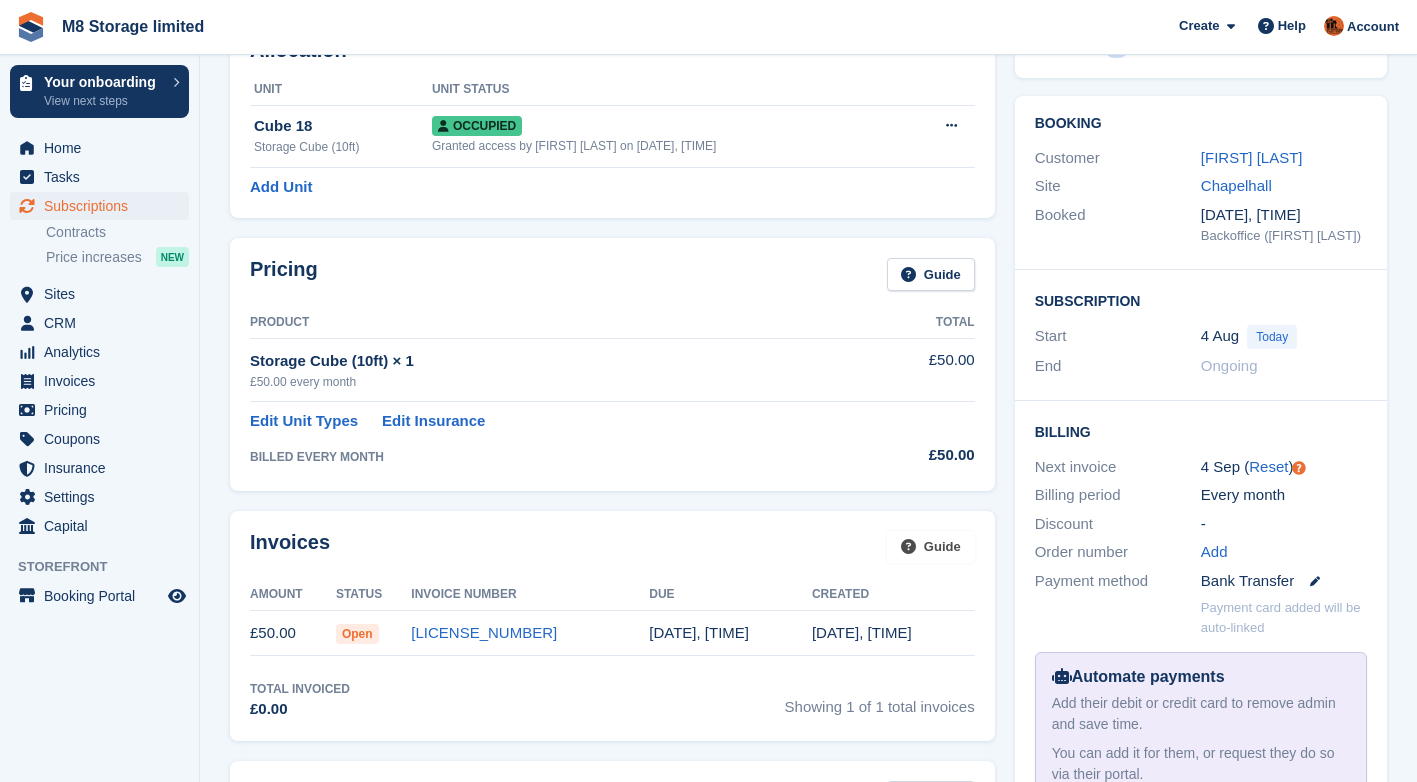 scroll, scrollTop: 0, scrollLeft: 0, axis: both 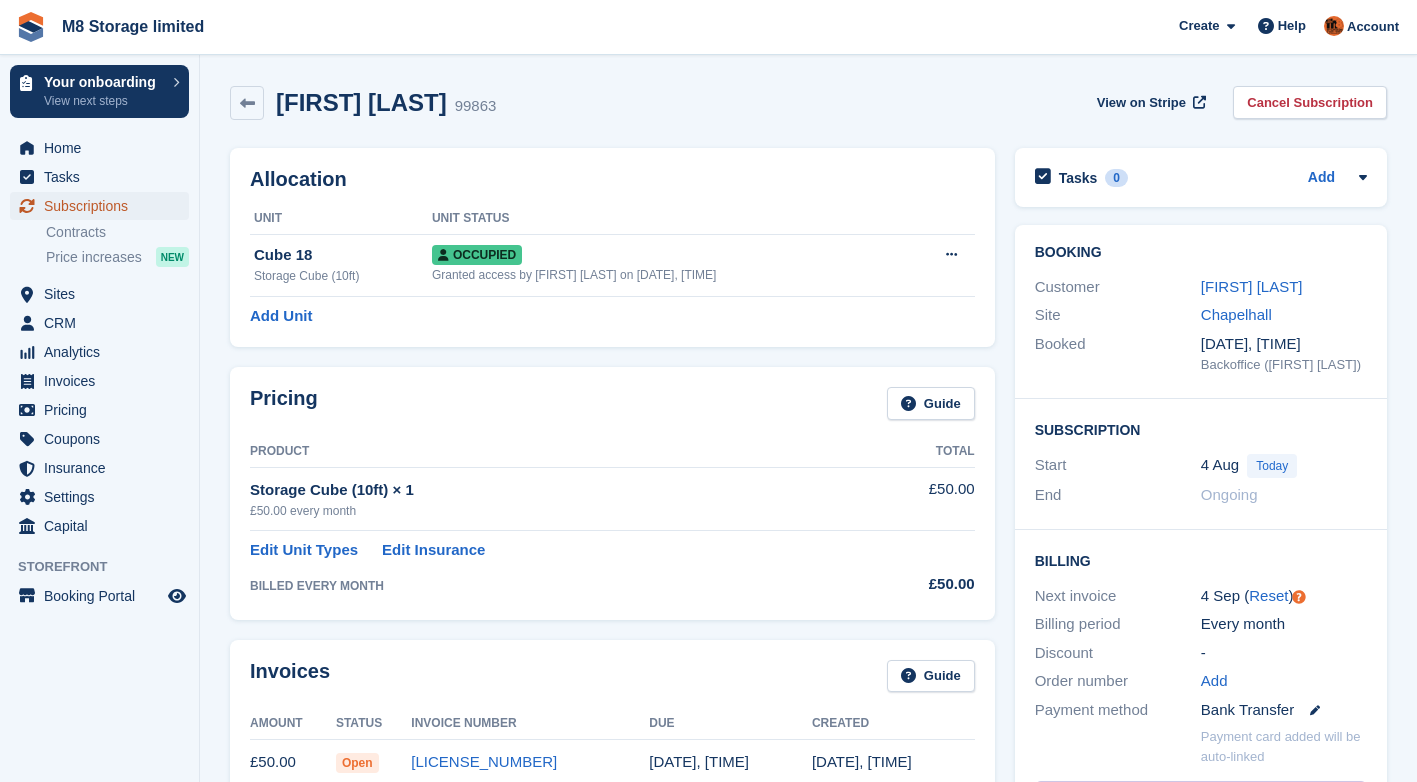click on "Subscriptions" at bounding box center [104, 206] 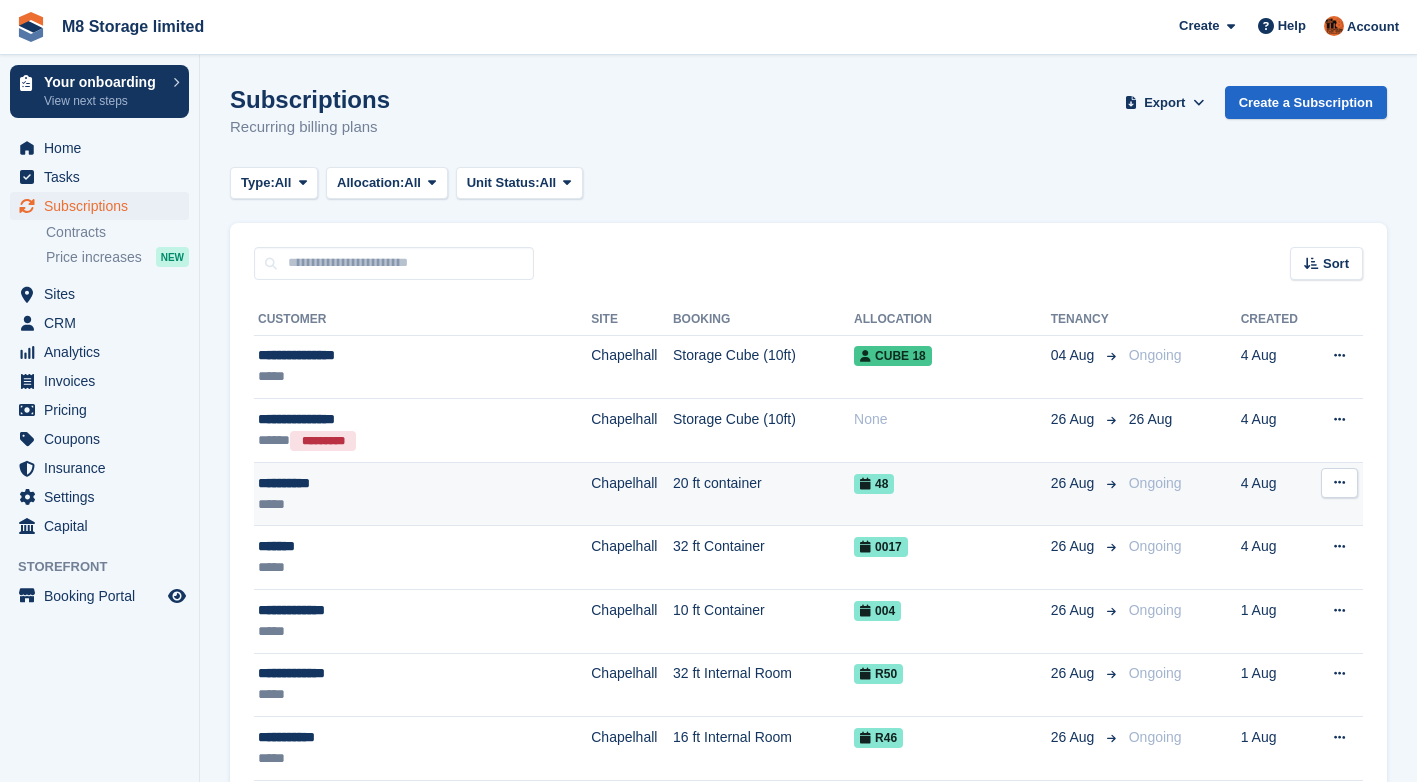 scroll, scrollTop: 0, scrollLeft: 0, axis: both 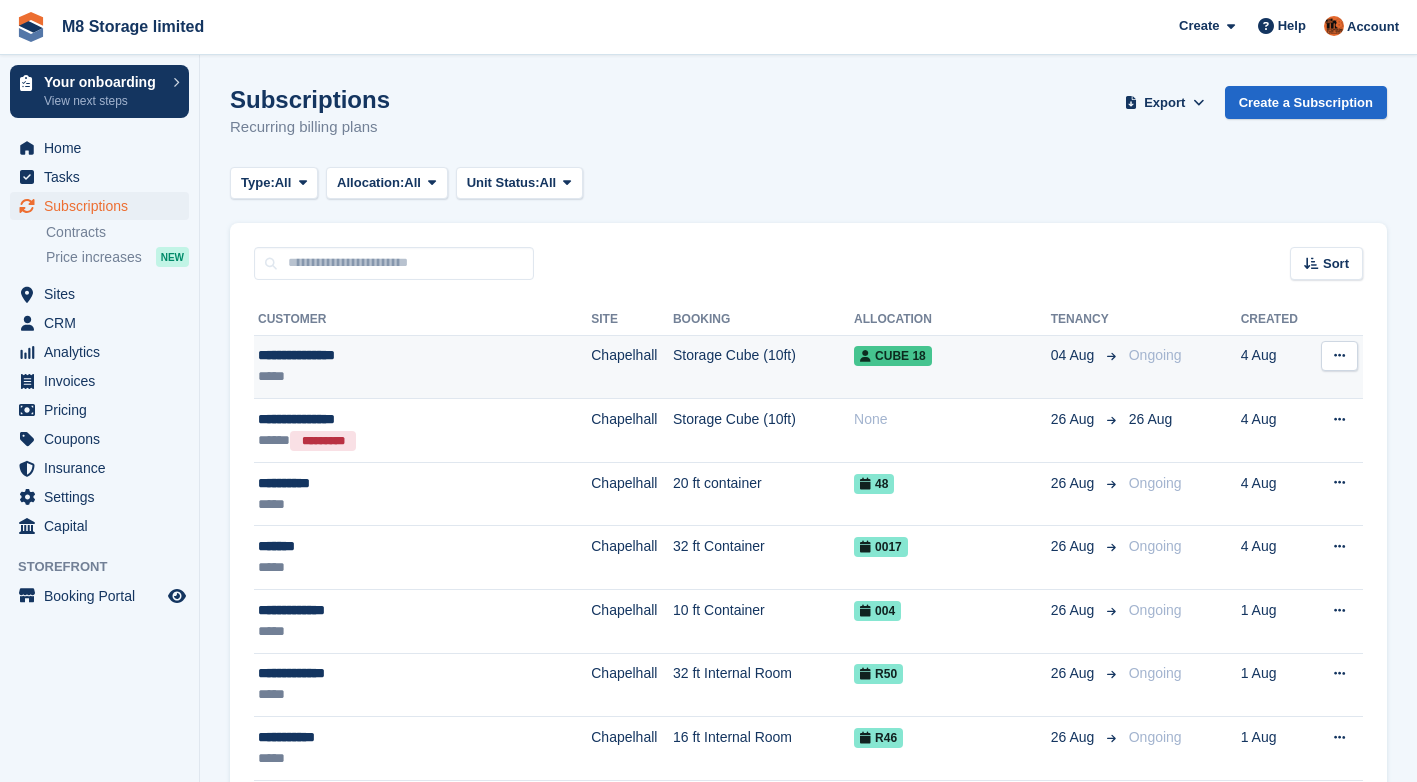 click on "Storage Cube (10ft)" at bounding box center (763, 367) 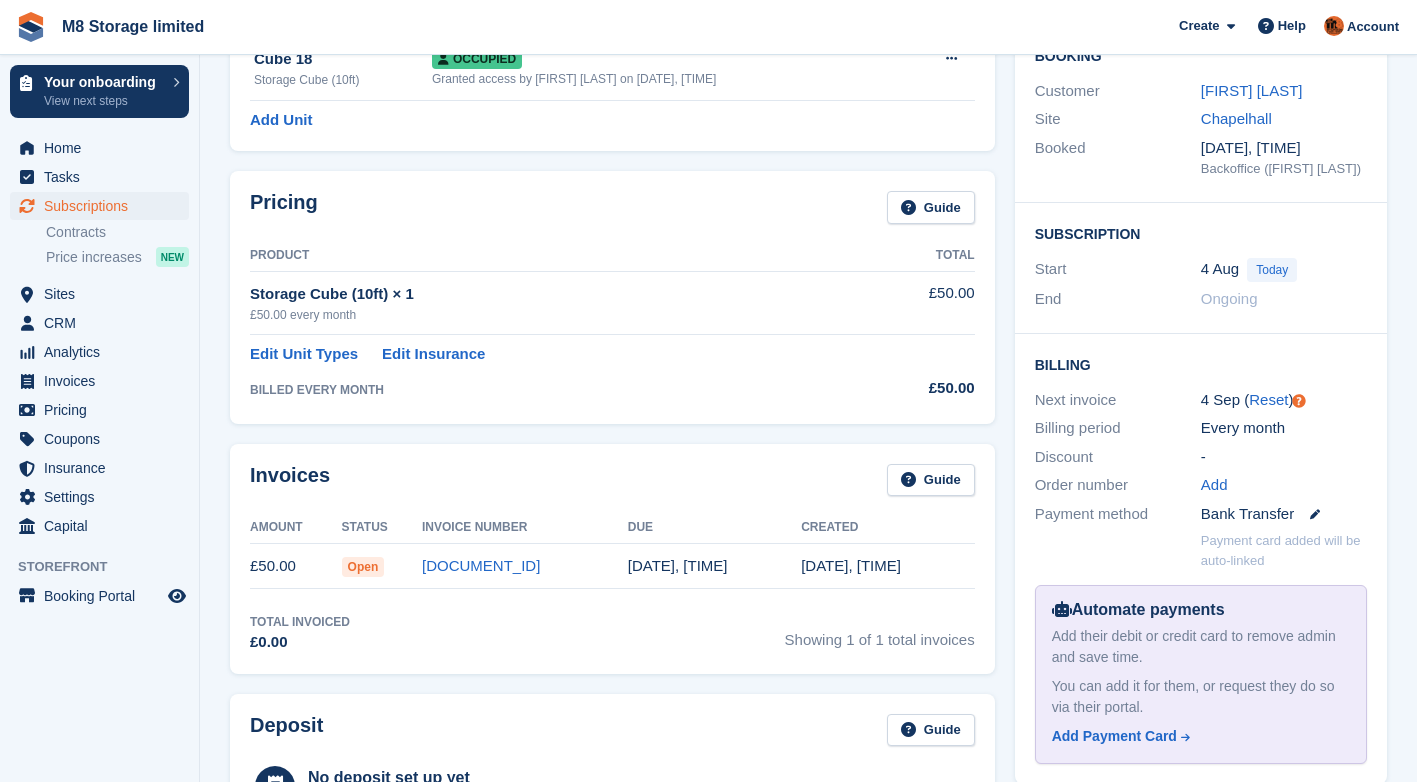 scroll, scrollTop: 200, scrollLeft: 0, axis: vertical 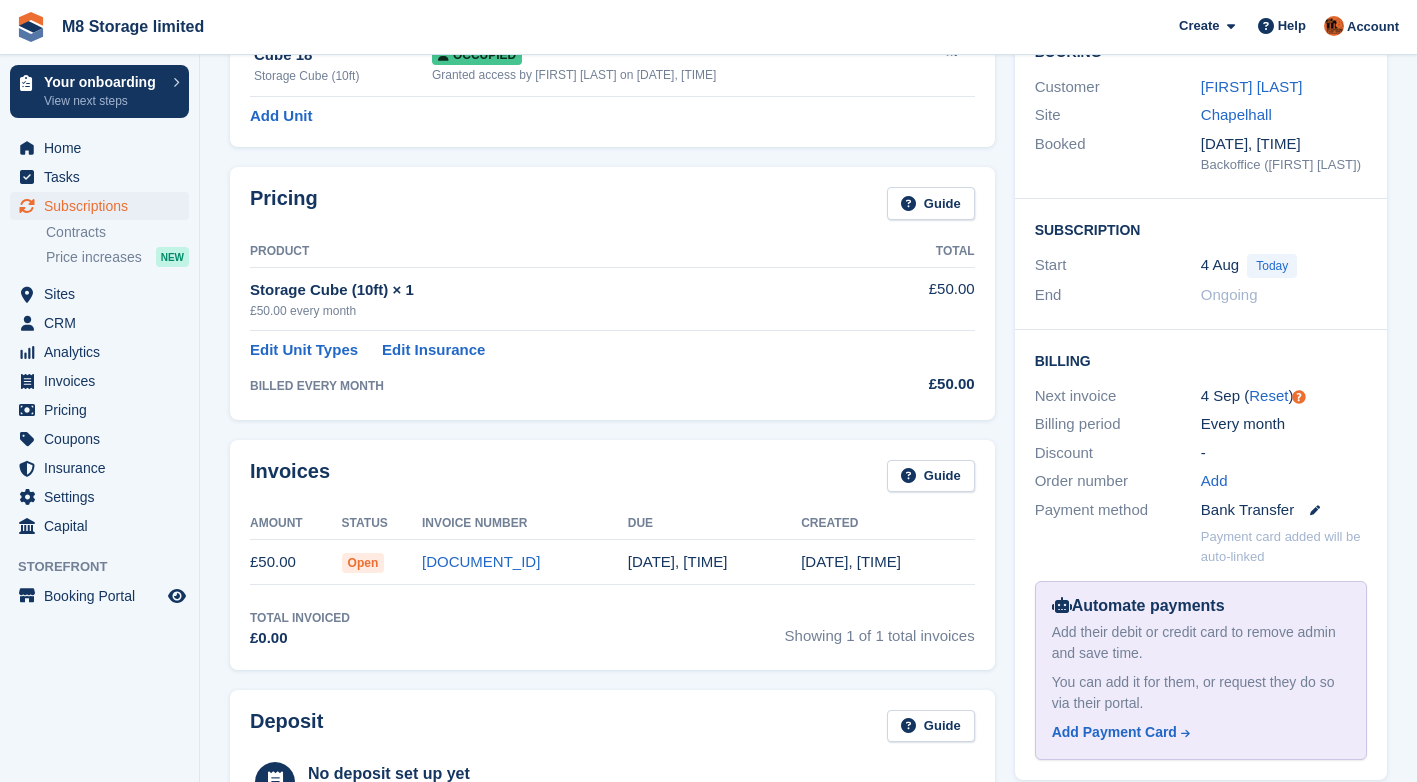click on "Start
[DATE]
Today" at bounding box center [1201, 266] 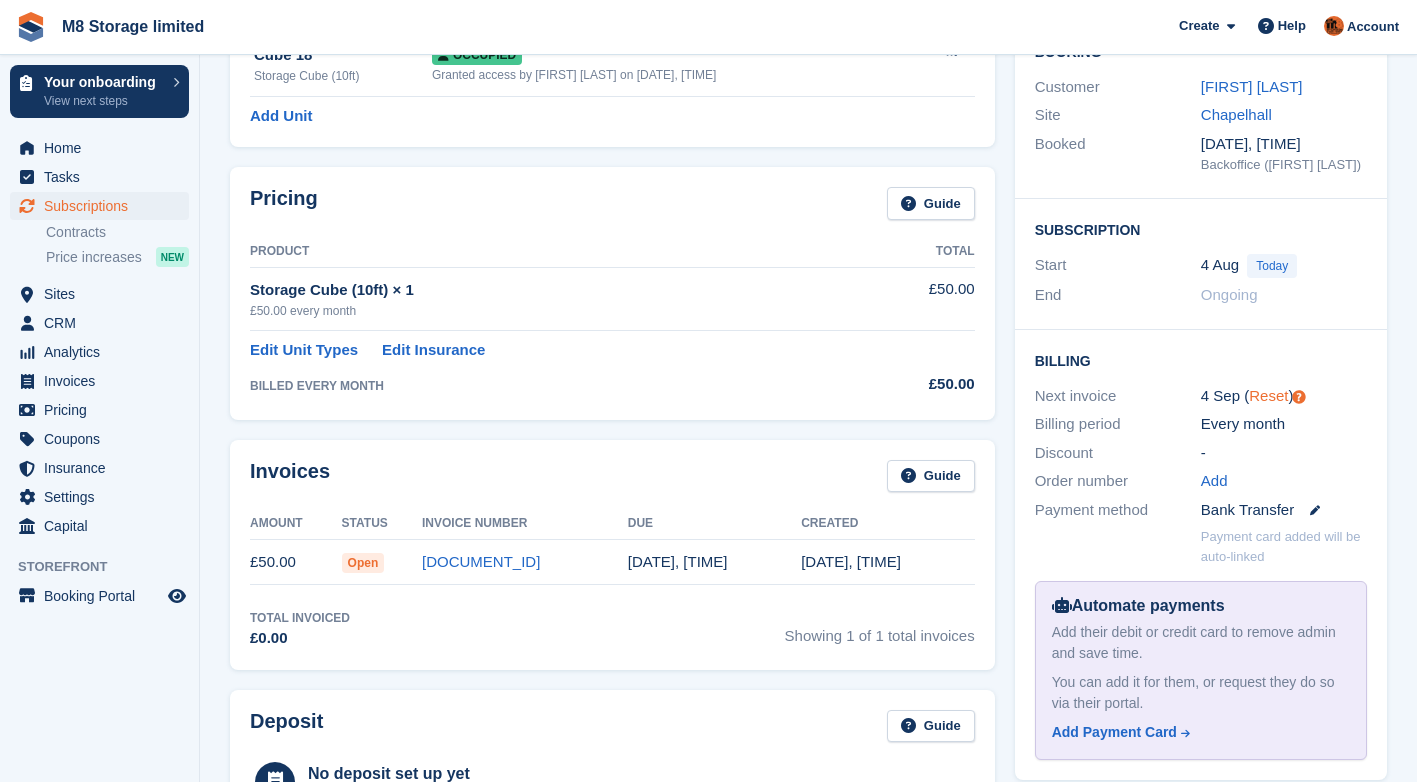 click on "Reset" at bounding box center [1268, 395] 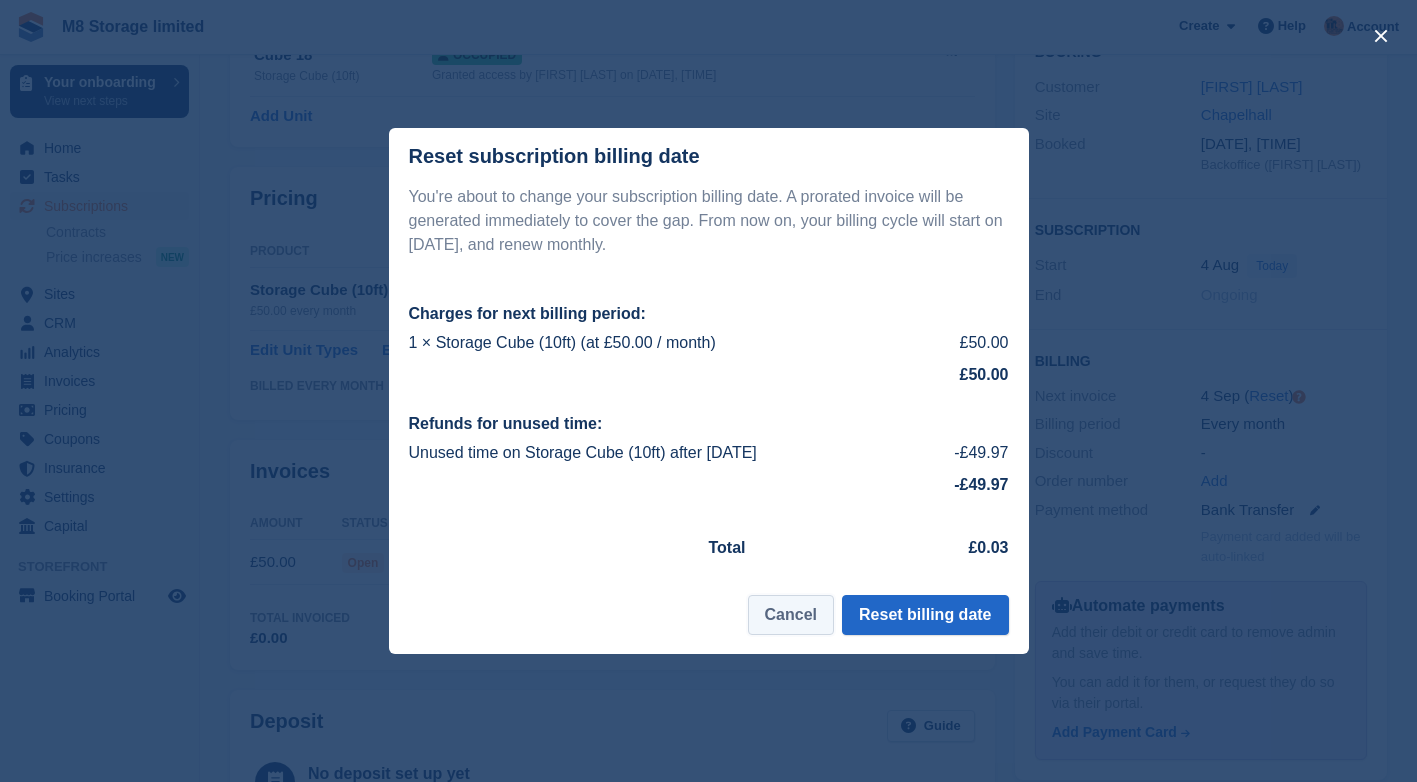 click on "Cancel" at bounding box center [791, 615] 